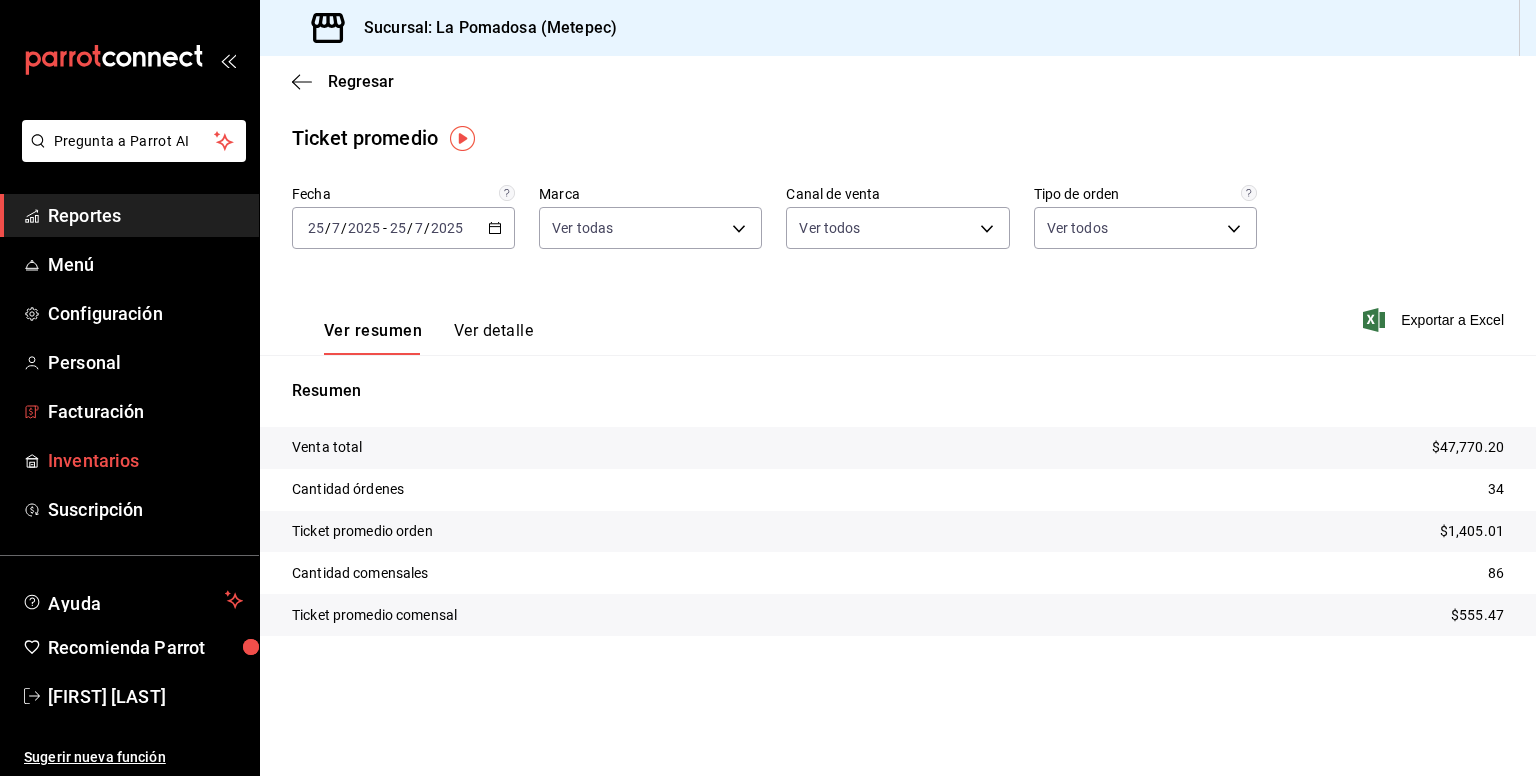 scroll, scrollTop: 0, scrollLeft: 0, axis: both 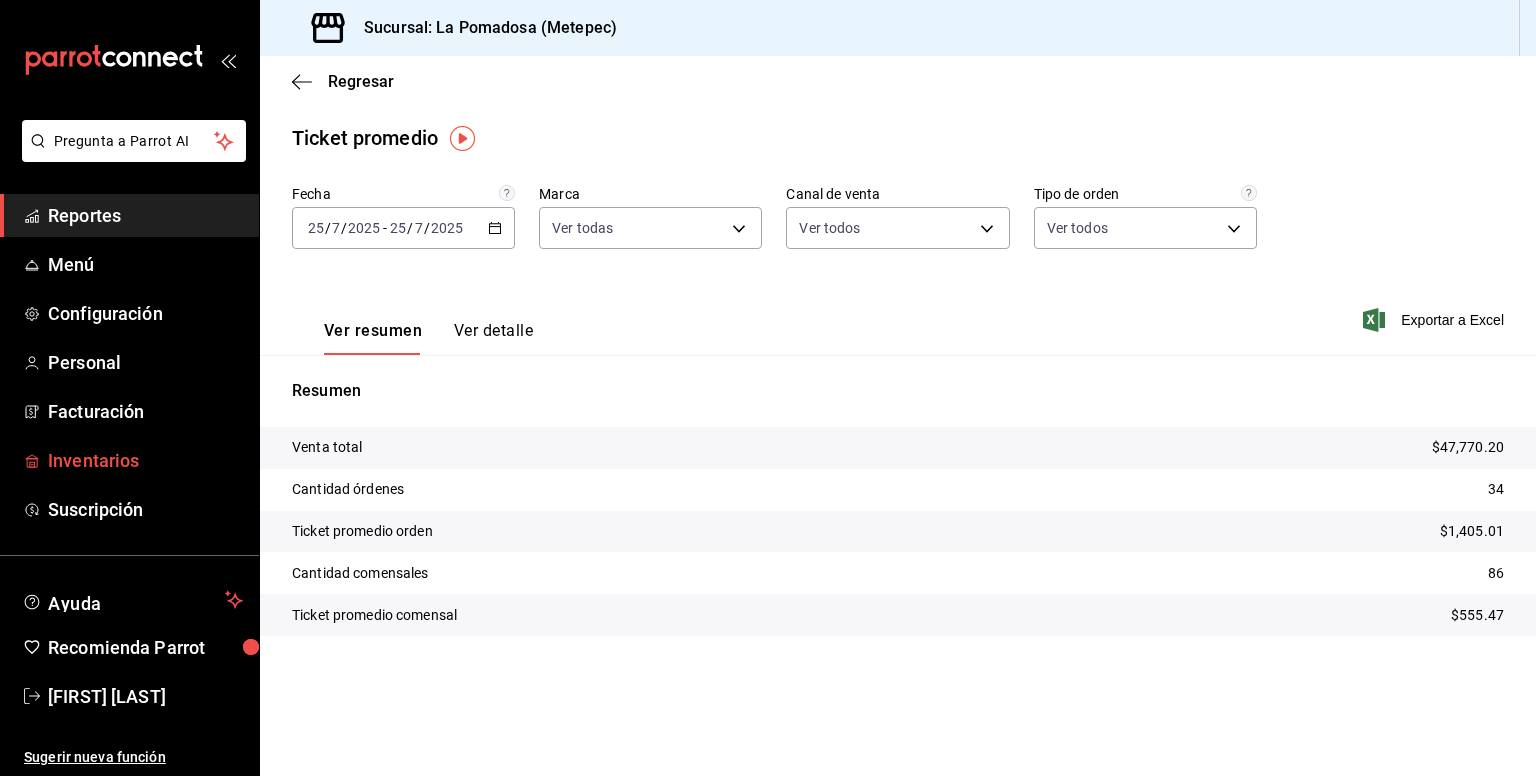 click on "Inventarios" at bounding box center (145, 460) 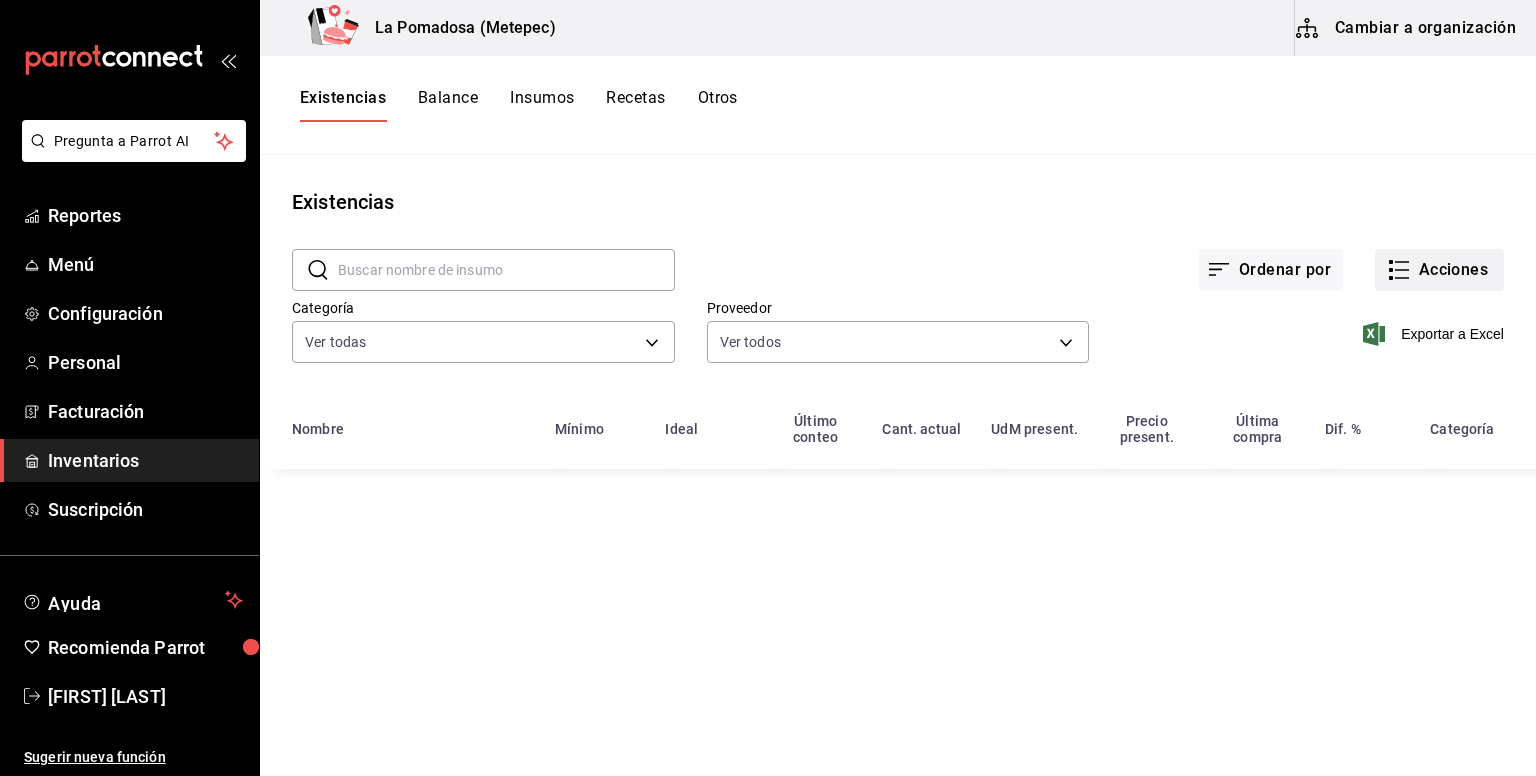 drag, startPoint x: 1482, startPoint y: 249, endPoint x: 1451, endPoint y: 254, distance: 31.400637 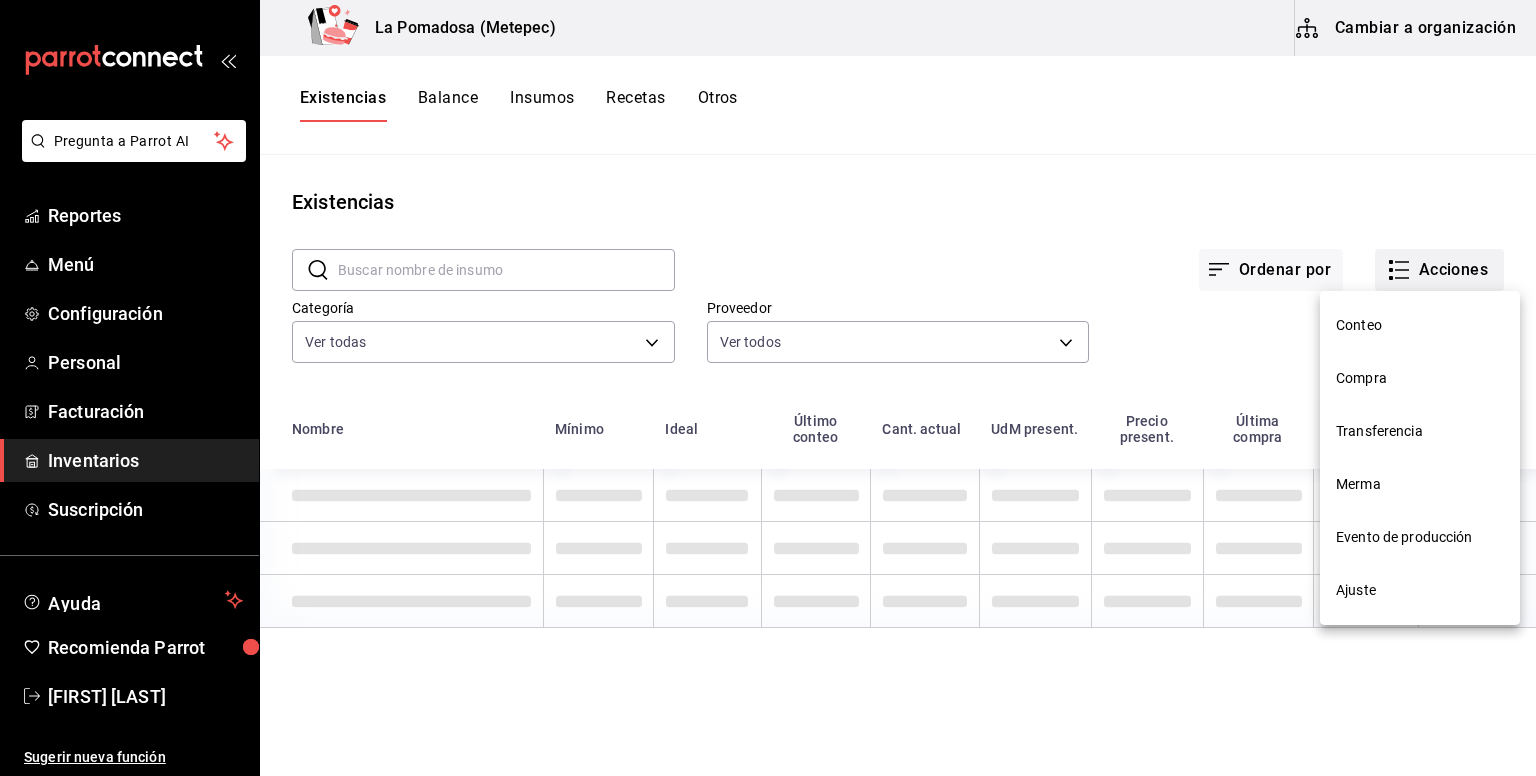 click at bounding box center (768, 388) 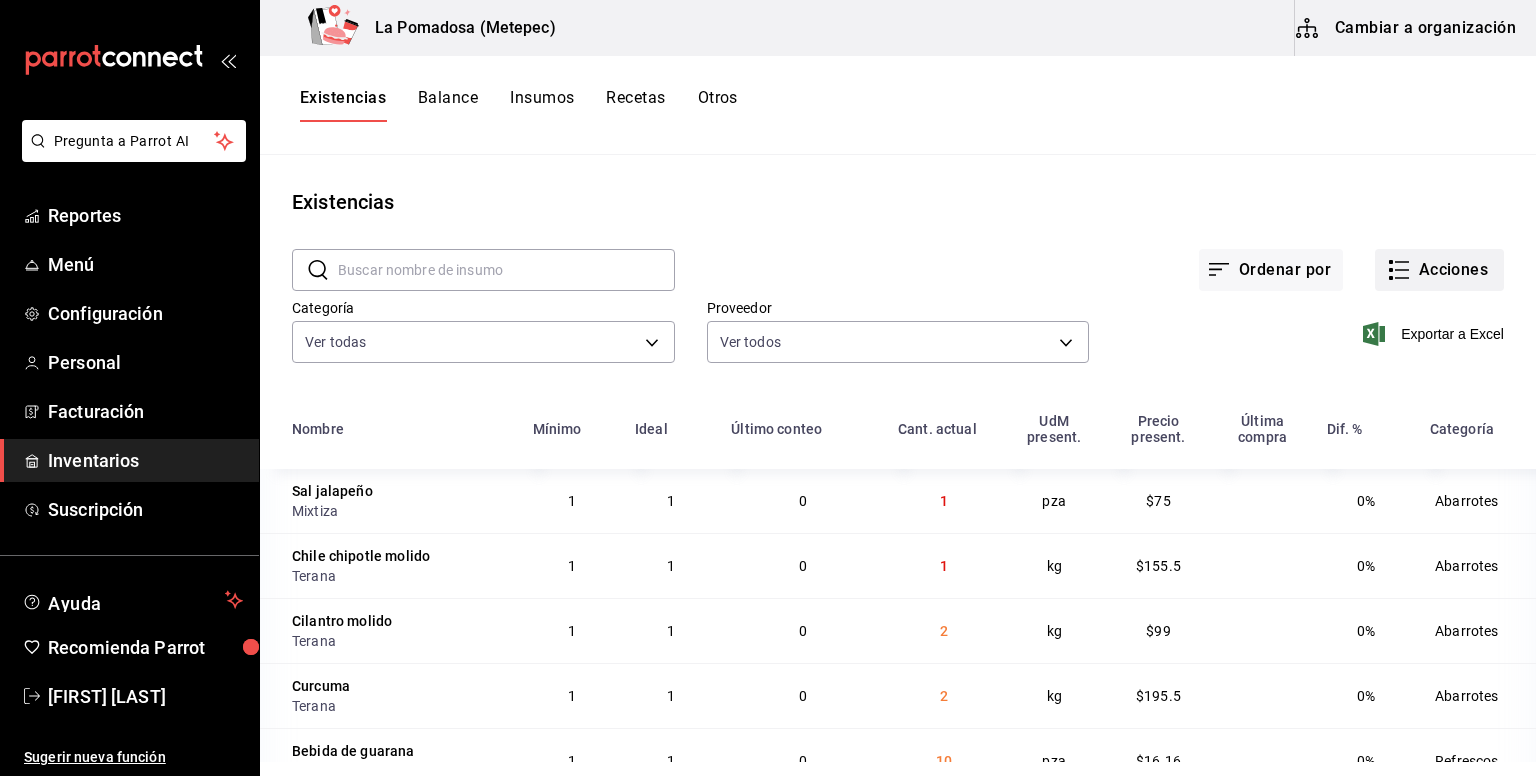 click on "Acciones" at bounding box center (1439, 270) 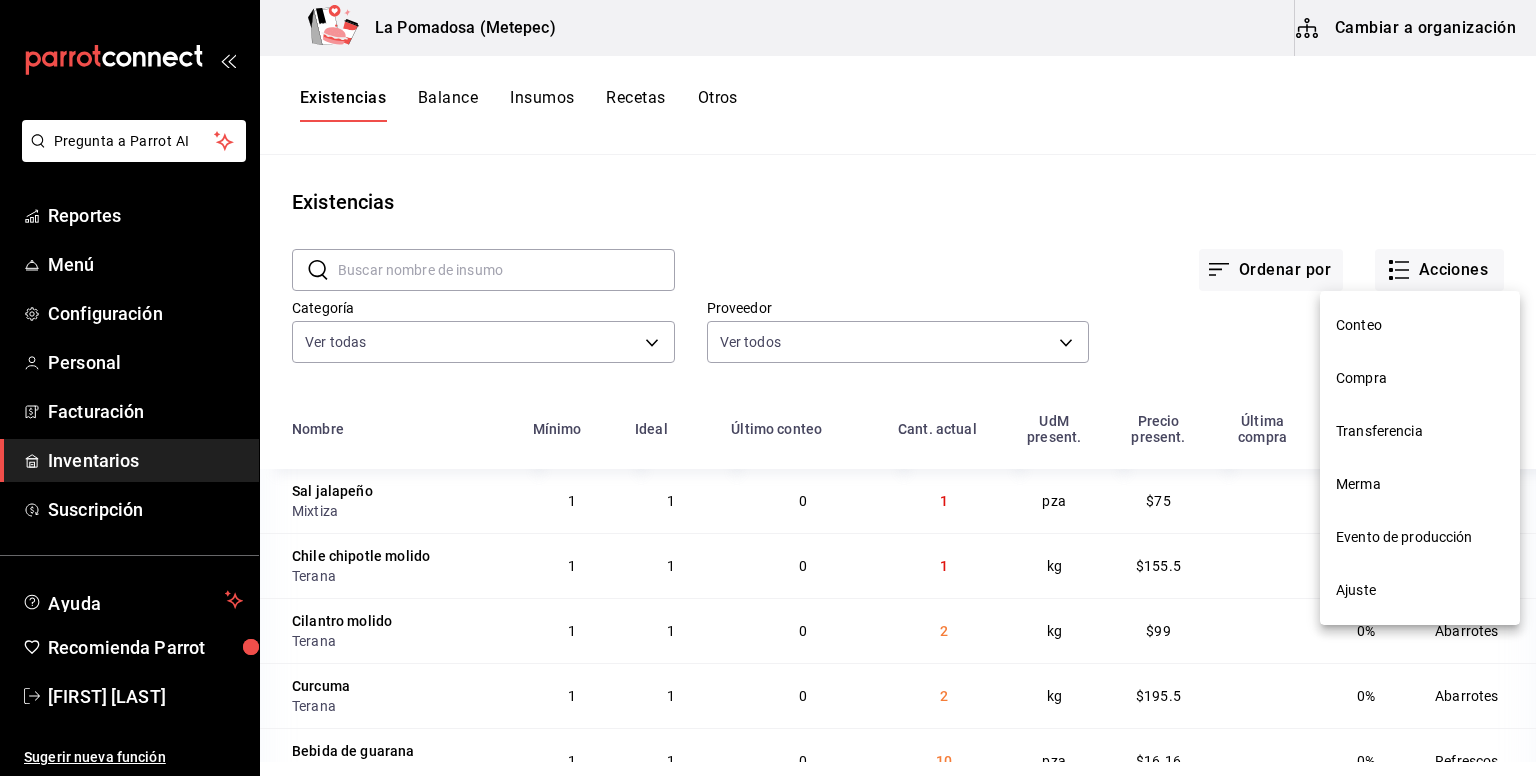 click on "Compra" at bounding box center (1420, 378) 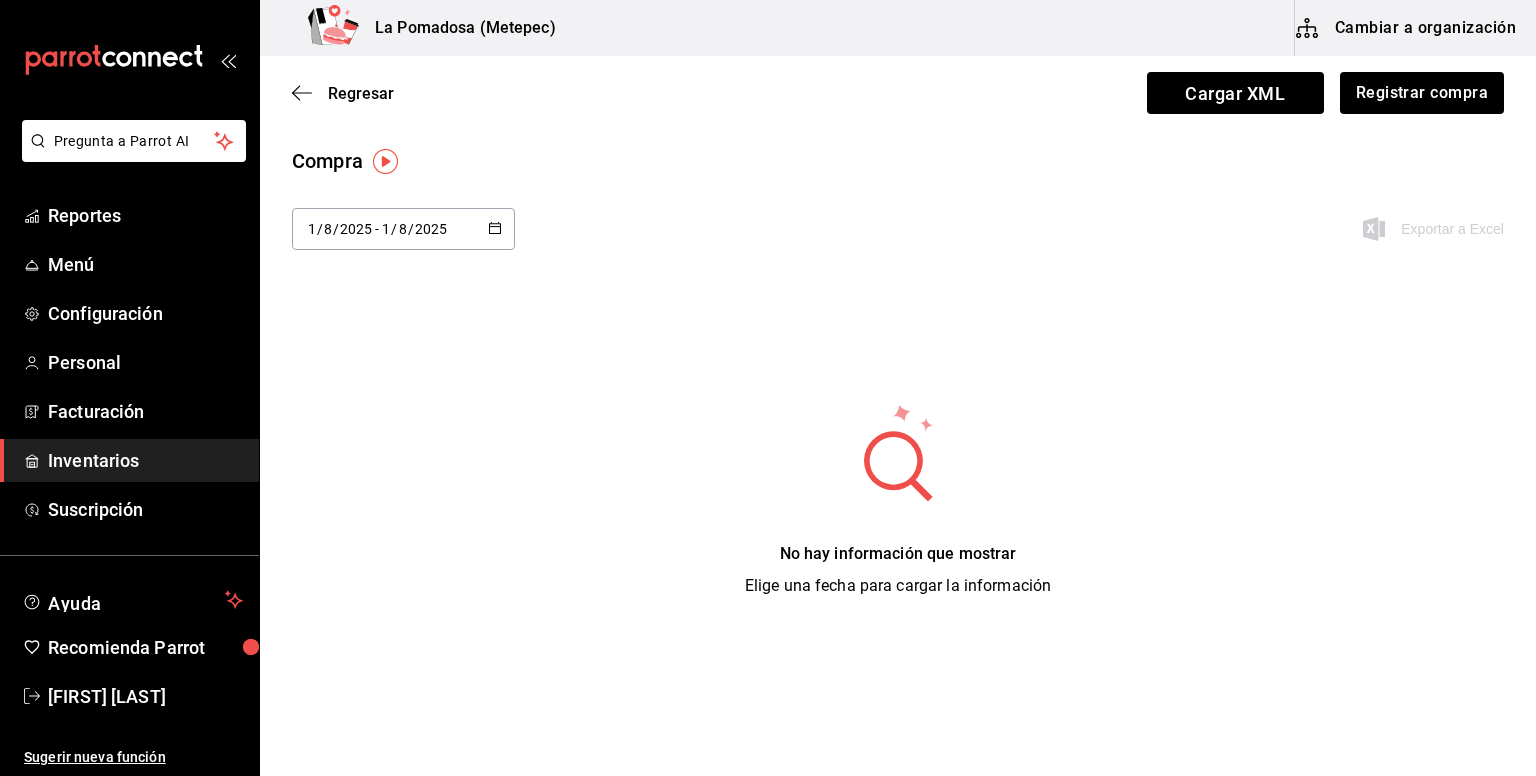 click 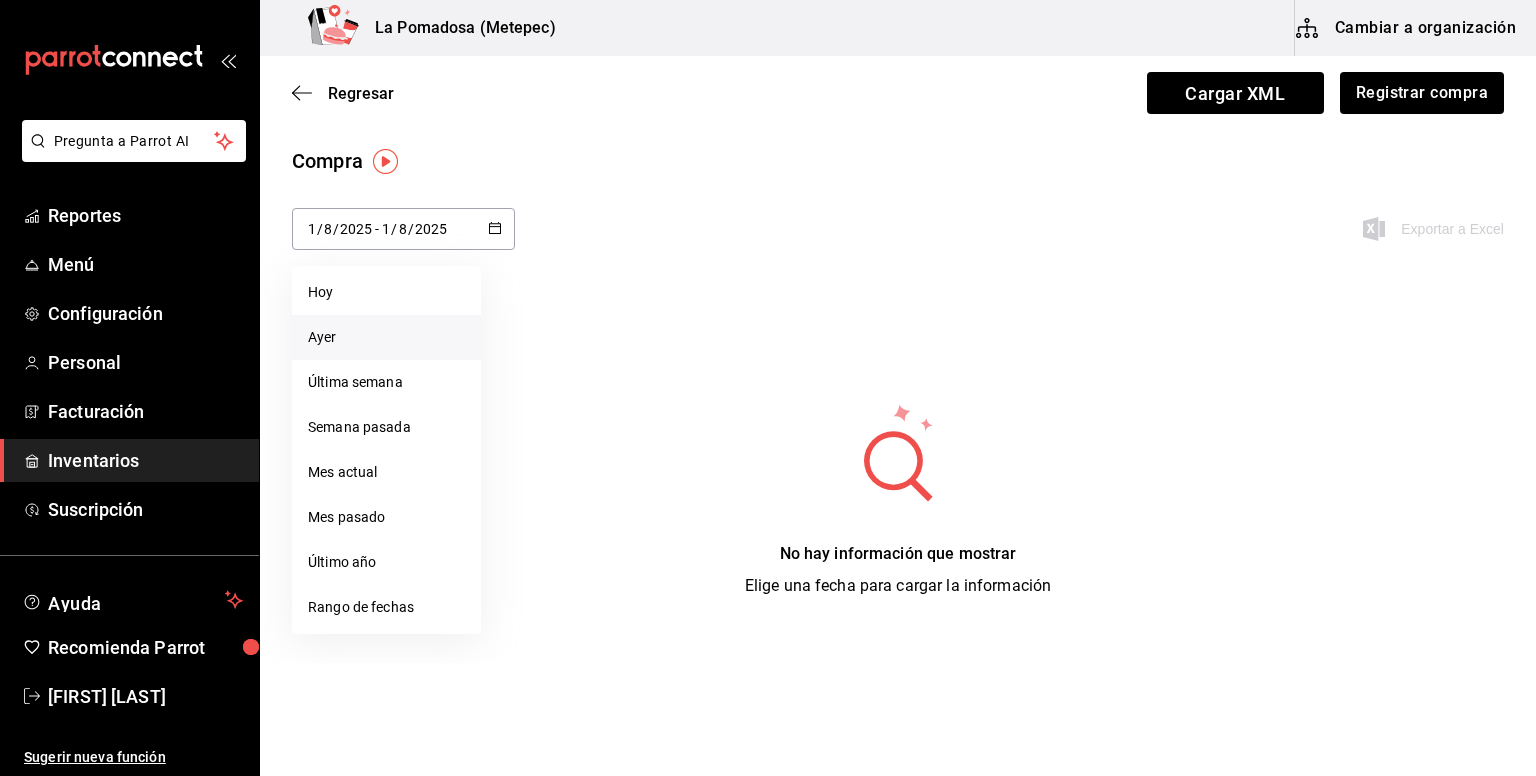 click on "Ayer" at bounding box center (386, 337) 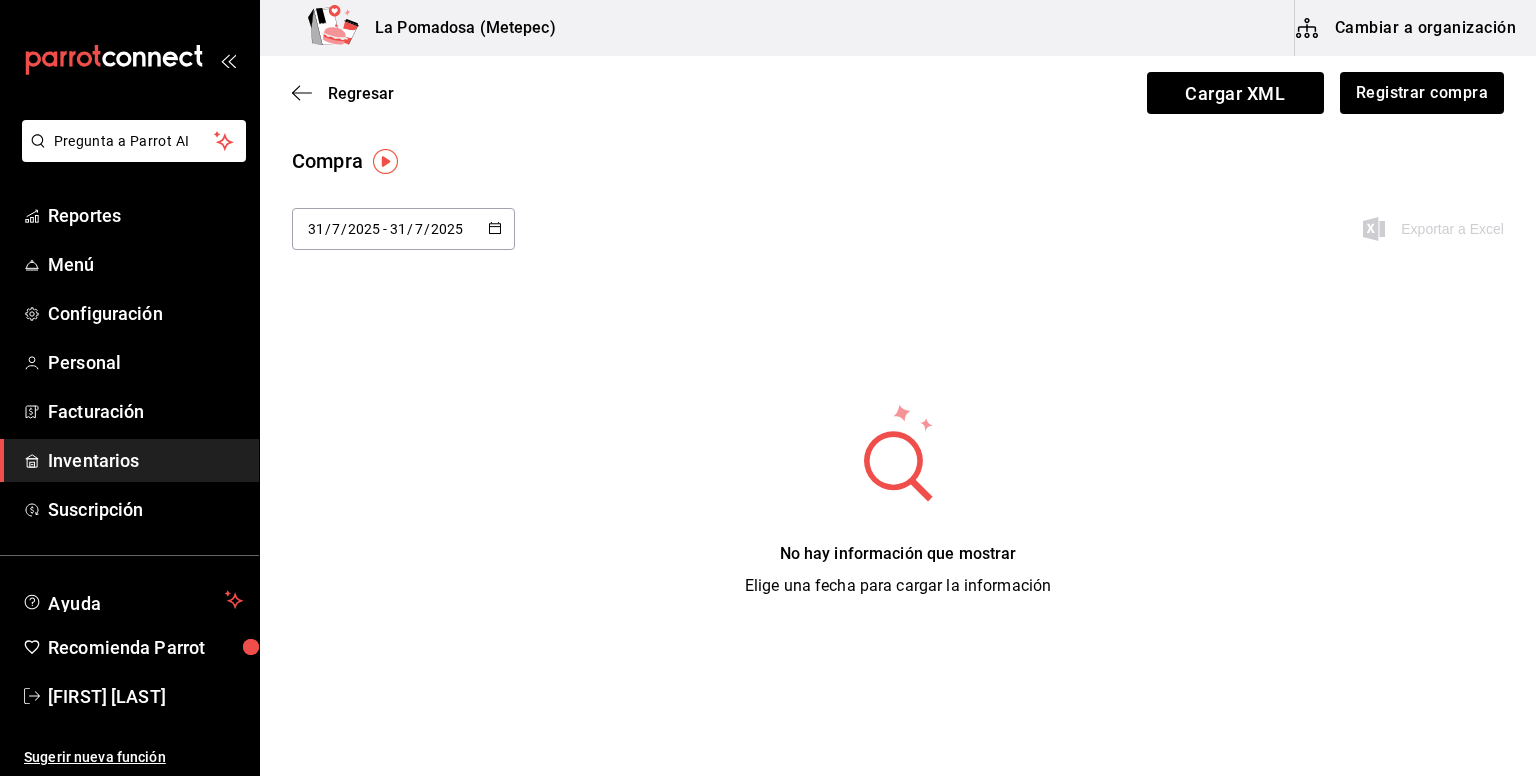 click 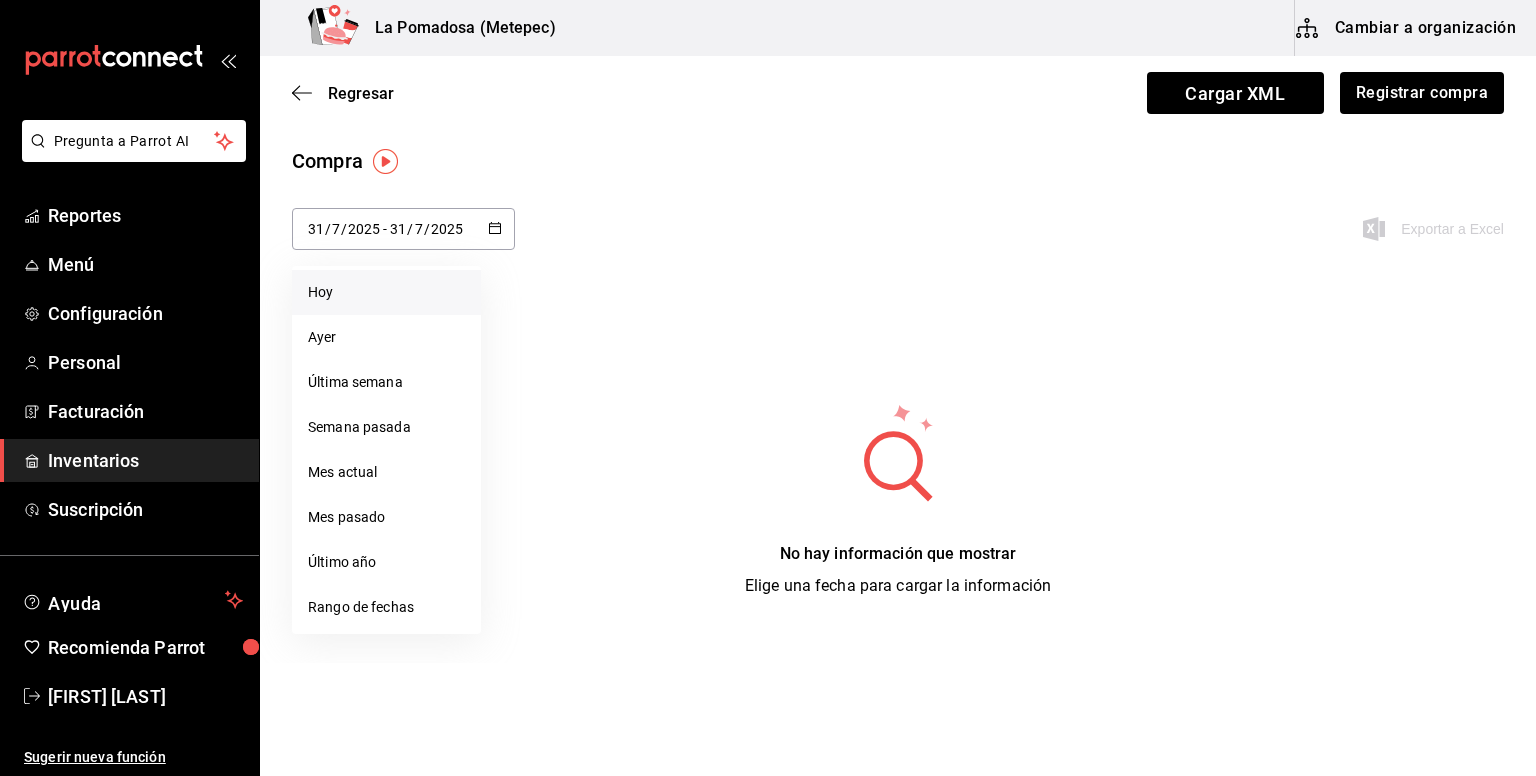 click on "Hoy" at bounding box center [386, 292] 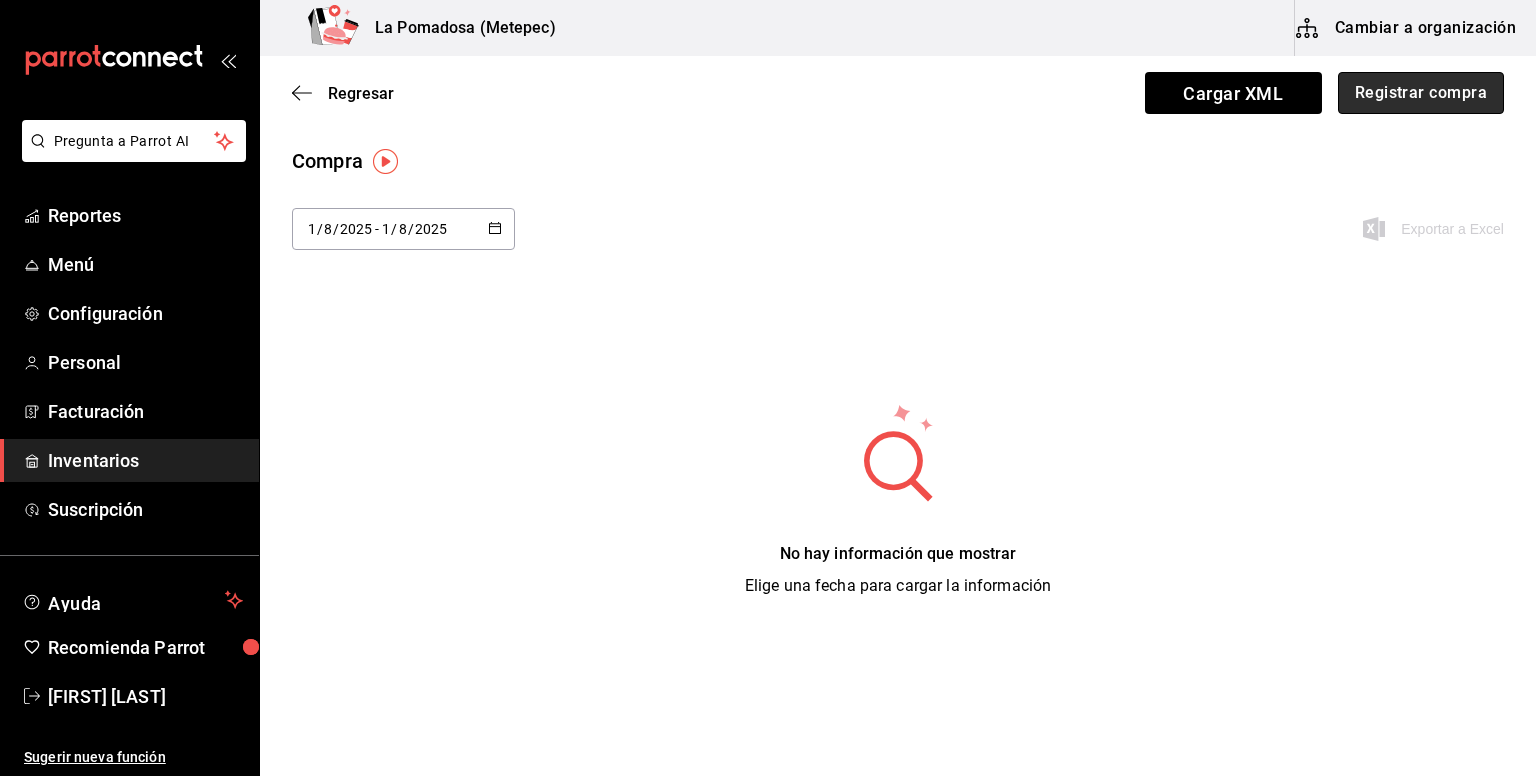 click on "Registrar compra" at bounding box center [1421, 93] 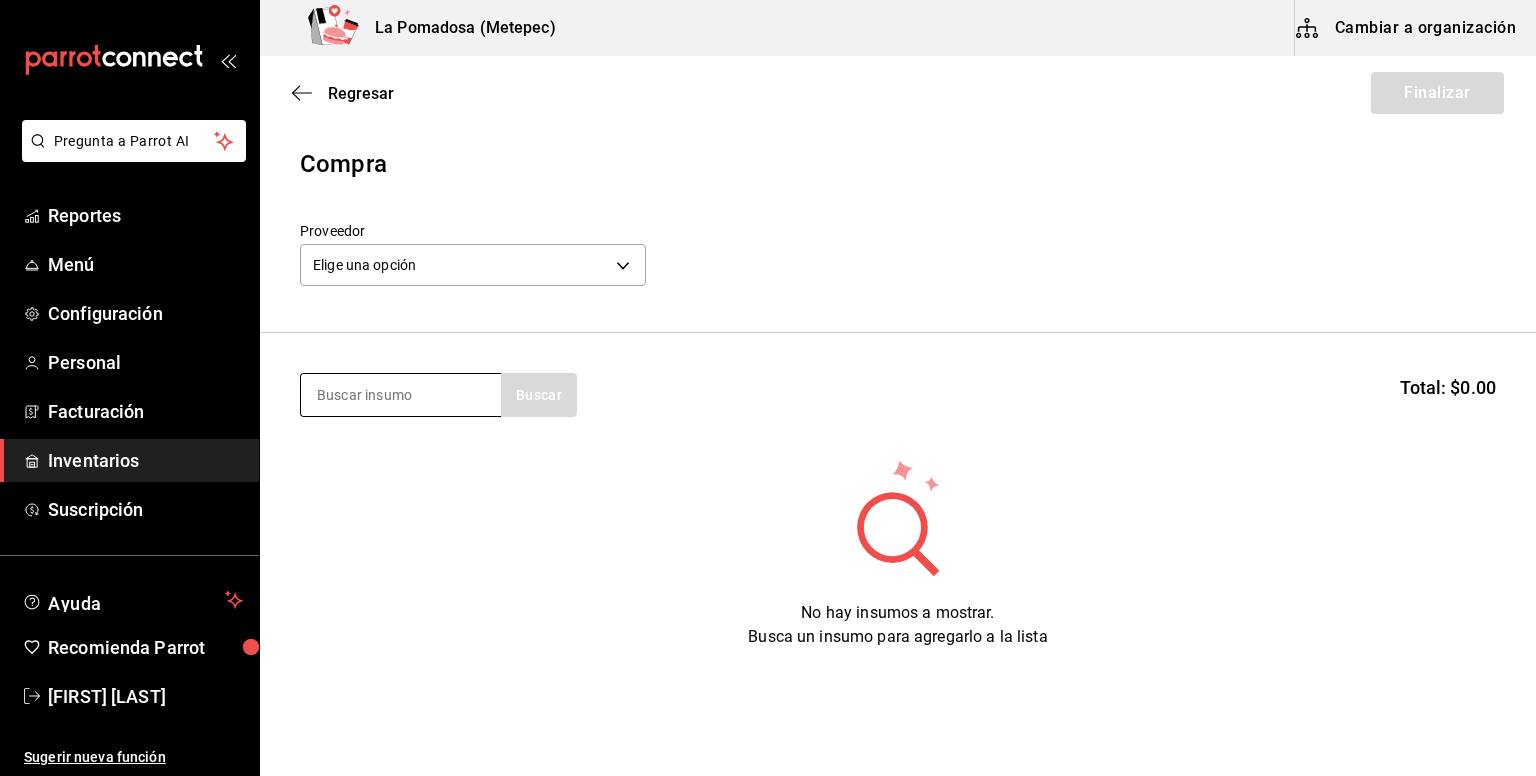 click at bounding box center [401, 395] 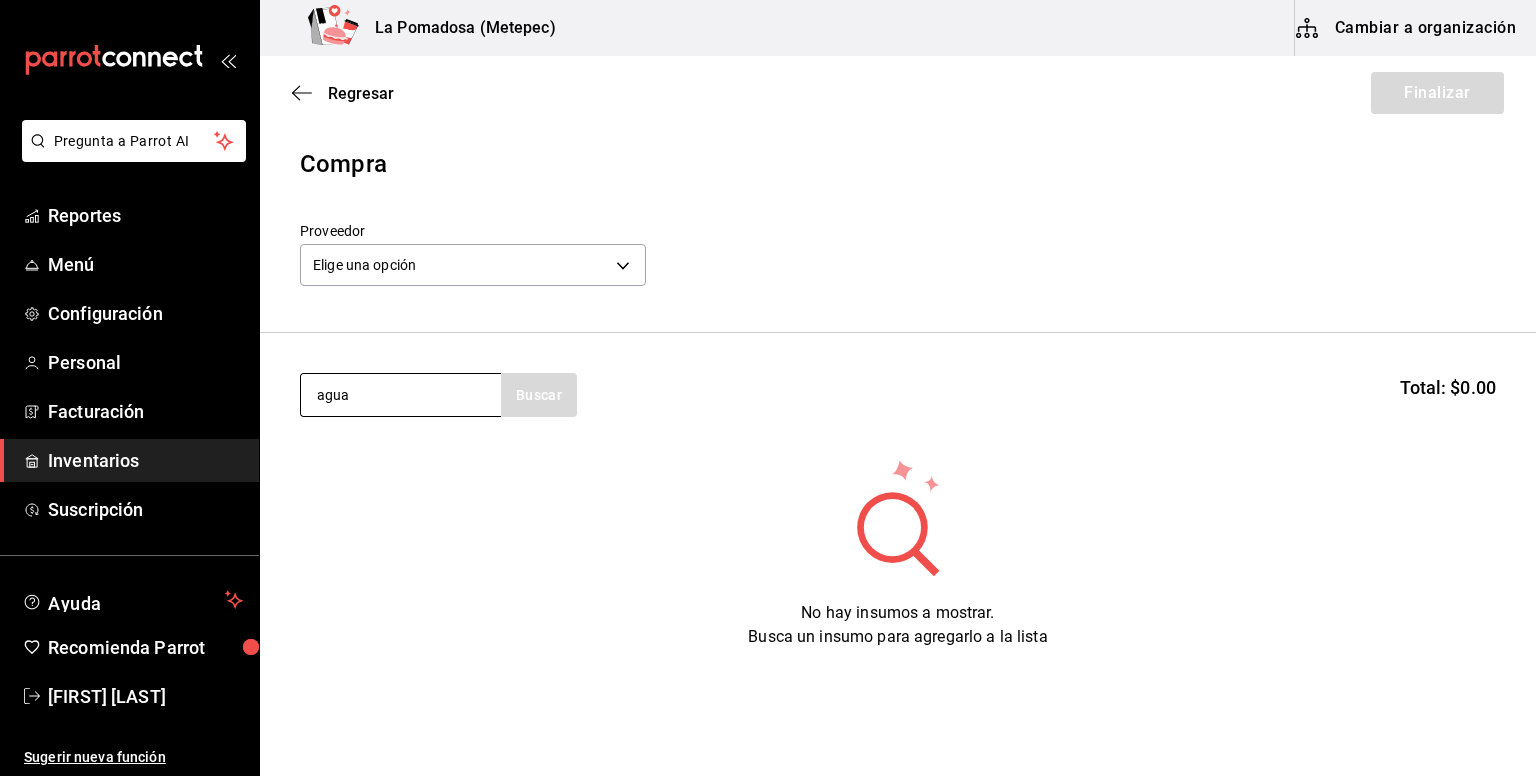 type on "agua" 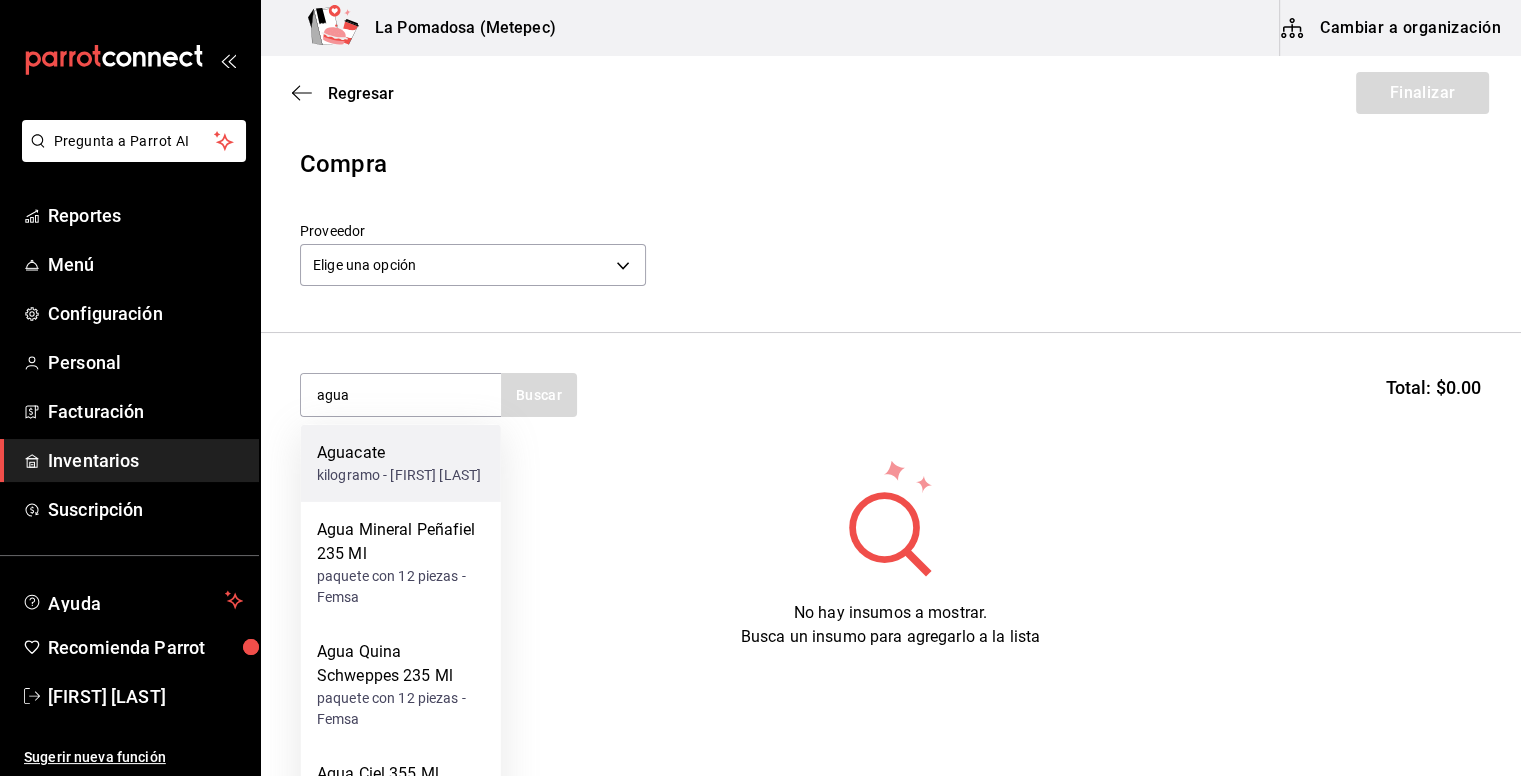 click on "Aguacate  kilogramo  - [FIRST] [LAST]" at bounding box center (401, 463) 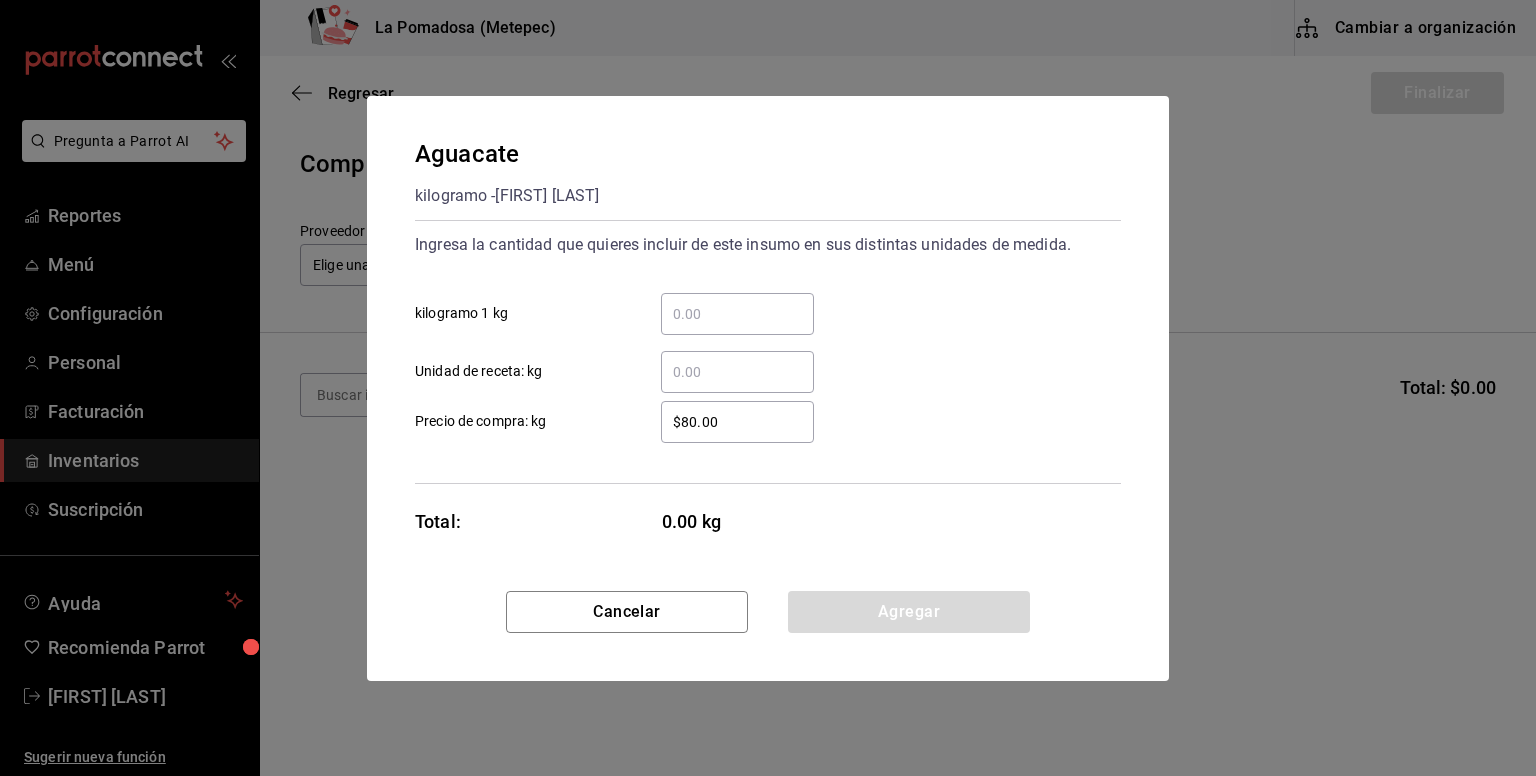 click on "​ kilogramo  1 kg" at bounding box center [737, 314] 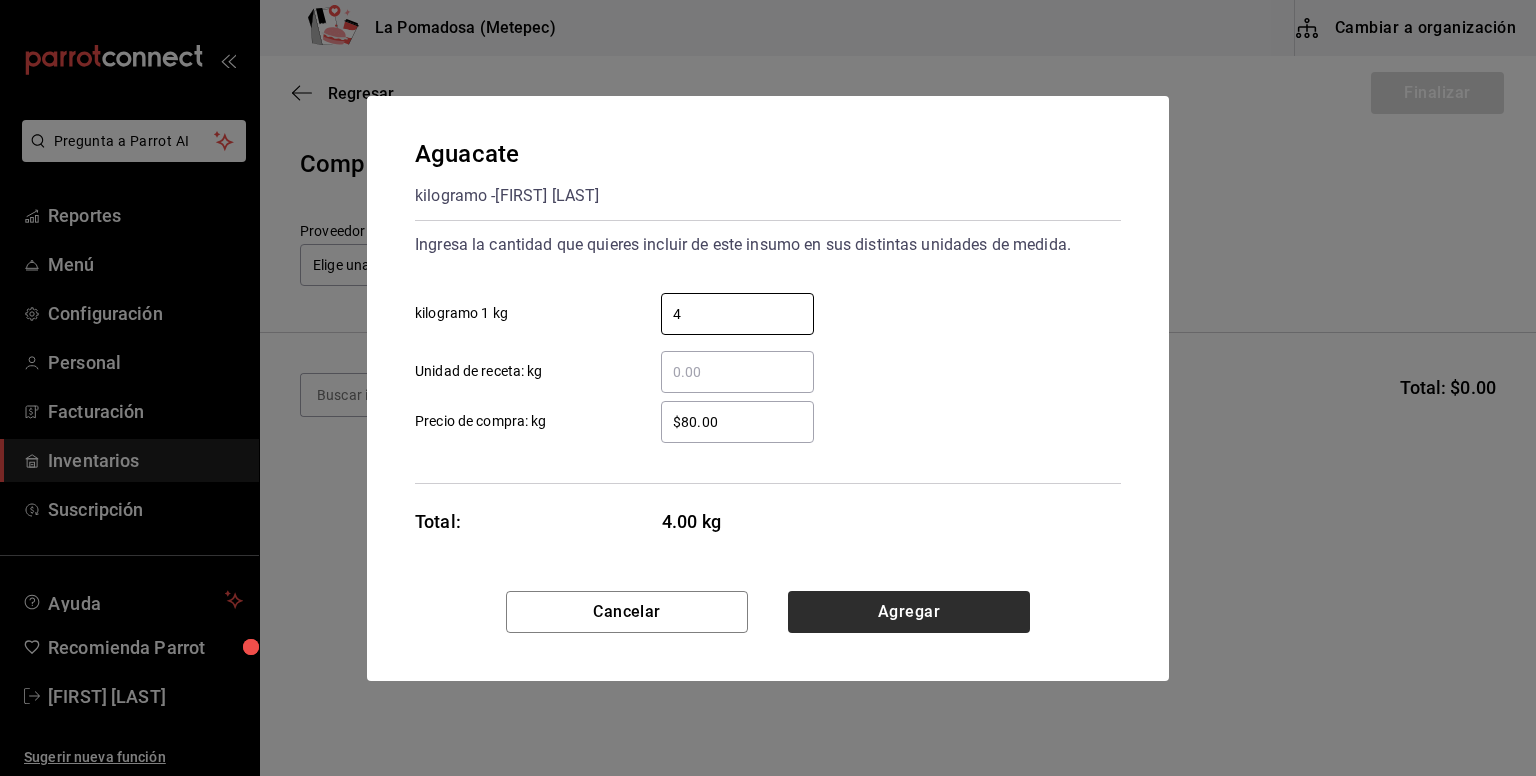 type on "4" 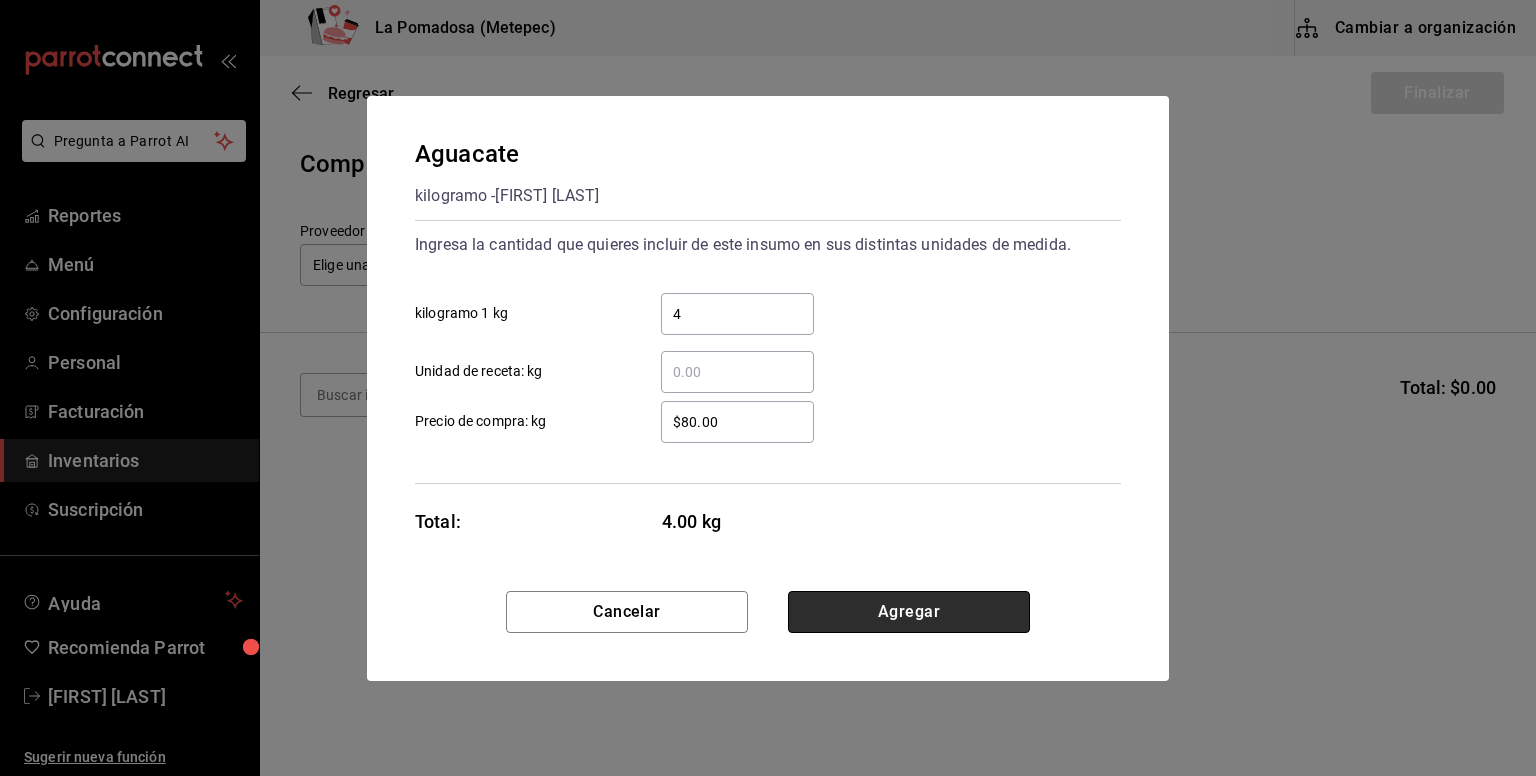 click on "Agregar" at bounding box center [909, 612] 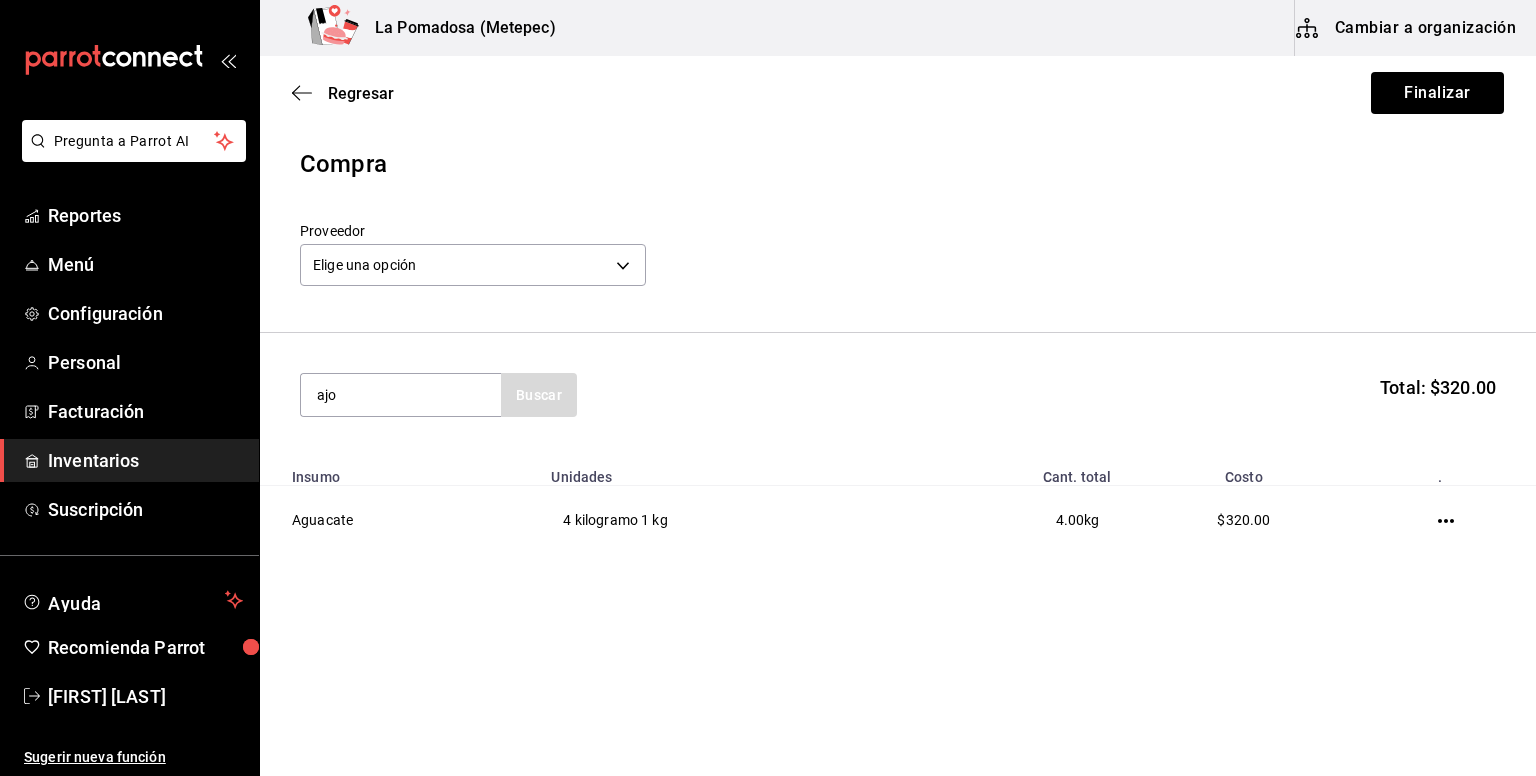 type on "ajo" 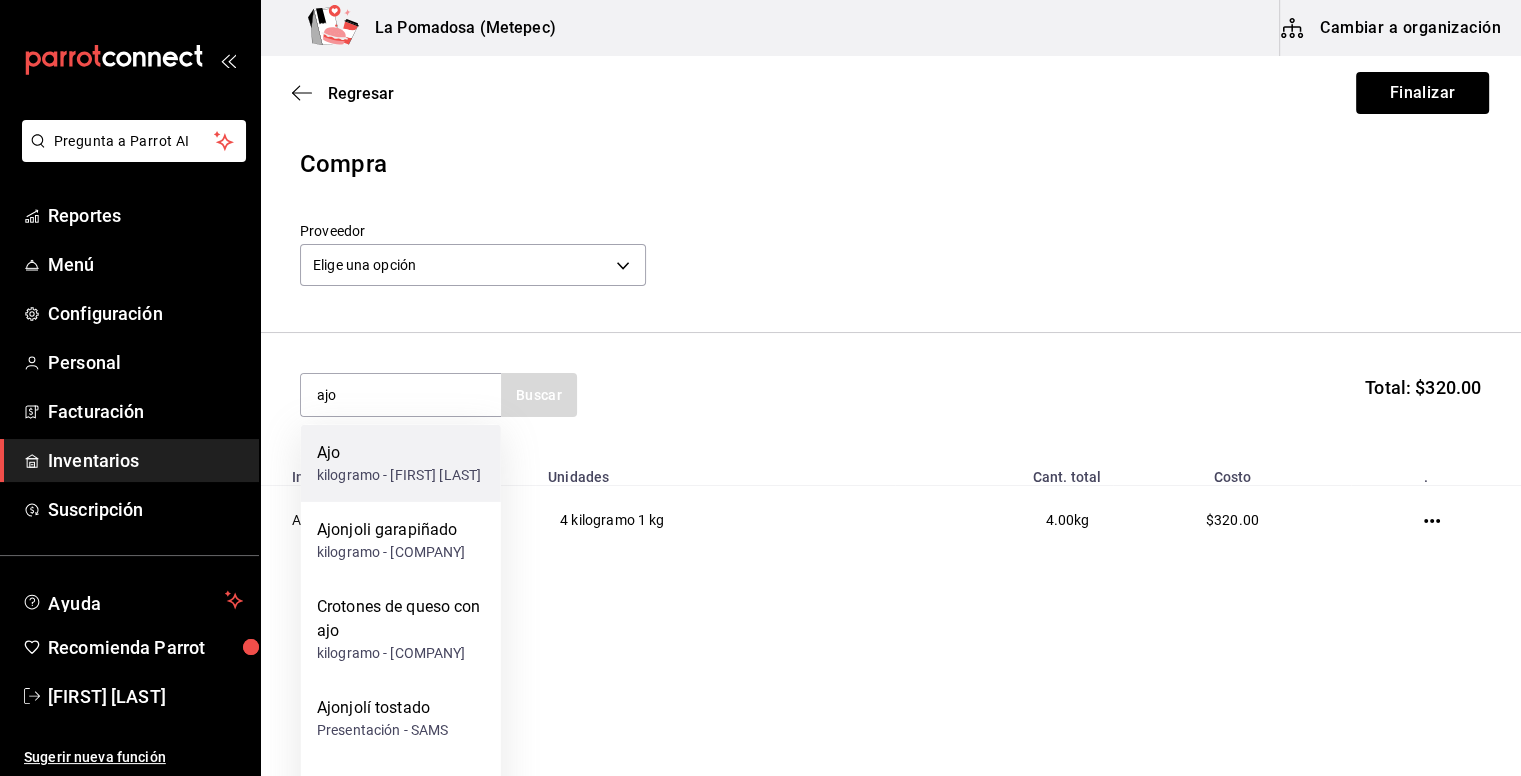 click on "kilogramo  - [FIRST] [LAST]" at bounding box center [399, 475] 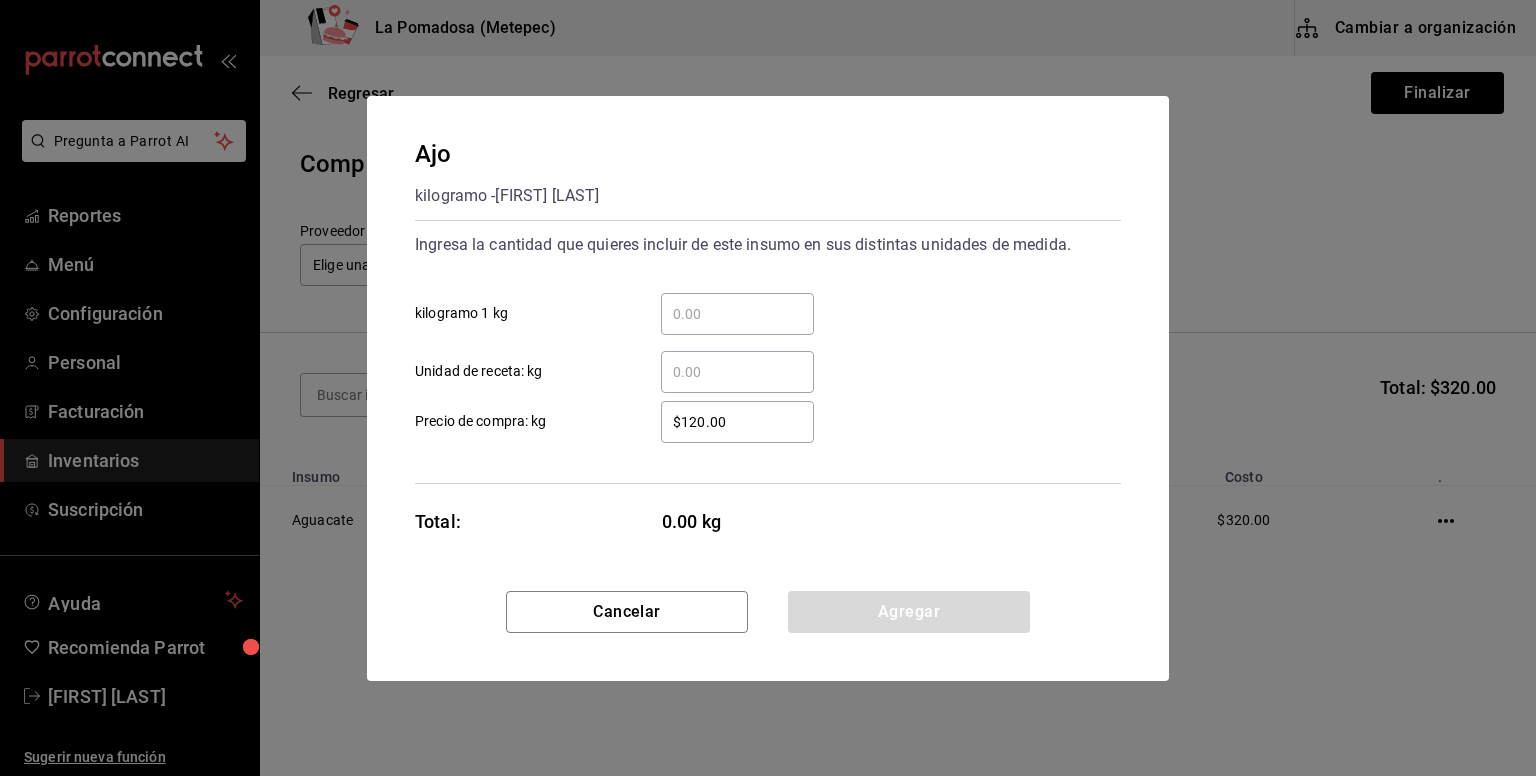 click on "​ kilogramo  1 kg" at bounding box center (737, 314) 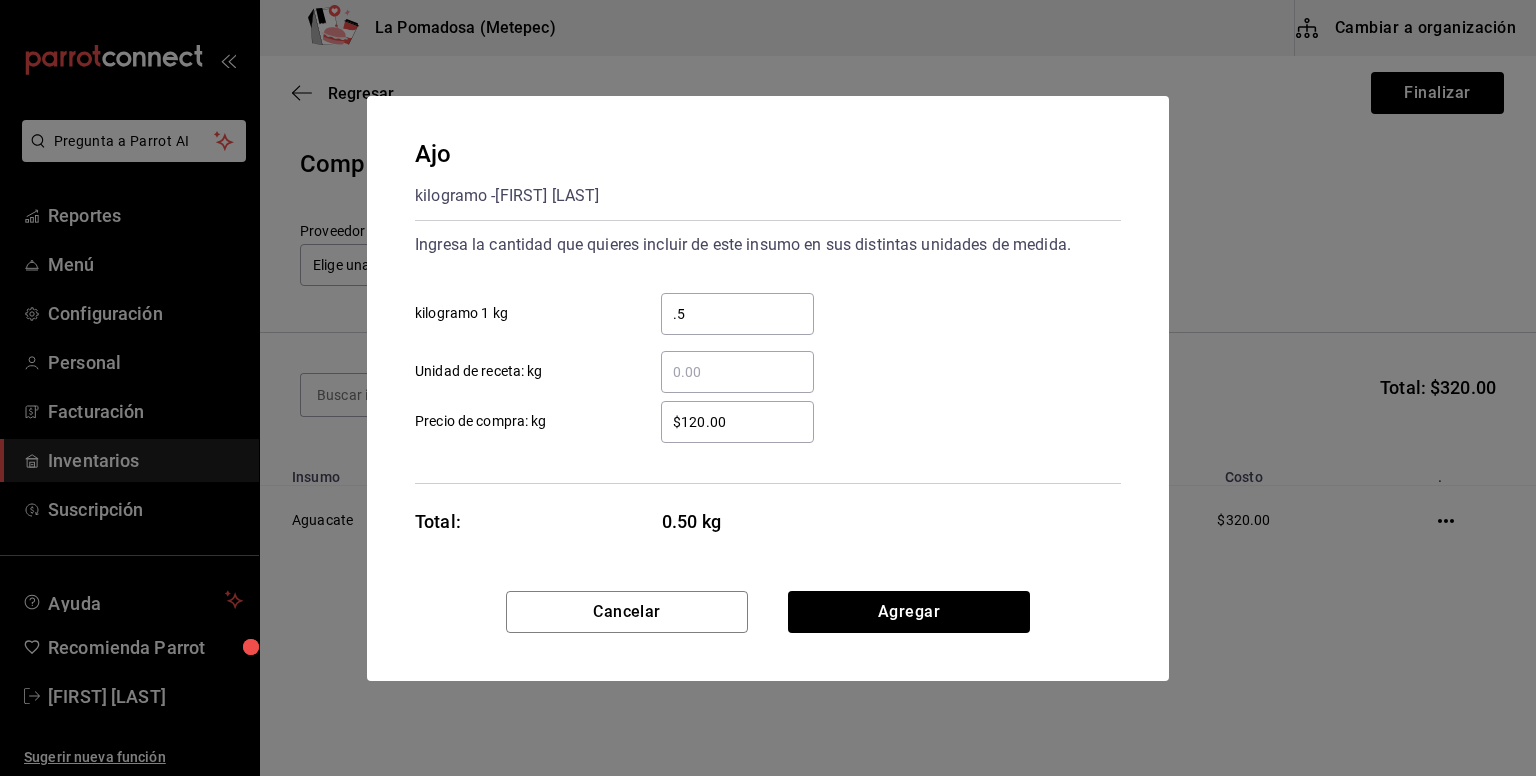 type on "0.5" 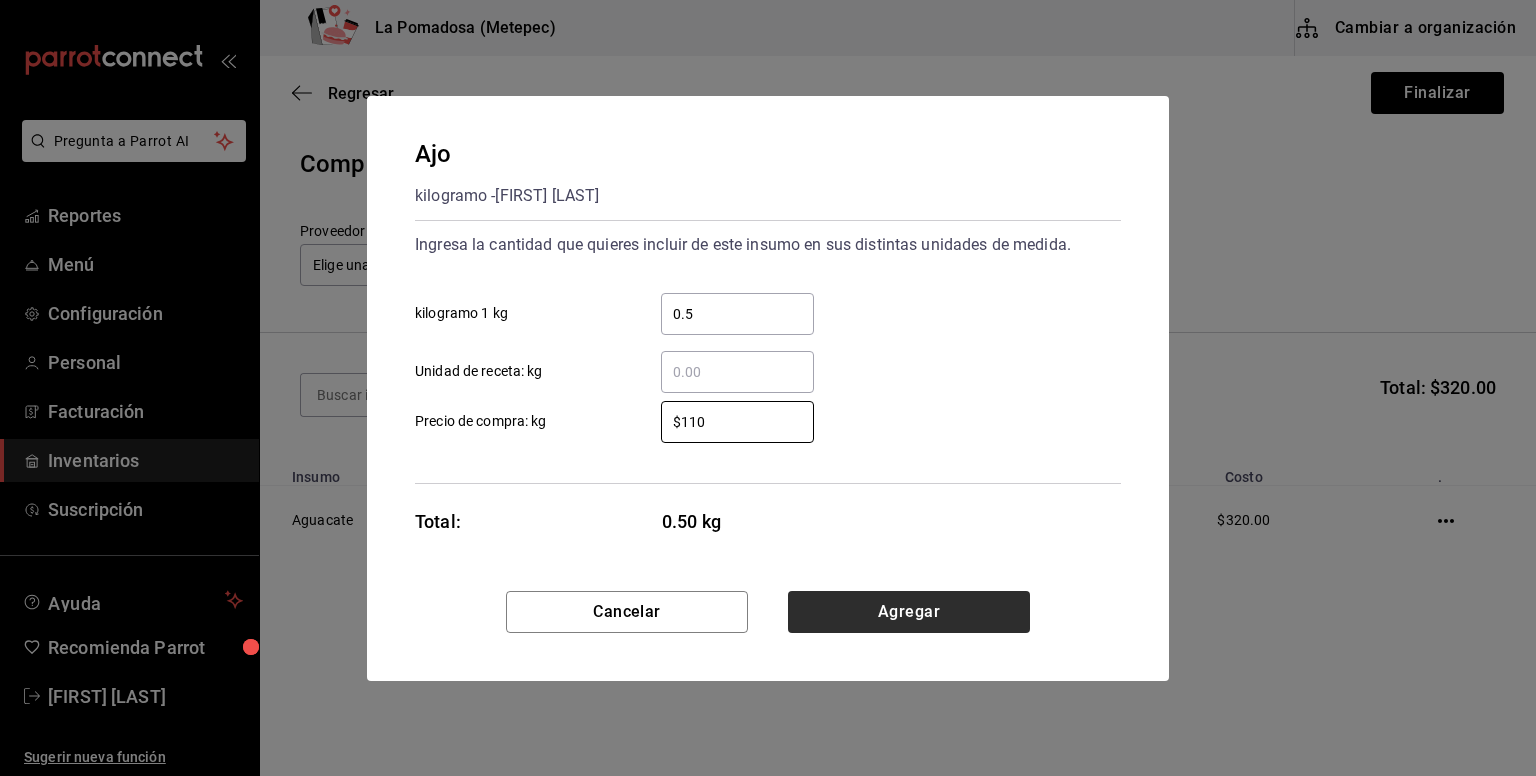 type on "$110" 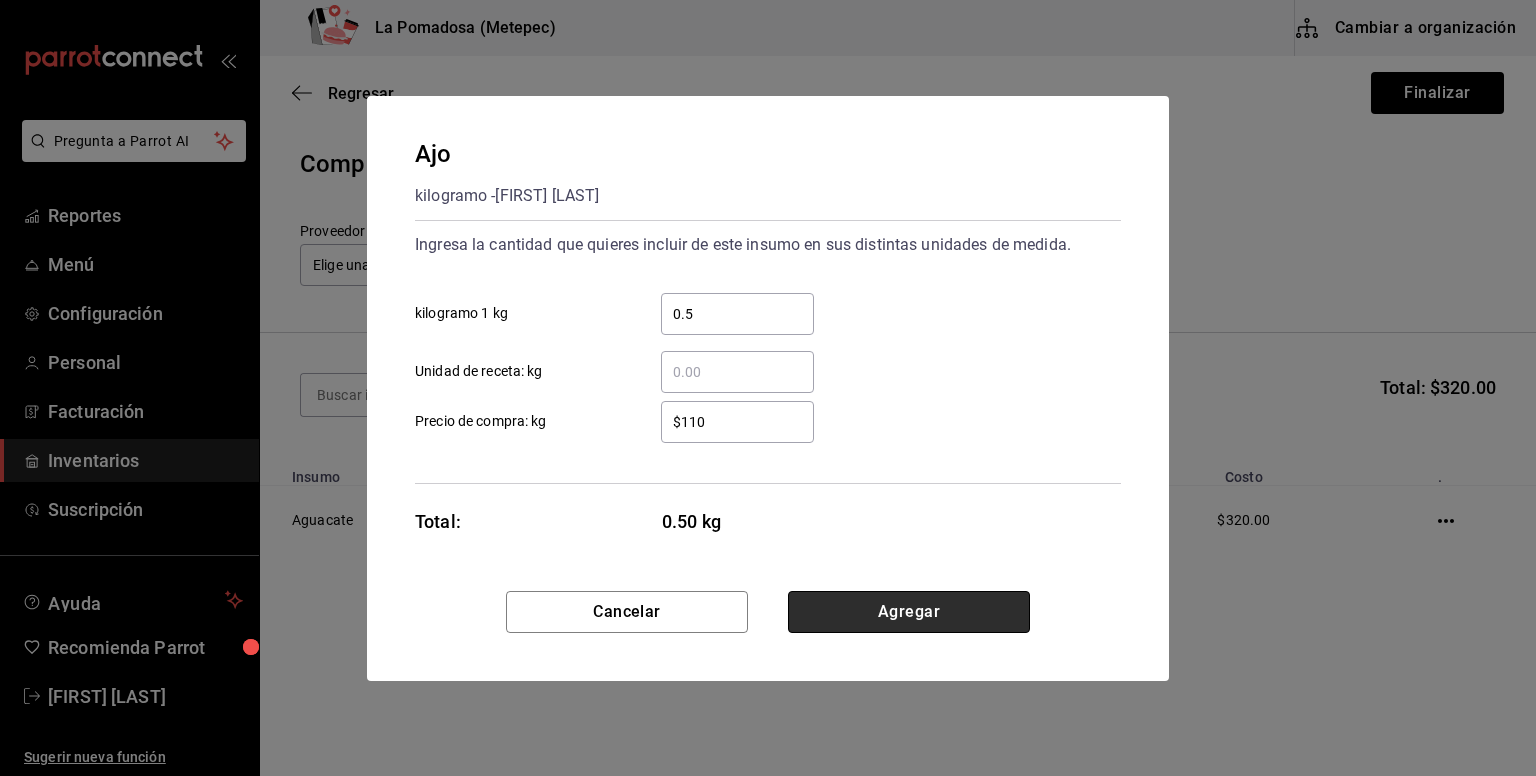 click on "Agregar" at bounding box center [909, 612] 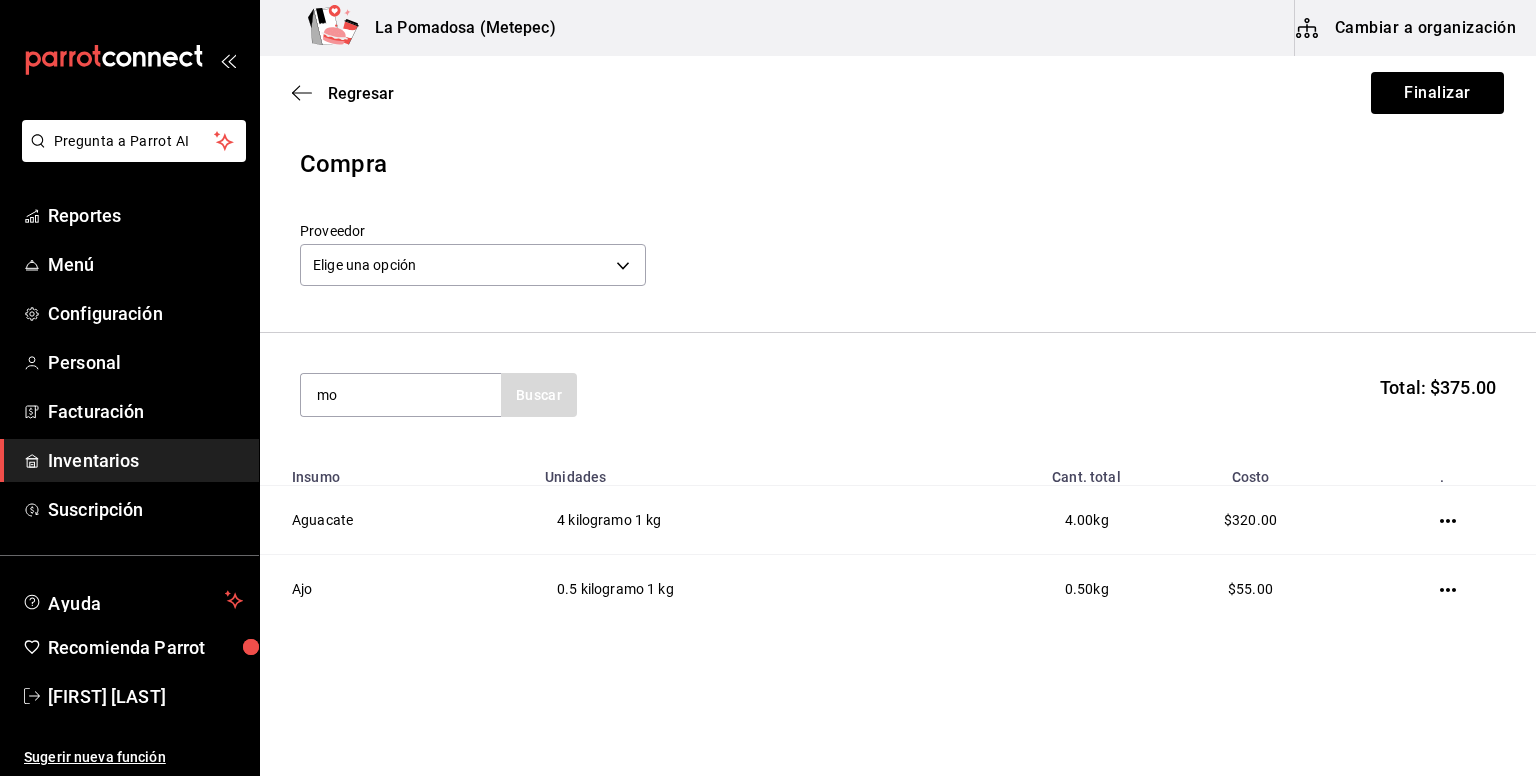 type on "m" 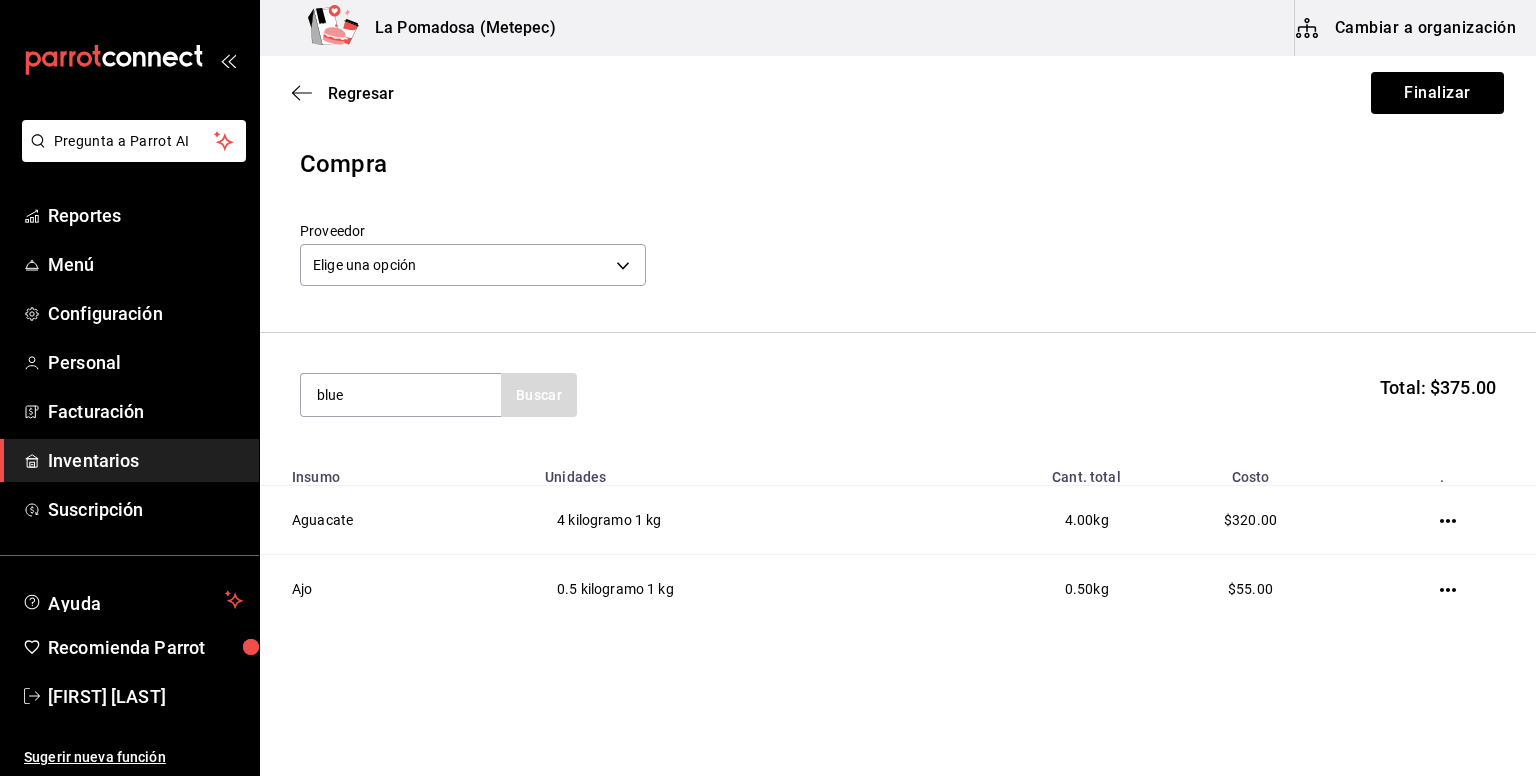 type on "blue" 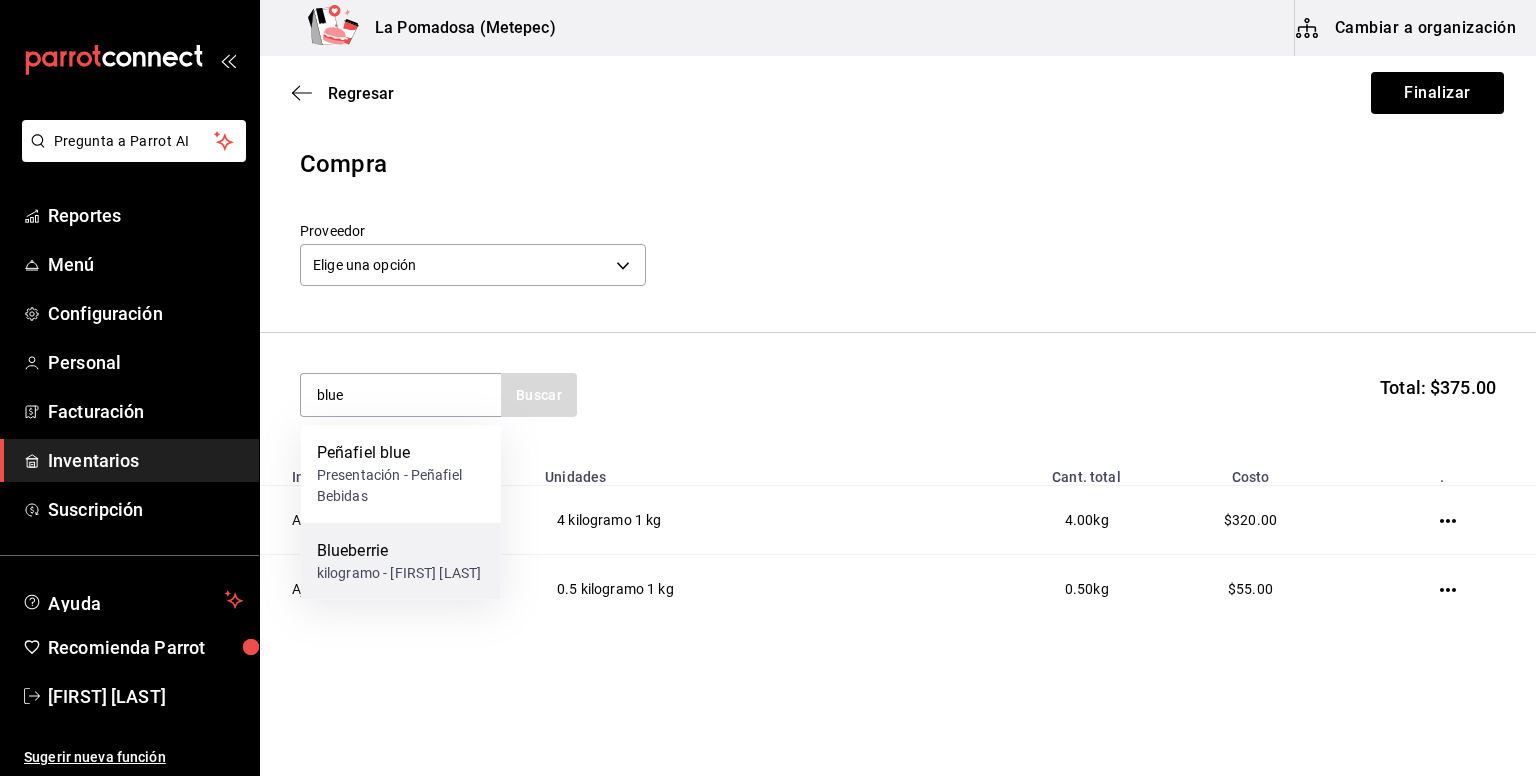 click on "kilogramo  -  [FIRST] [LAST]" at bounding box center (399, 573) 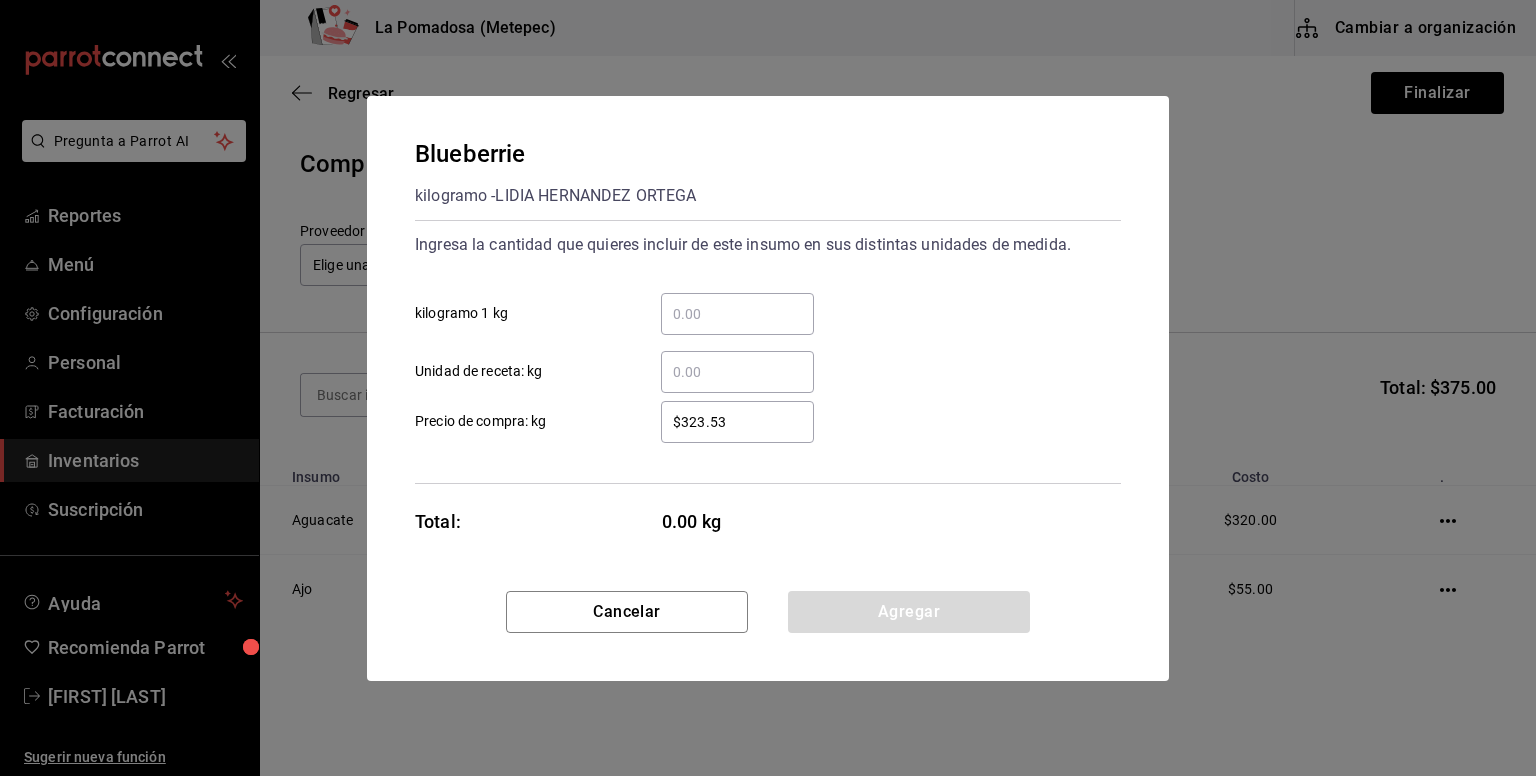 click on "​ kilogramo  1 kg" at bounding box center (737, 314) 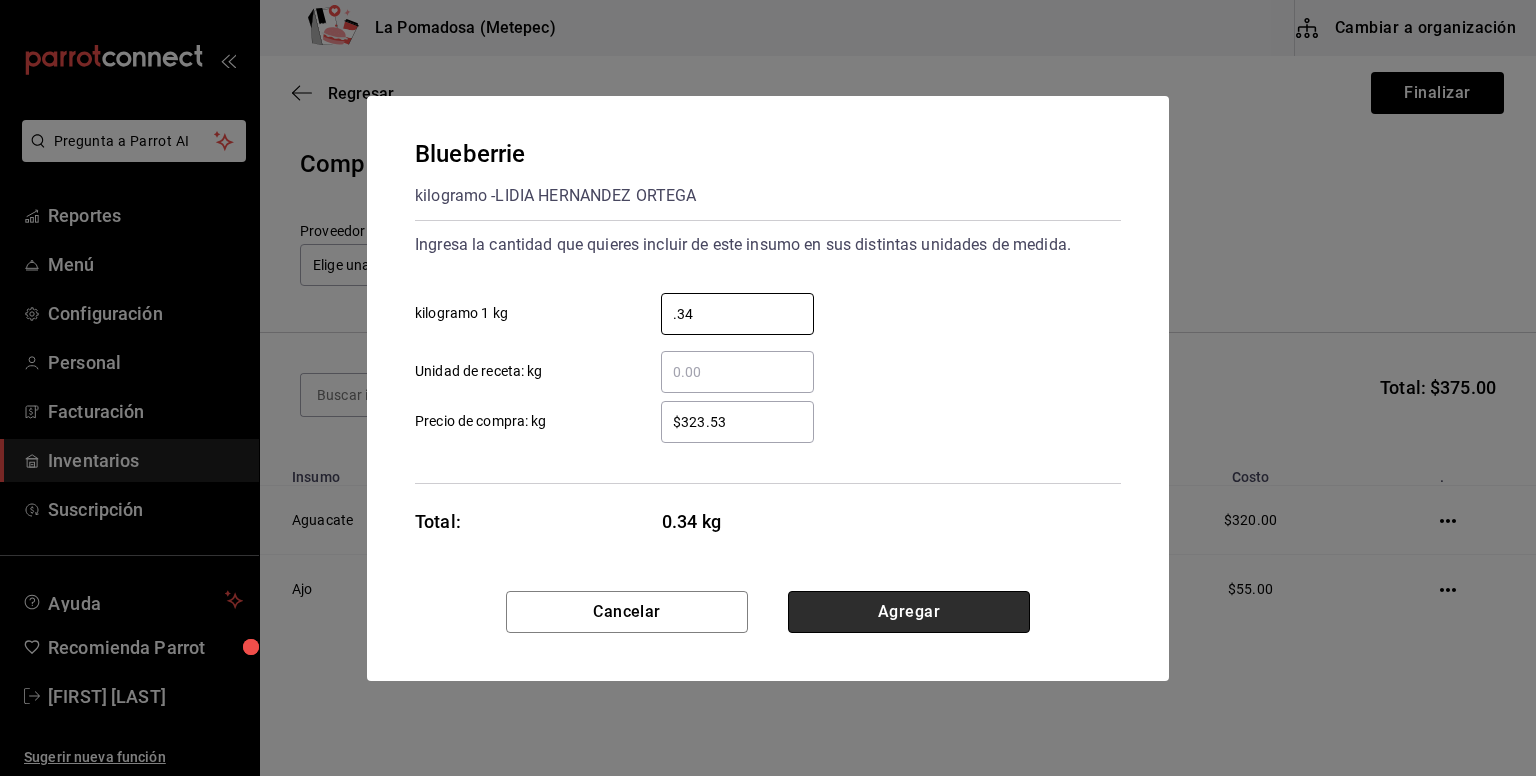 type on "0.34" 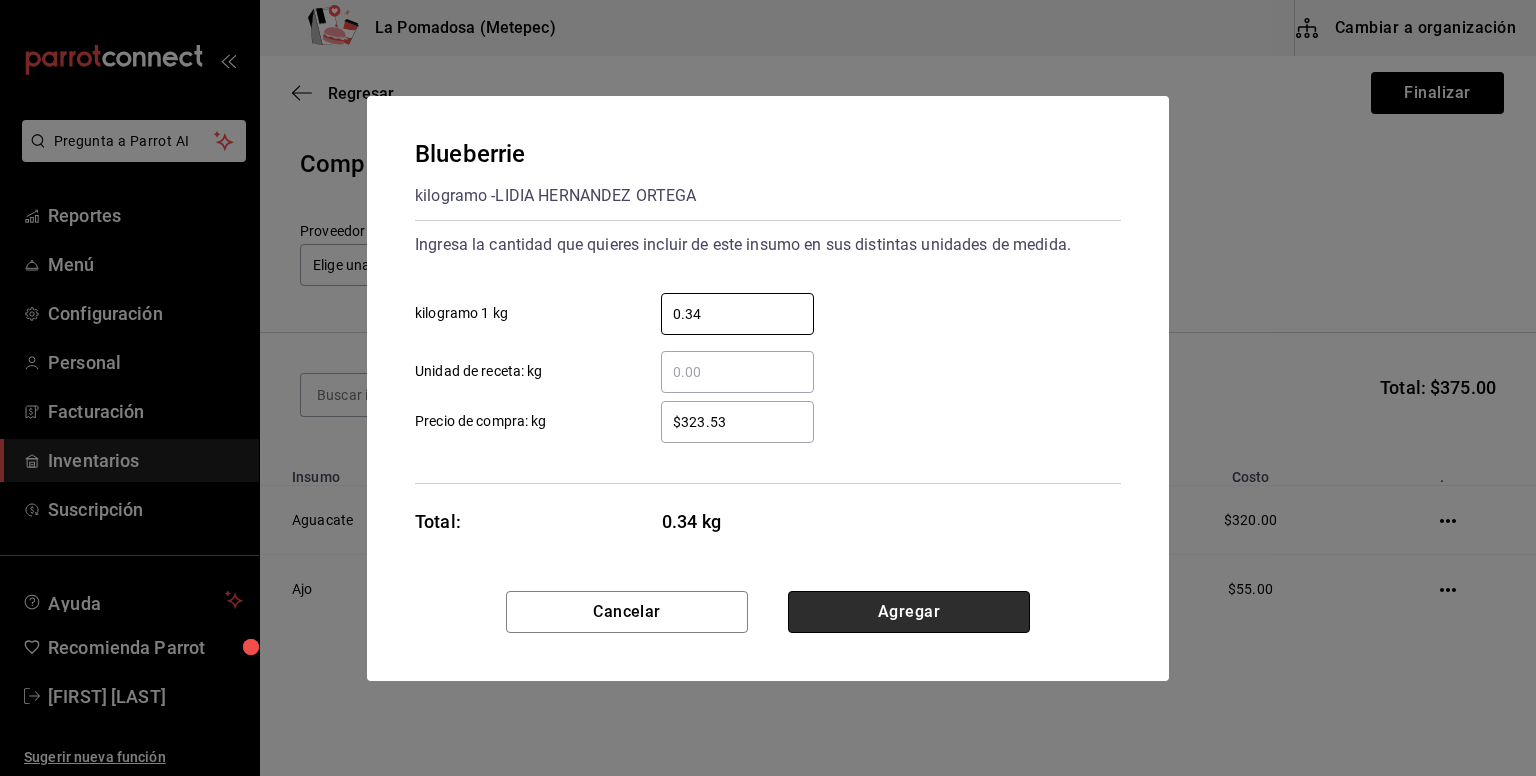 click on "Agregar" at bounding box center (909, 612) 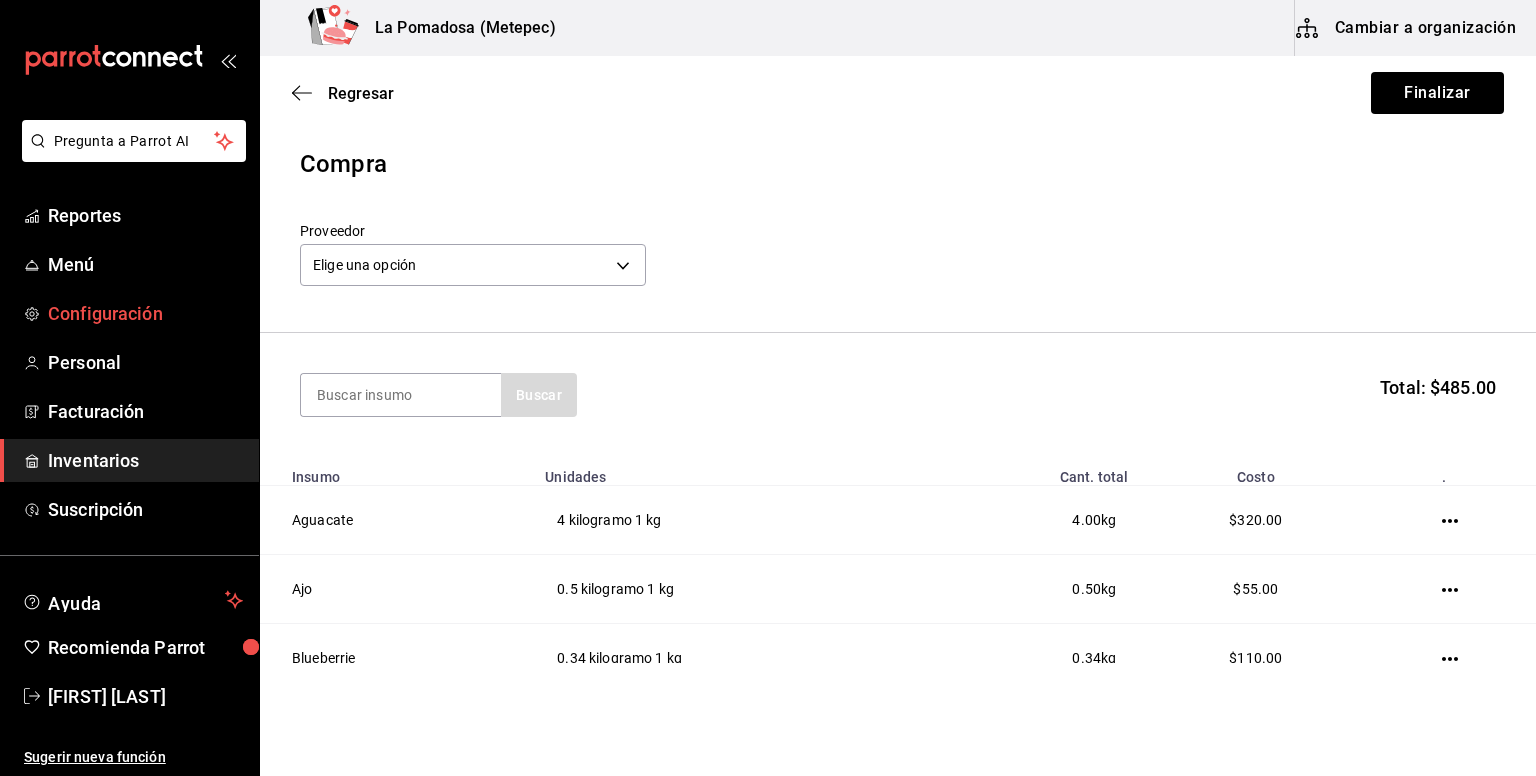 scroll, scrollTop: 0, scrollLeft: 0, axis: both 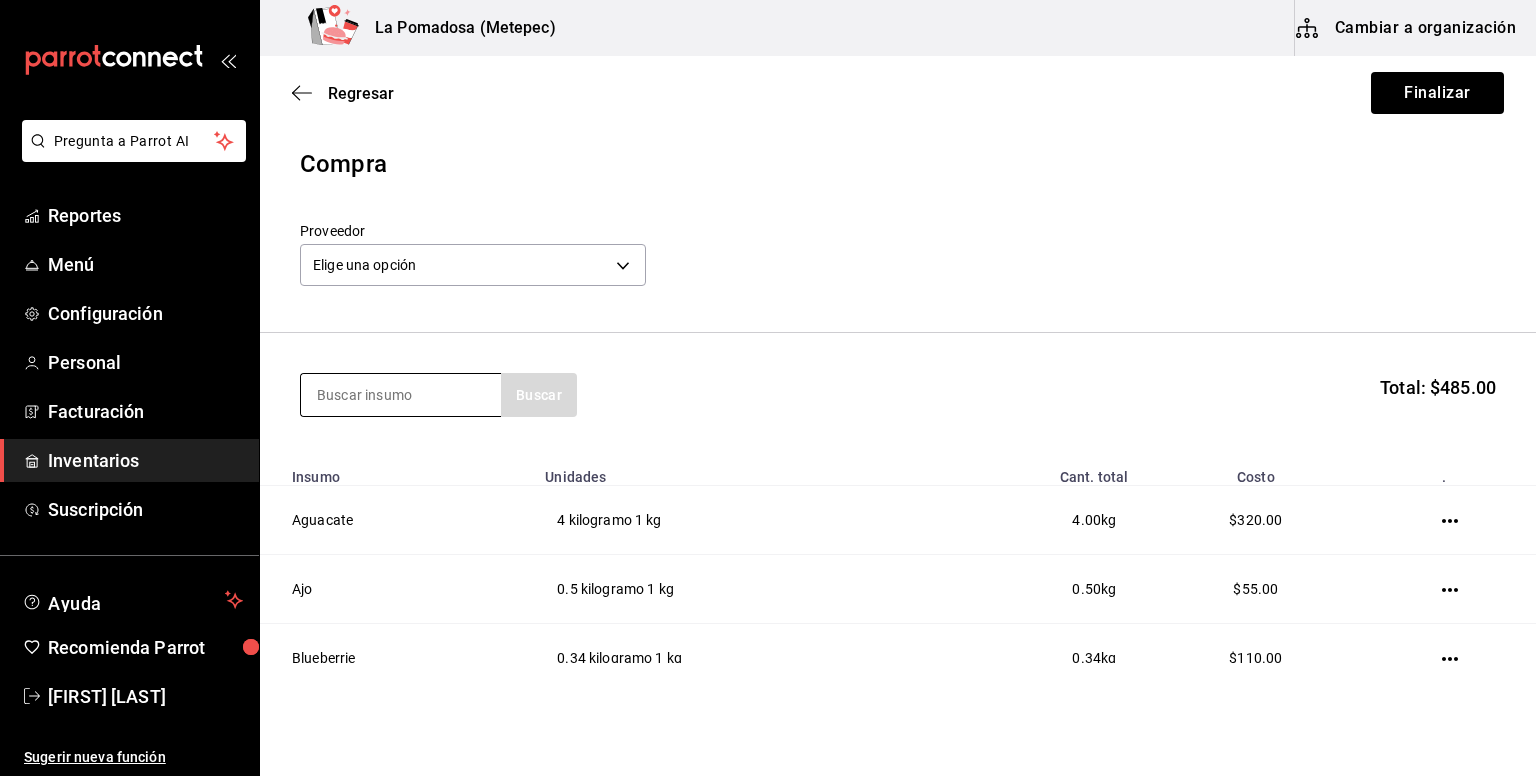 click at bounding box center (401, 395) 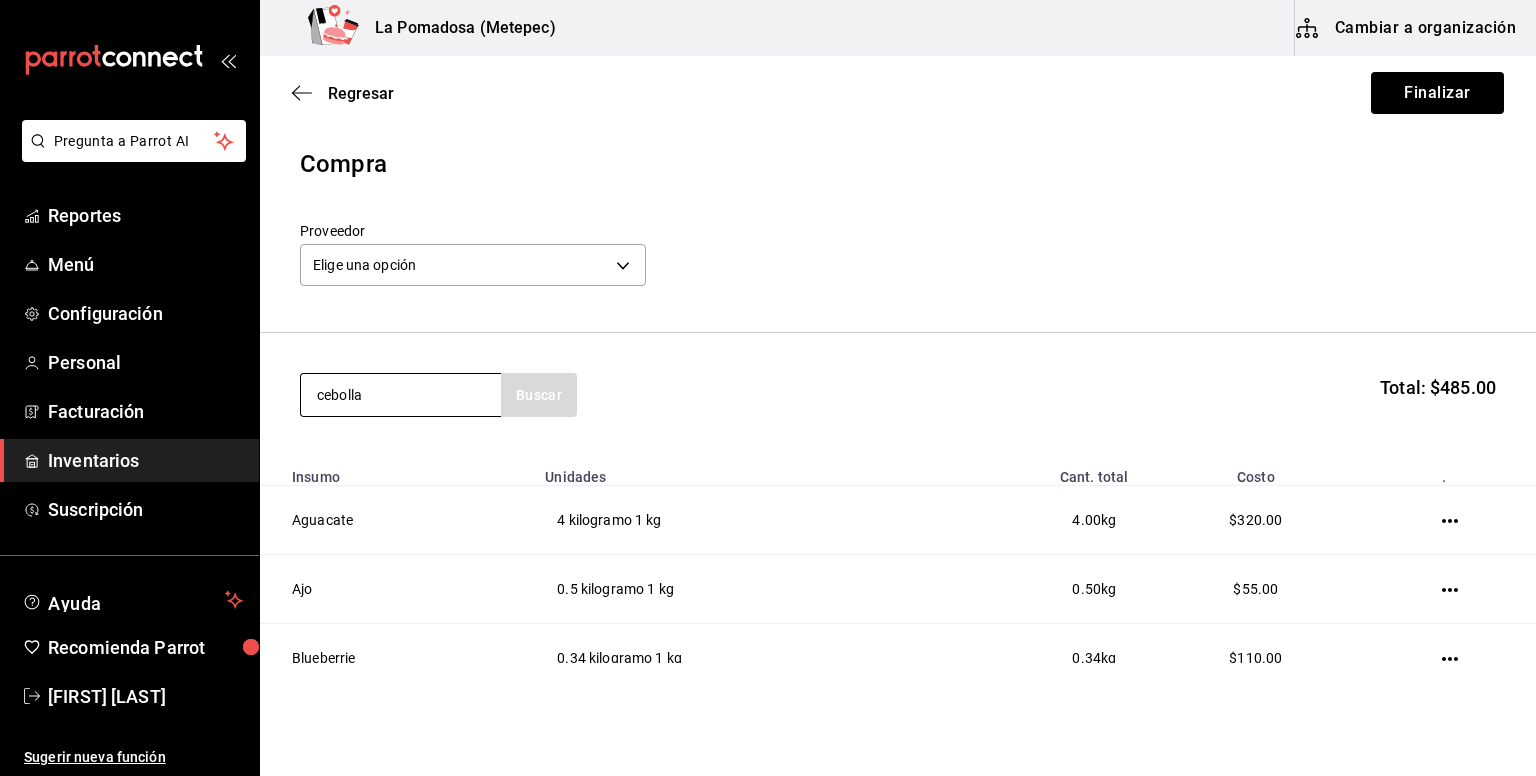 type on "cebolla" 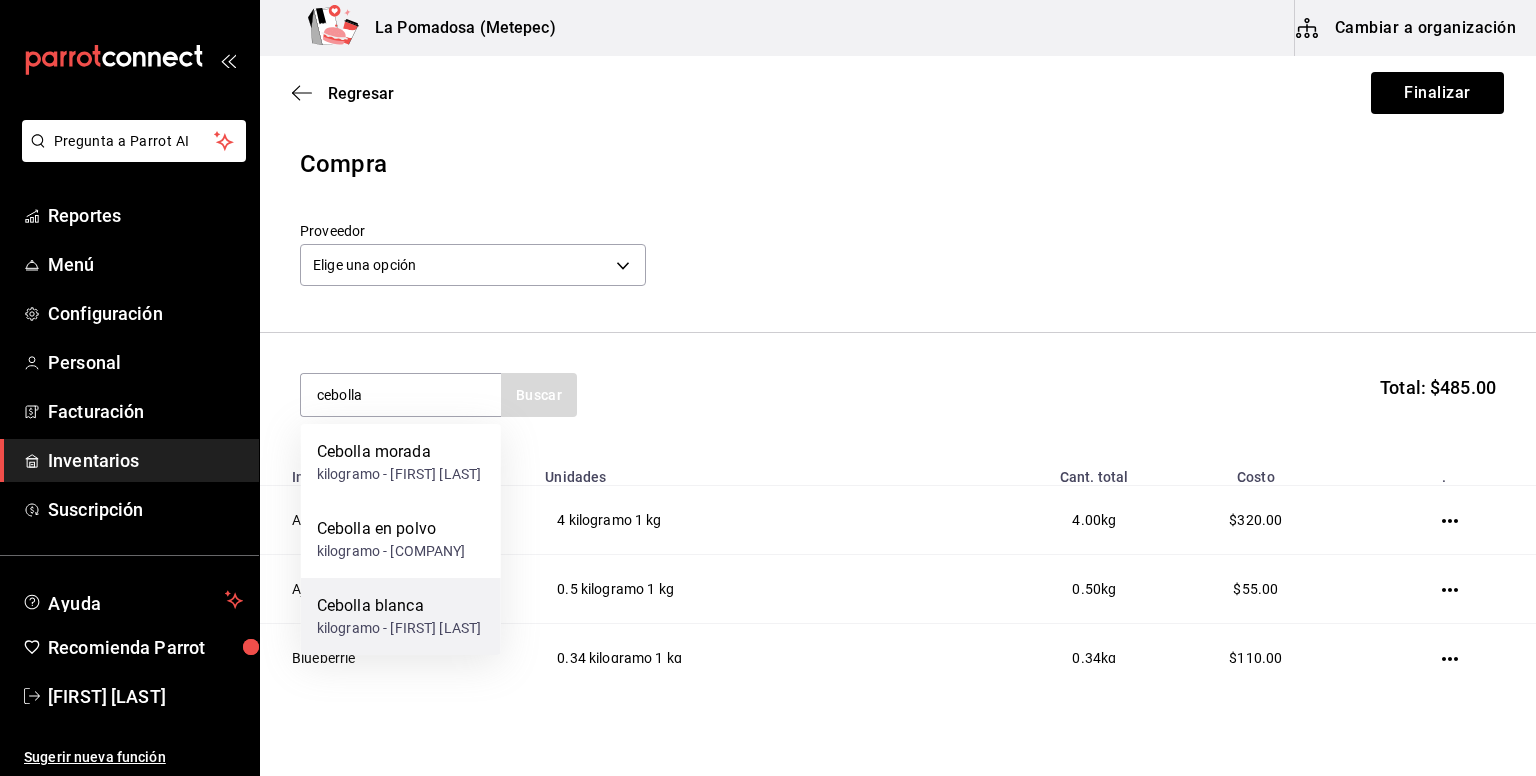 click on "kilogramo  -  [FIRST] [LAST]" at bounding box center [399, 628] 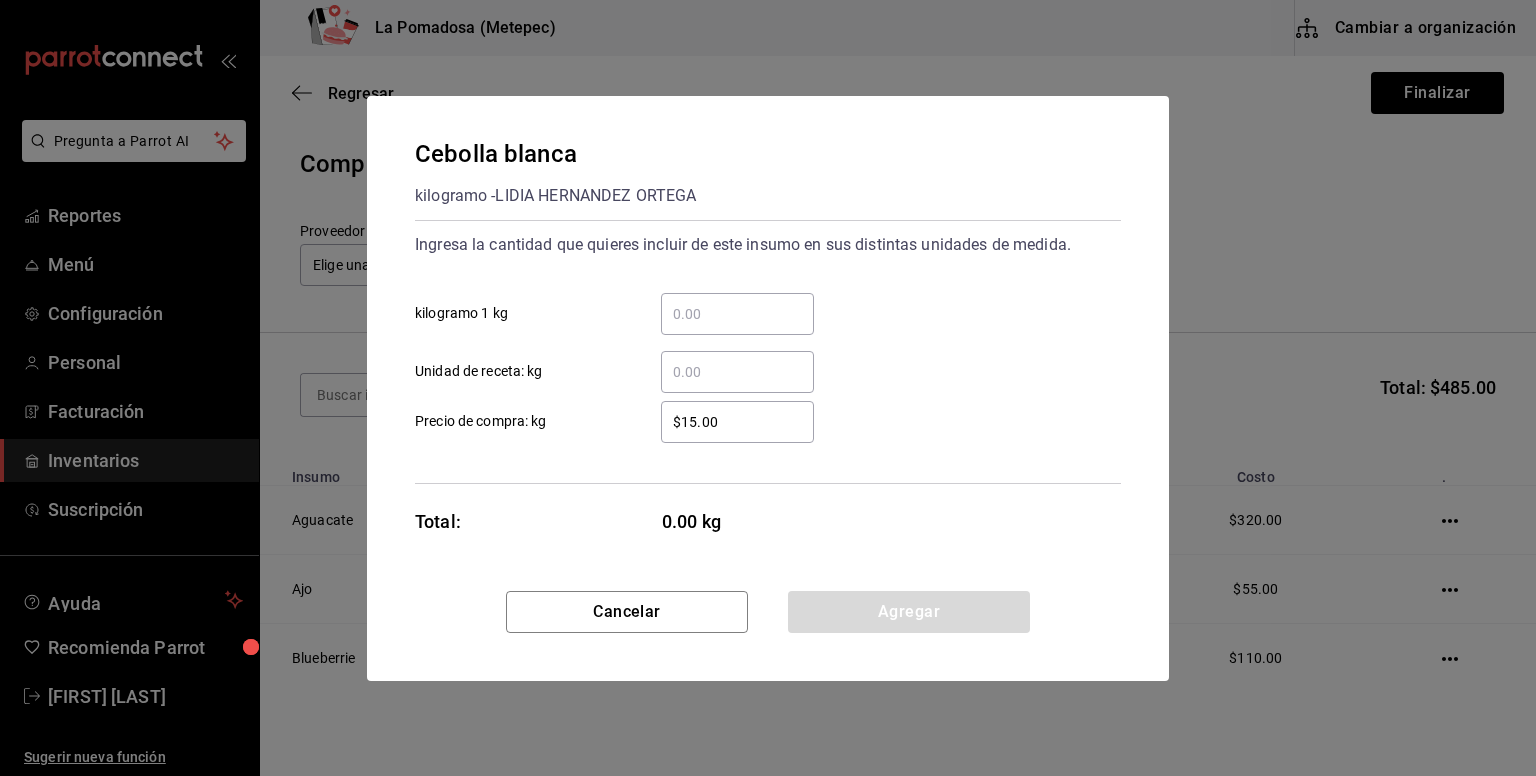 click on "​ kilogramo  1 kg" at bounding box center (737, 314) 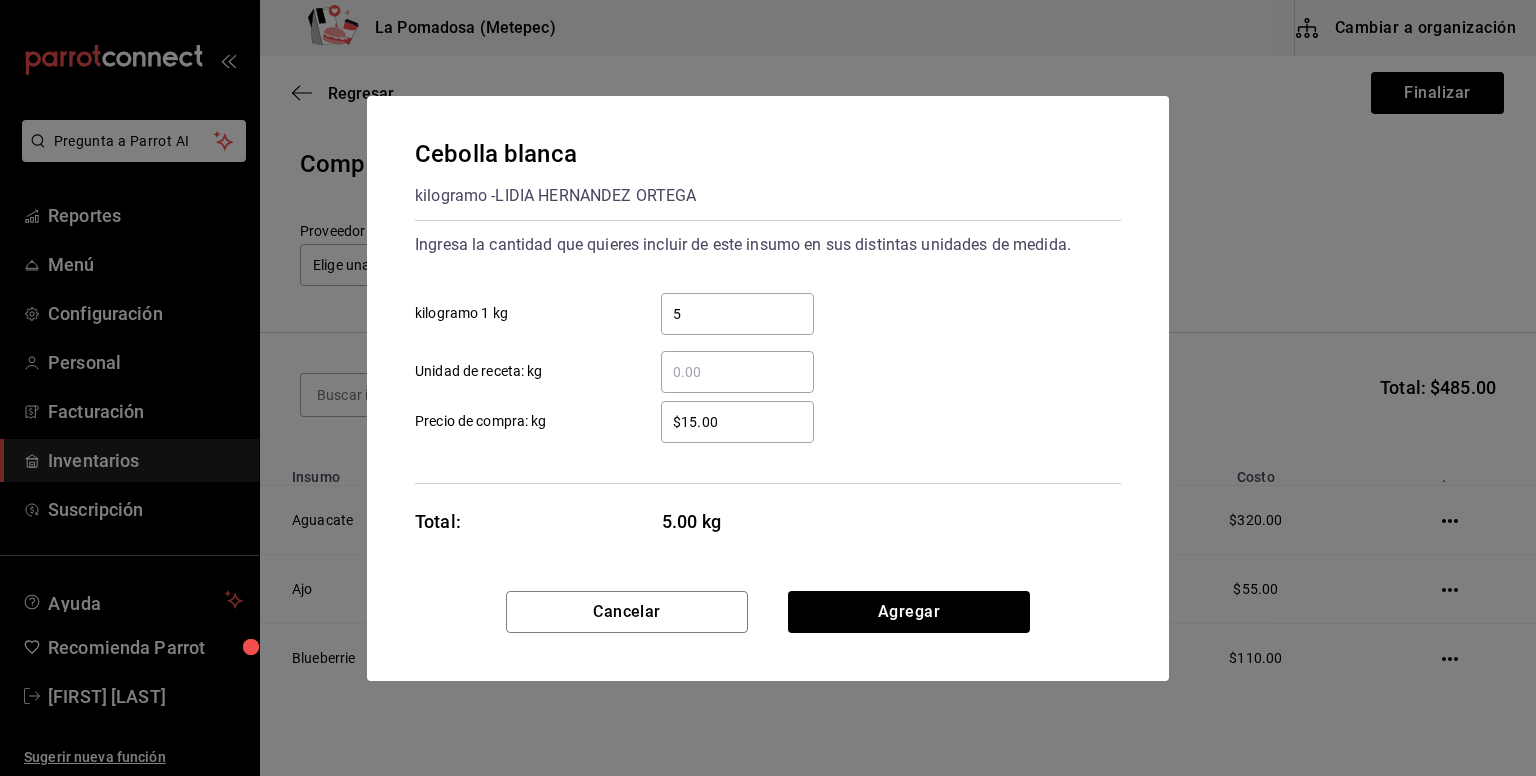 type on "5" 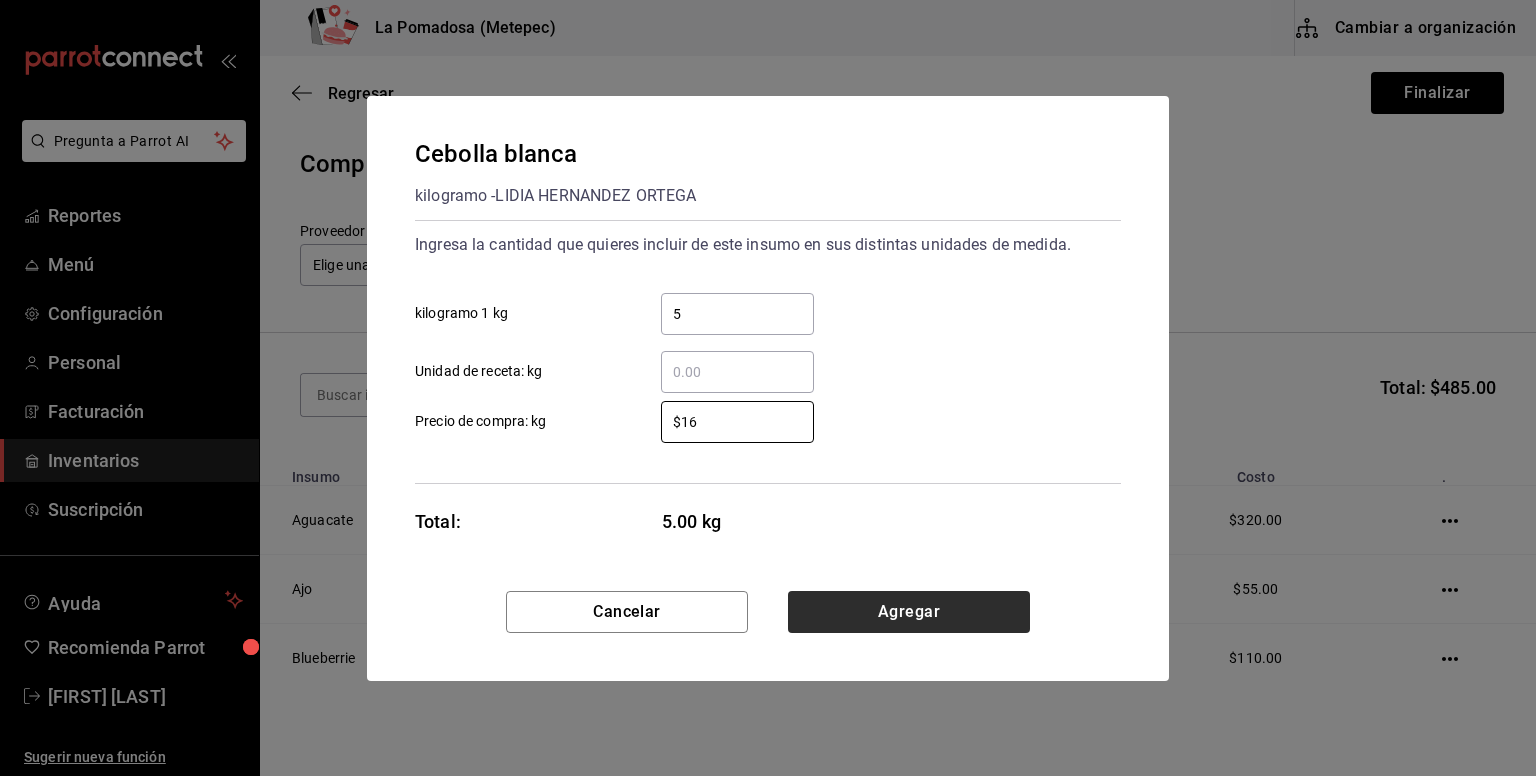 type on "$16" 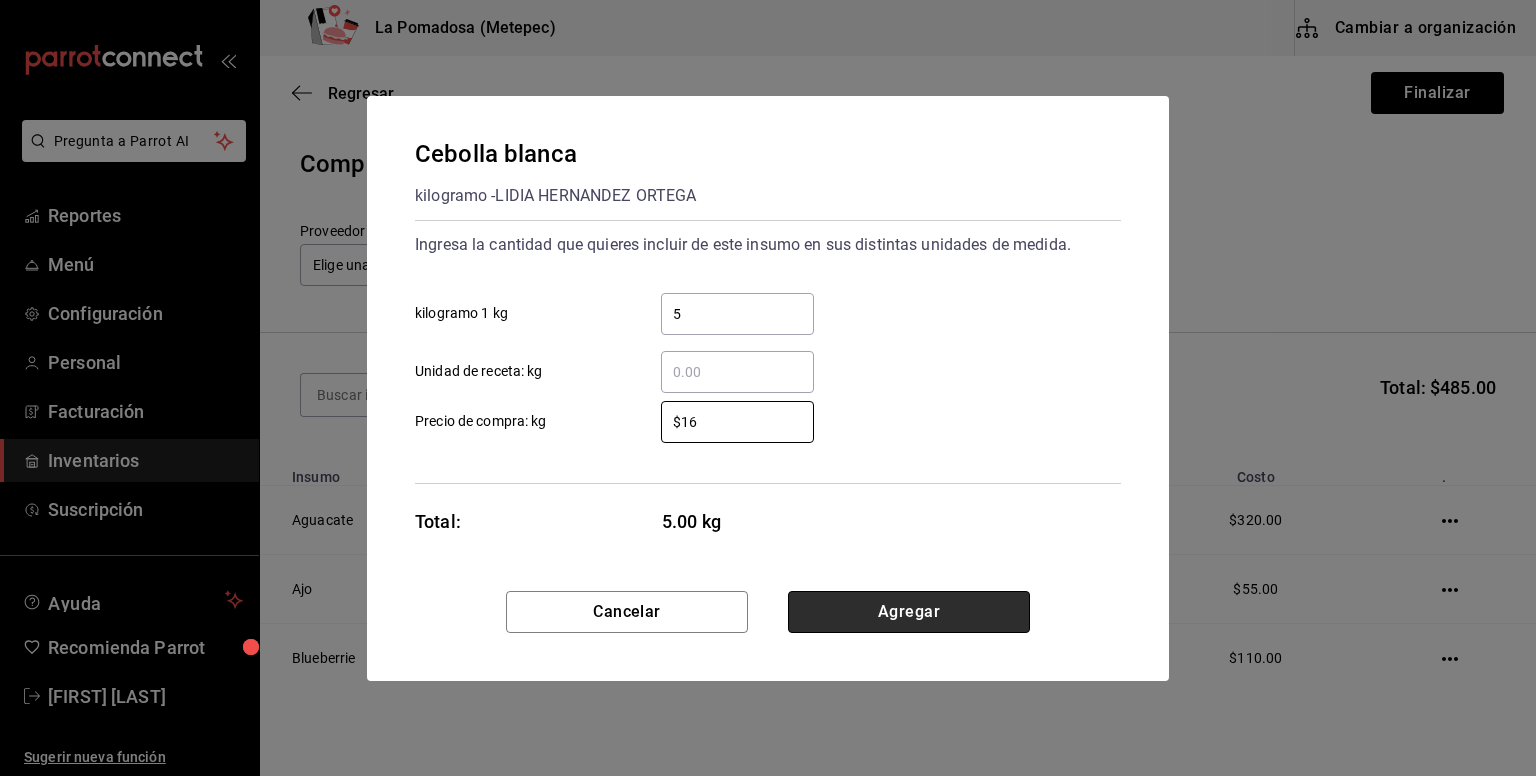 click on "Agregar" at bounding box center (909, 612) 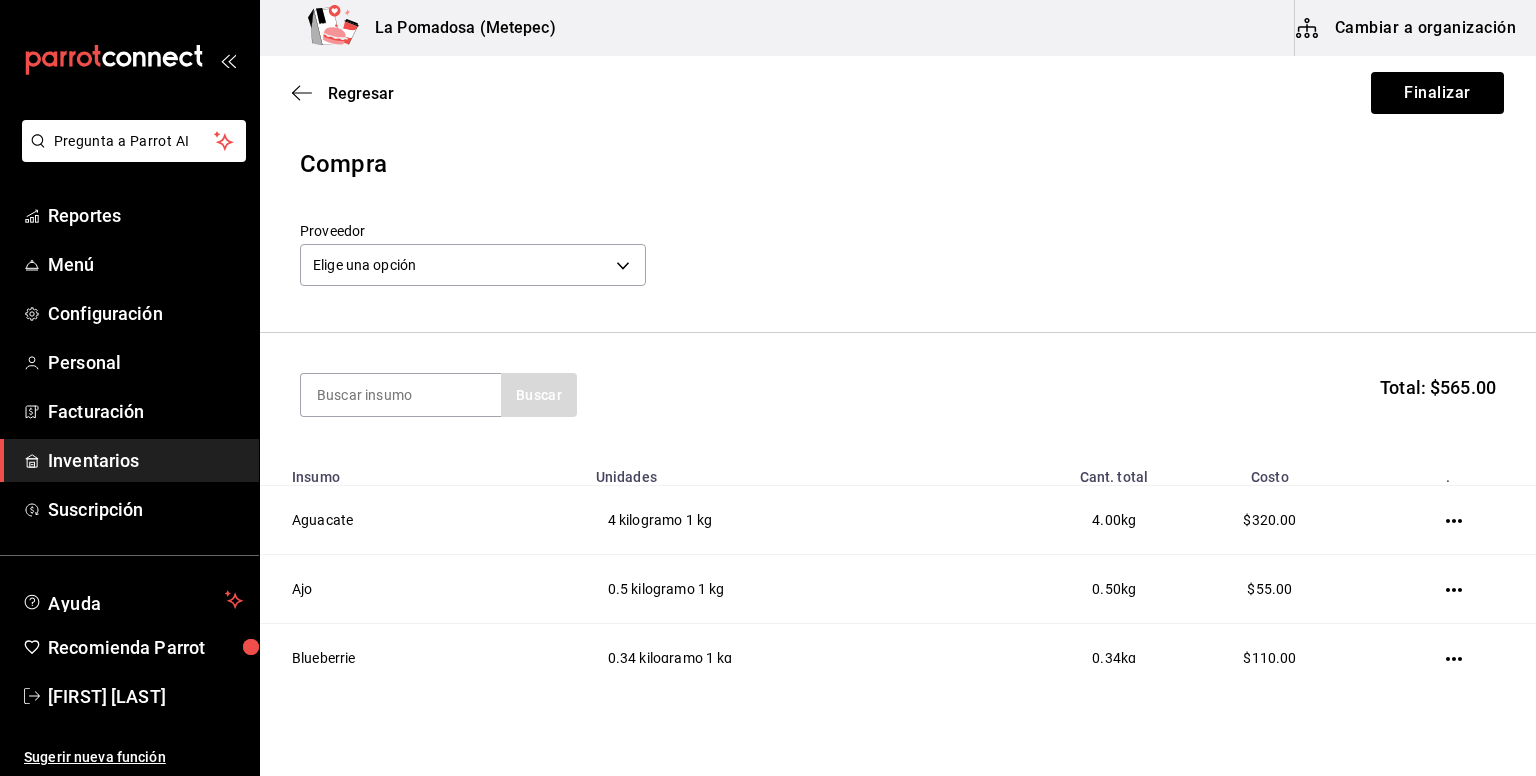 scroll, scrollTop: 161, scrollLeft: 0, axis: vertical 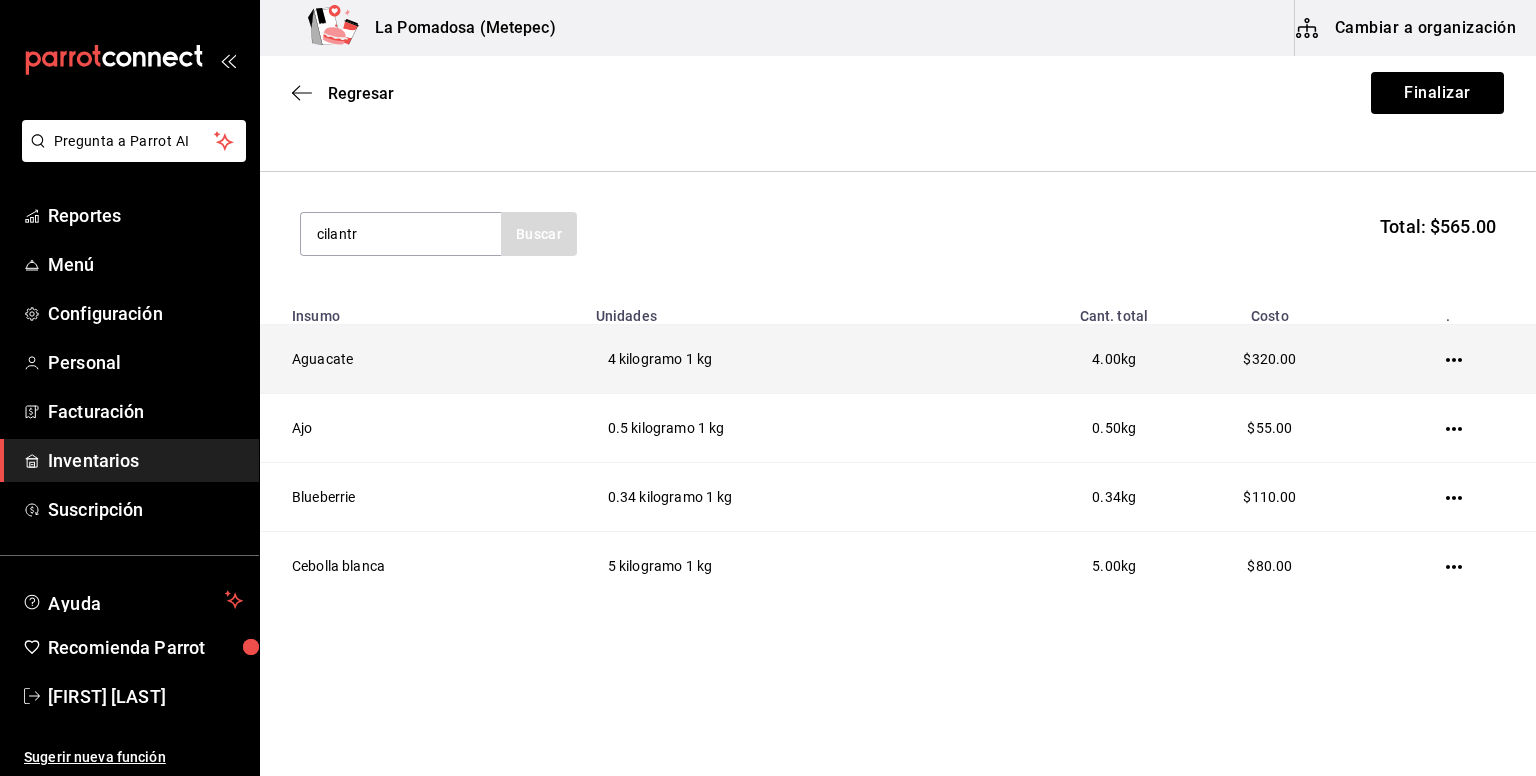type on "cilantr" 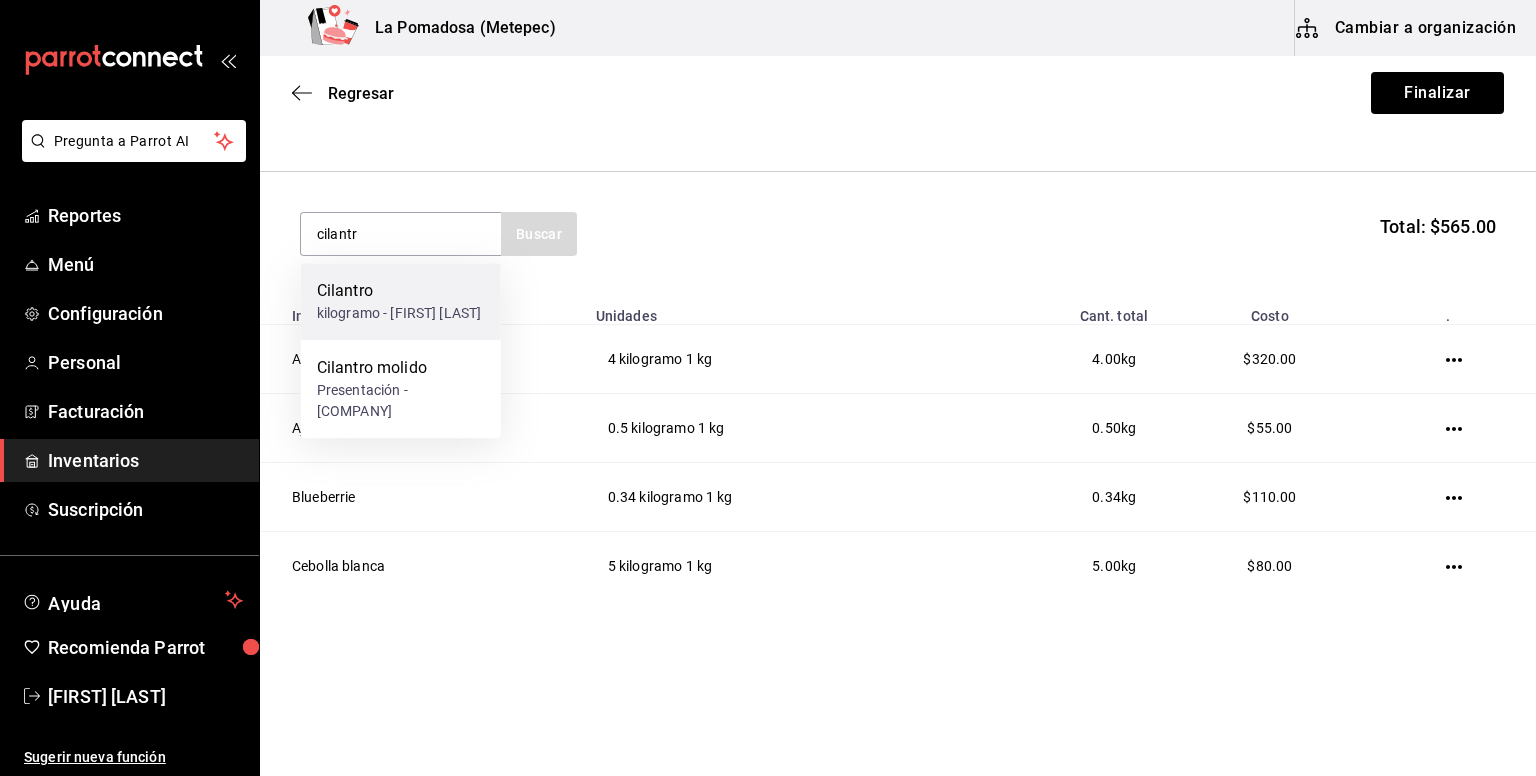 click on "kilogramo  -  [FIRST] [LAST]" at bounding box center (399, 313) 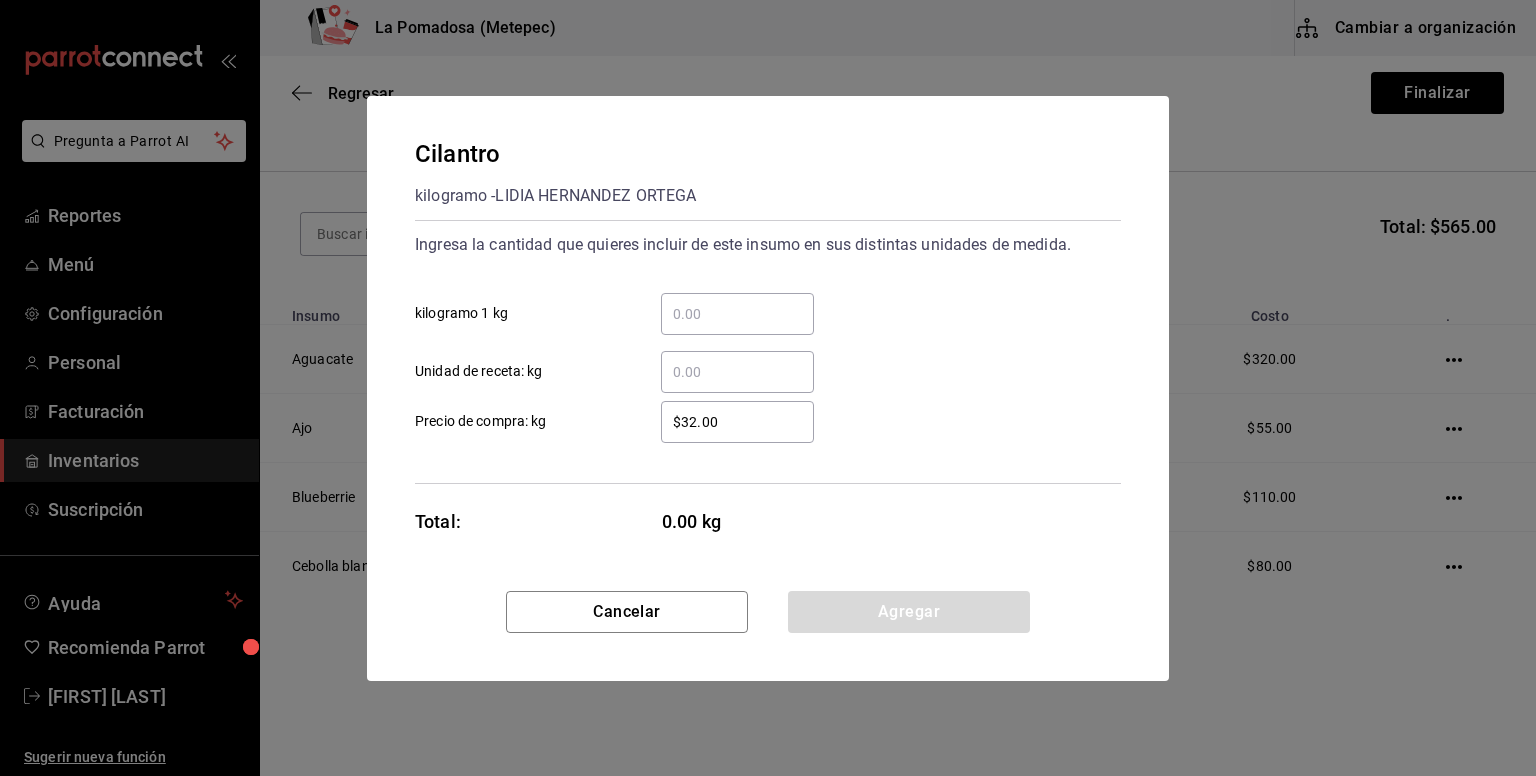 click on "​ kilogramo  1 kg" at bounding box center [737, 314] 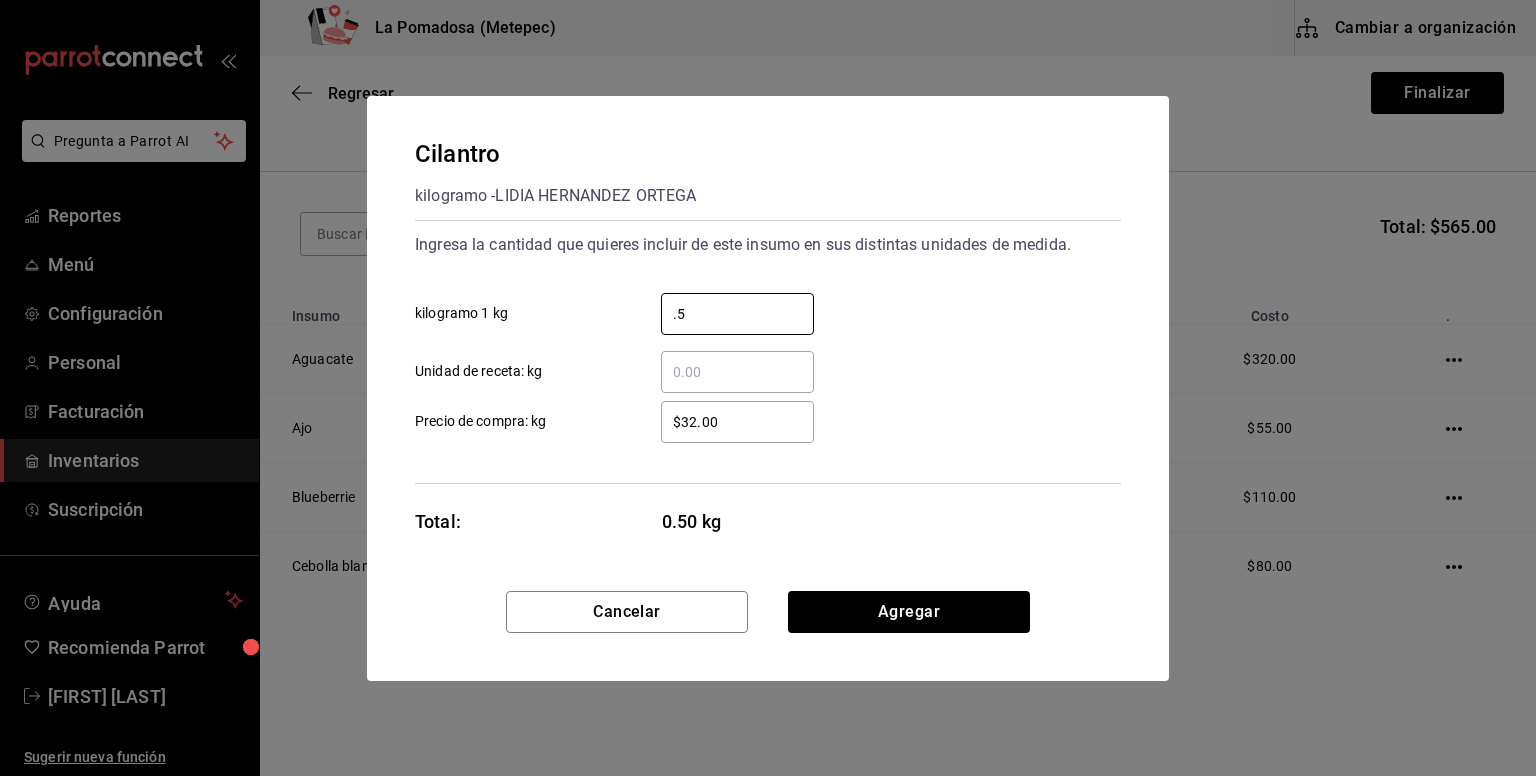 type on "0.5" 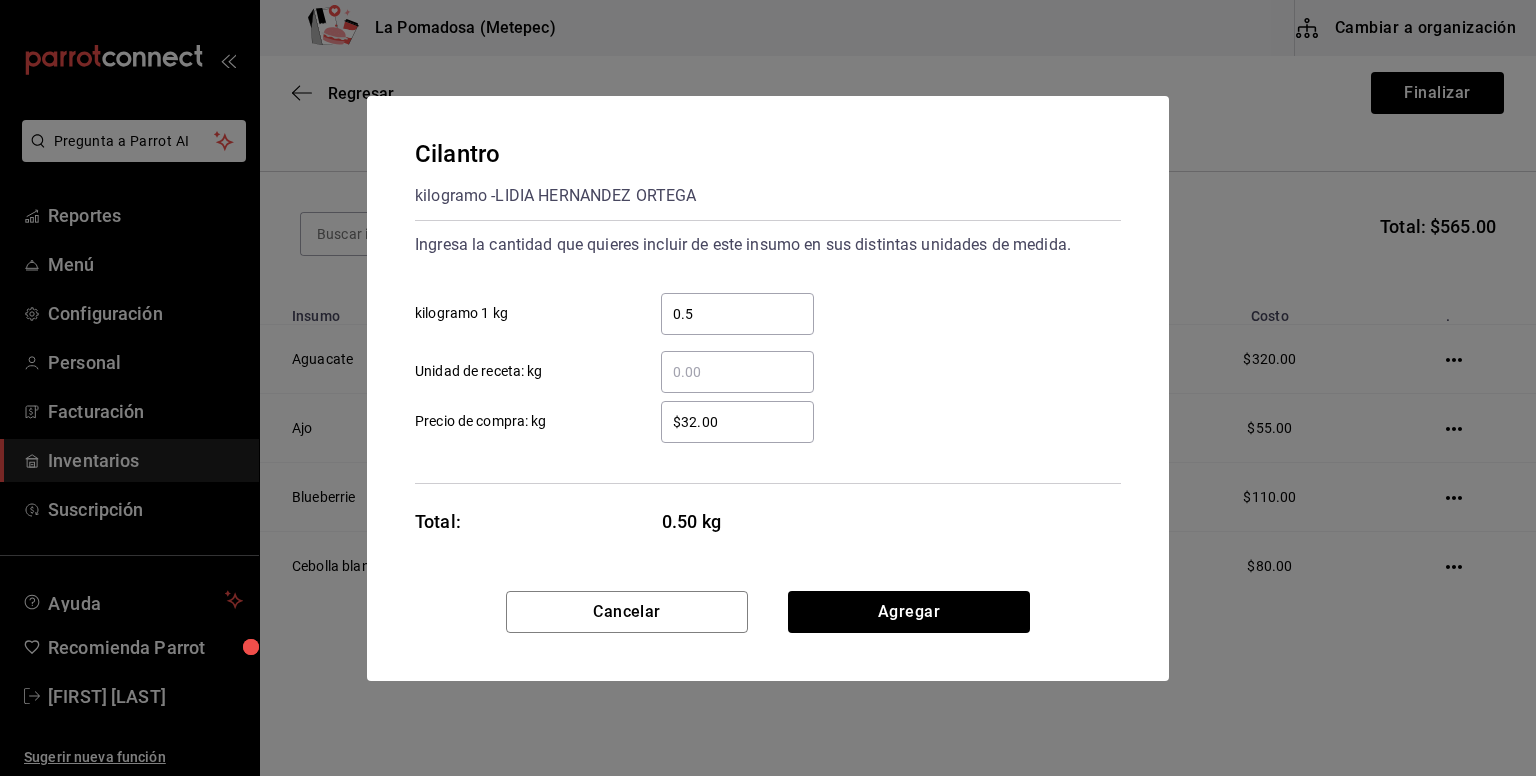 click on "Cancelar Agregar" at bounding box center (768, 636) 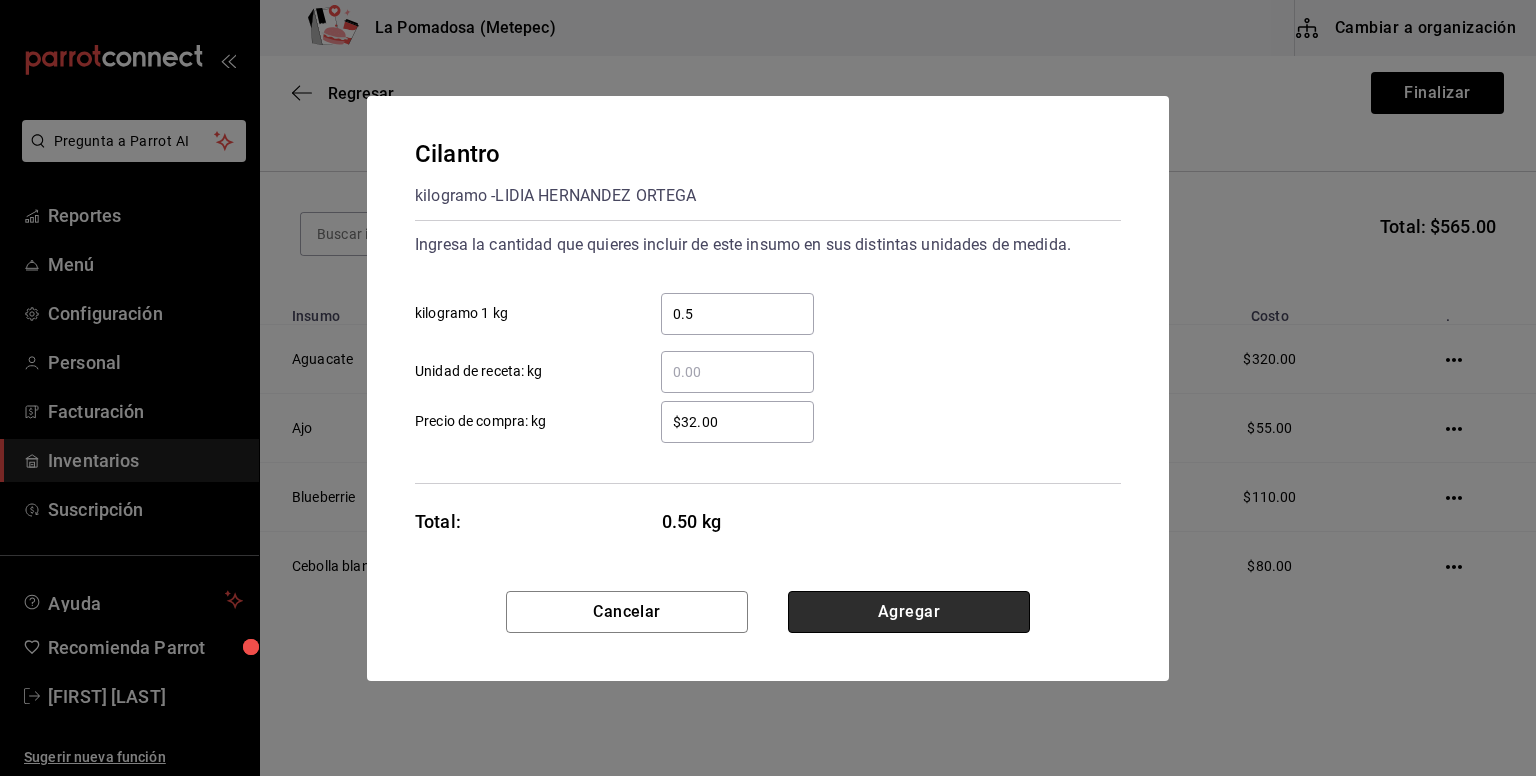 click on "Agregar" at bounding box center (909, 612) 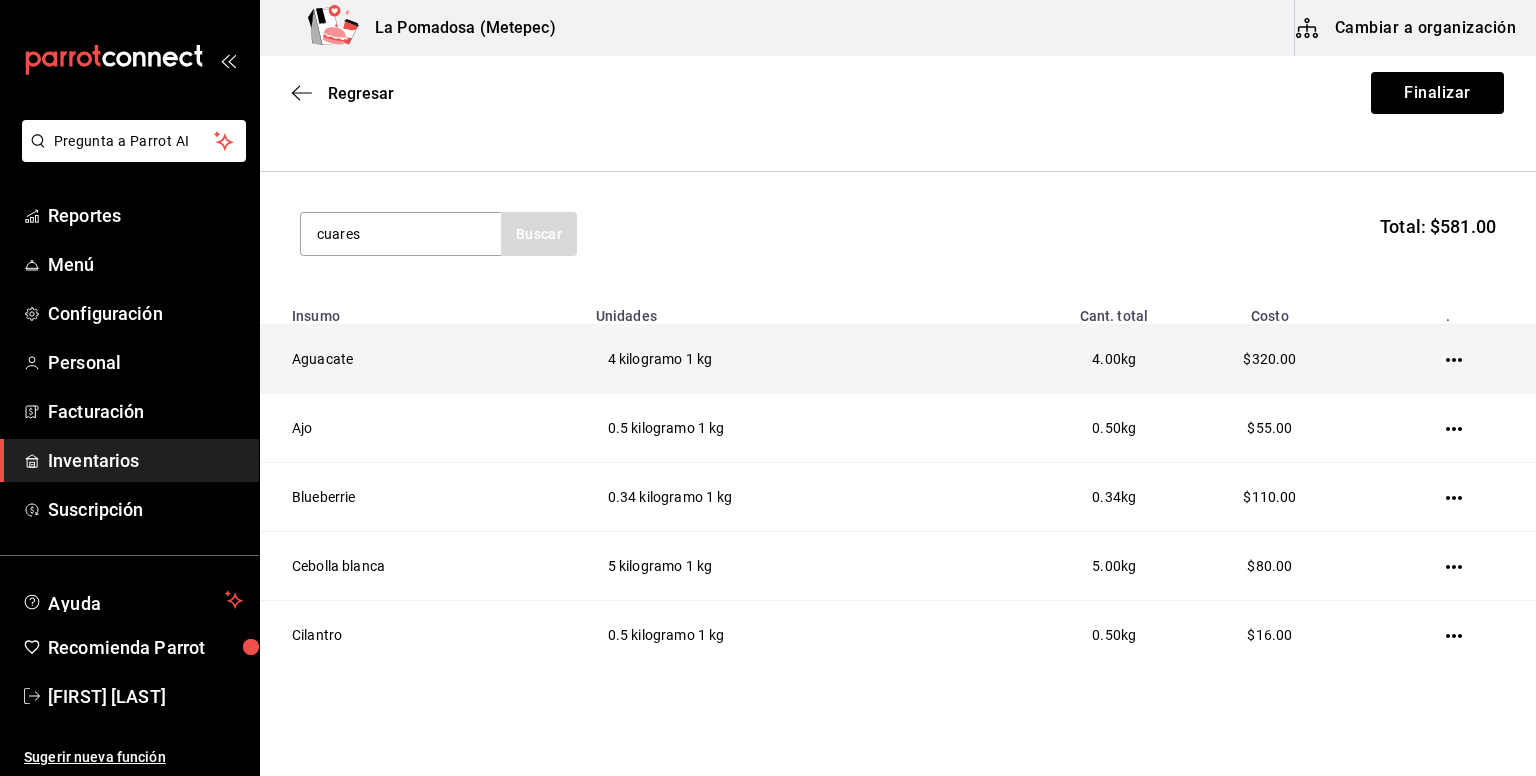type on "cuares" 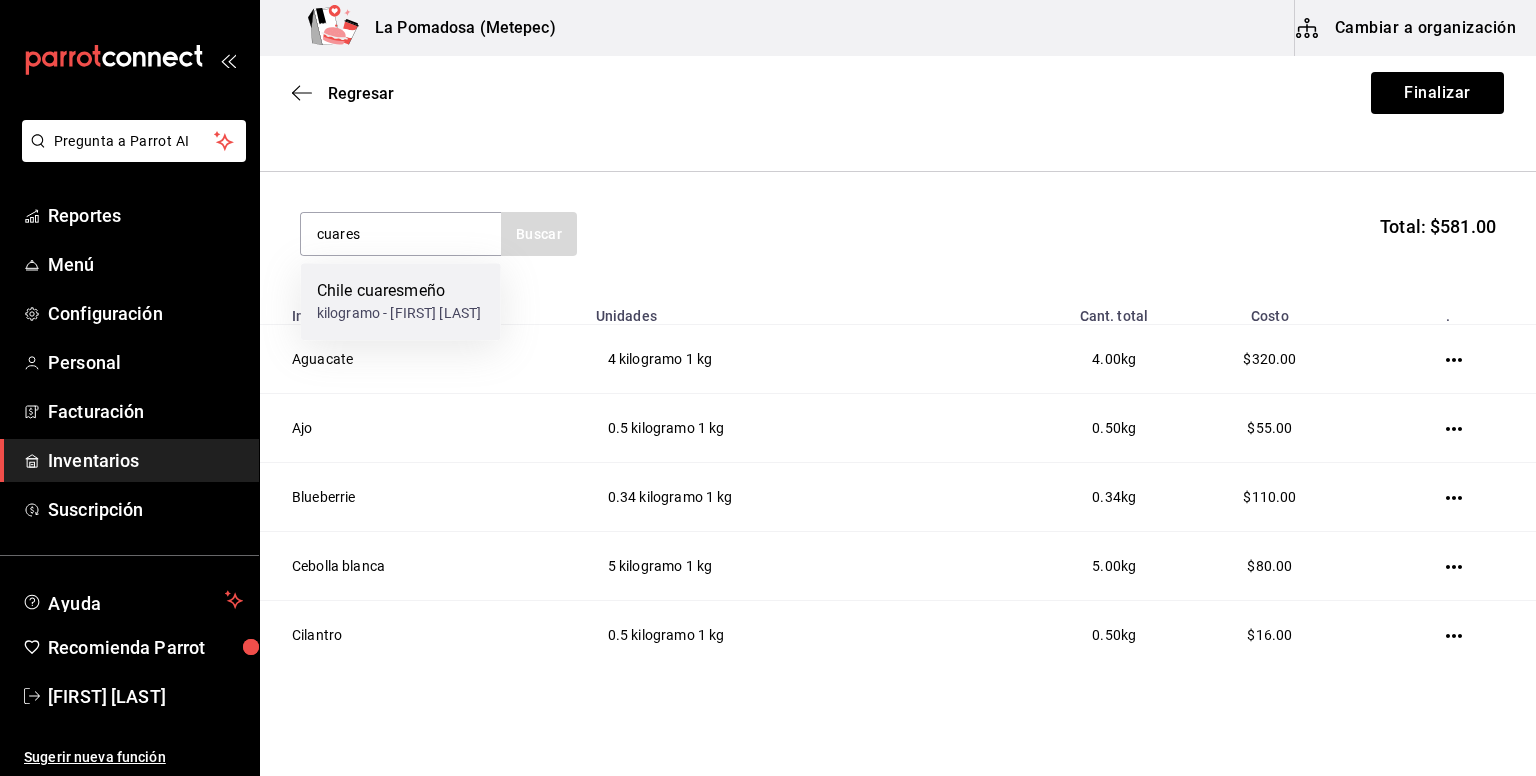click on "kilogramo  -  [FIRST] [LAST]" at bounding box center [399, 313] 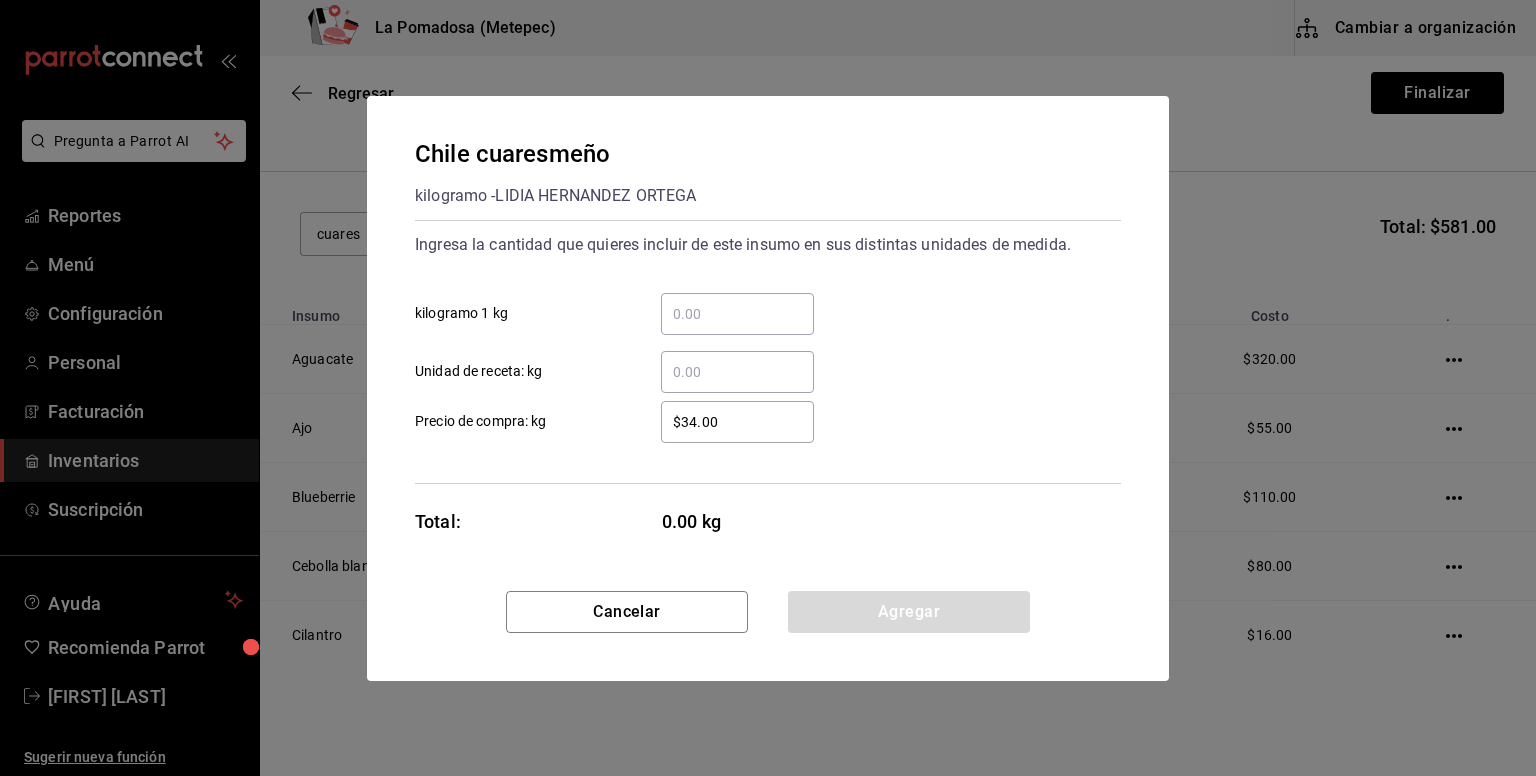 type 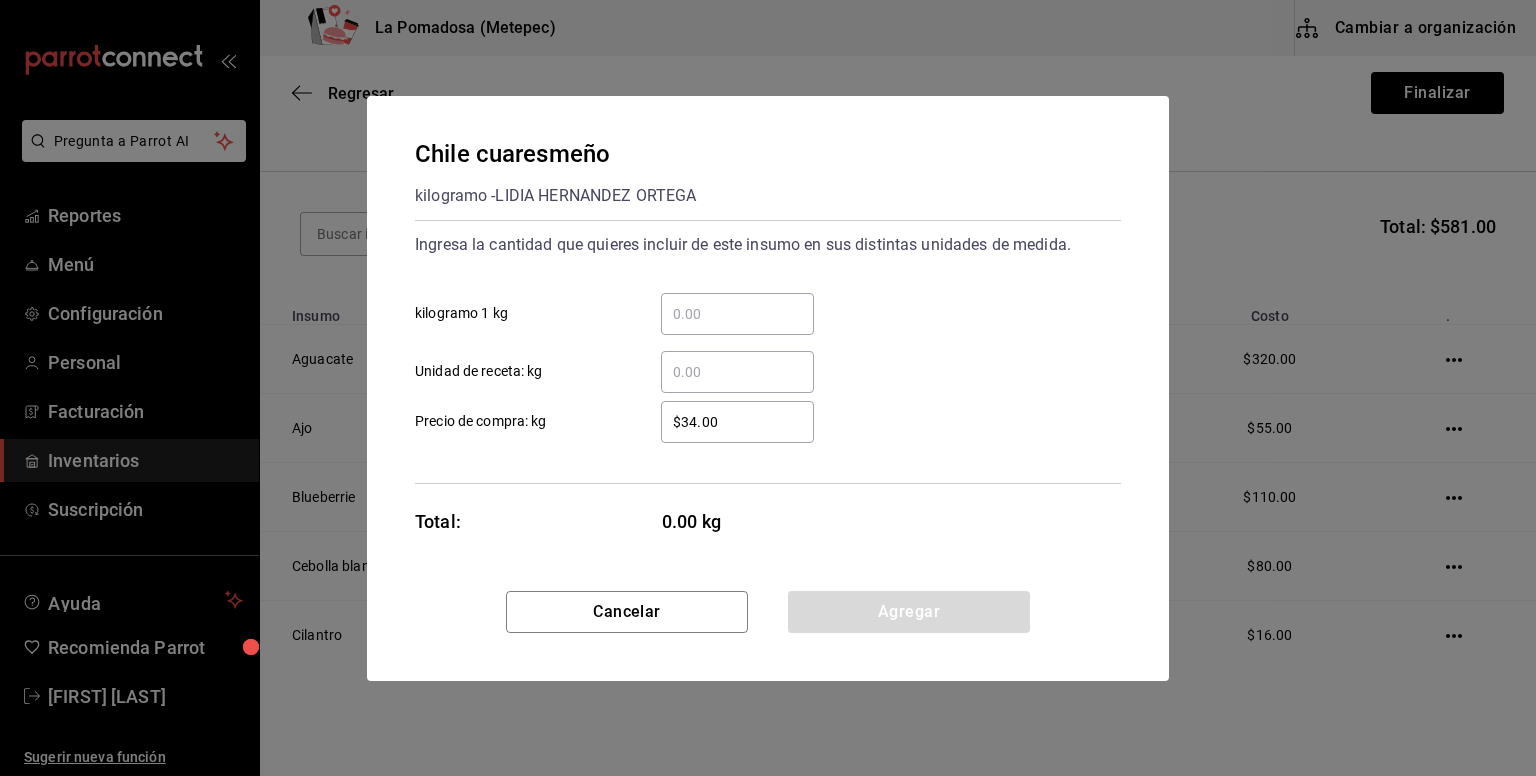 click on "​ kilogramo  1 kg" at bounding box center [737, 314] 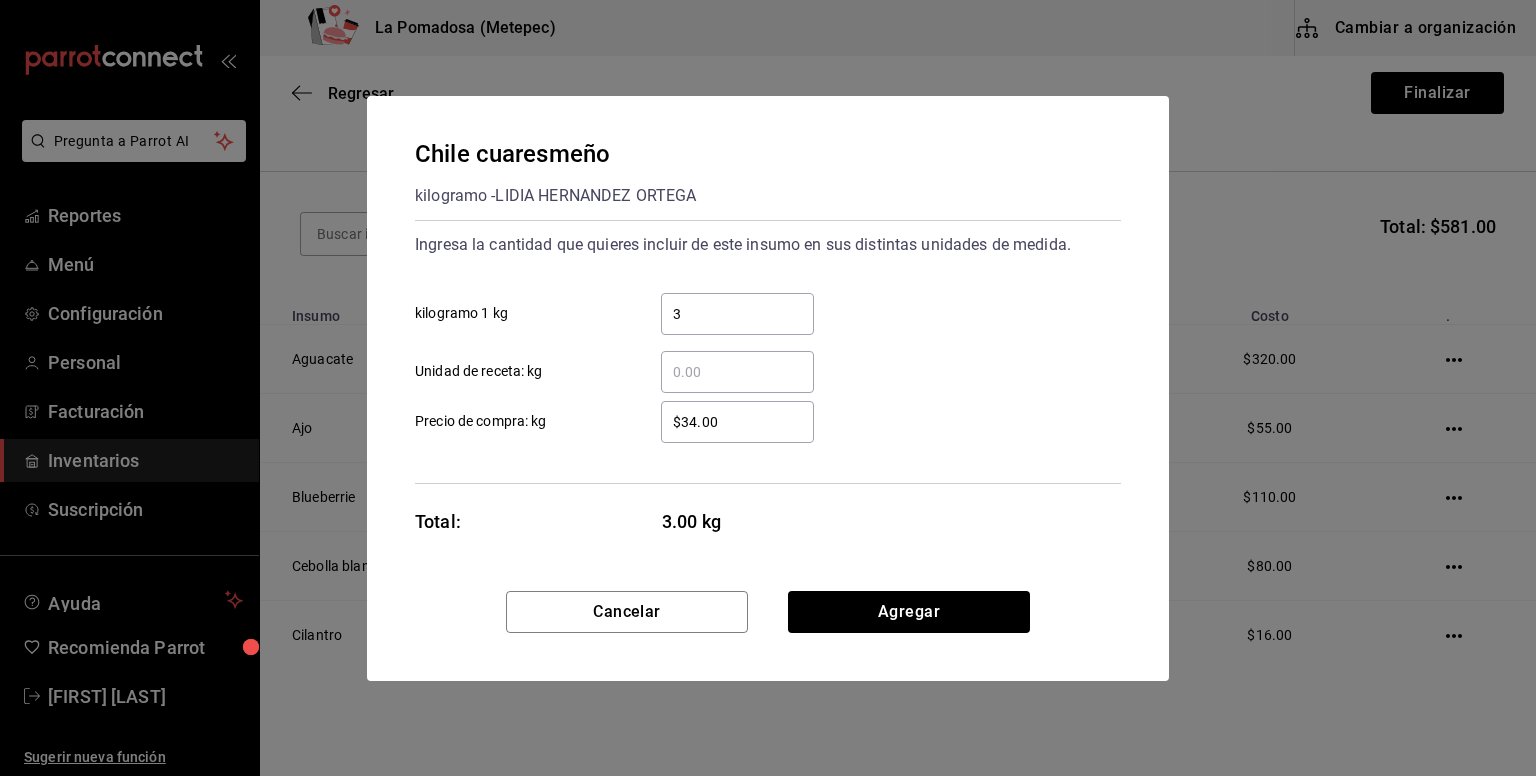 type on "3" 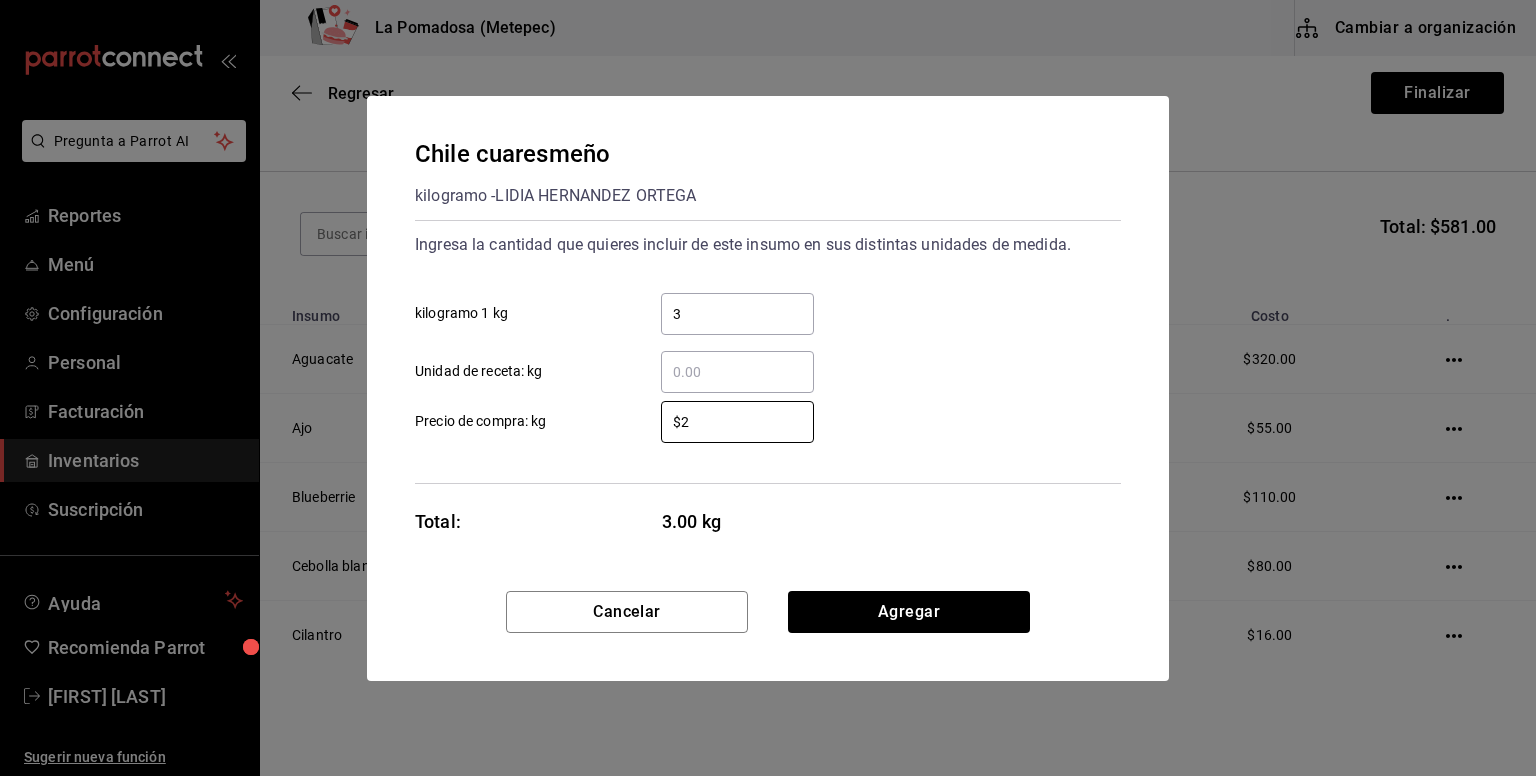 type on "$29" 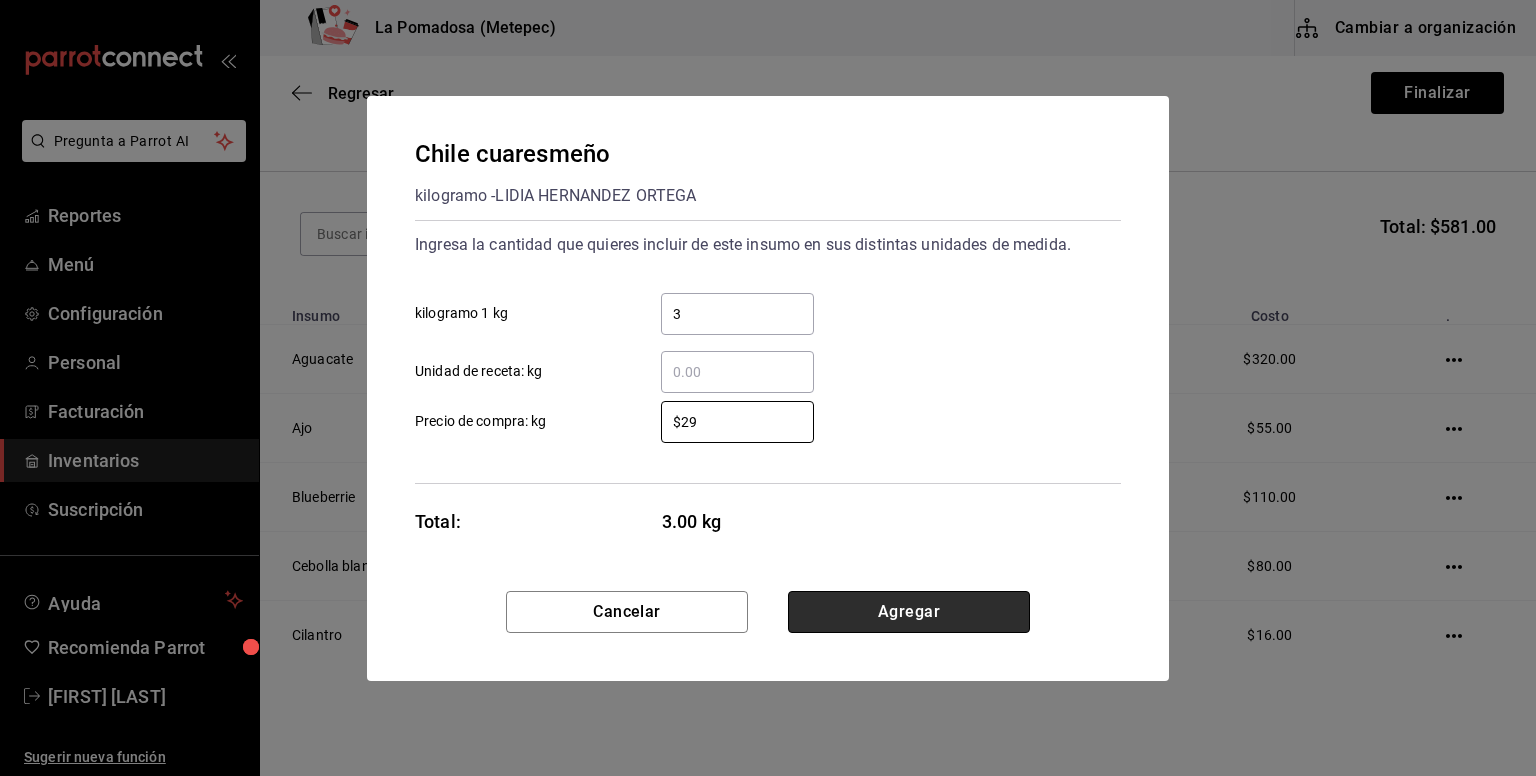click on "Agregar" at bounding box center (909, 612) 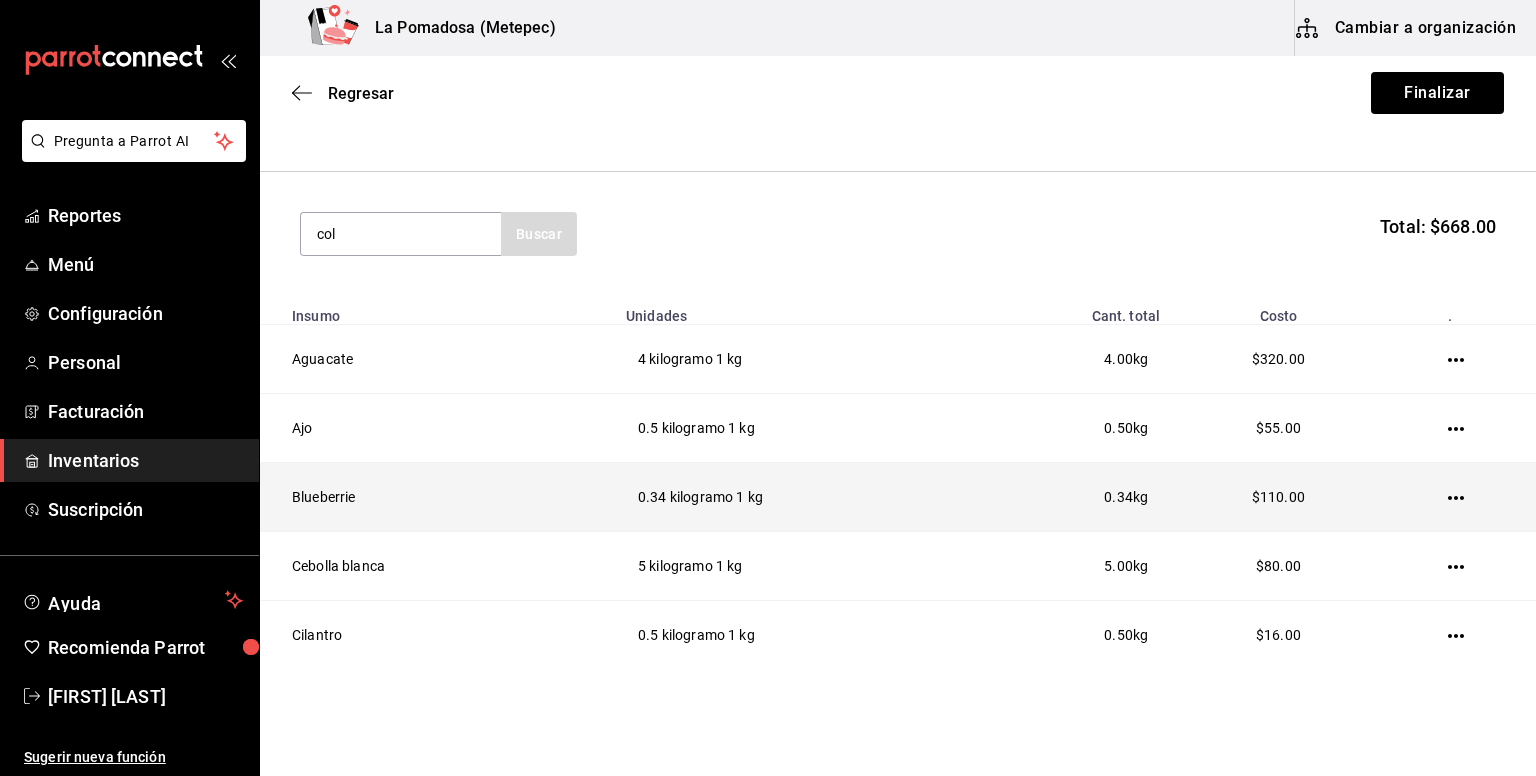 type on "col" 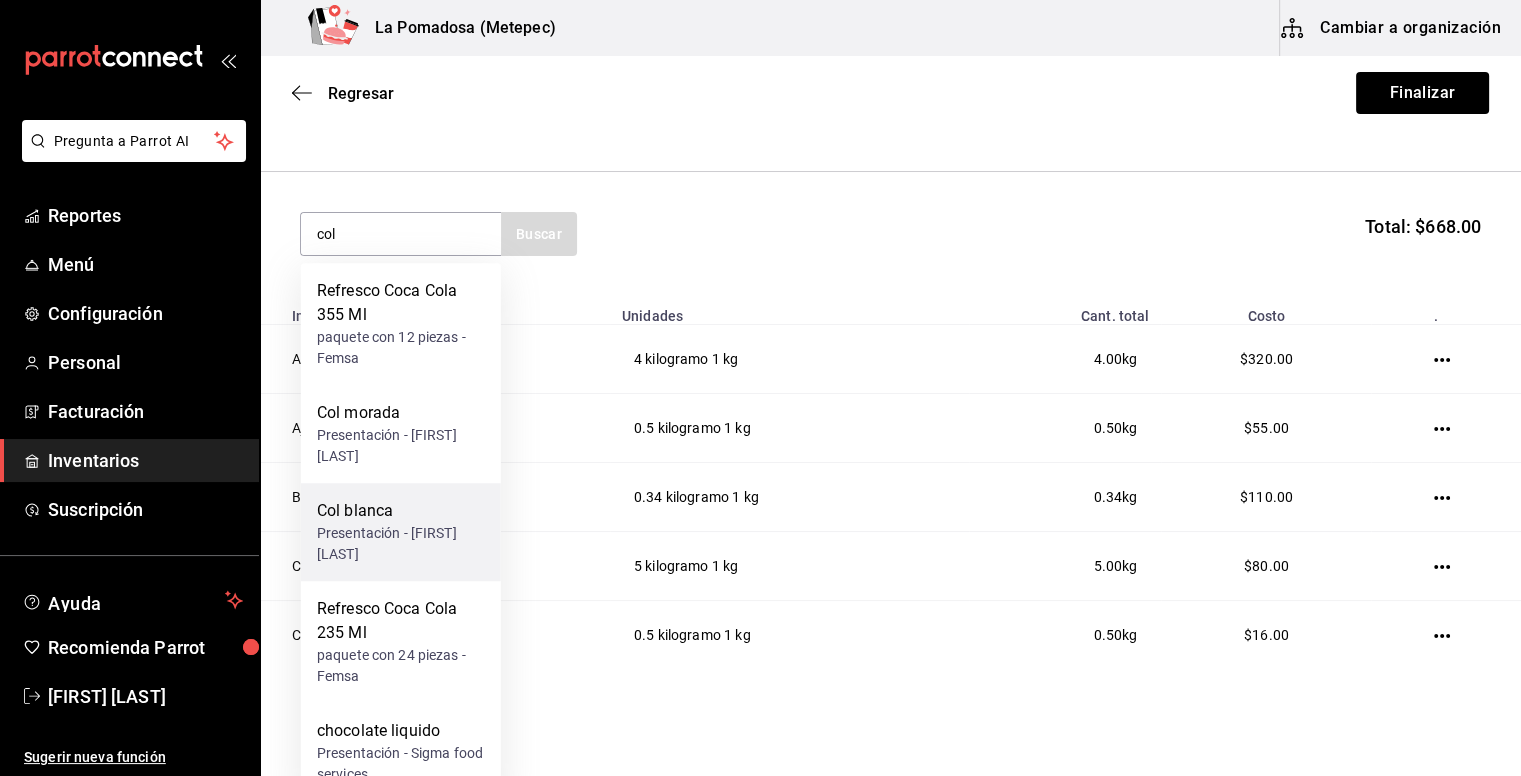 click on "Presentación - [FIRST] [LAST]" at bounding box center (401, 544) 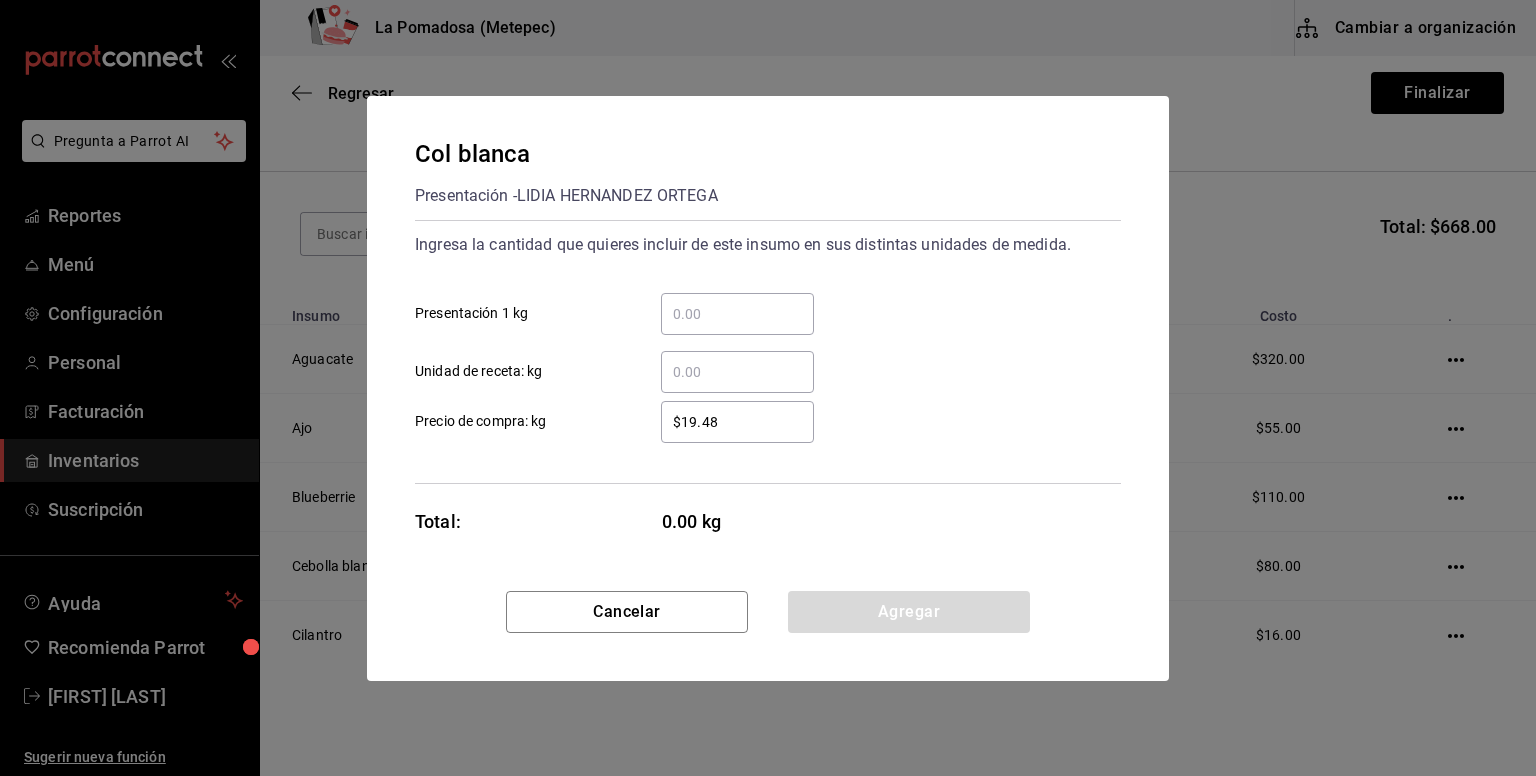 click on "​" at bounding box center (737, 314) 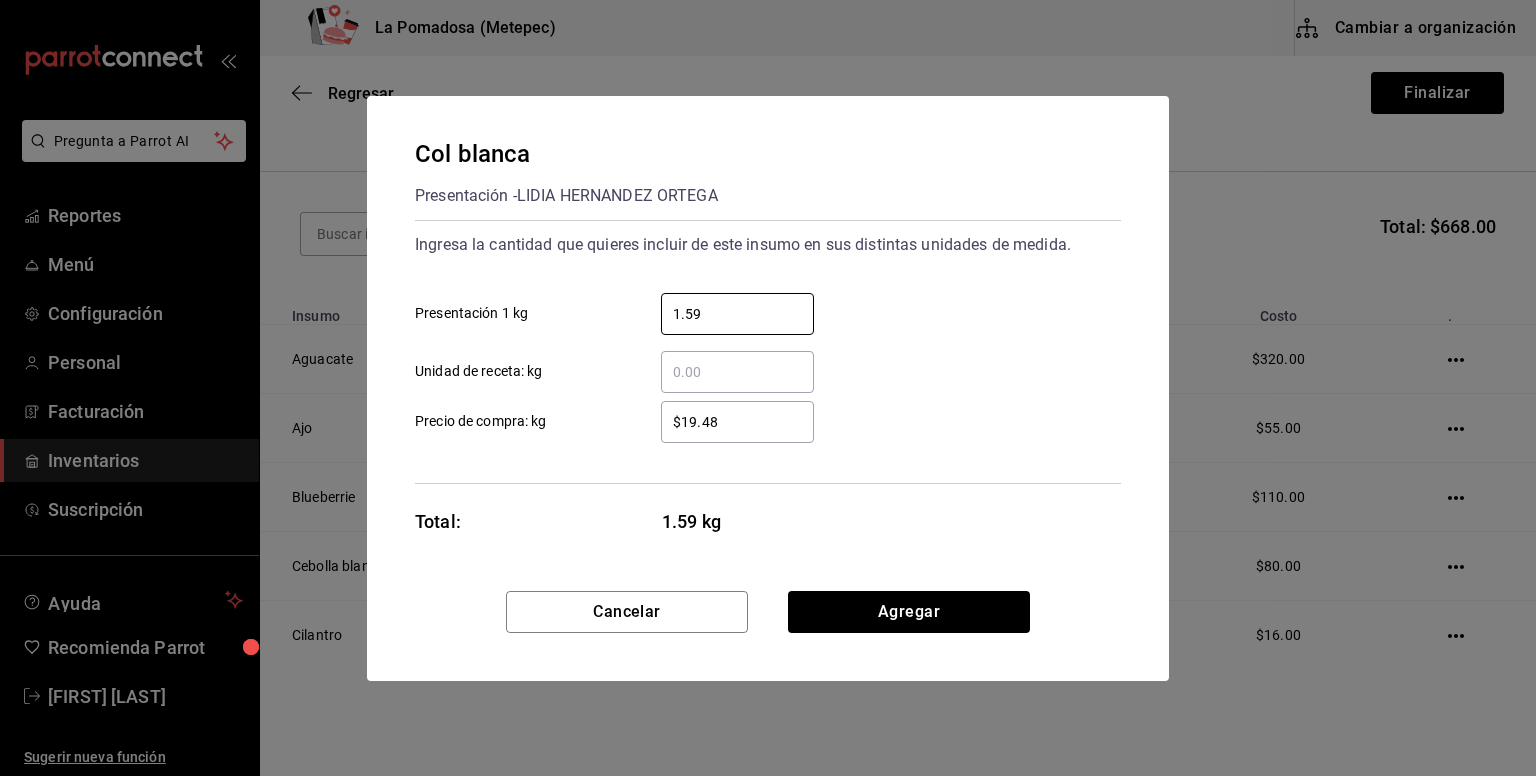 type on "1.59" 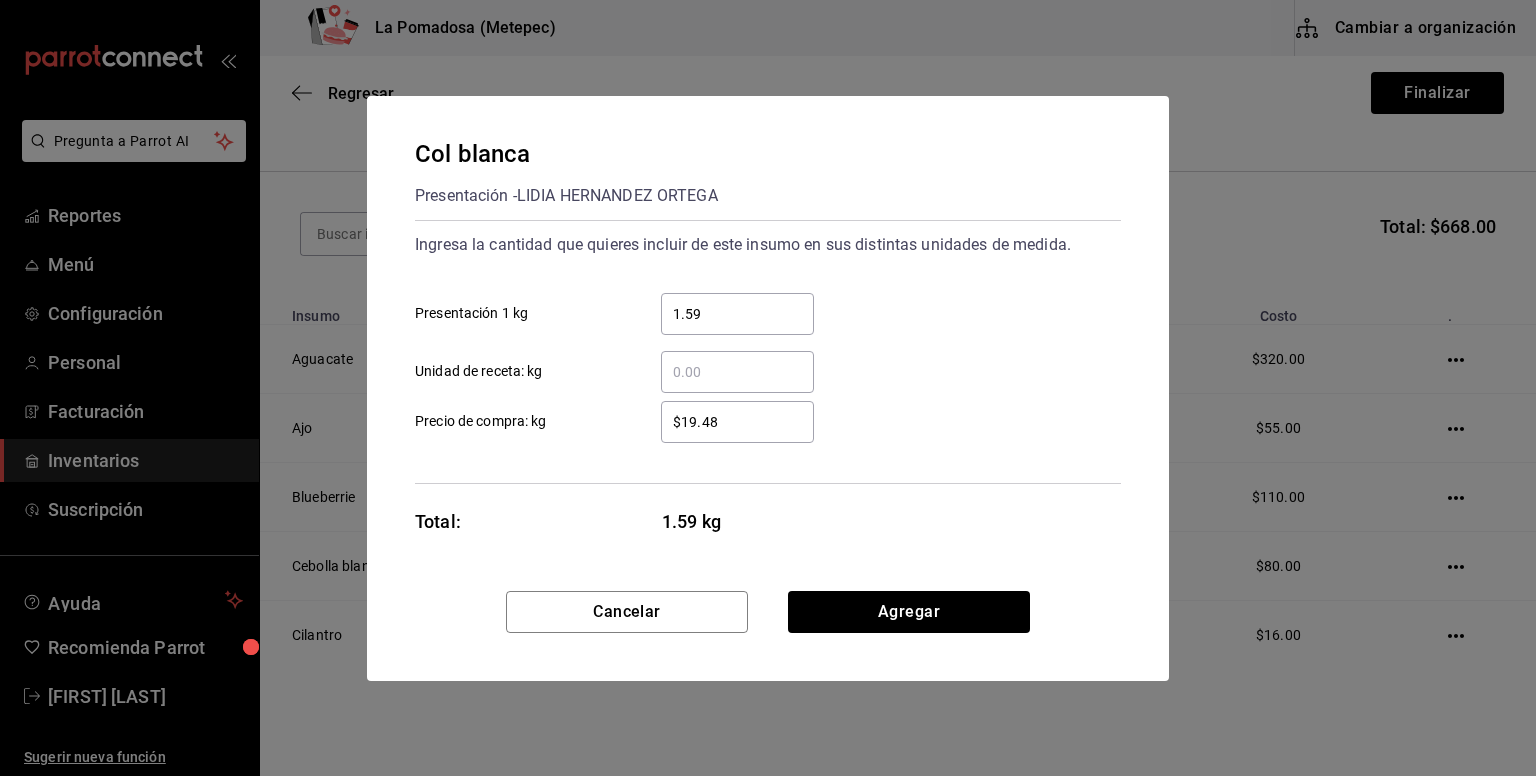 click on "Ingresa la cantidad que quieres incluir de este insumo en sus distintas unidades de medida. 1.59 ​ Presentación 1 kg ​ Unidad de receta: kg" at bounding box center [768, 311] 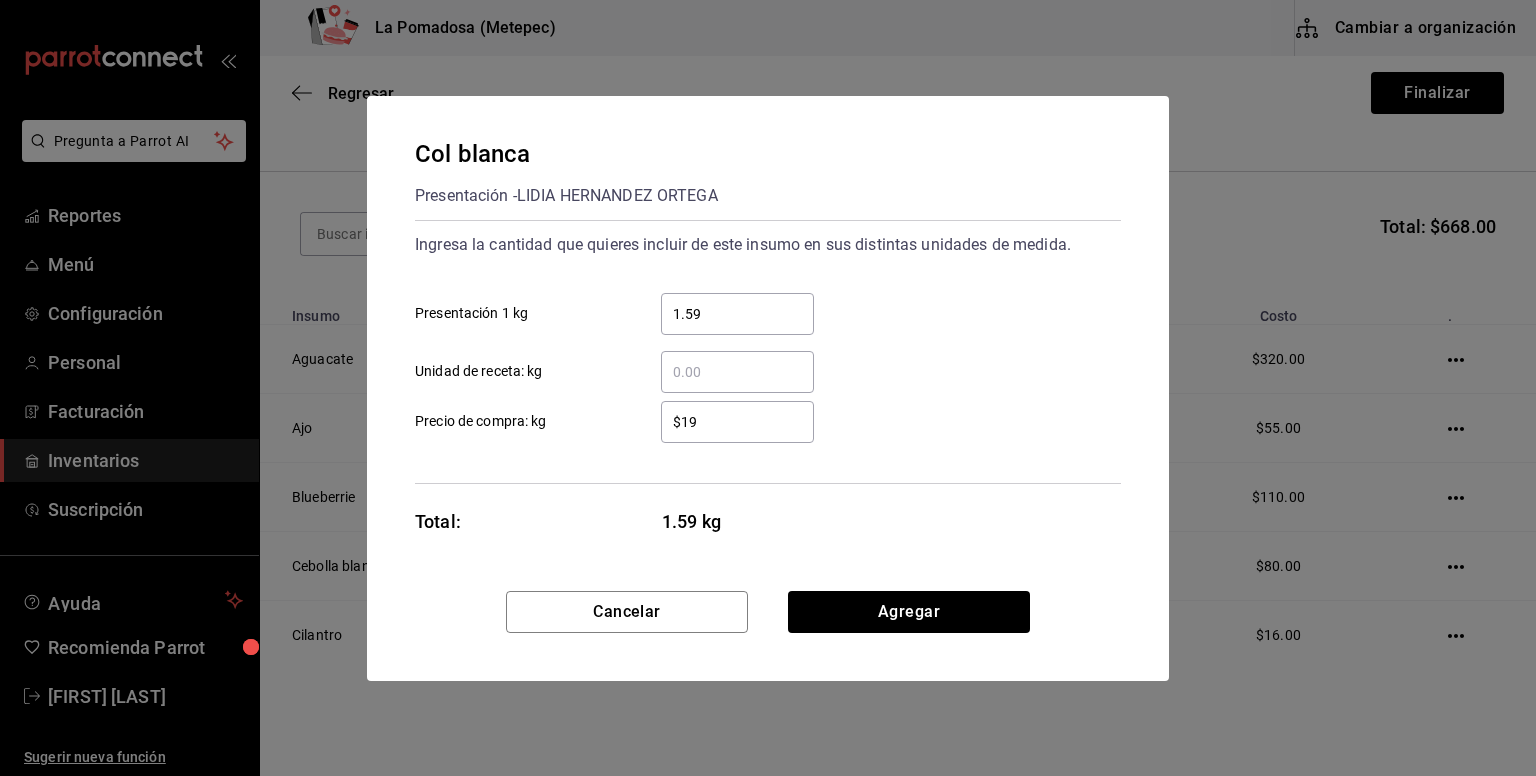 type on "$1" 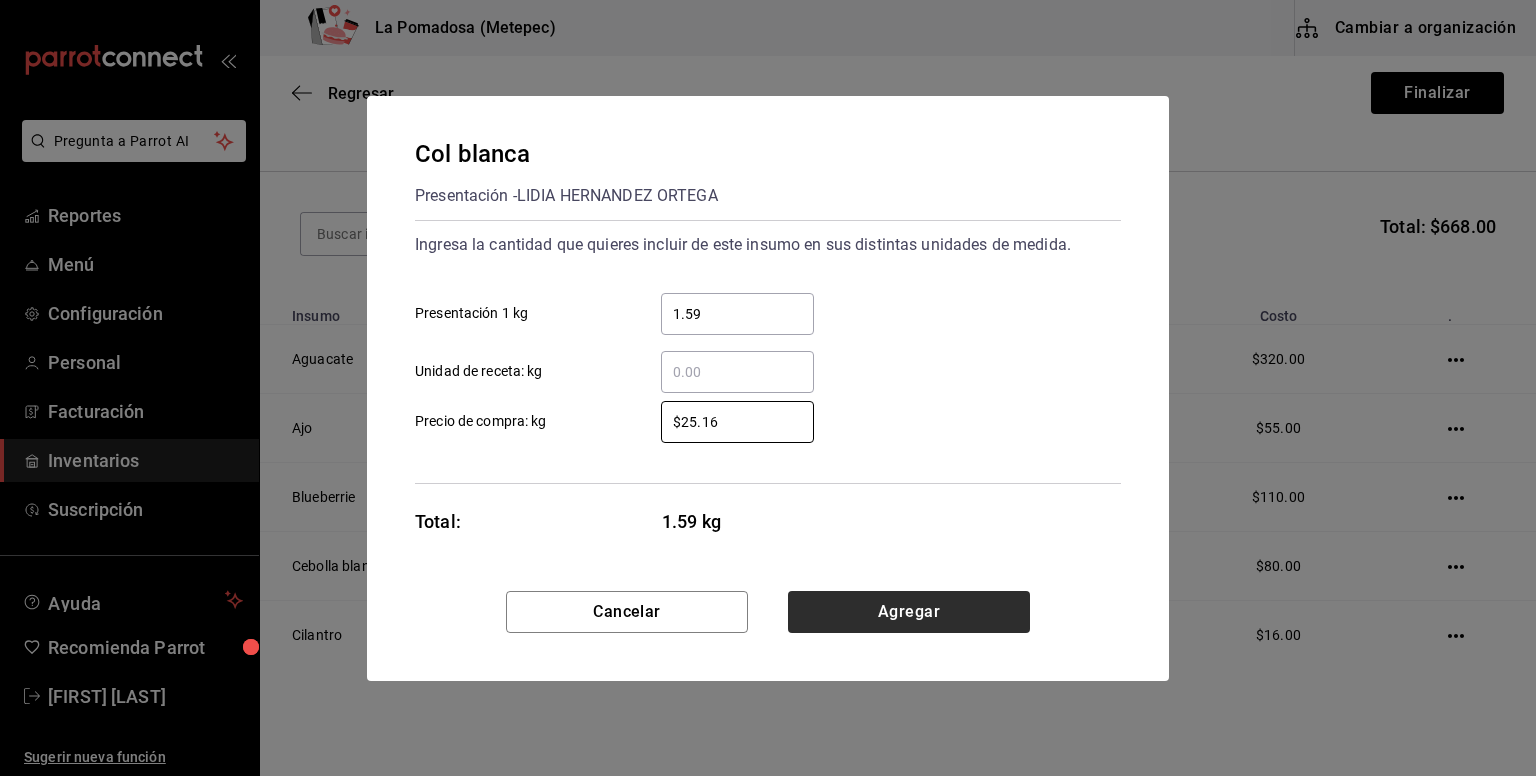 type on "$25.16" 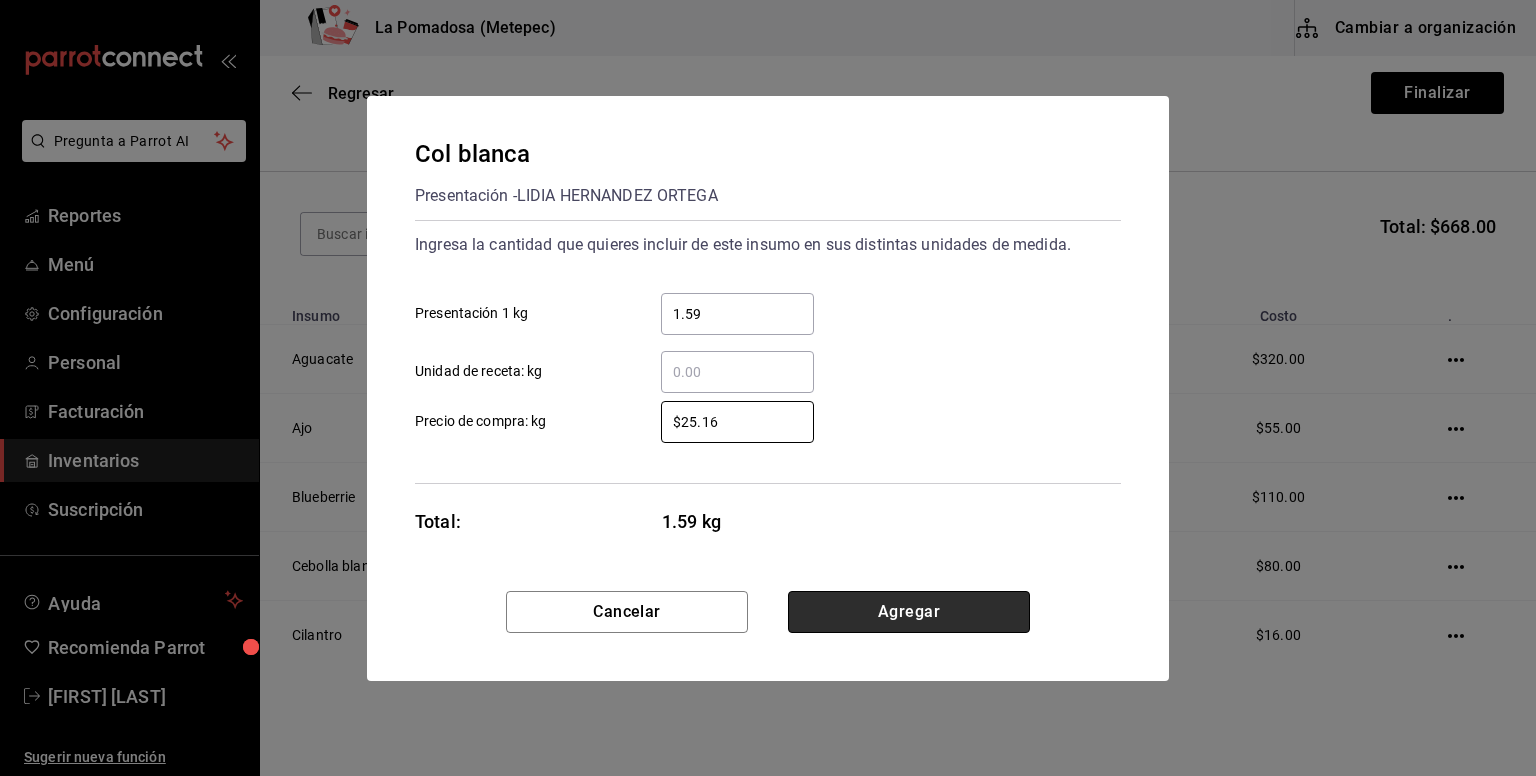 click on "Agregar" at bounding box center (909, 612) 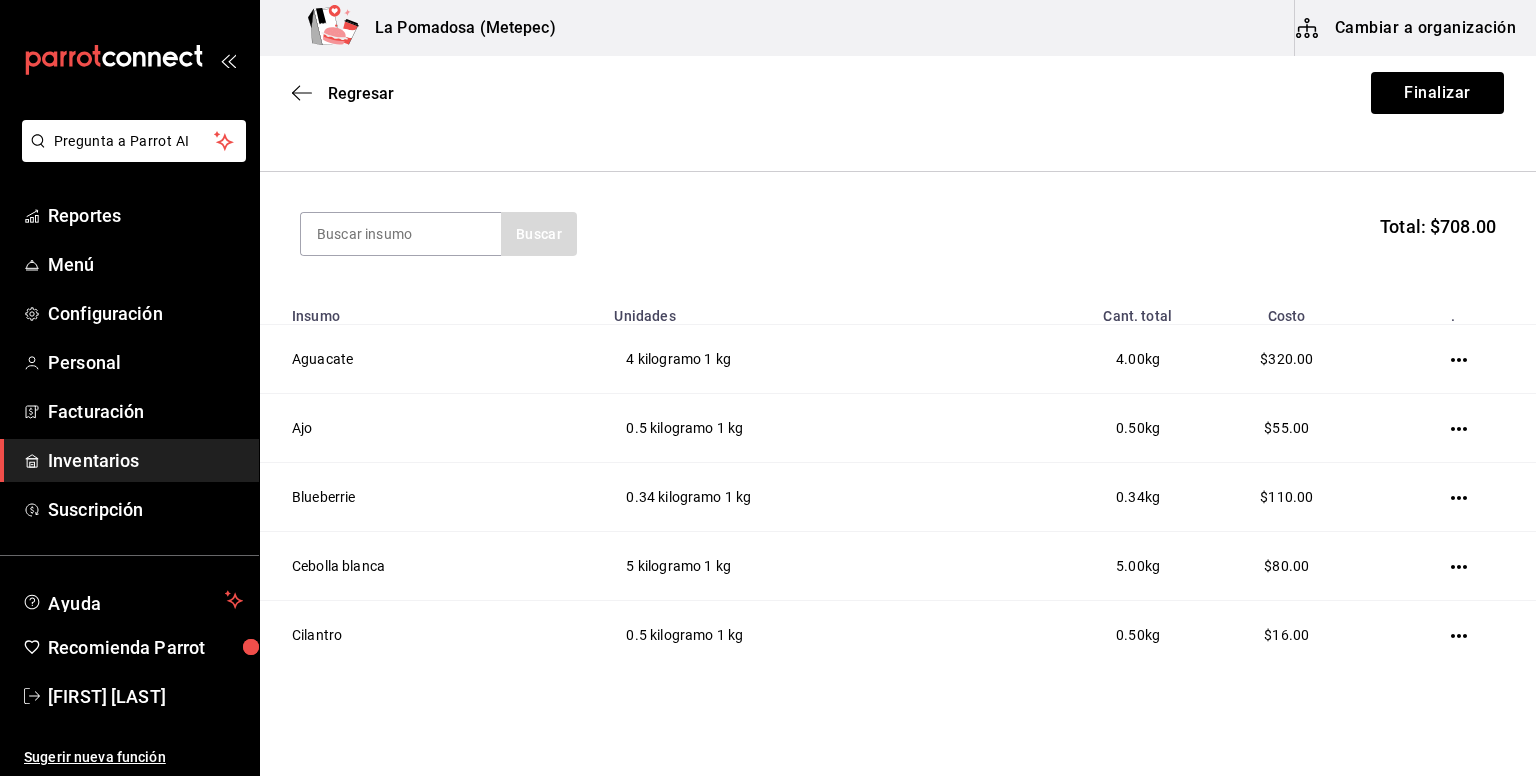 click on "." at bounding box center (1463, 310) 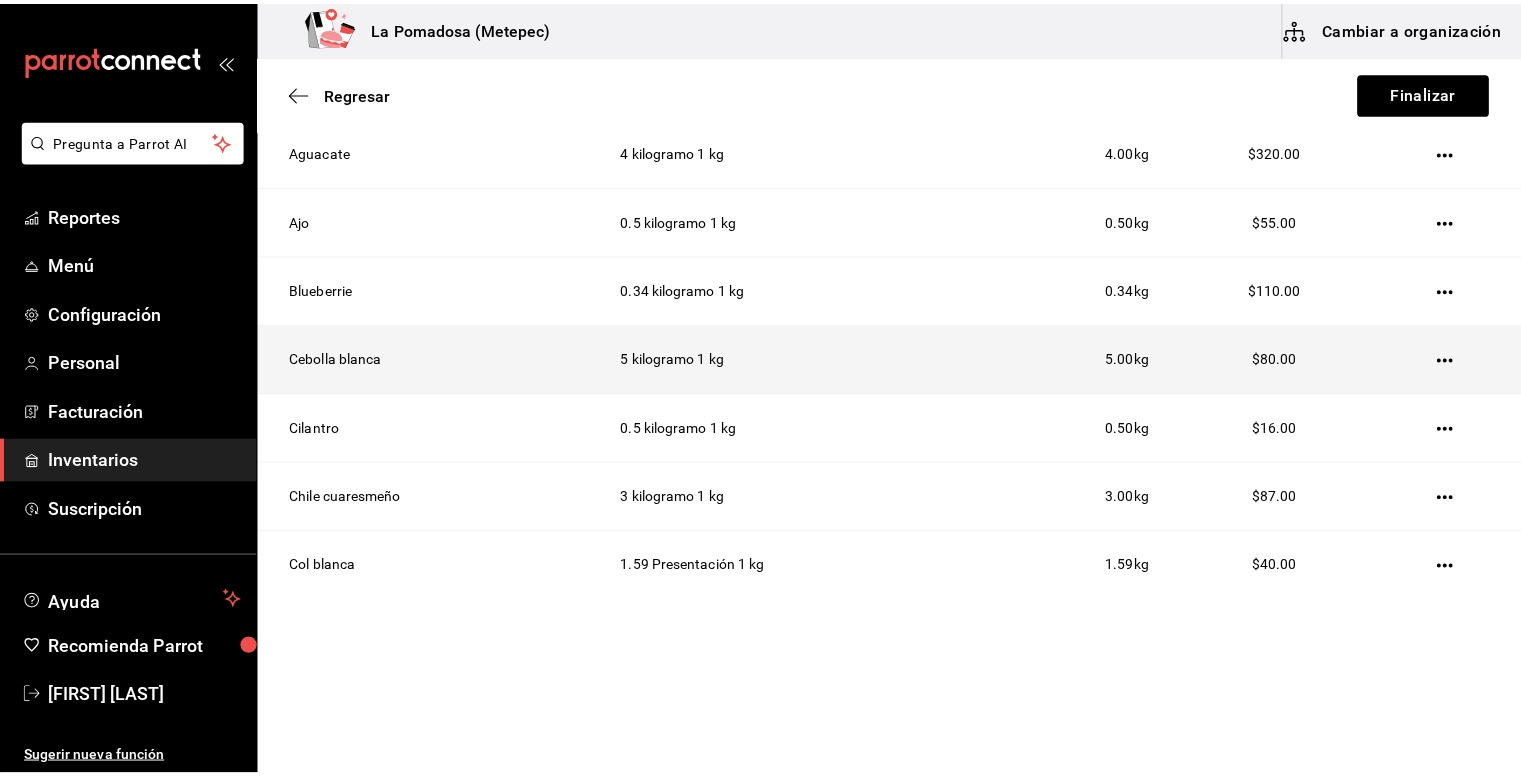 scroll, scrollTop: 0, scrollLeft: 0, axis: both 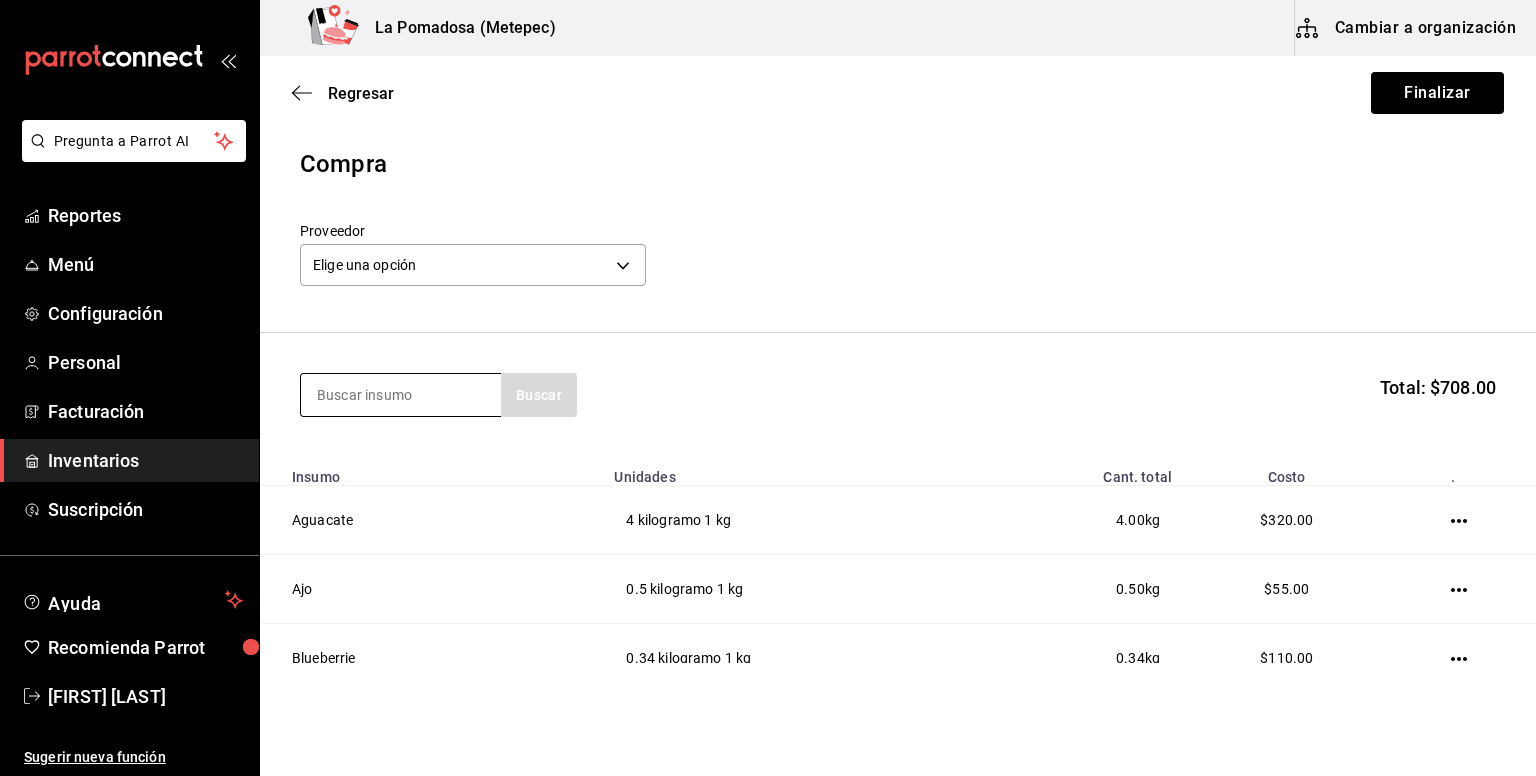 click at bounding box center [401, 395] 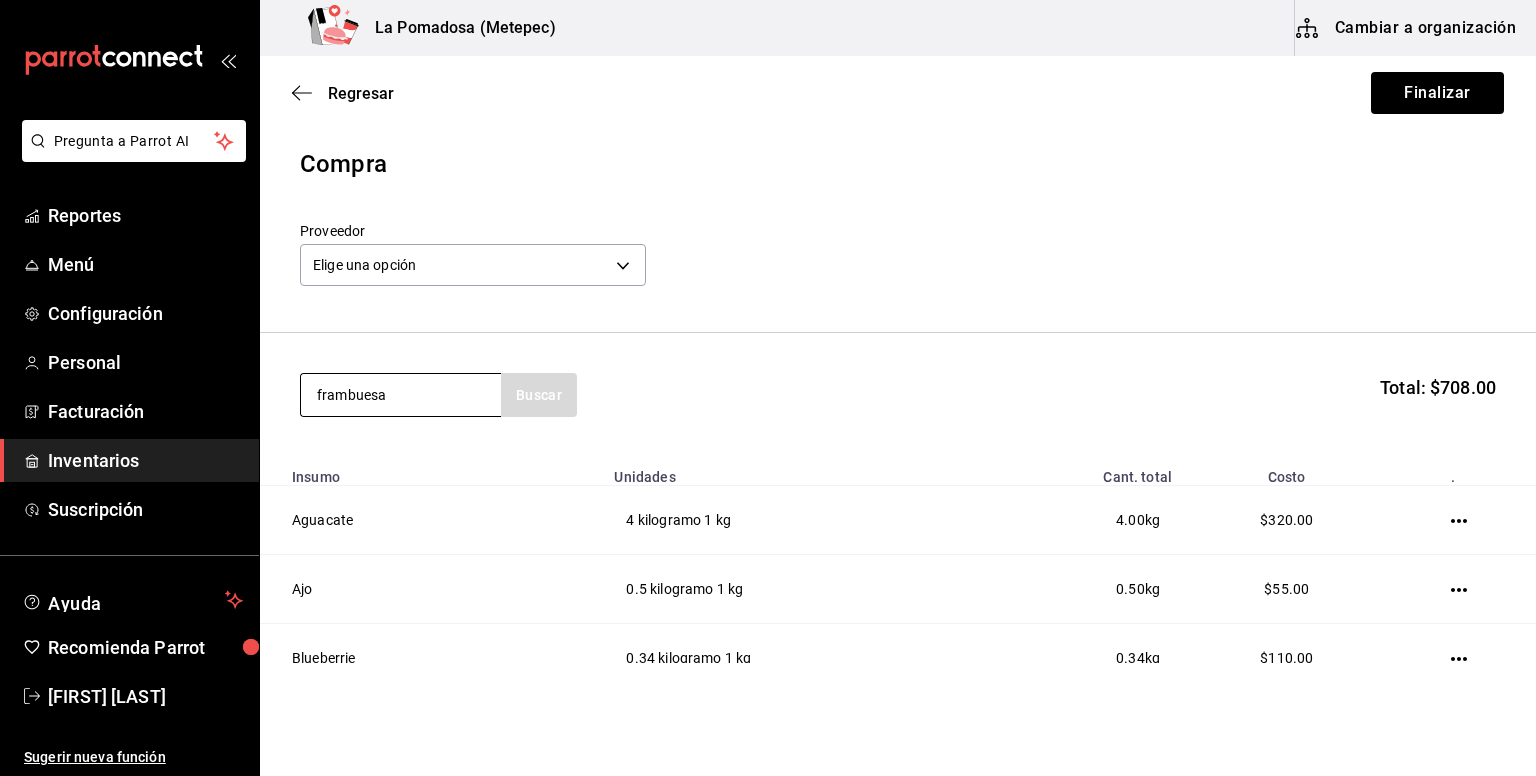type on "frambuesa" 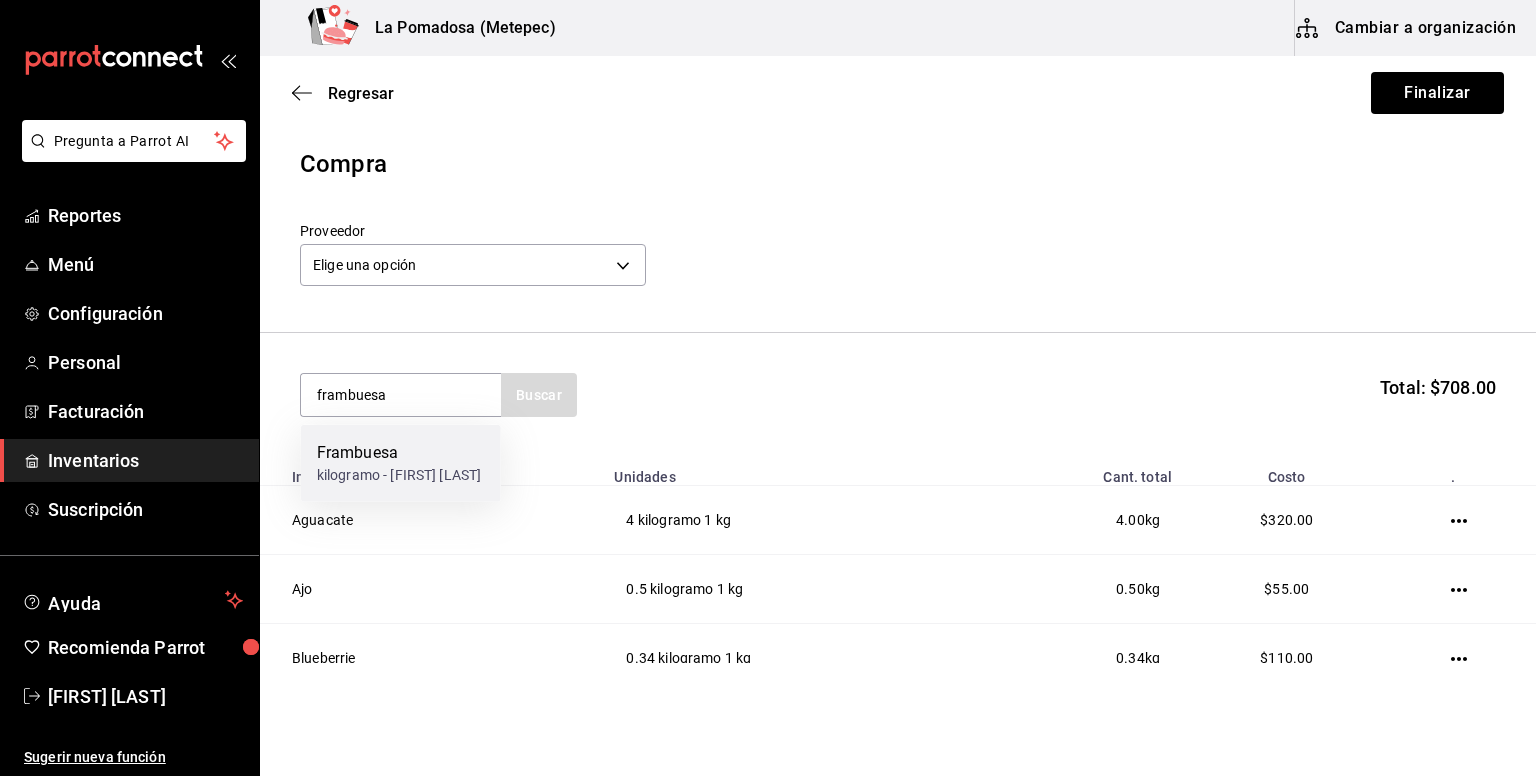 click on "kilogramo  -  [FIRST] [LAST]" at bounding box center [399, 475] 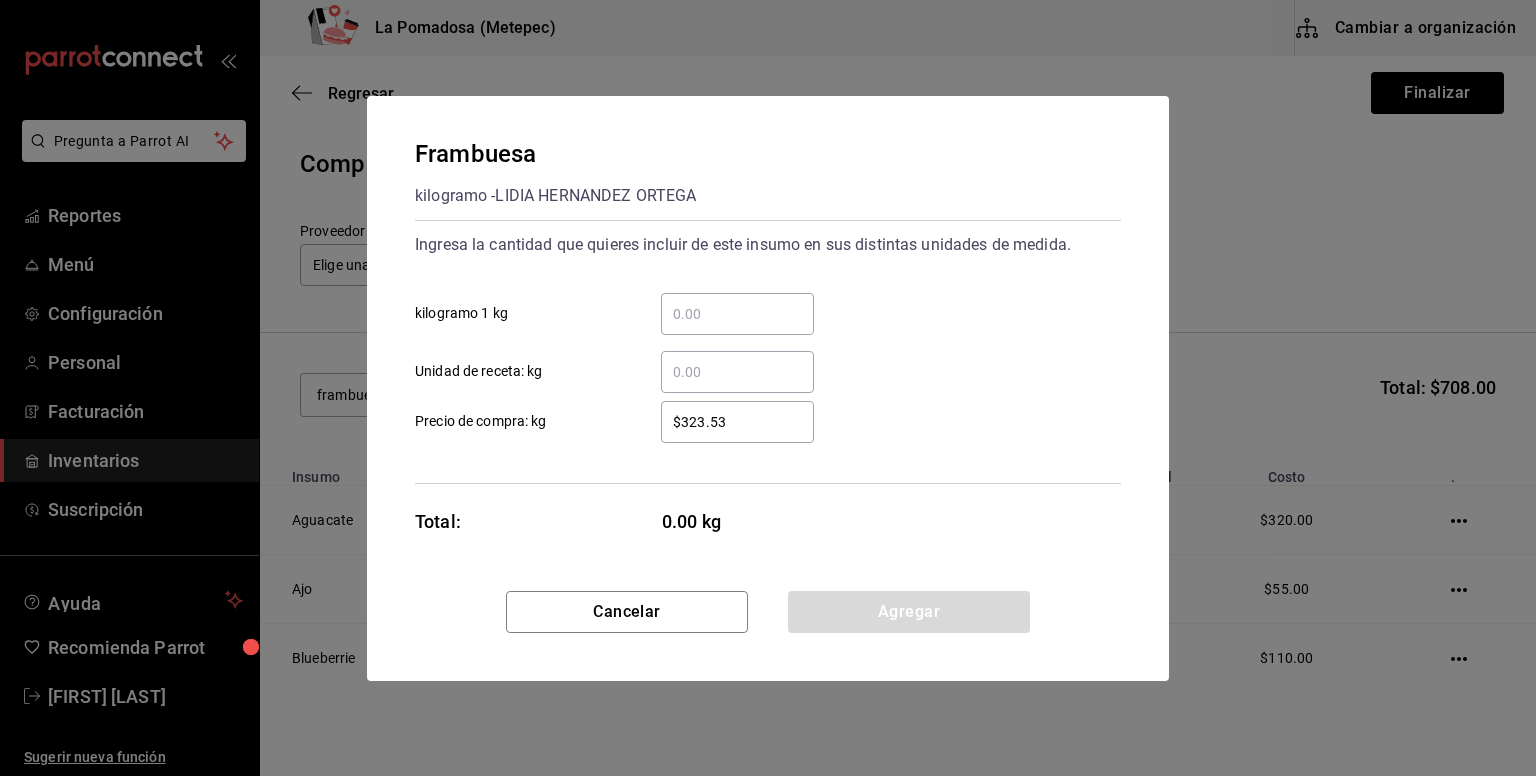 type 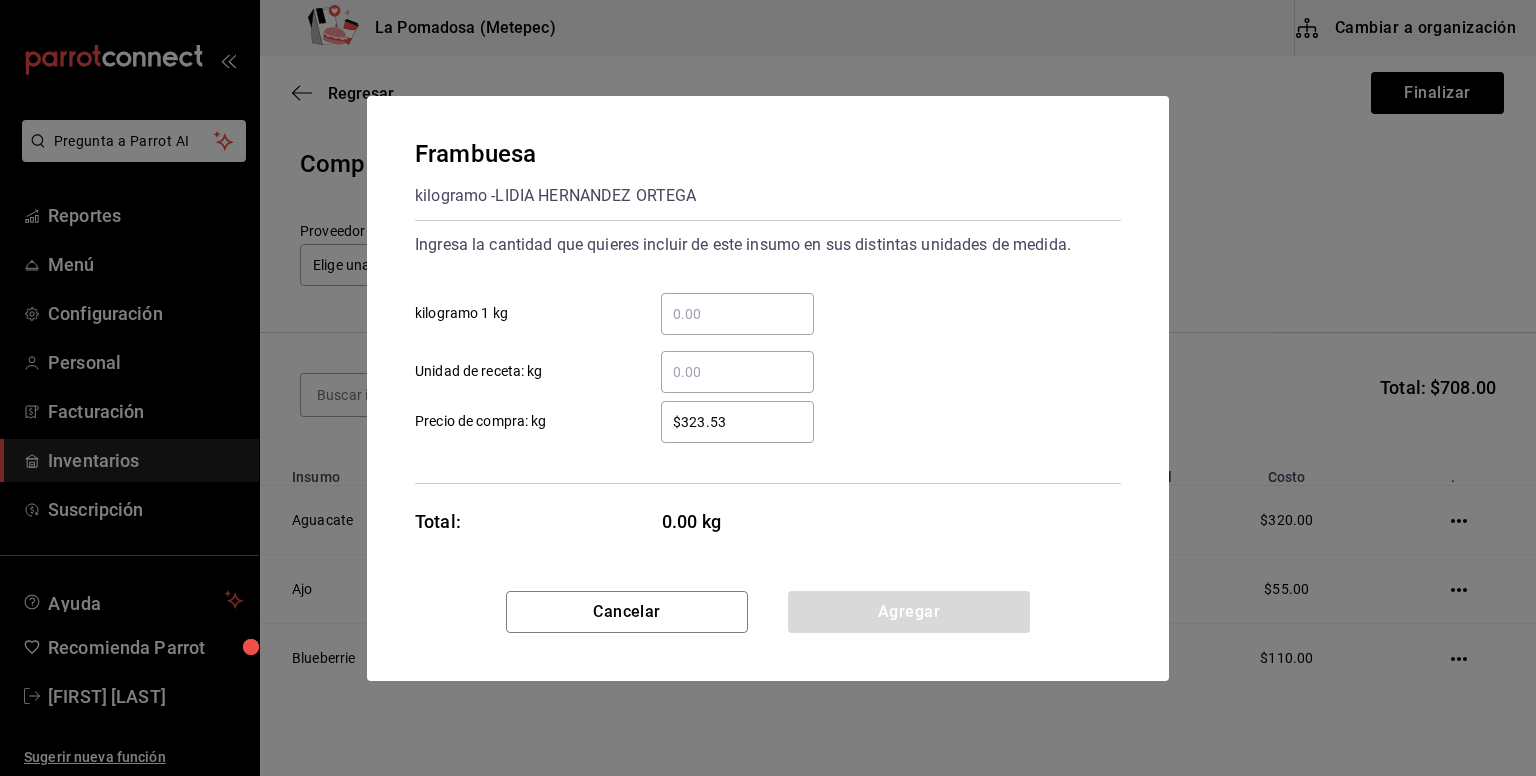 click on "​ kilogramo  1 kg" at bounding box center (737, 314) 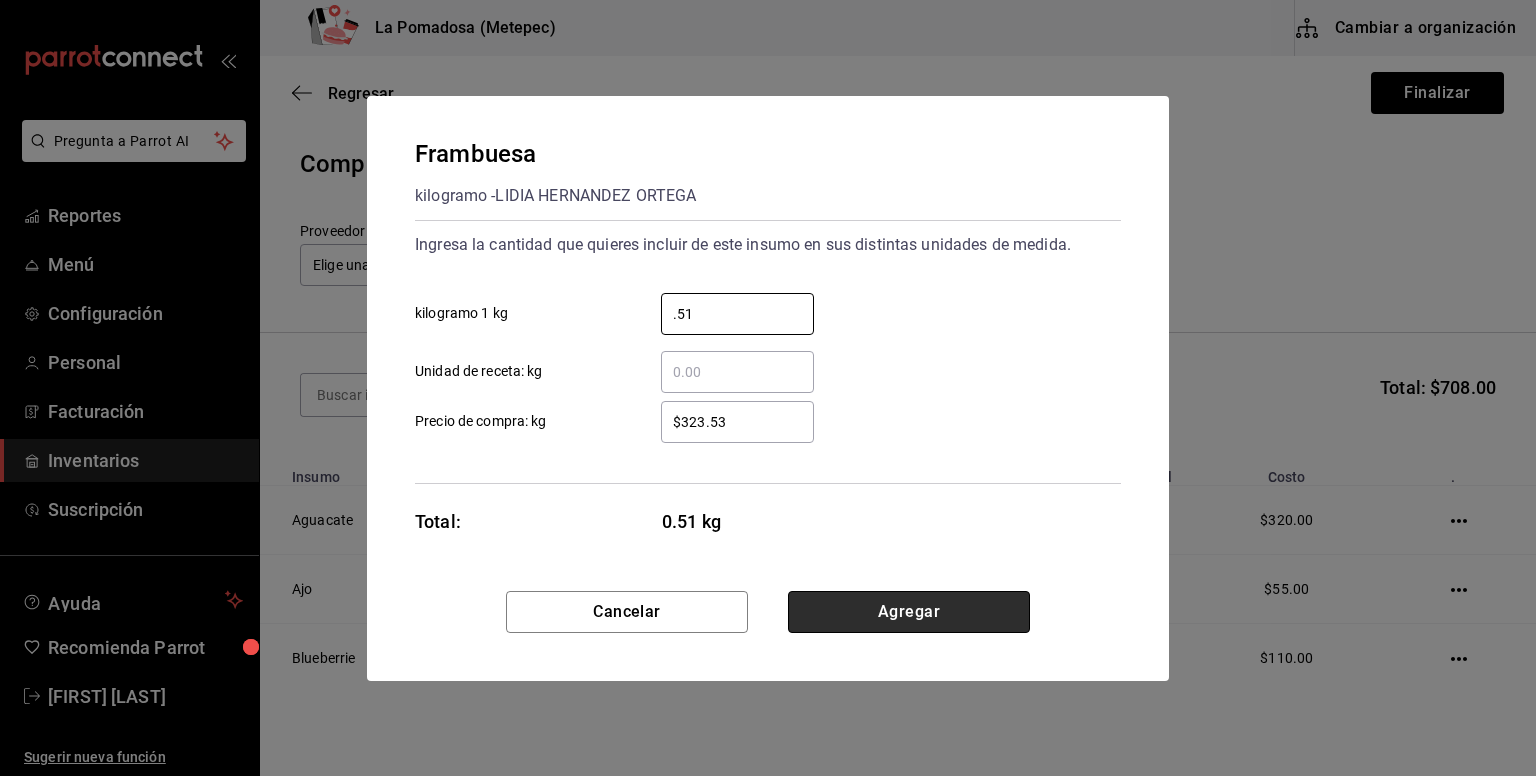 type on "0.51" 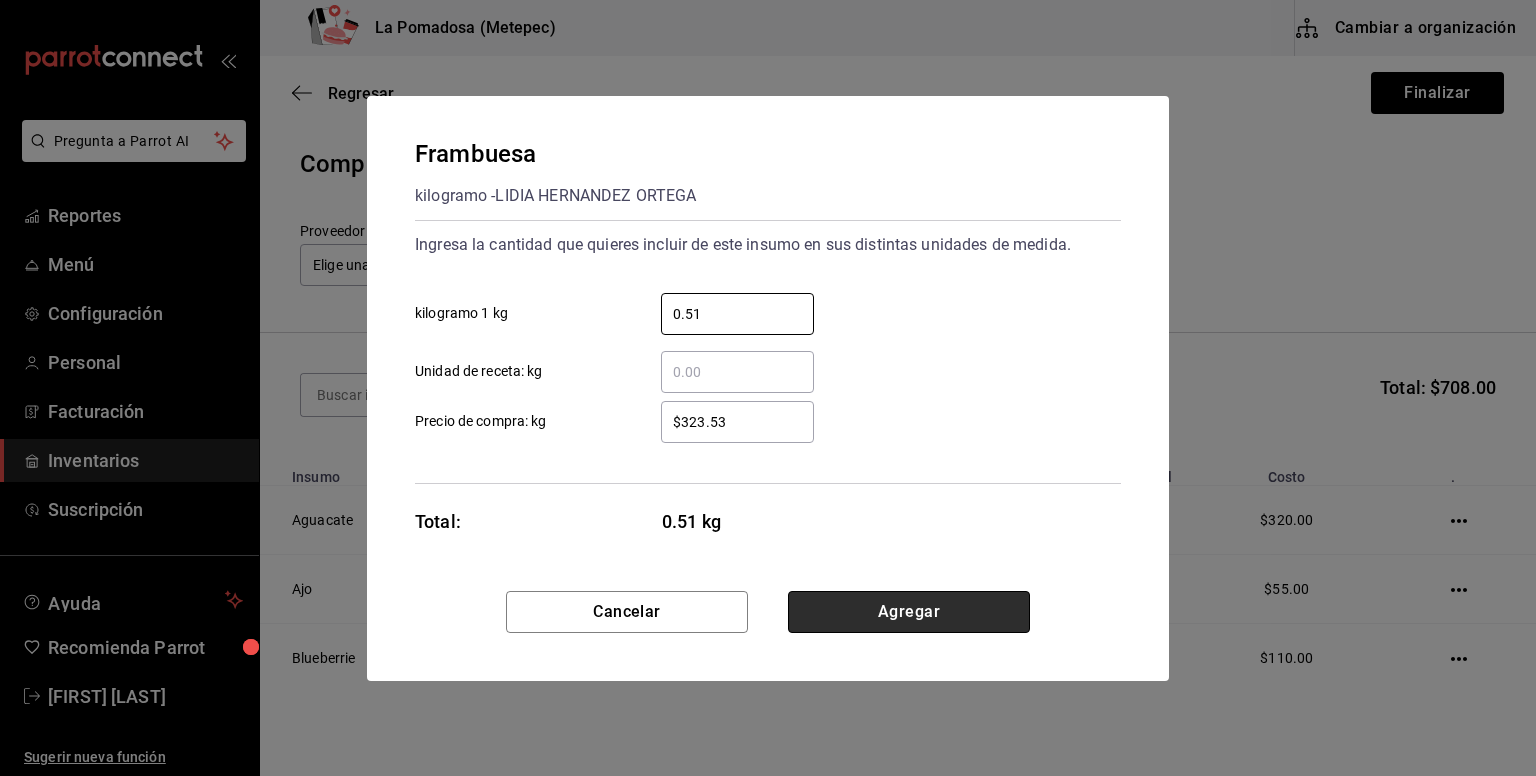 click on "Agregar" at bounding box center [909, 612] 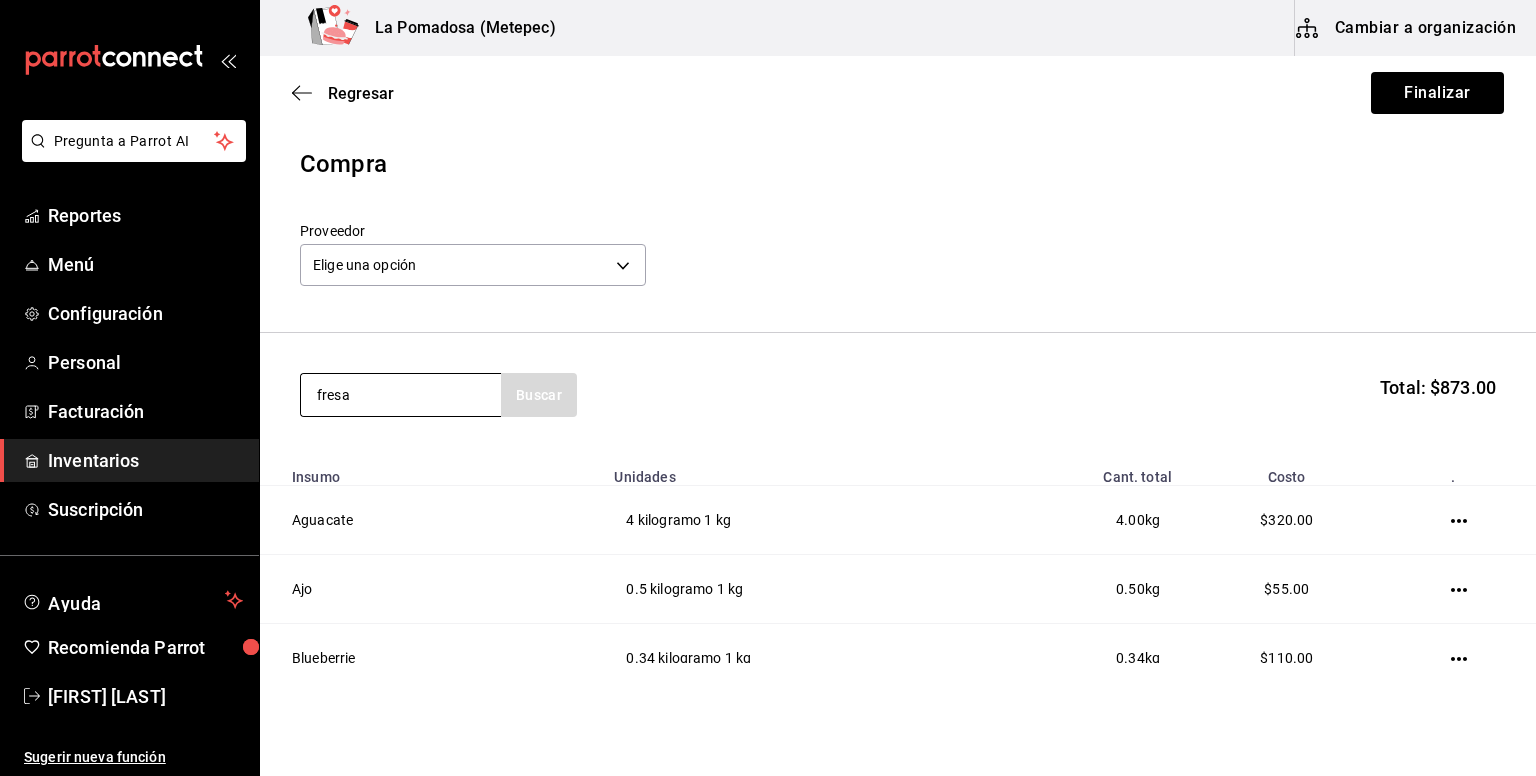 type on "fresa" 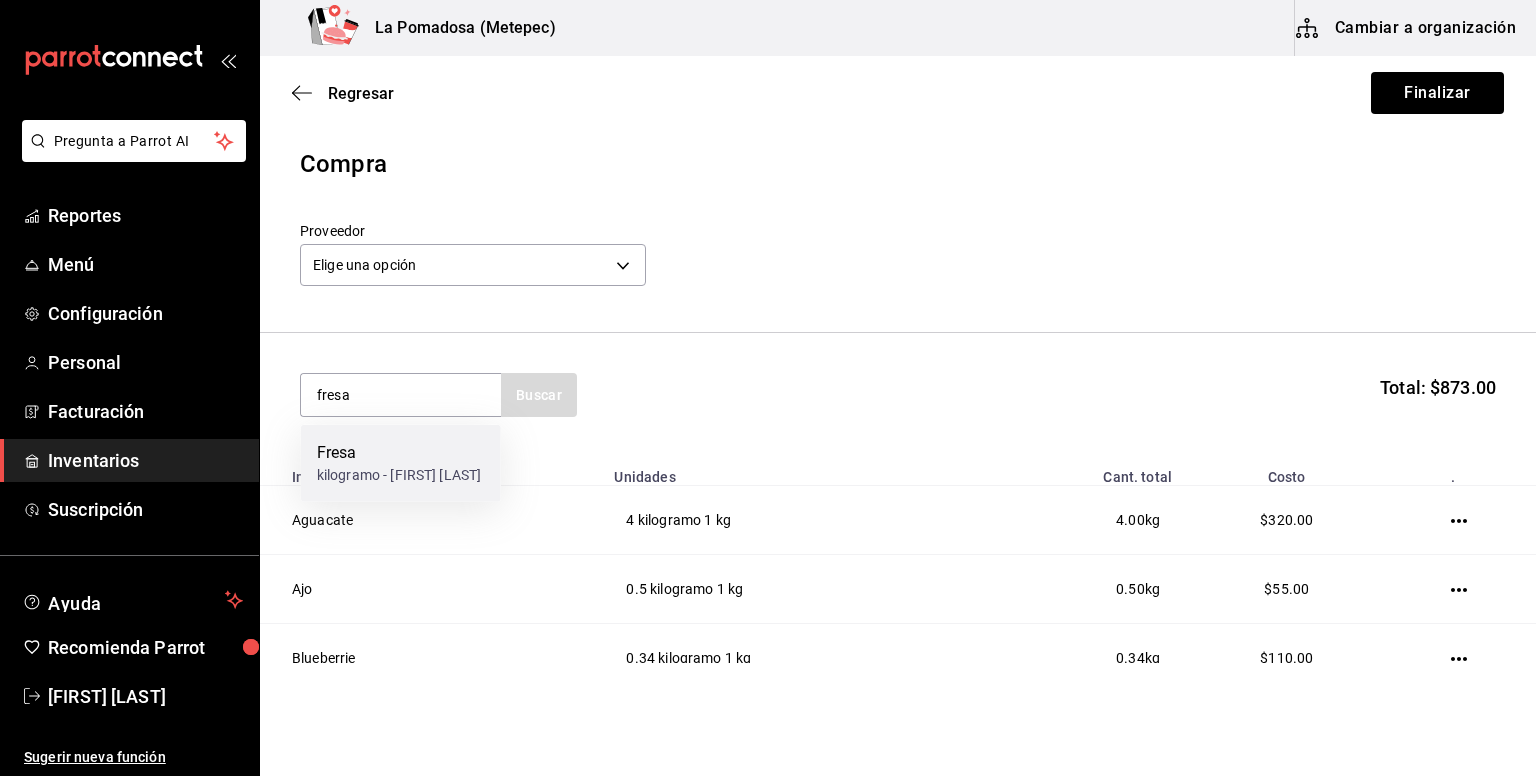 click on "Fresa" at bounding box center [399, 453] 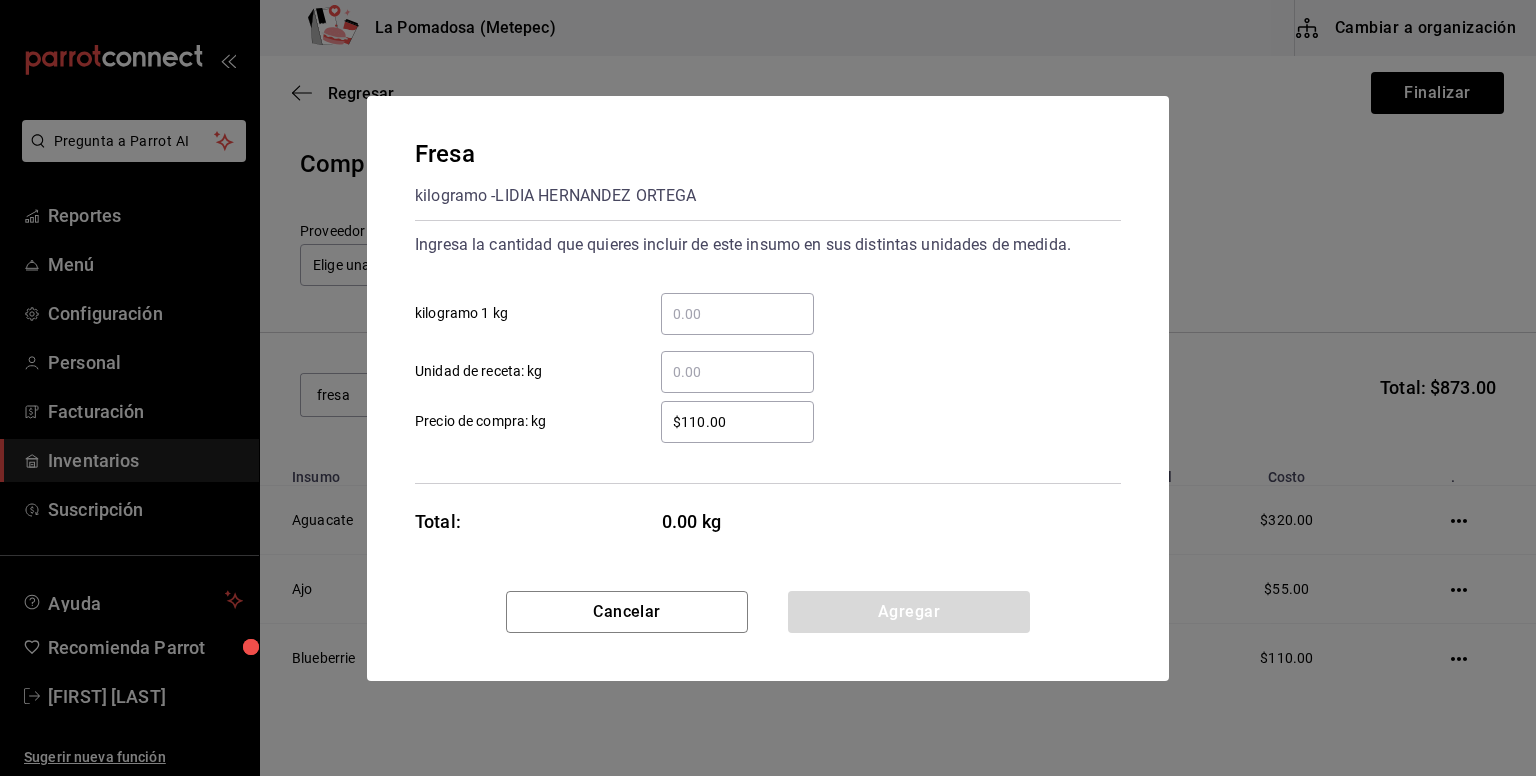 type 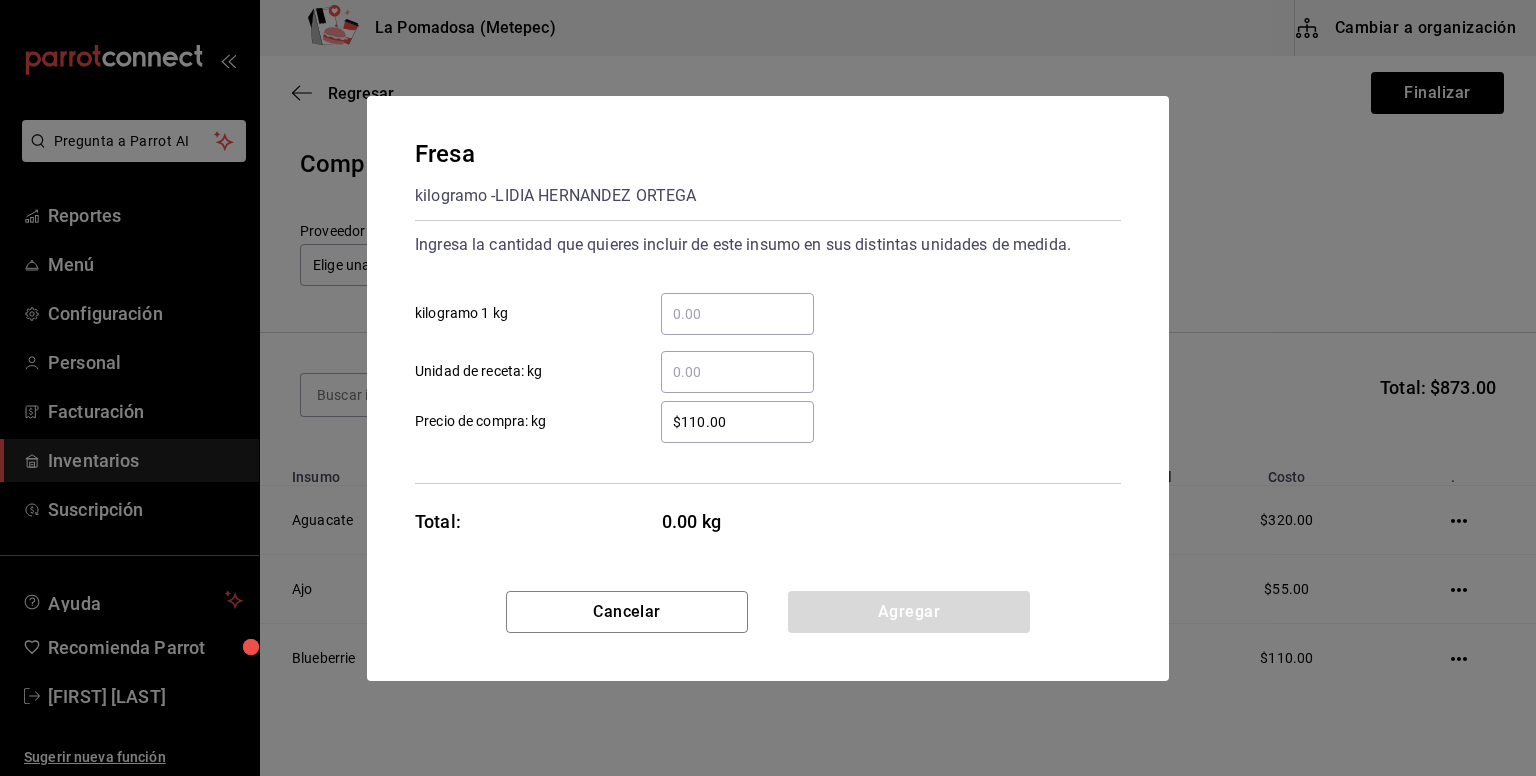 click on "​" at bounding box center (737, 314) 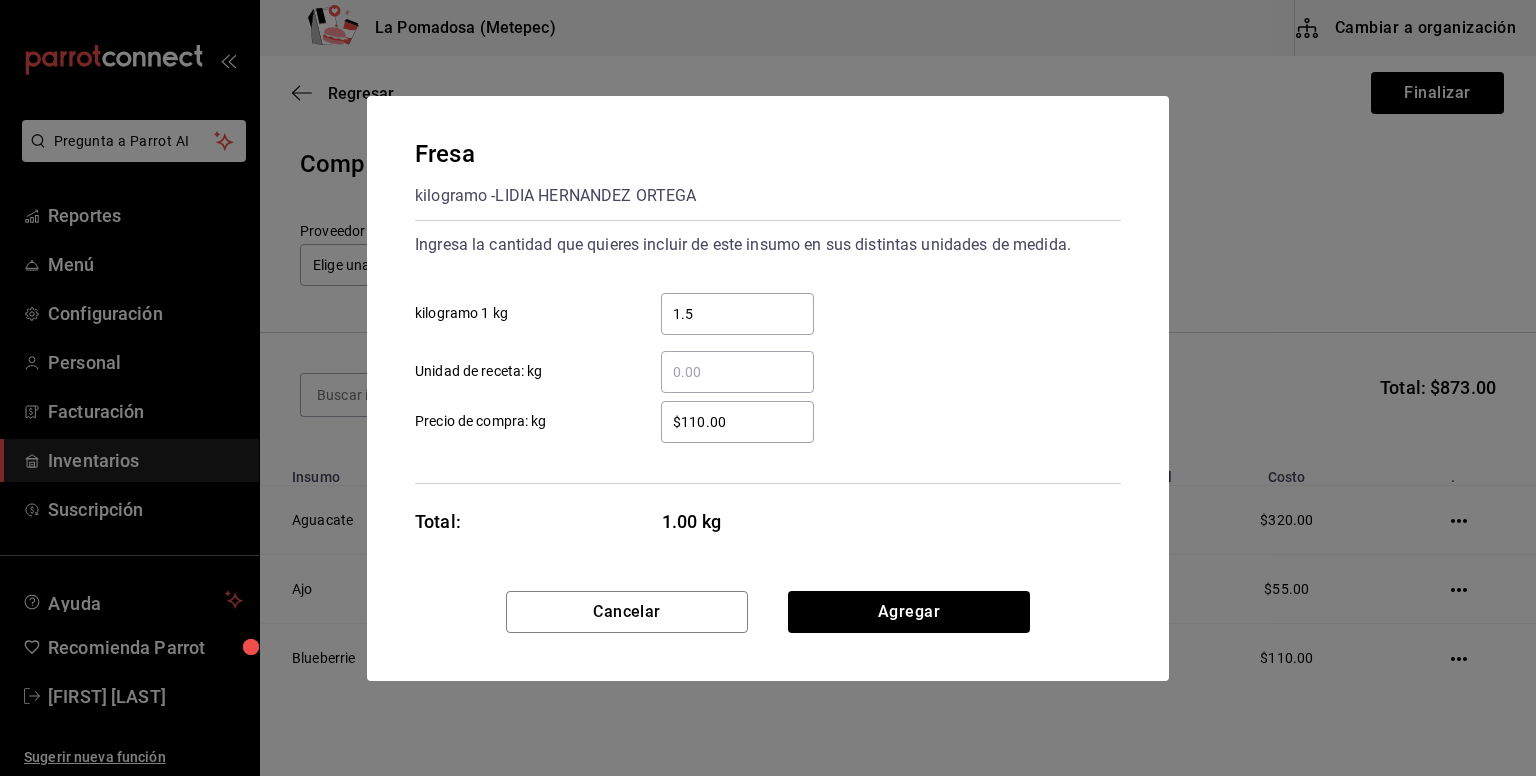 type on "1.5" 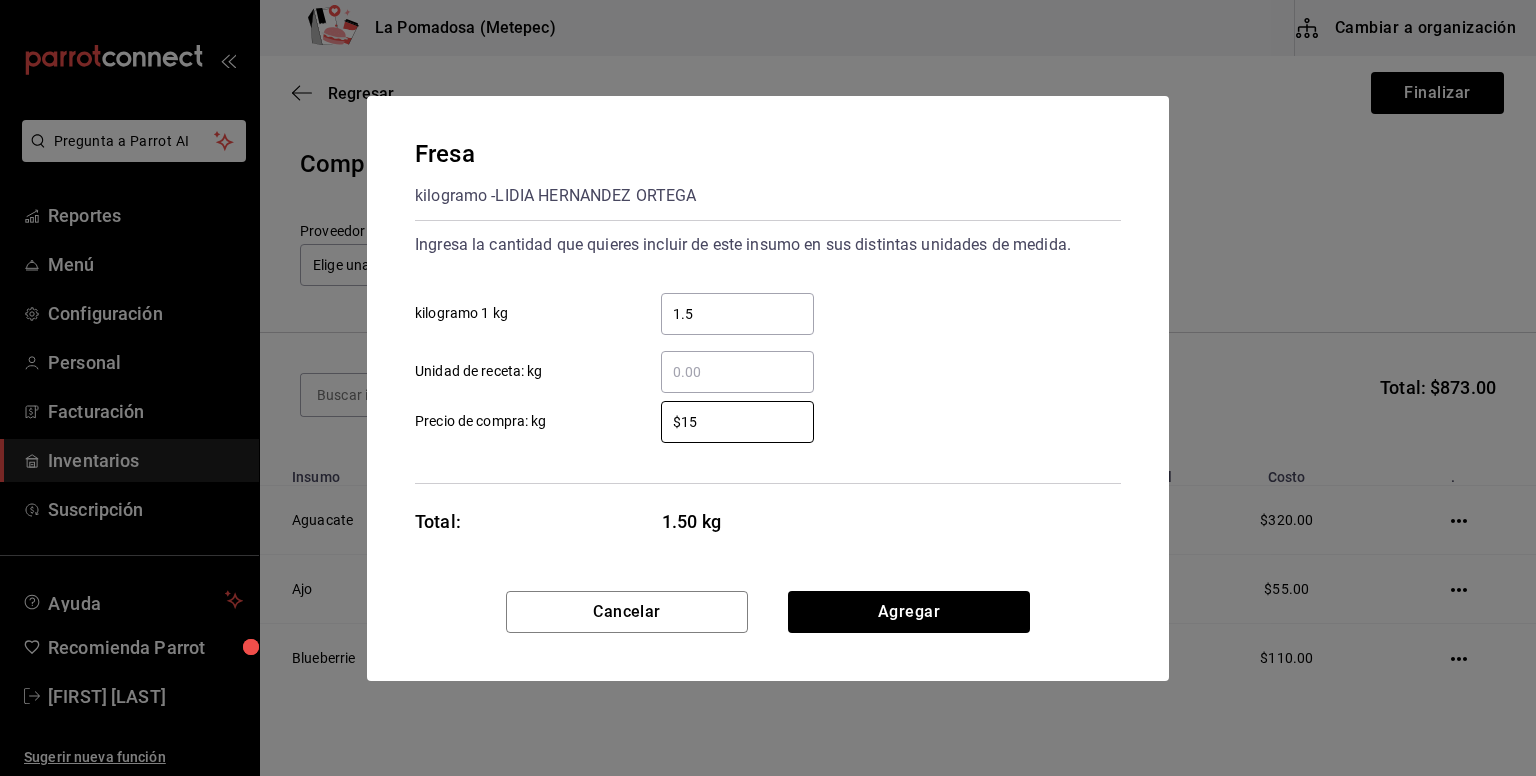 type on "$150" 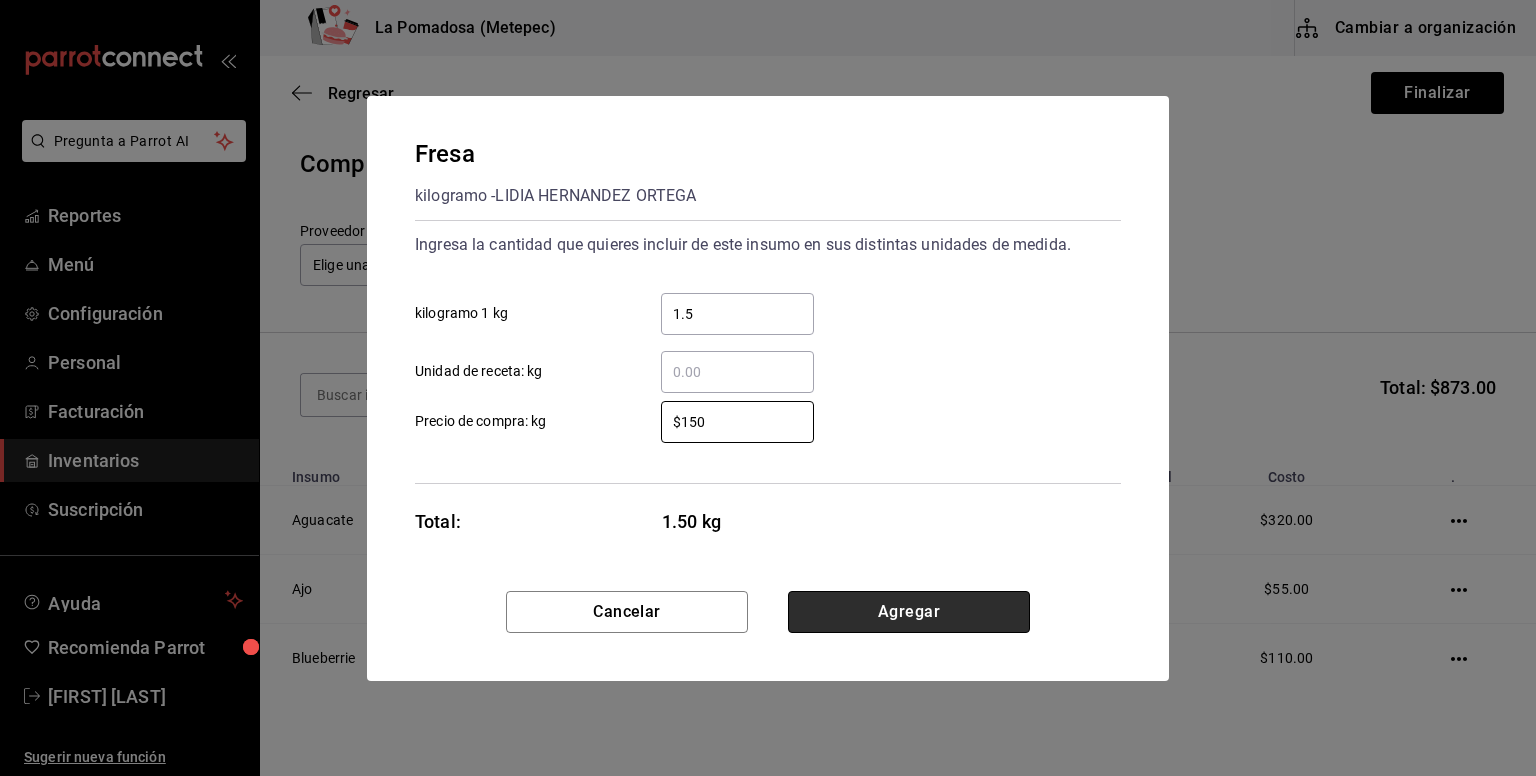click on "Agregar" at bounding box center [909, 612] 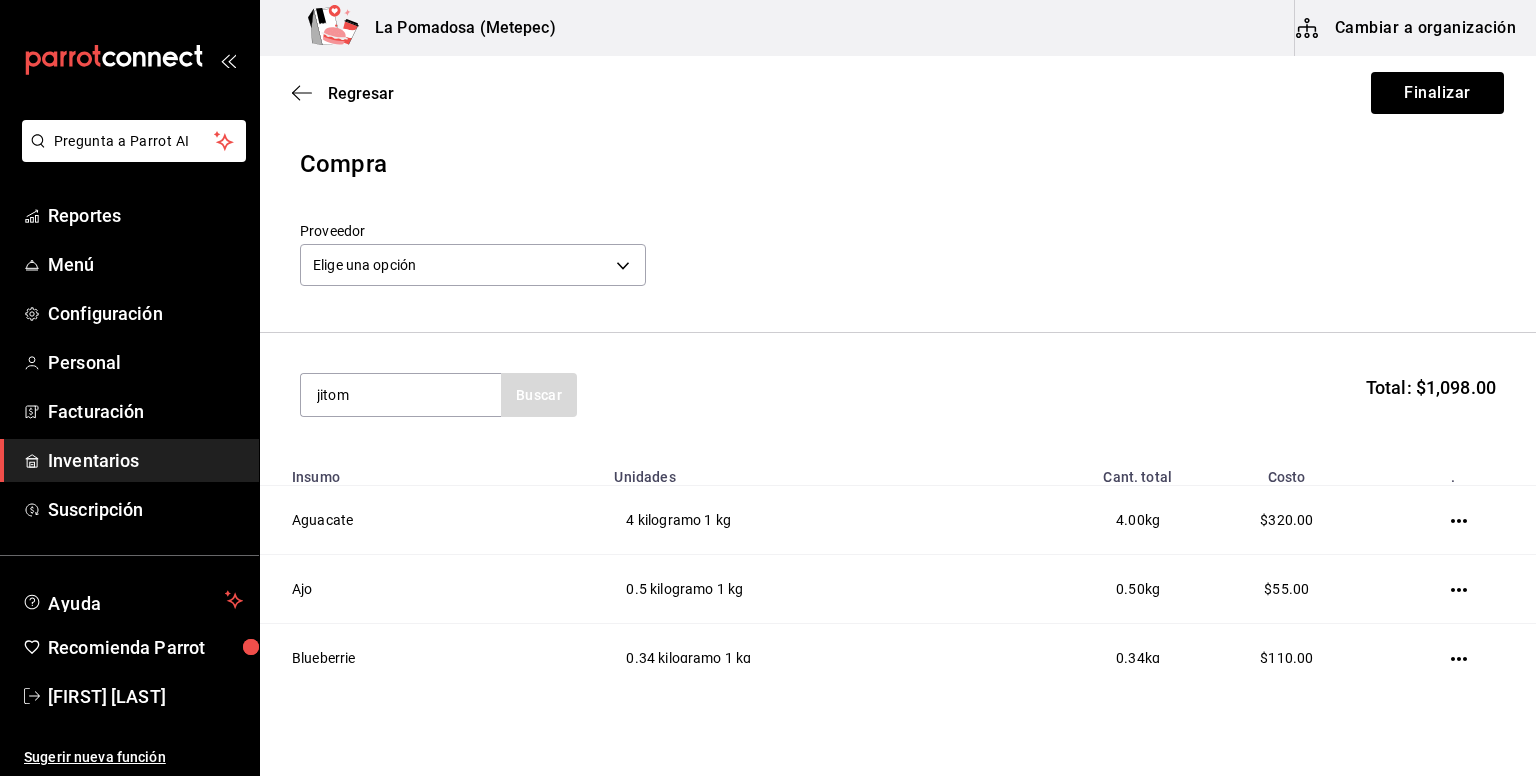 type on "jitom" 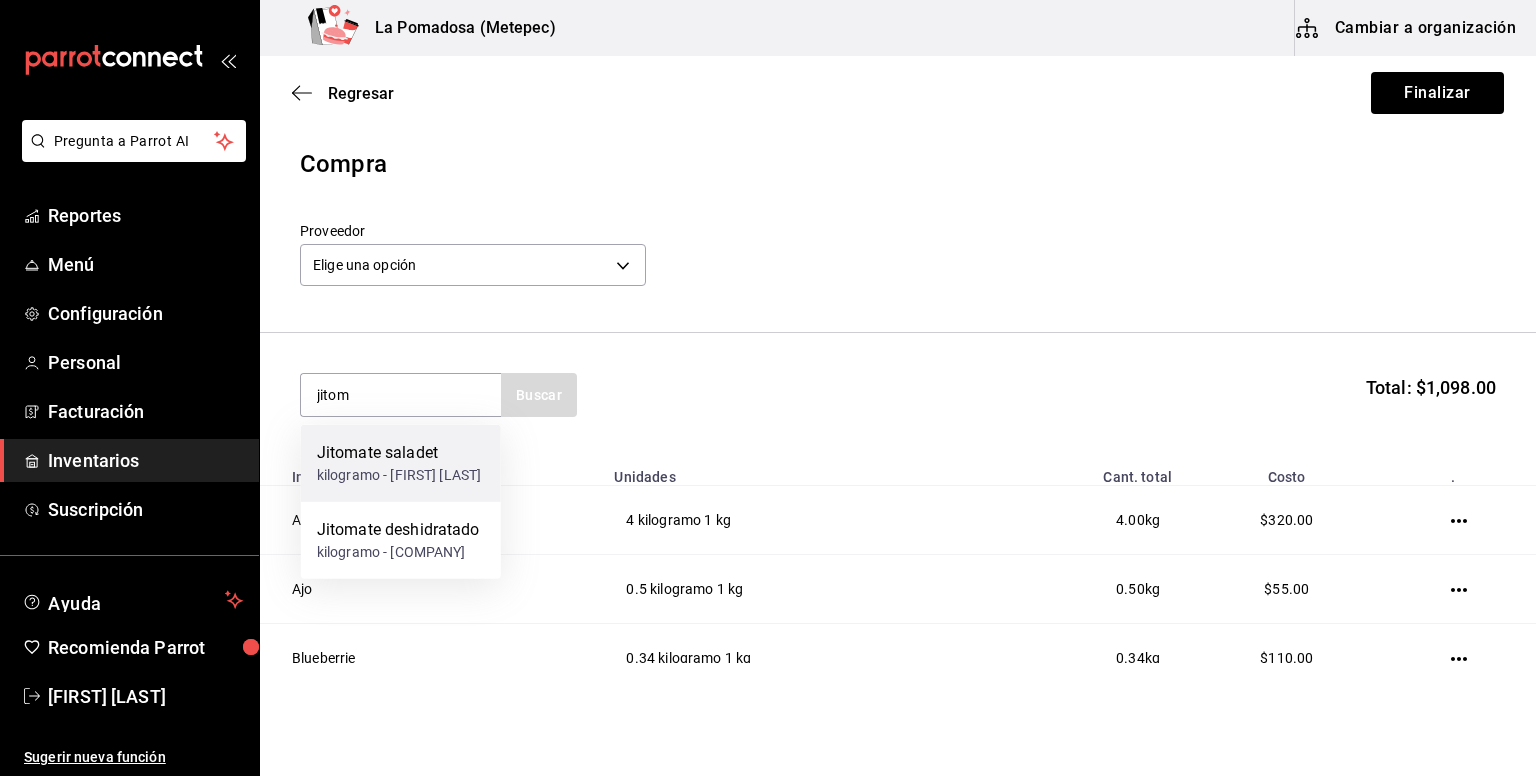 click on "kilogramo  -  [FIRST] [LAST]" at bounding box center (399, 475) 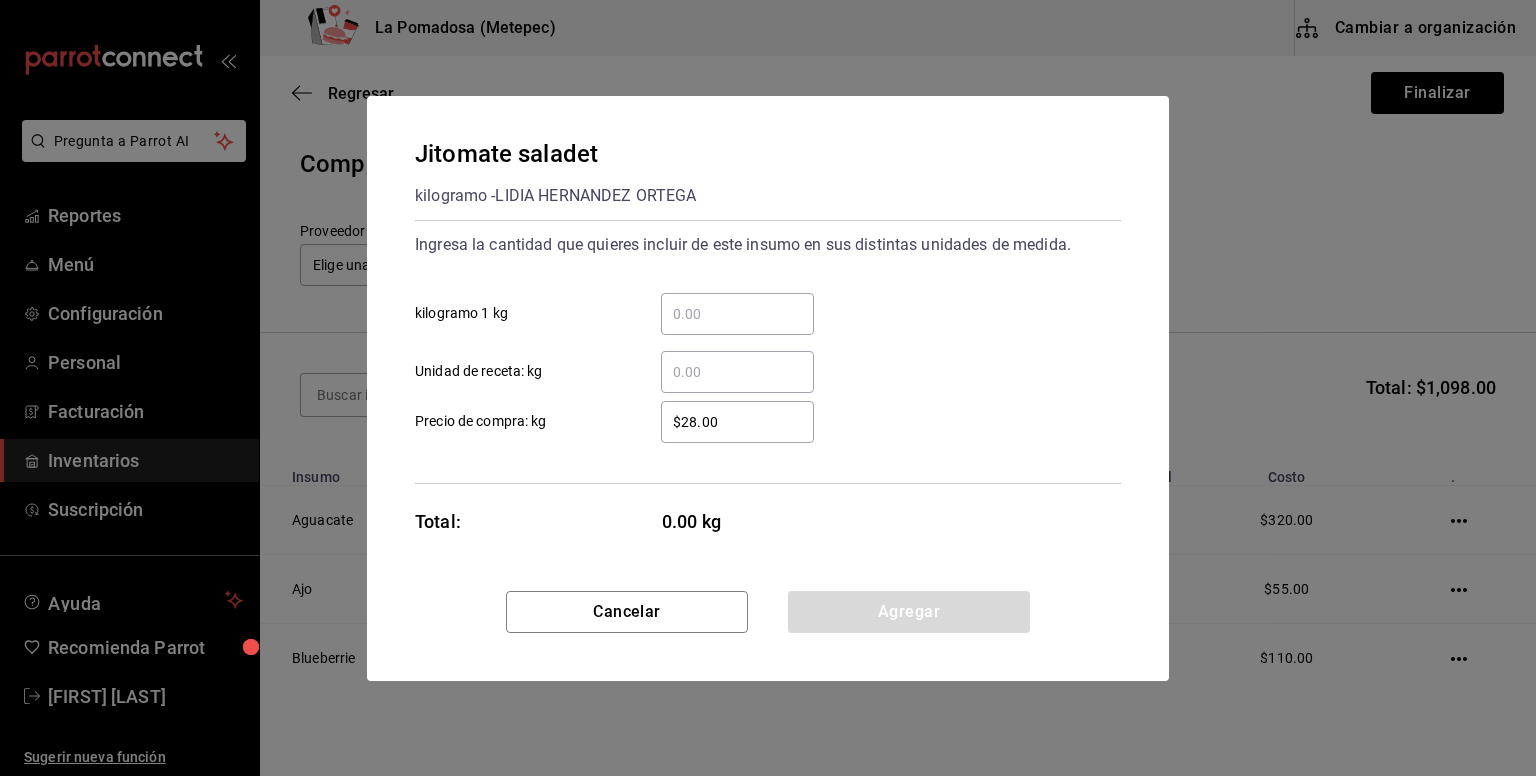 click on "​ kilogramo  1 kg" at bounding box center (737, 314) 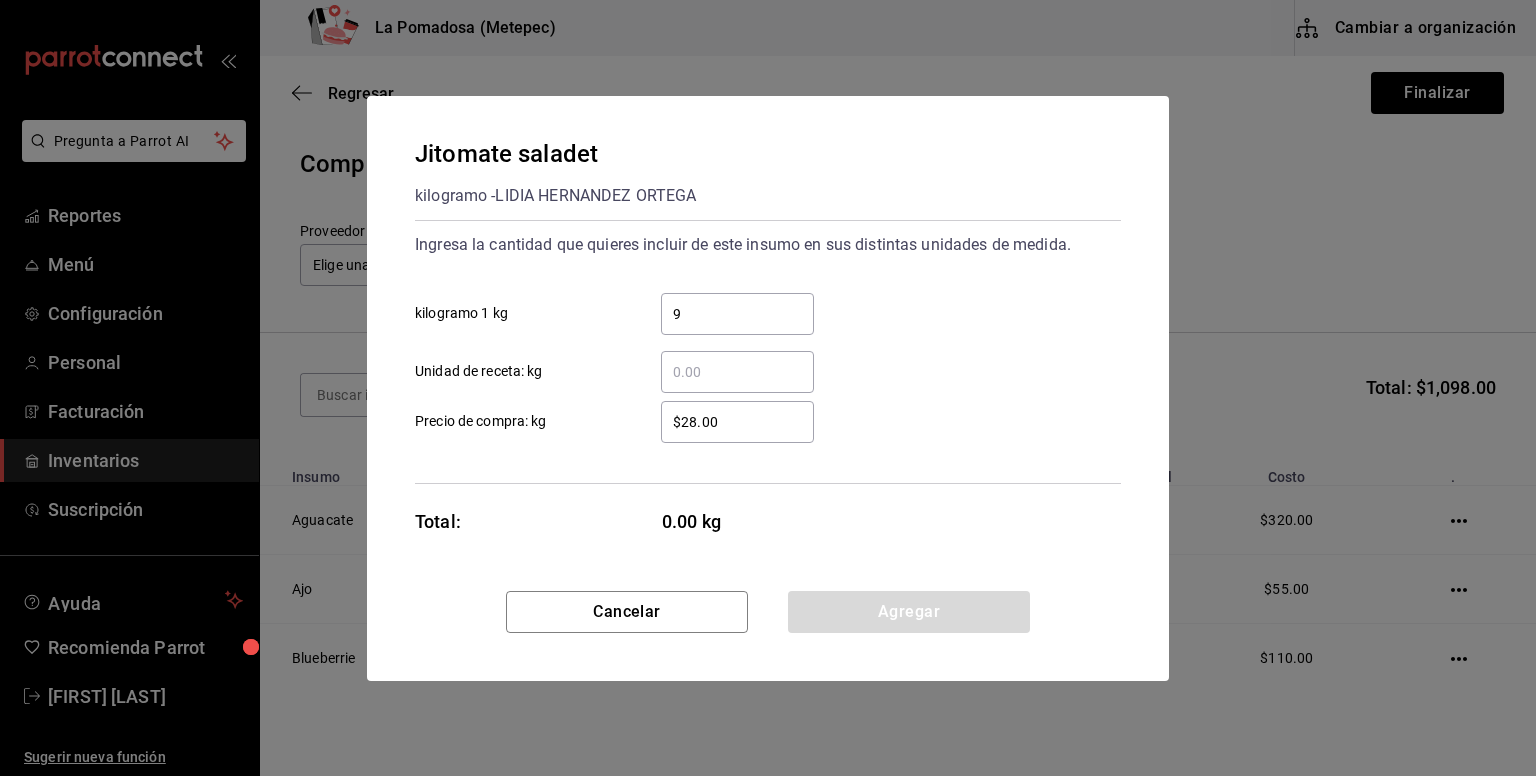 type on "9" 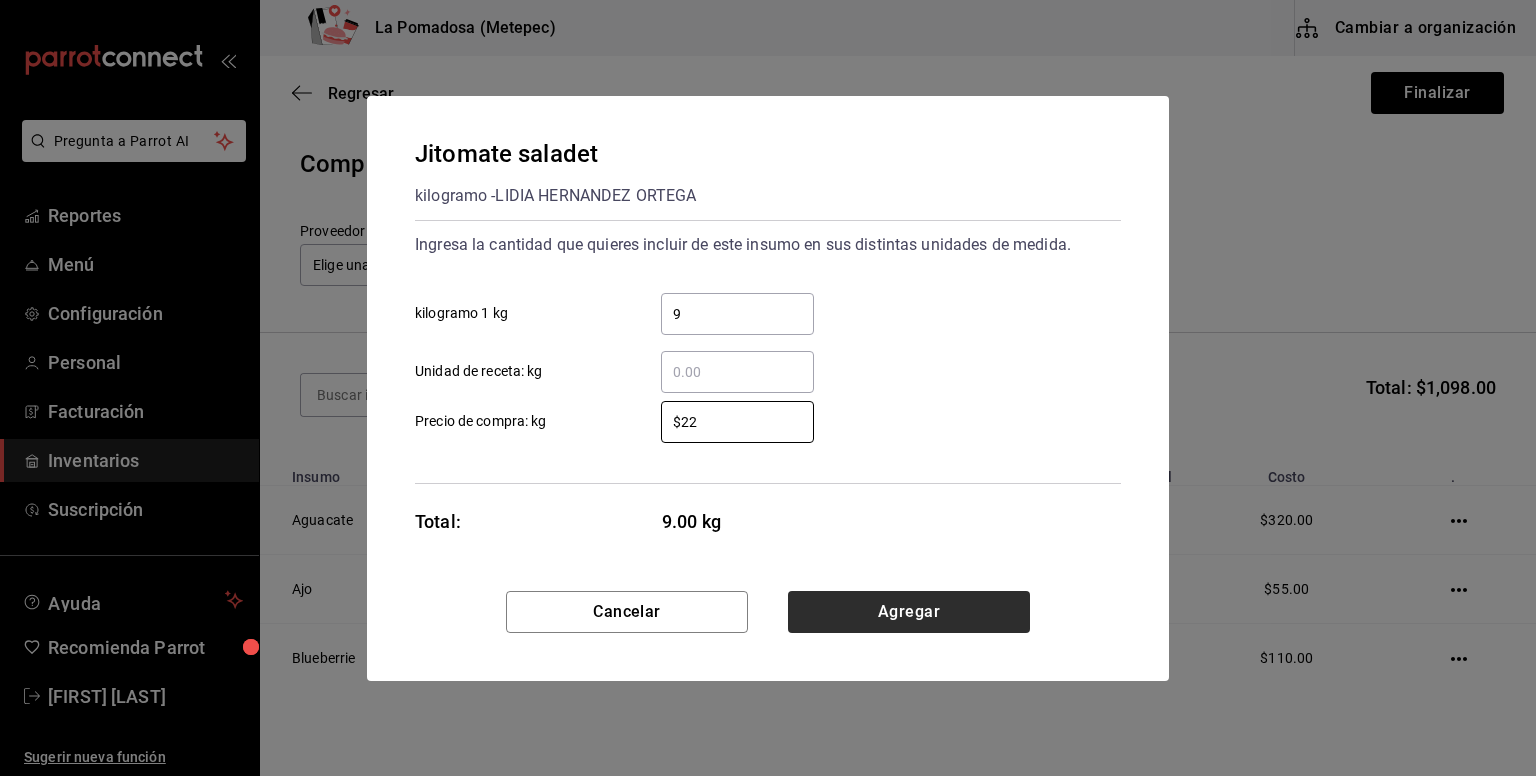 type on "$22" 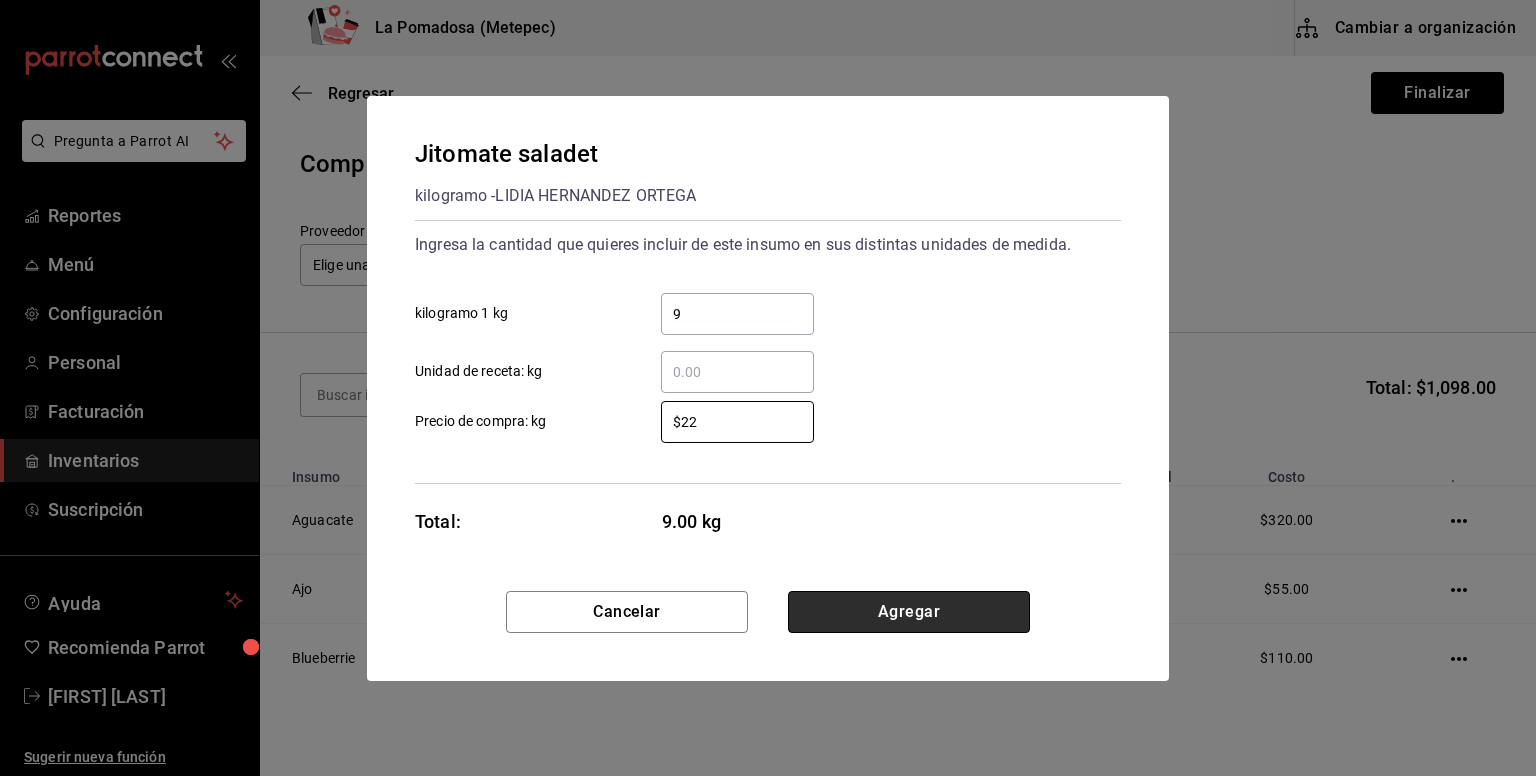 click on "Agregar" at bounding box center [909, 612] 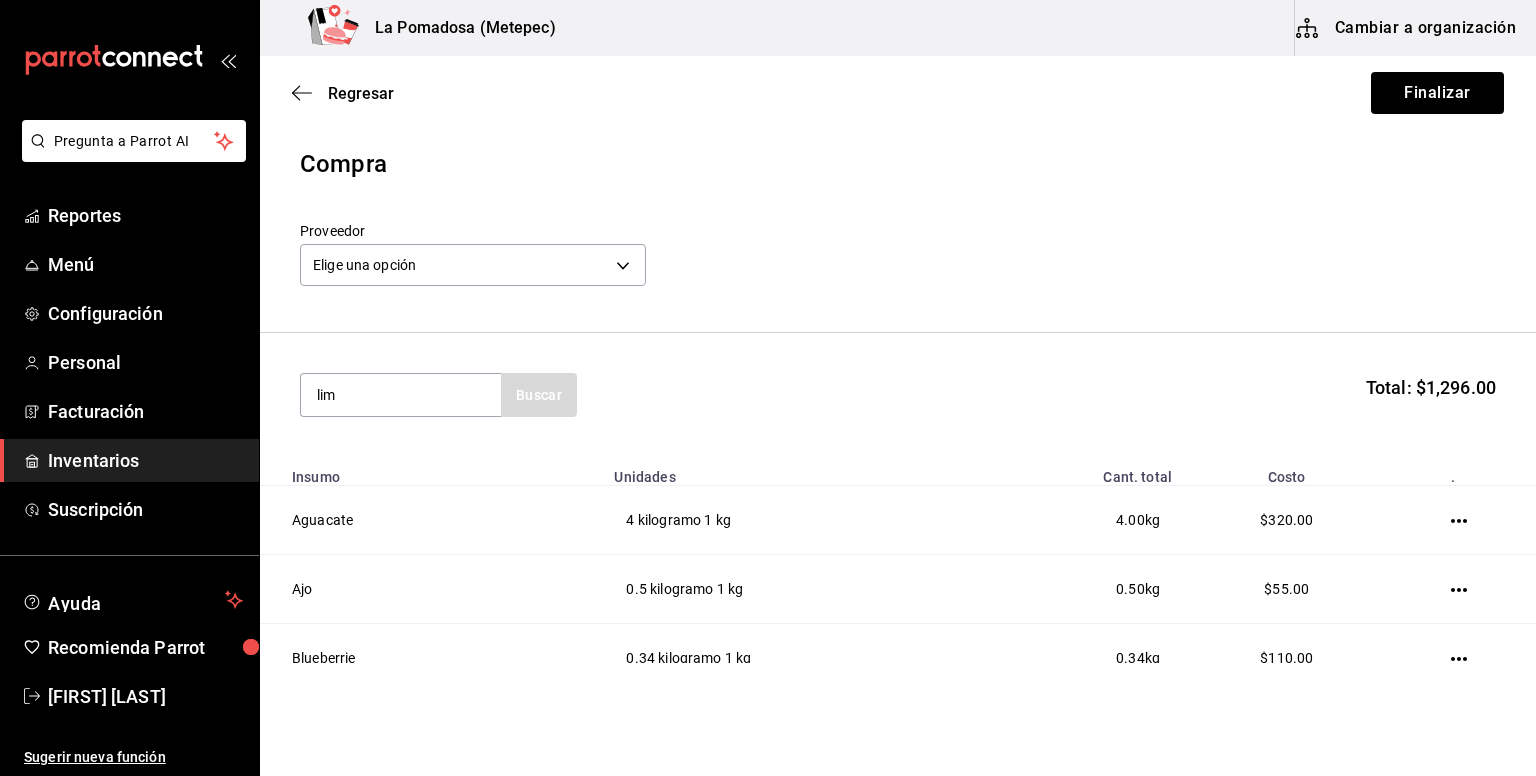 type on "lim" 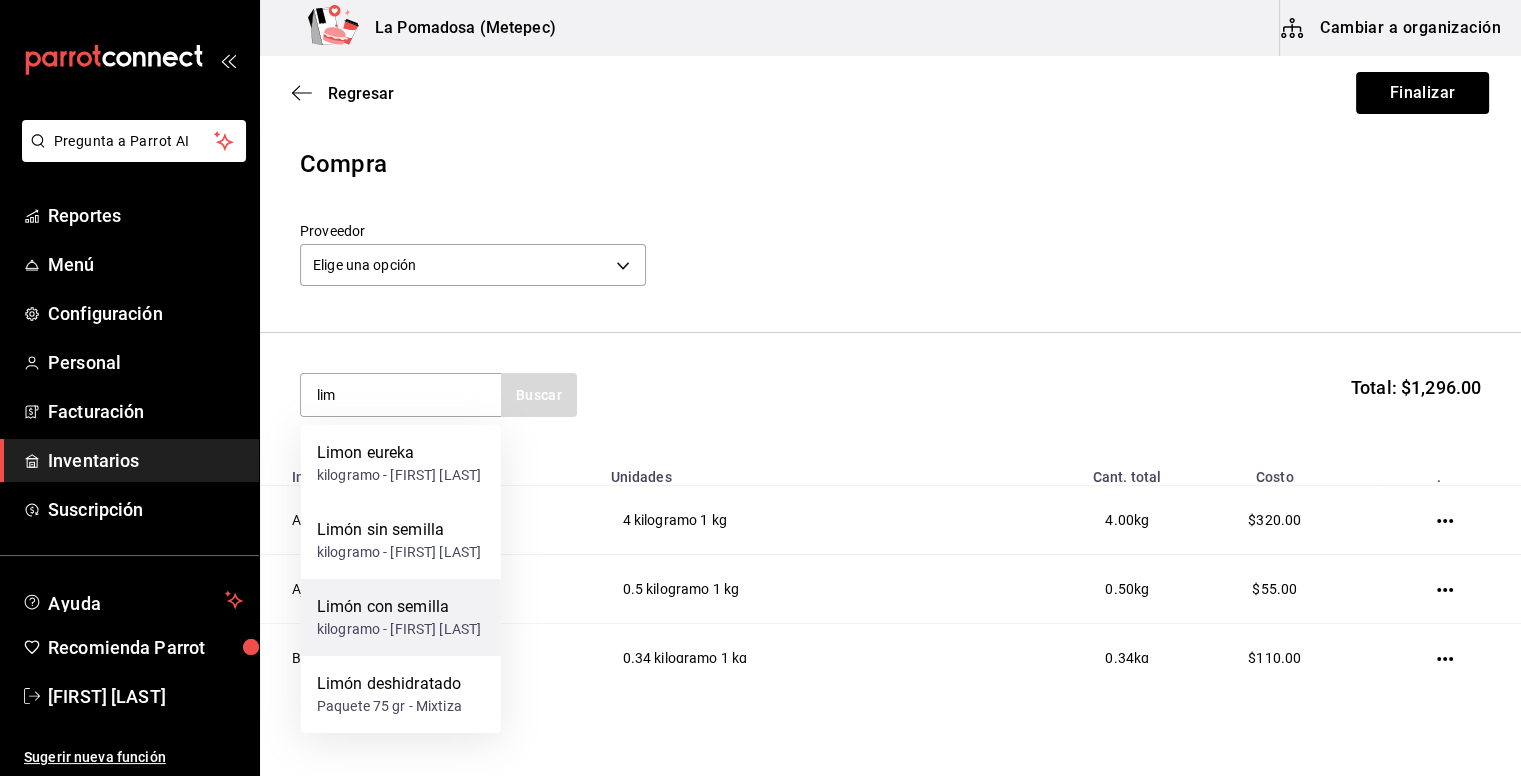 click on "Limón con semilla" at bounding box center (399, 607) 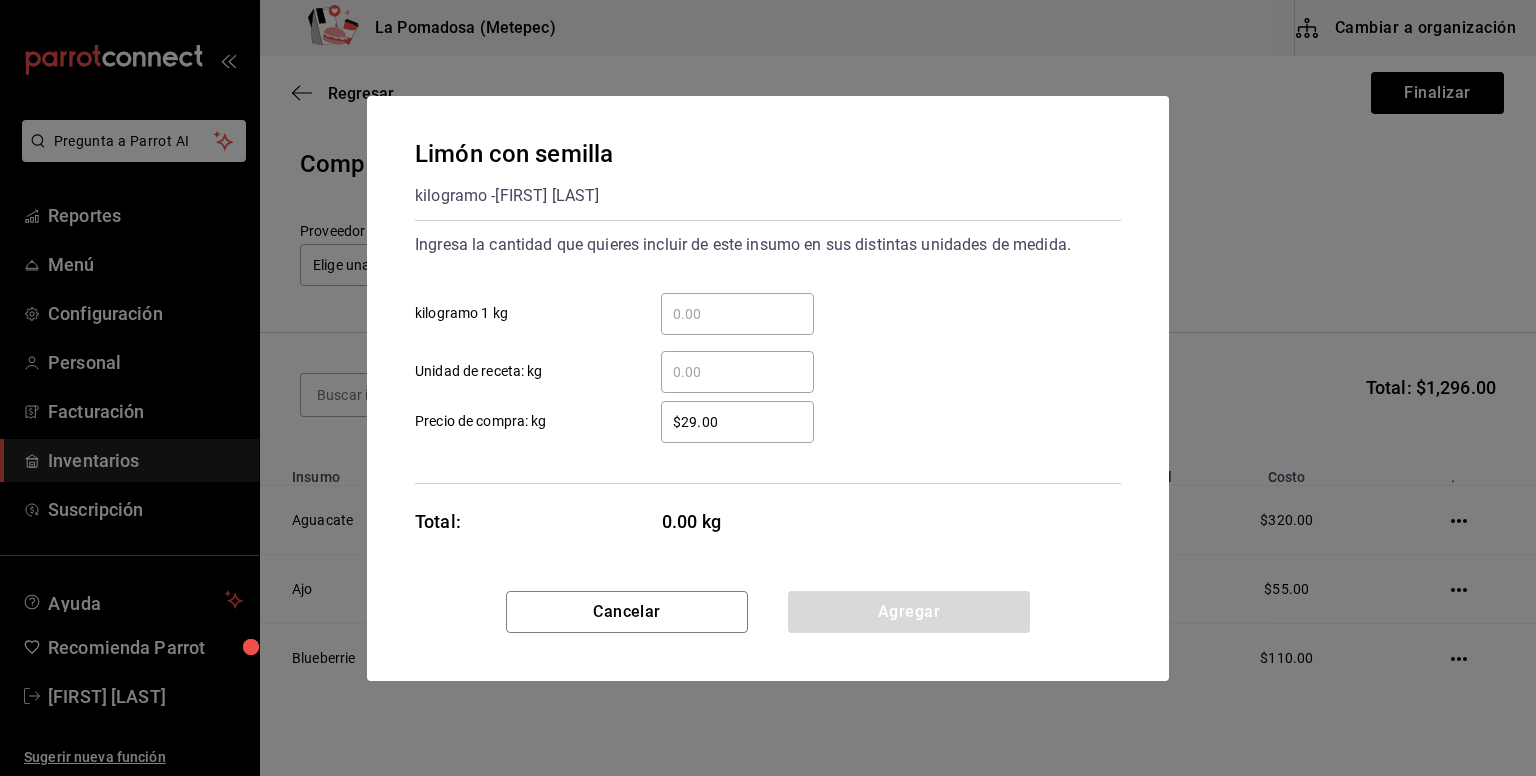 click on "​" at bounding box center [737, 314] 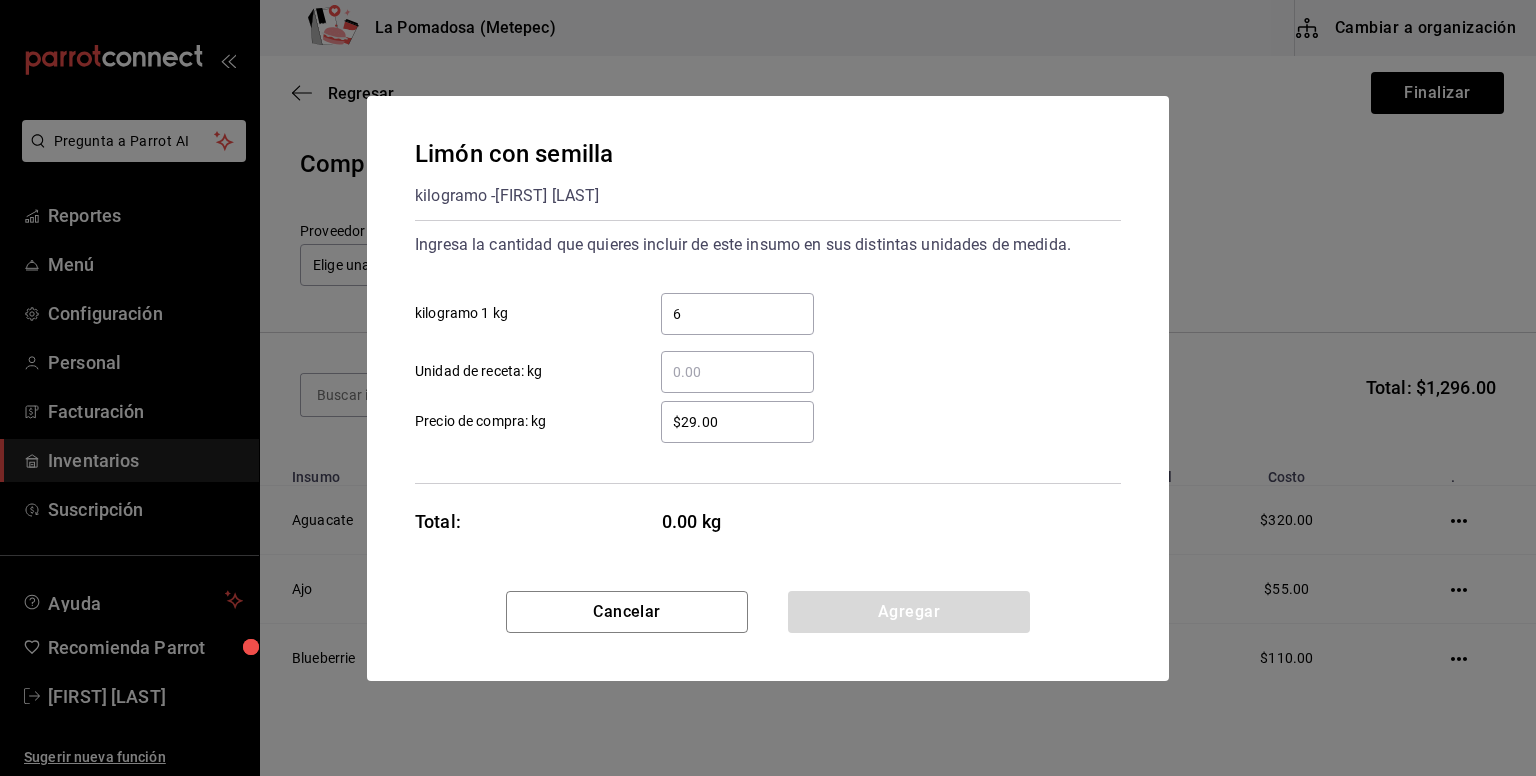 type on "6" 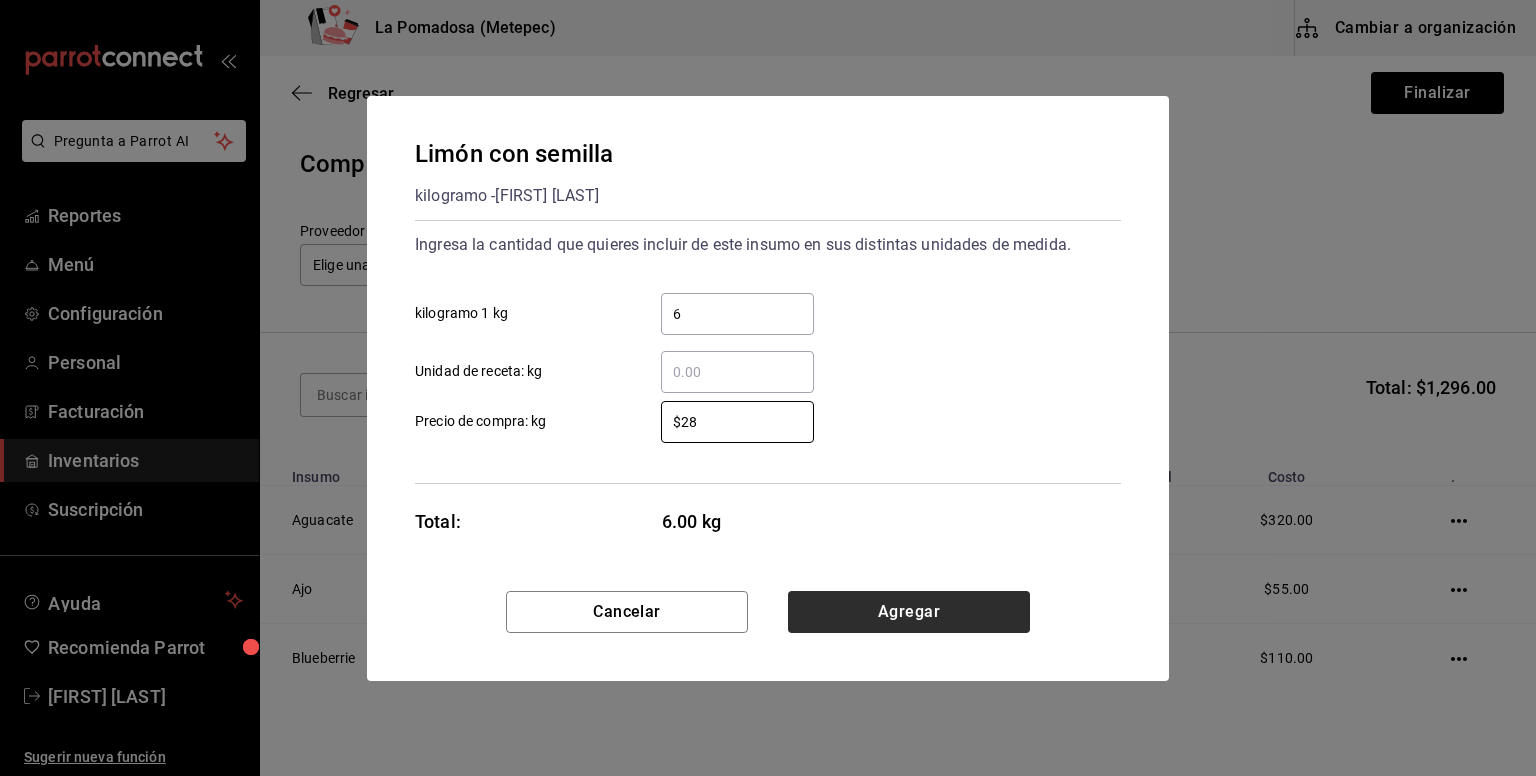 type on "$28" 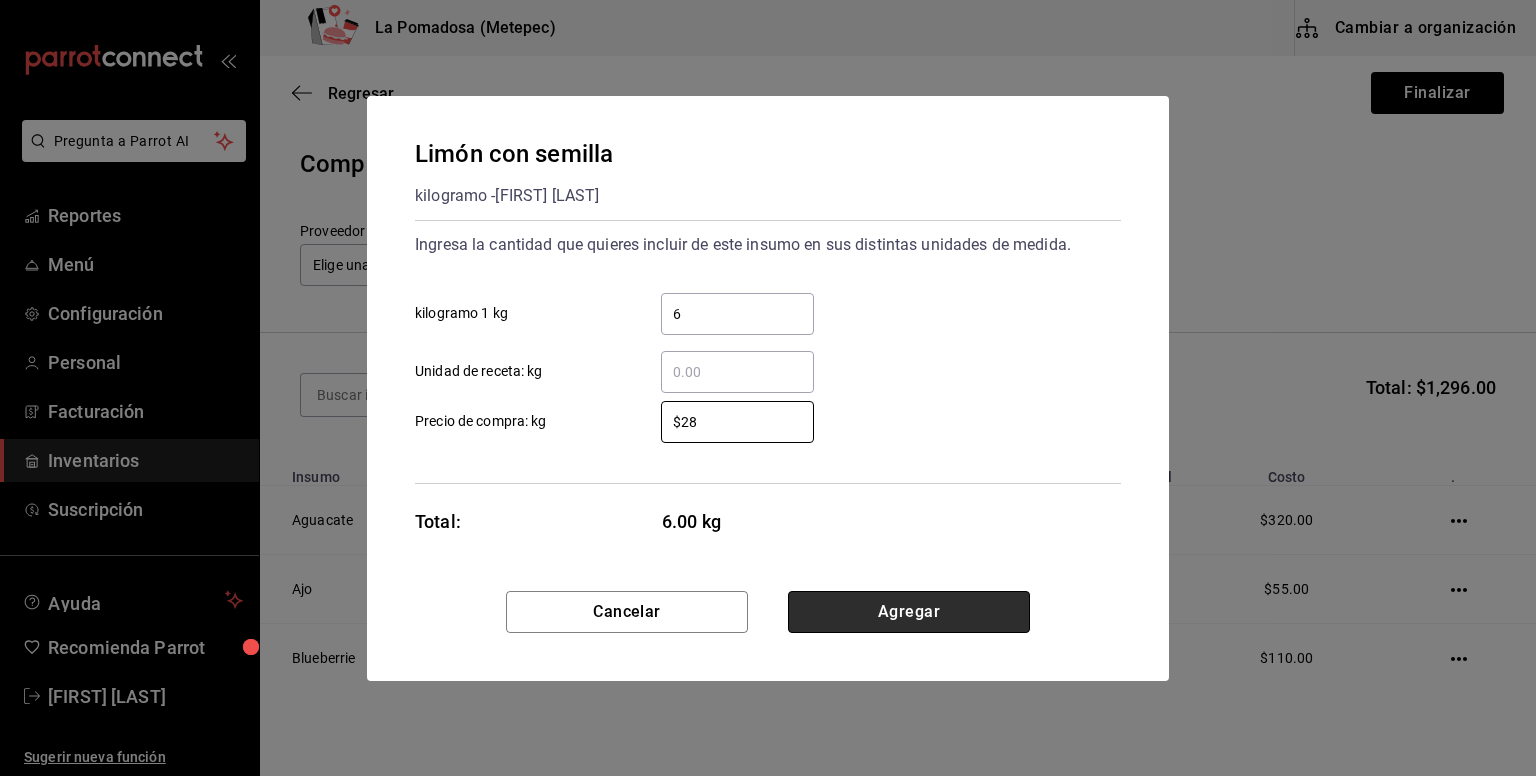 click on "Agregar" at bounding box center (909, 612) 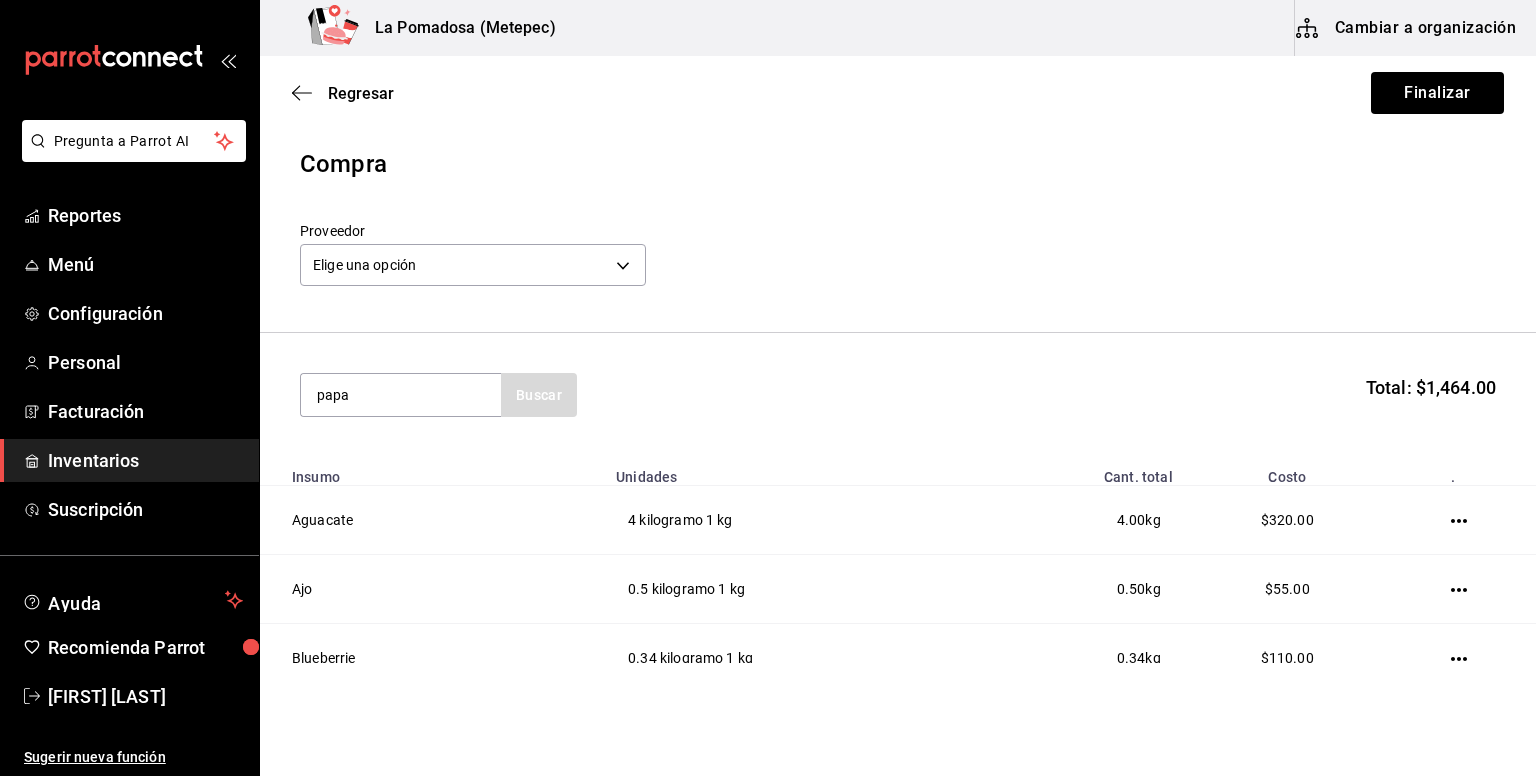 type on "papa" 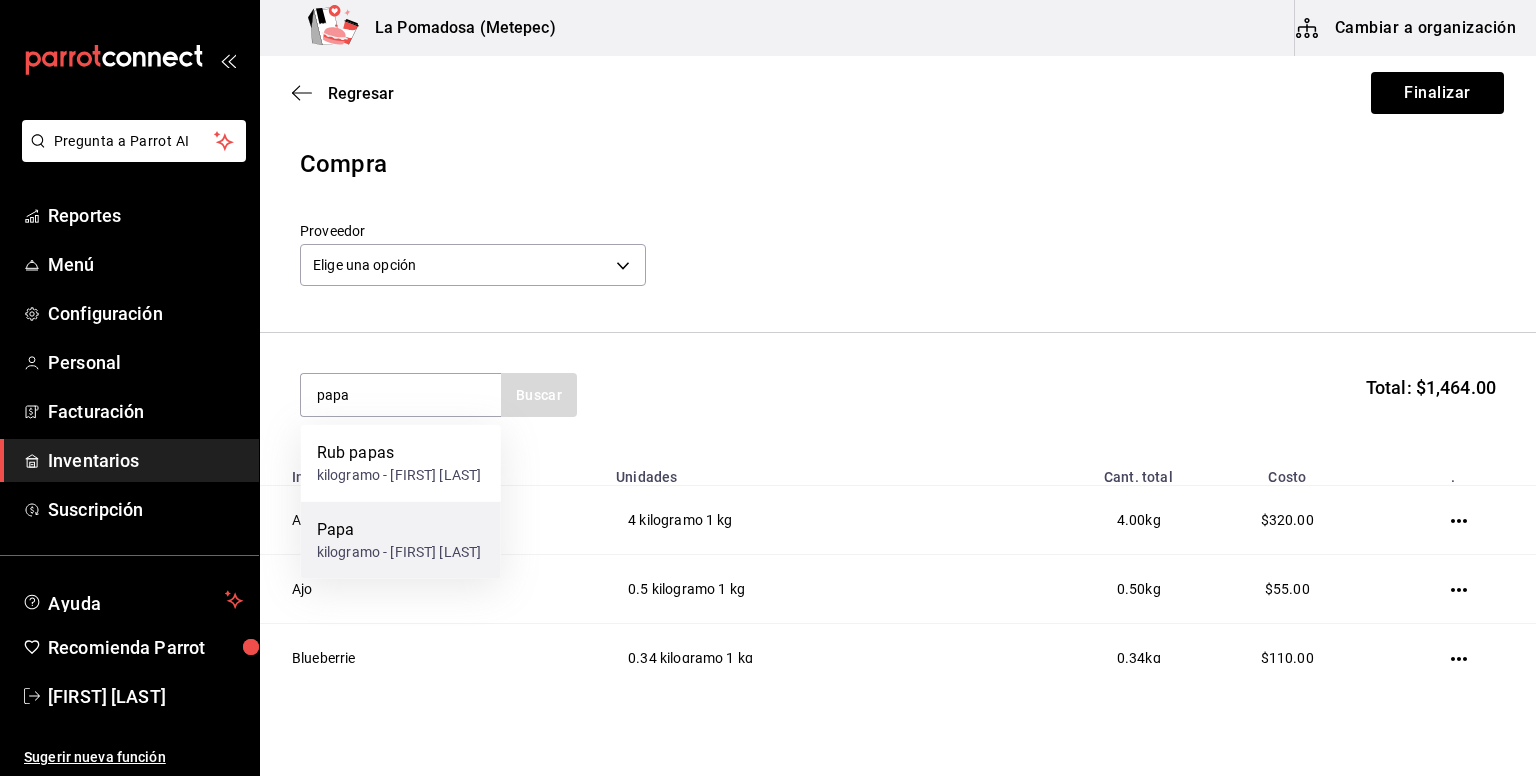 click on "kilogramo  -  [FIRST] [LAST]" at bounding box center (399, 552) 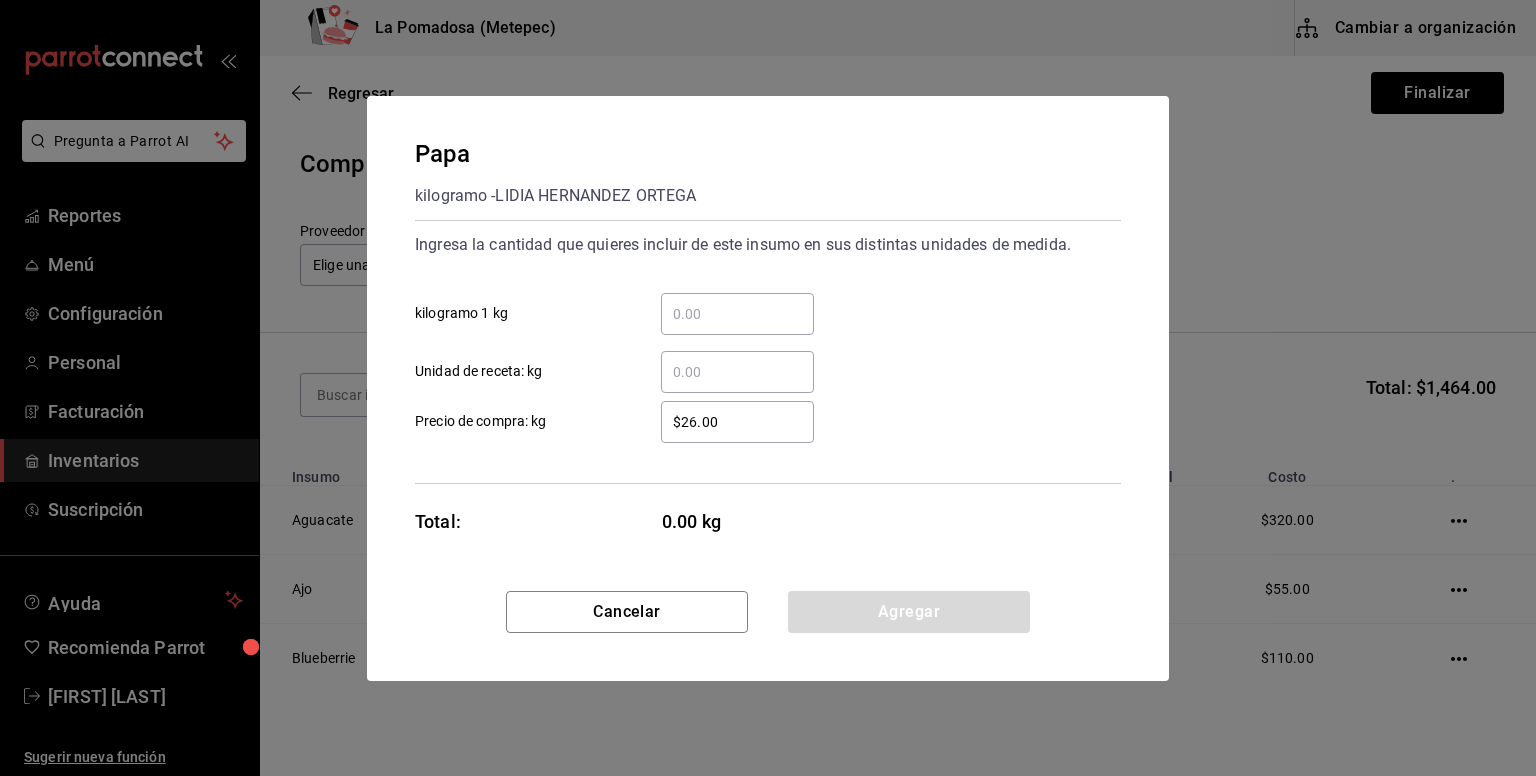 click on "​ kilogramo  1 kg" at bounding box center (737, 314) 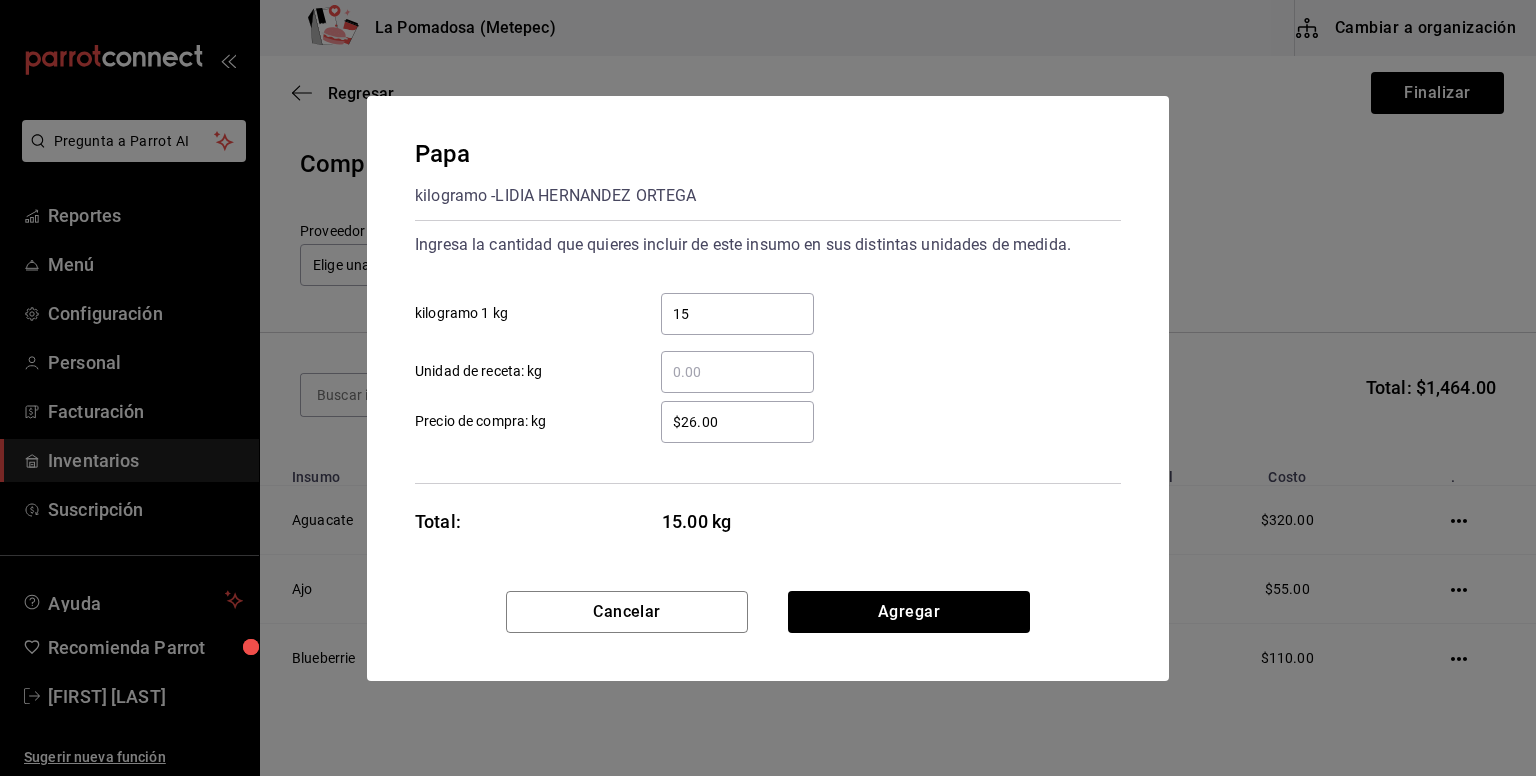 type on "15" 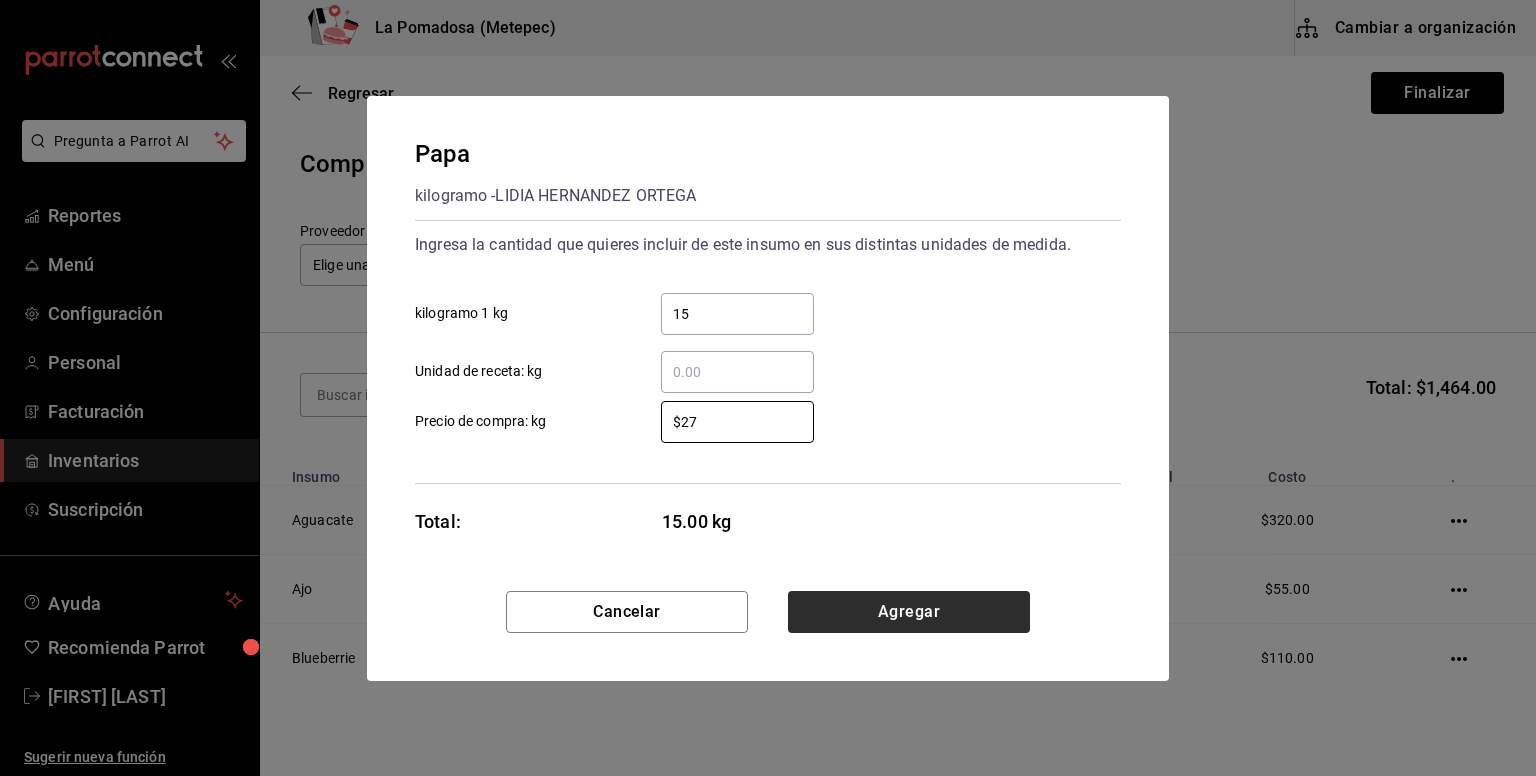 type on "$27" 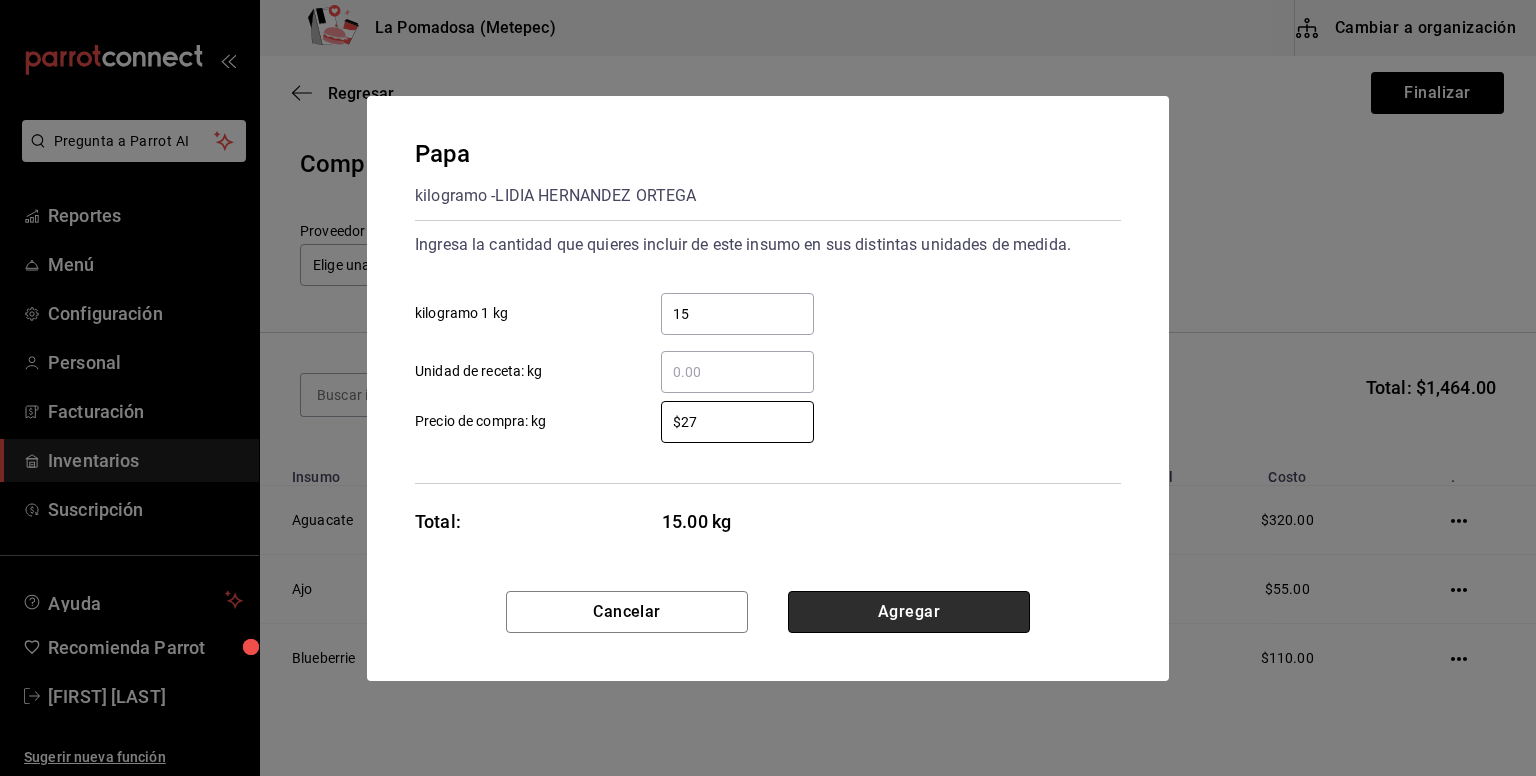 click on "Agregar" at bounding box center [909, 612] 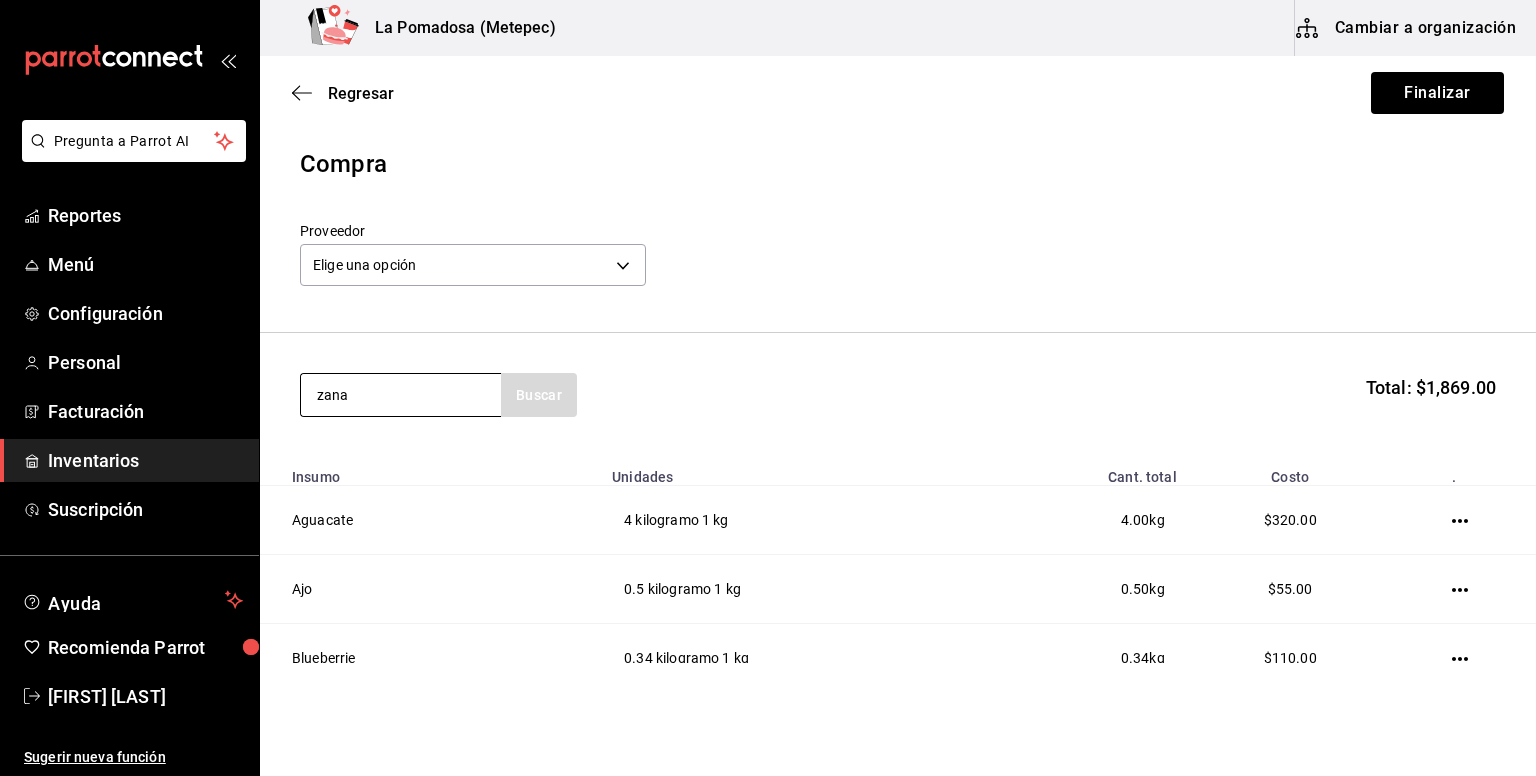 type on "zana" 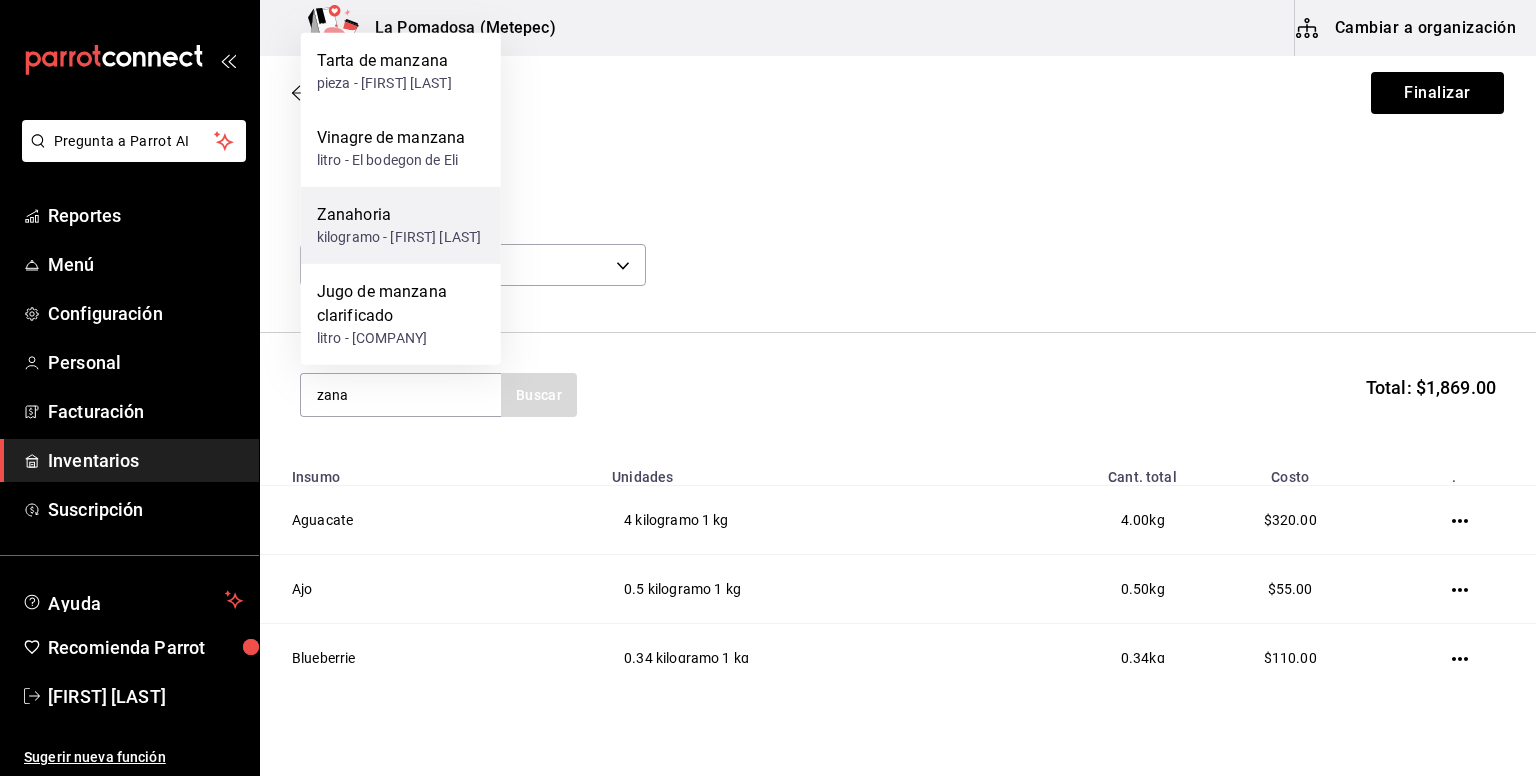 click on "kilogramo  -  [FIRST] [LAST]" at bounding box center (399, 237) 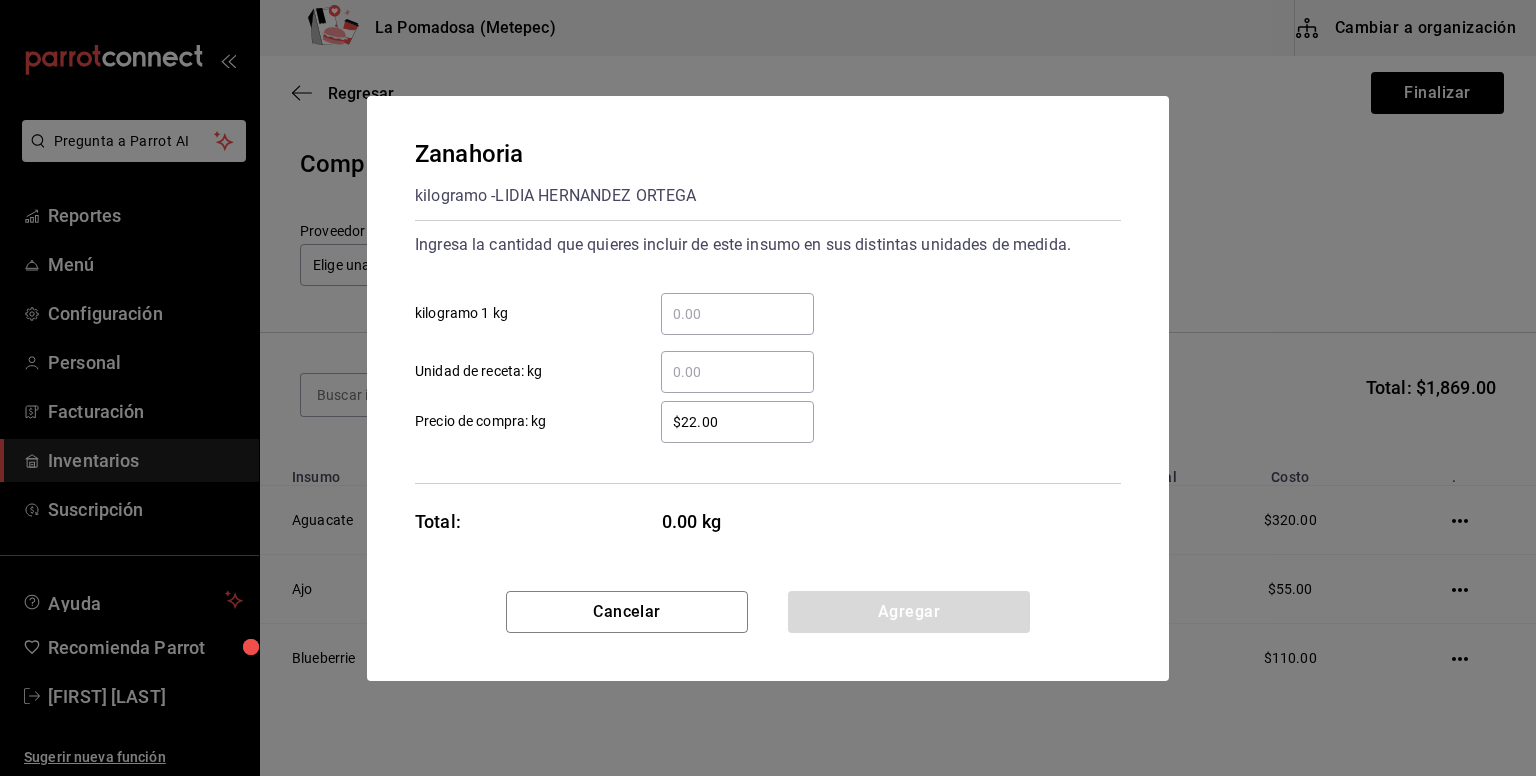 click on "​ kilogramo  1 kg" at bounding box center (737, 314) 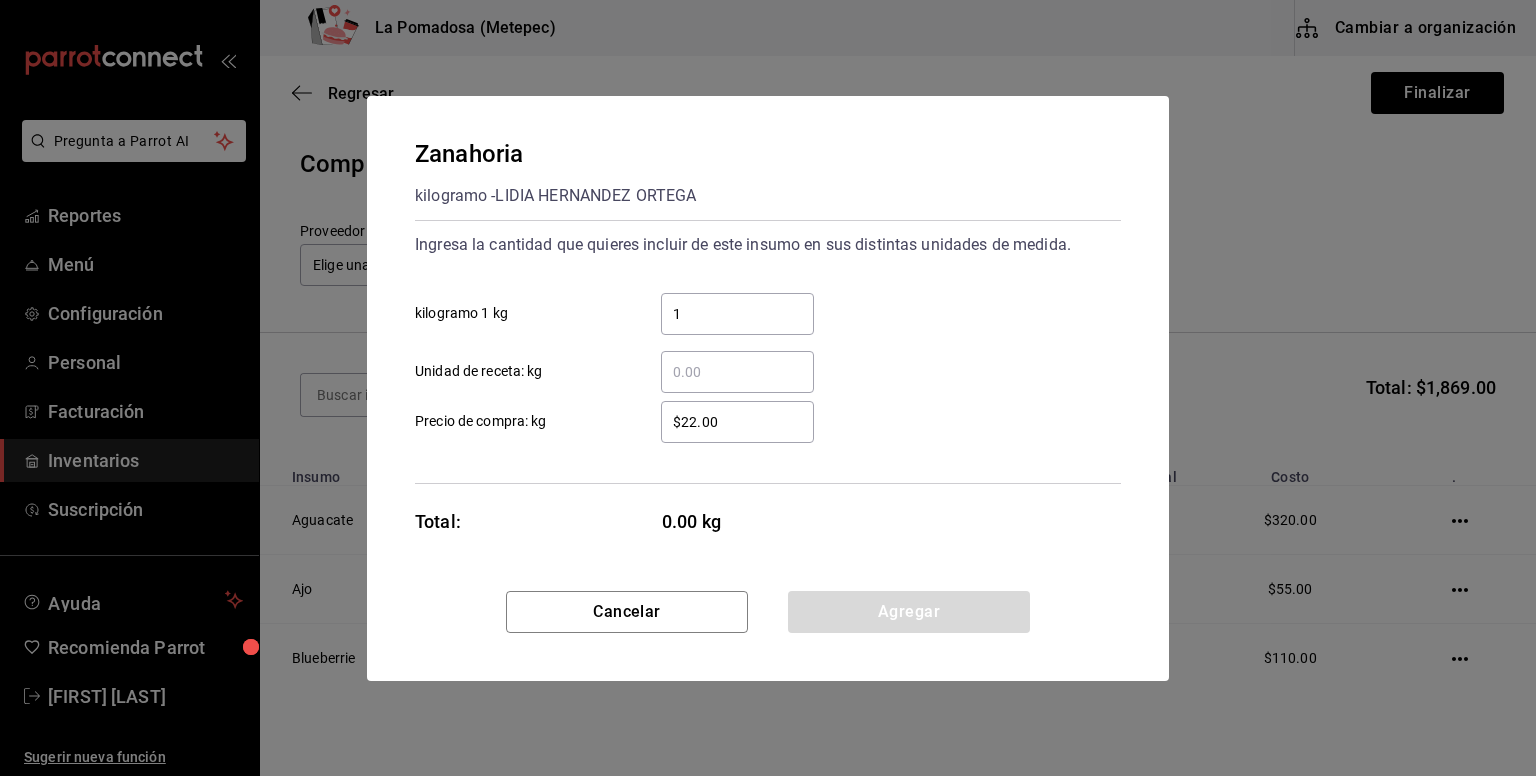 type on "1" 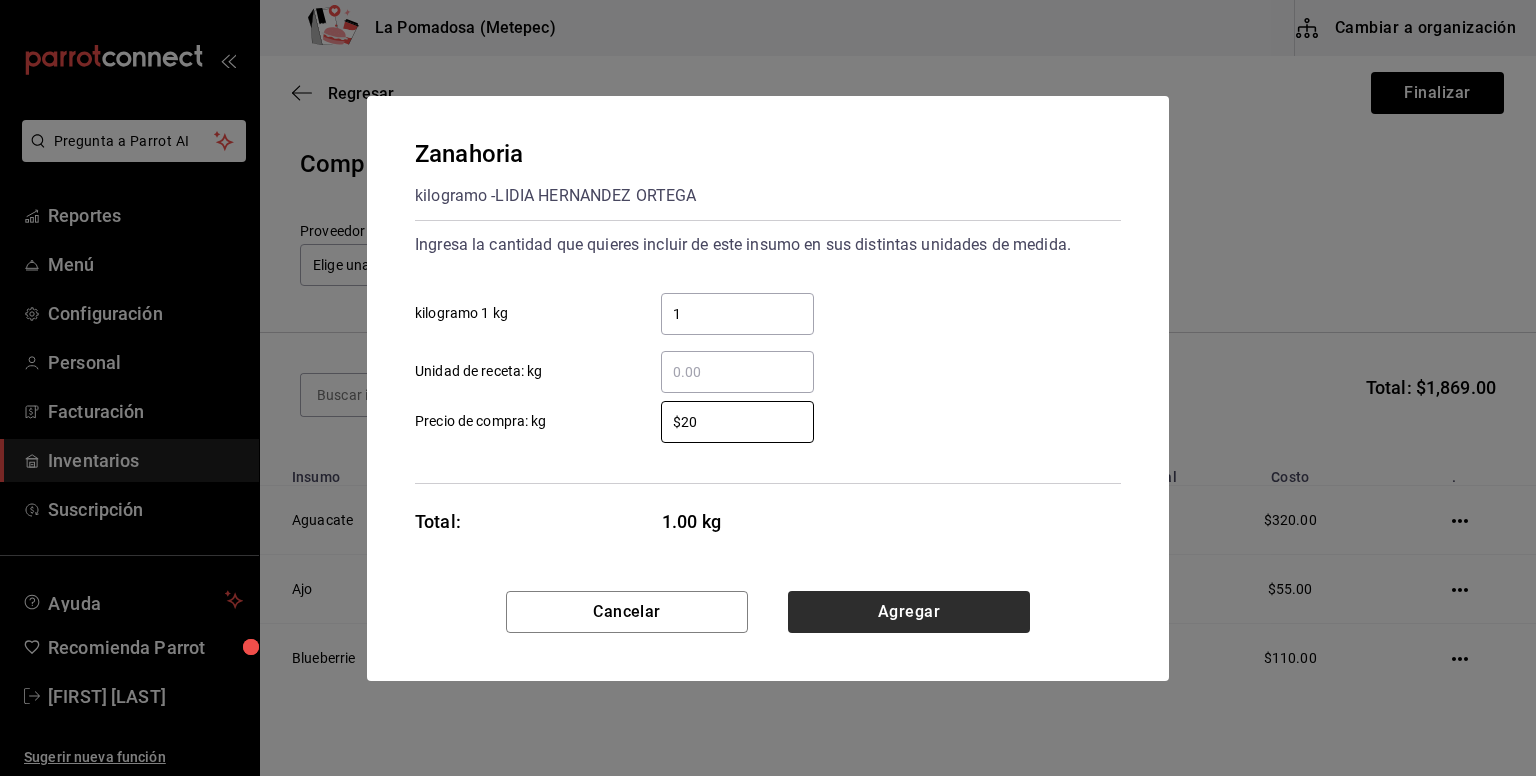 type on "$20" 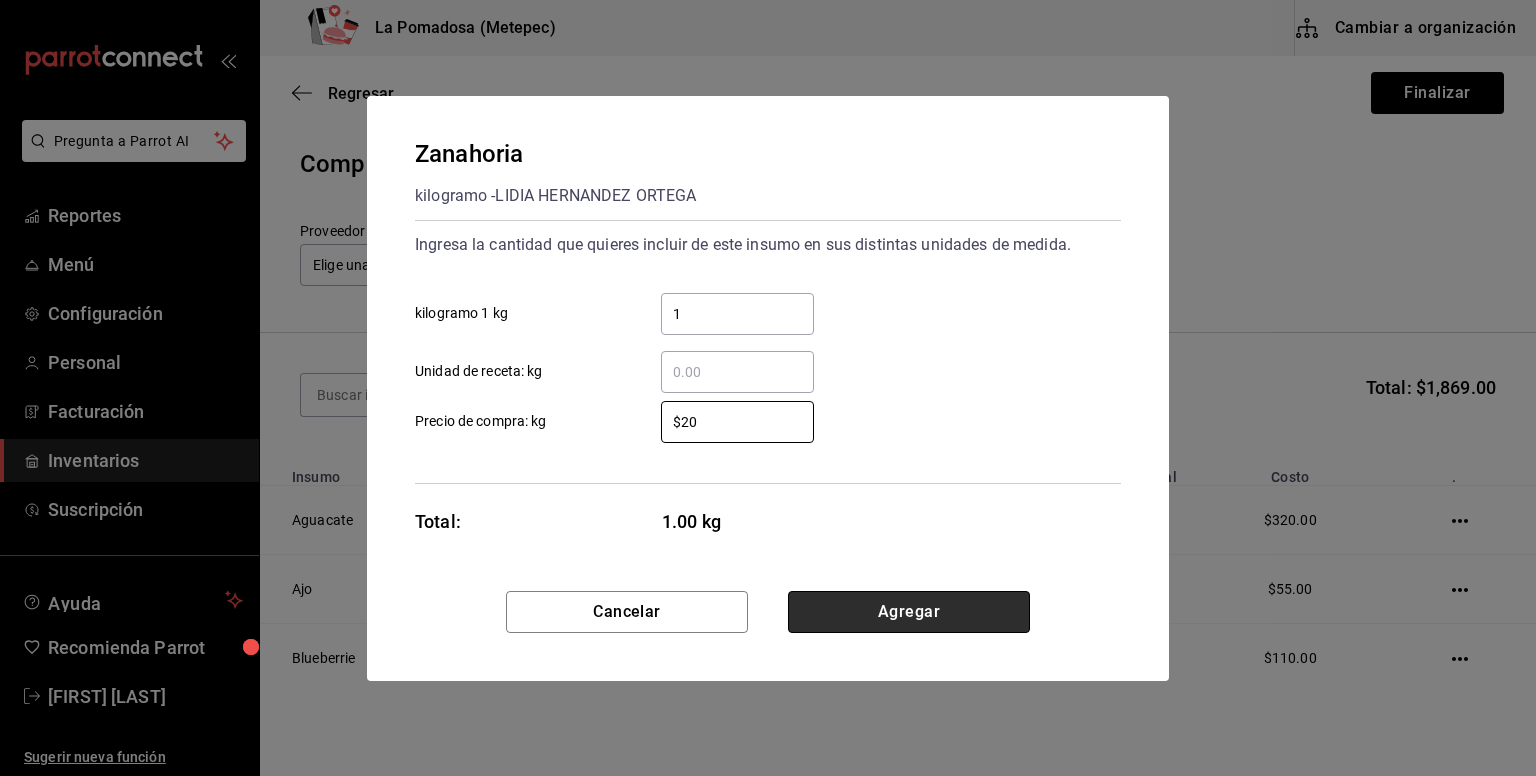 click on "Agregar" at bounding box center (909, 612) 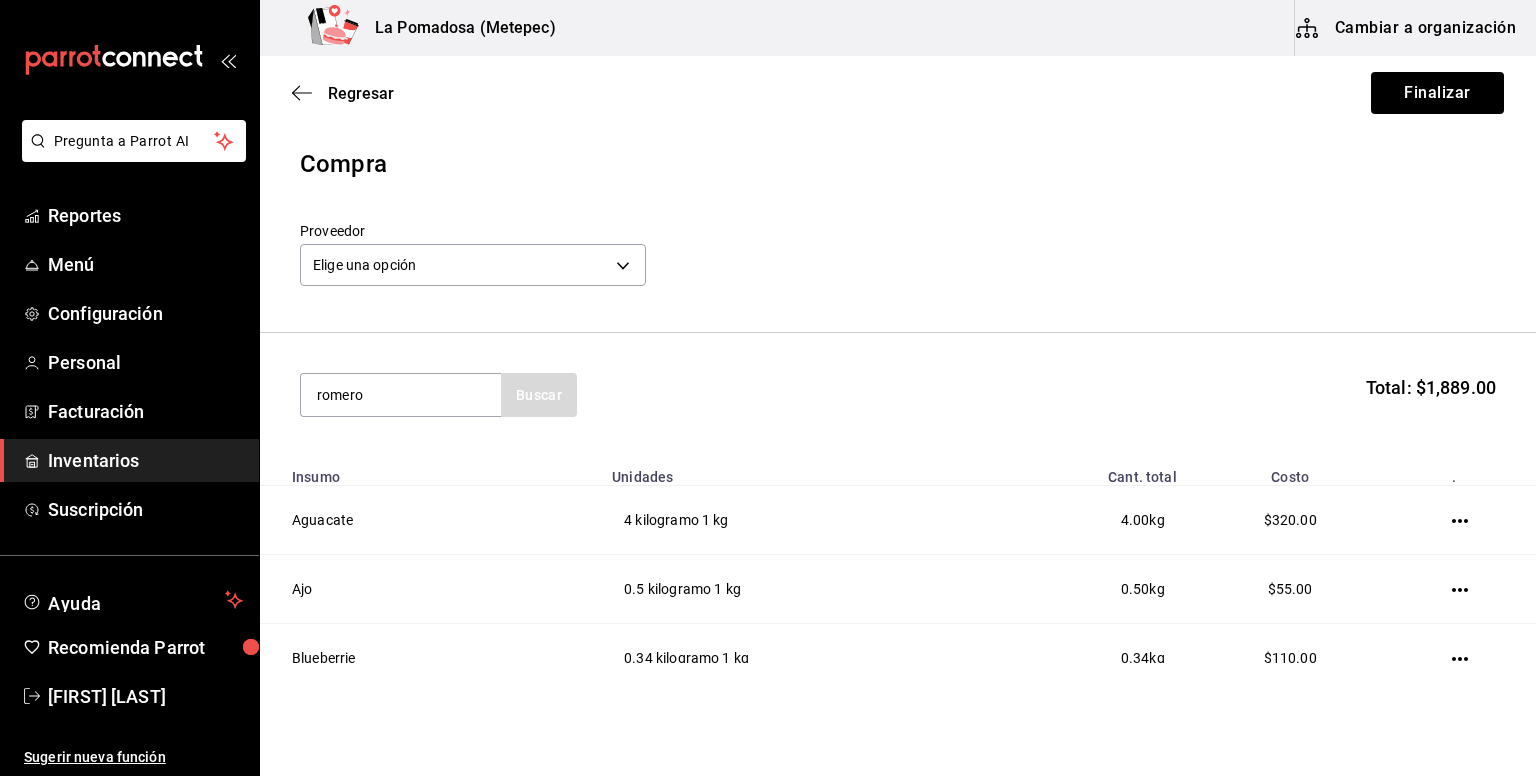 type on "romero" 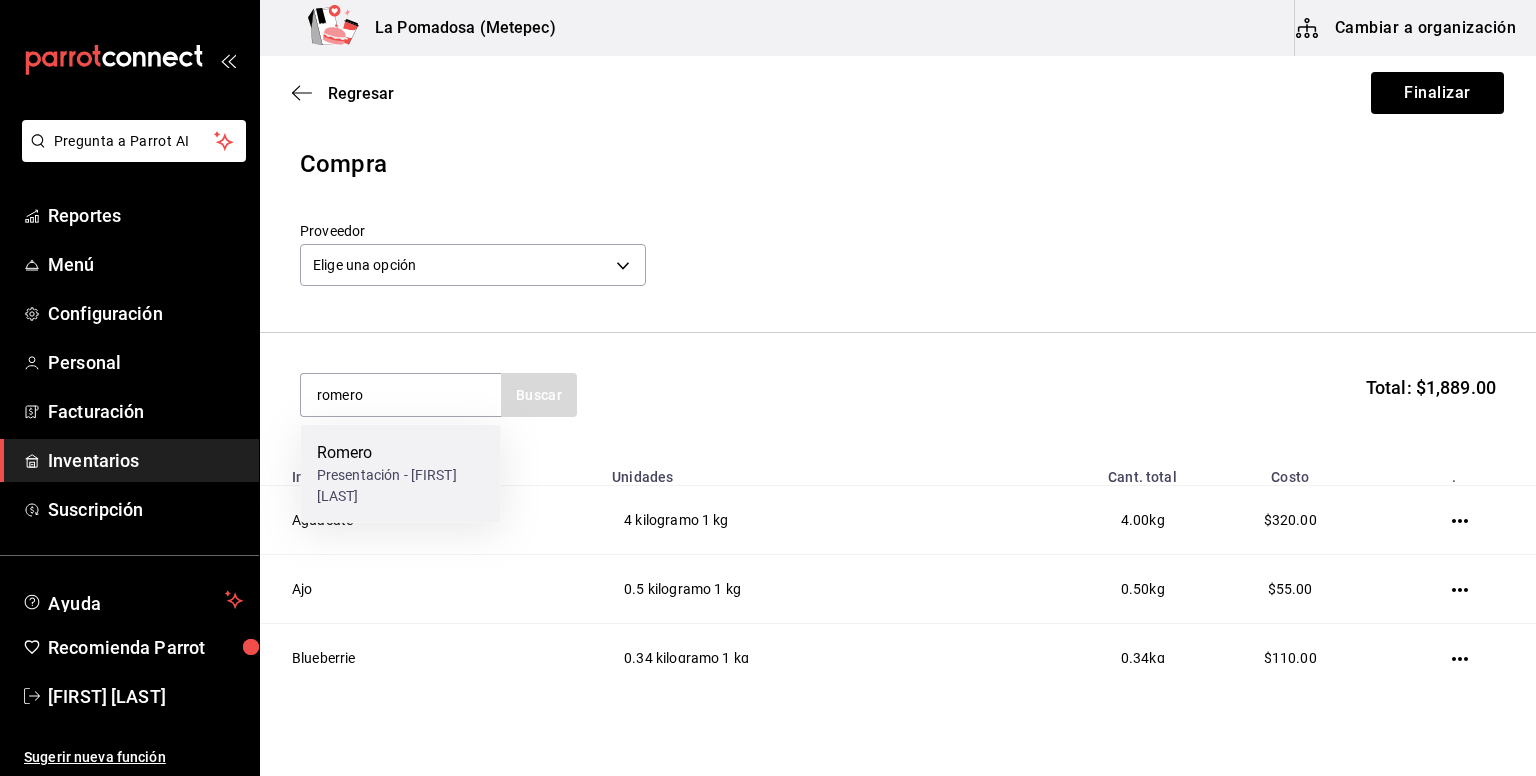 click on "Romero  Presentación - [FIRST] [LAST]" at bounding box center (401, 474) 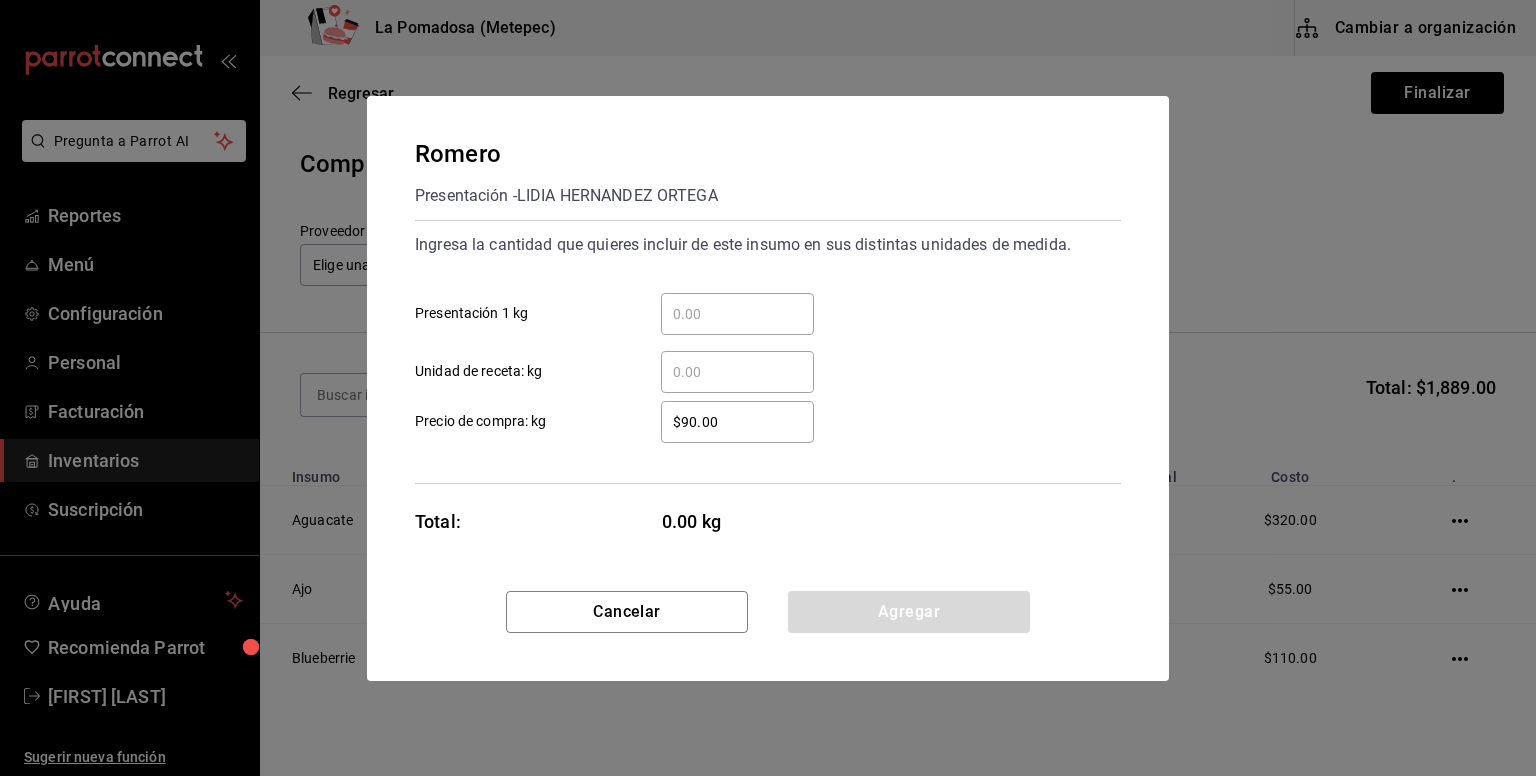 click on "​" at bounding box center [737, 314] 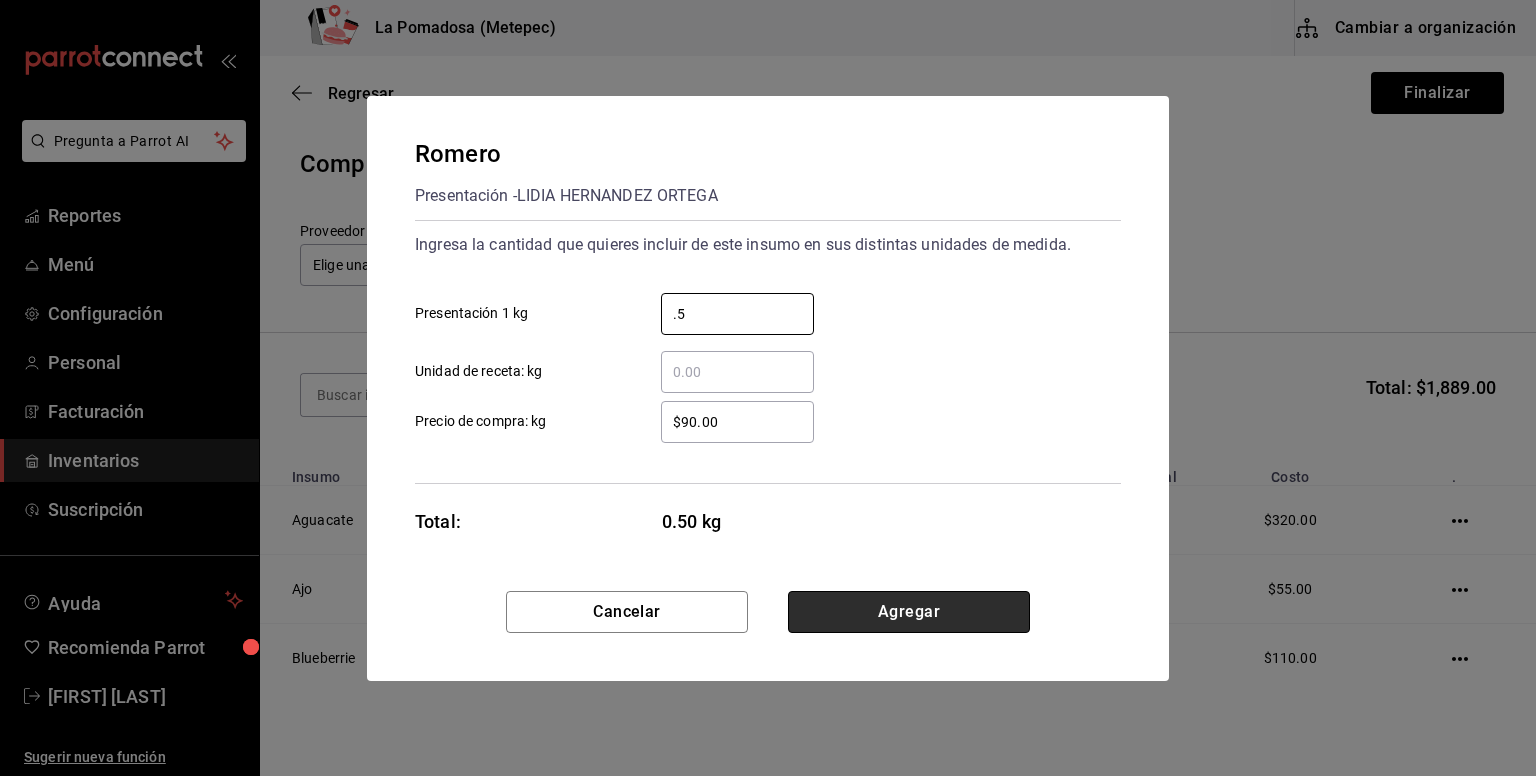 type on "0.5" 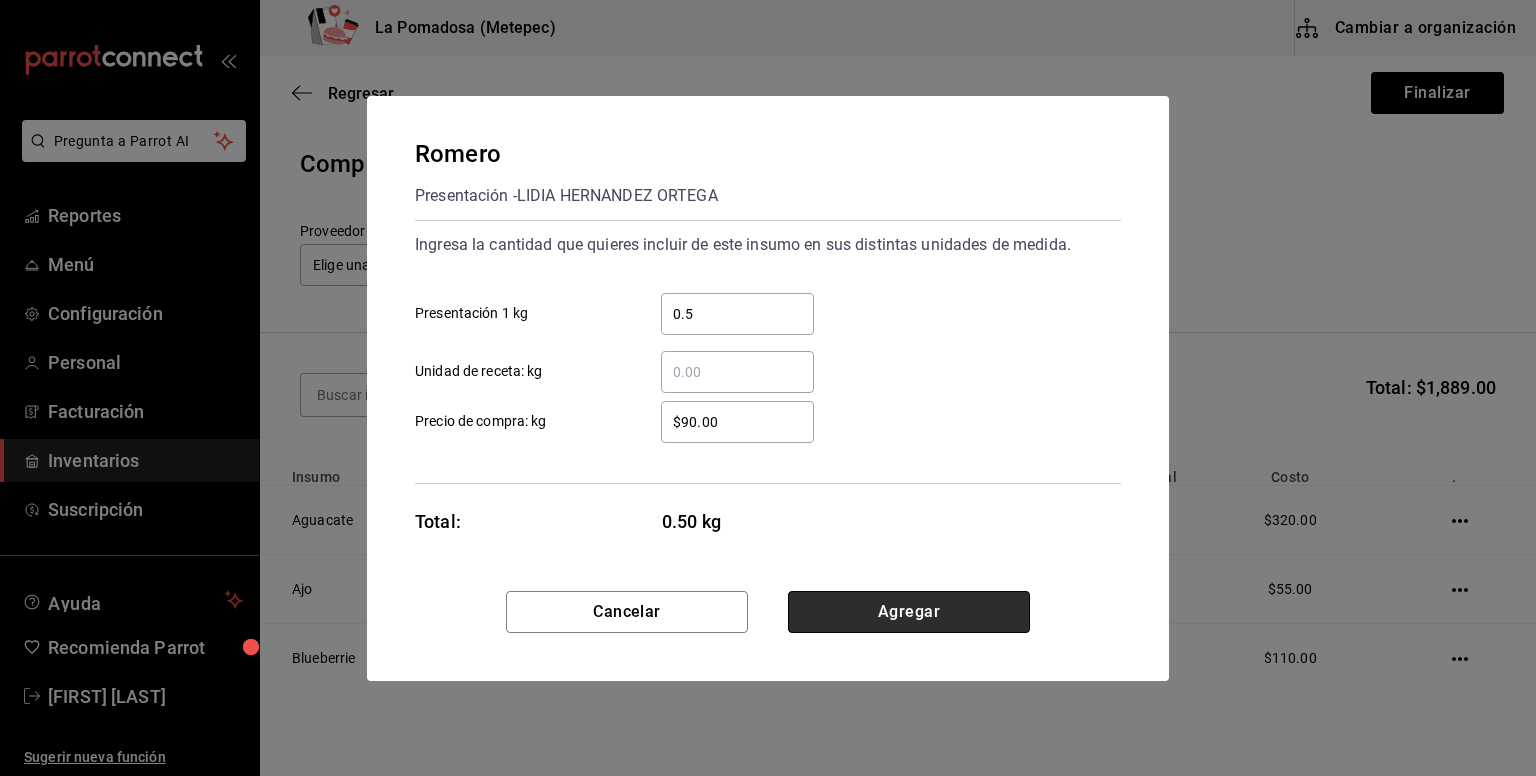 click on "Agregar" at bounding box center [909, 612] 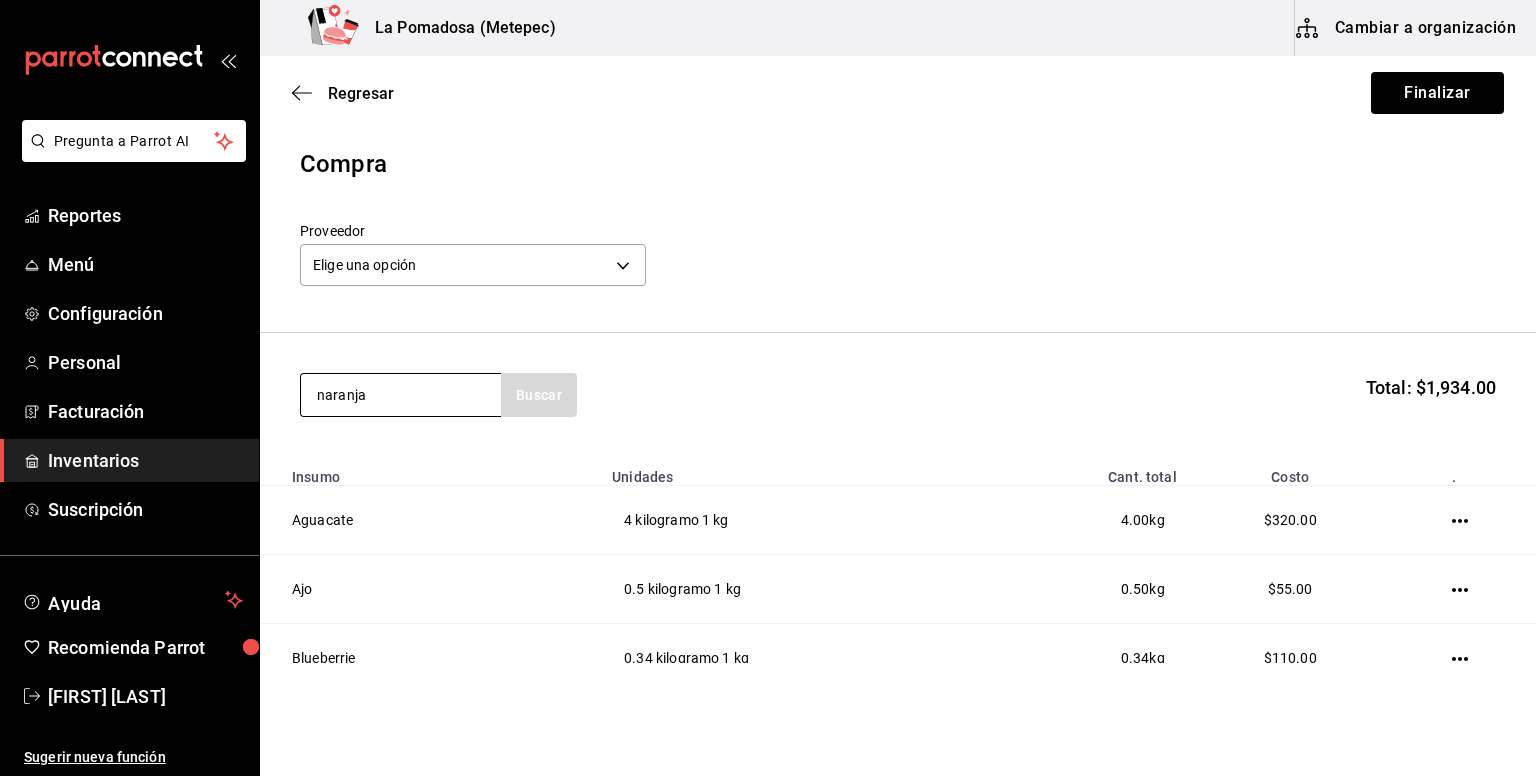 type on "naranja" 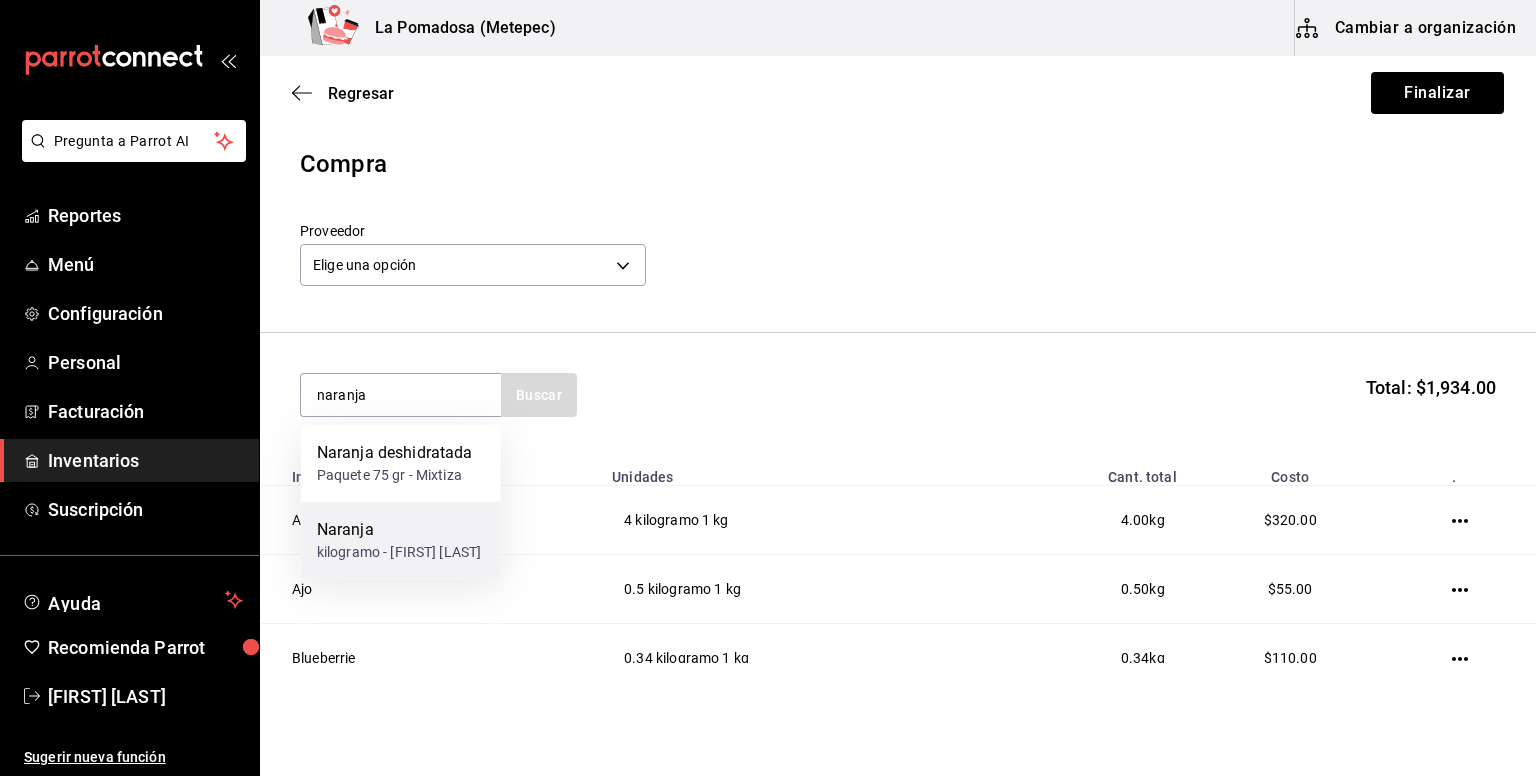 click on "kilogramo  -  [FIRST] [LAST]" at bounding box center [399, 552] 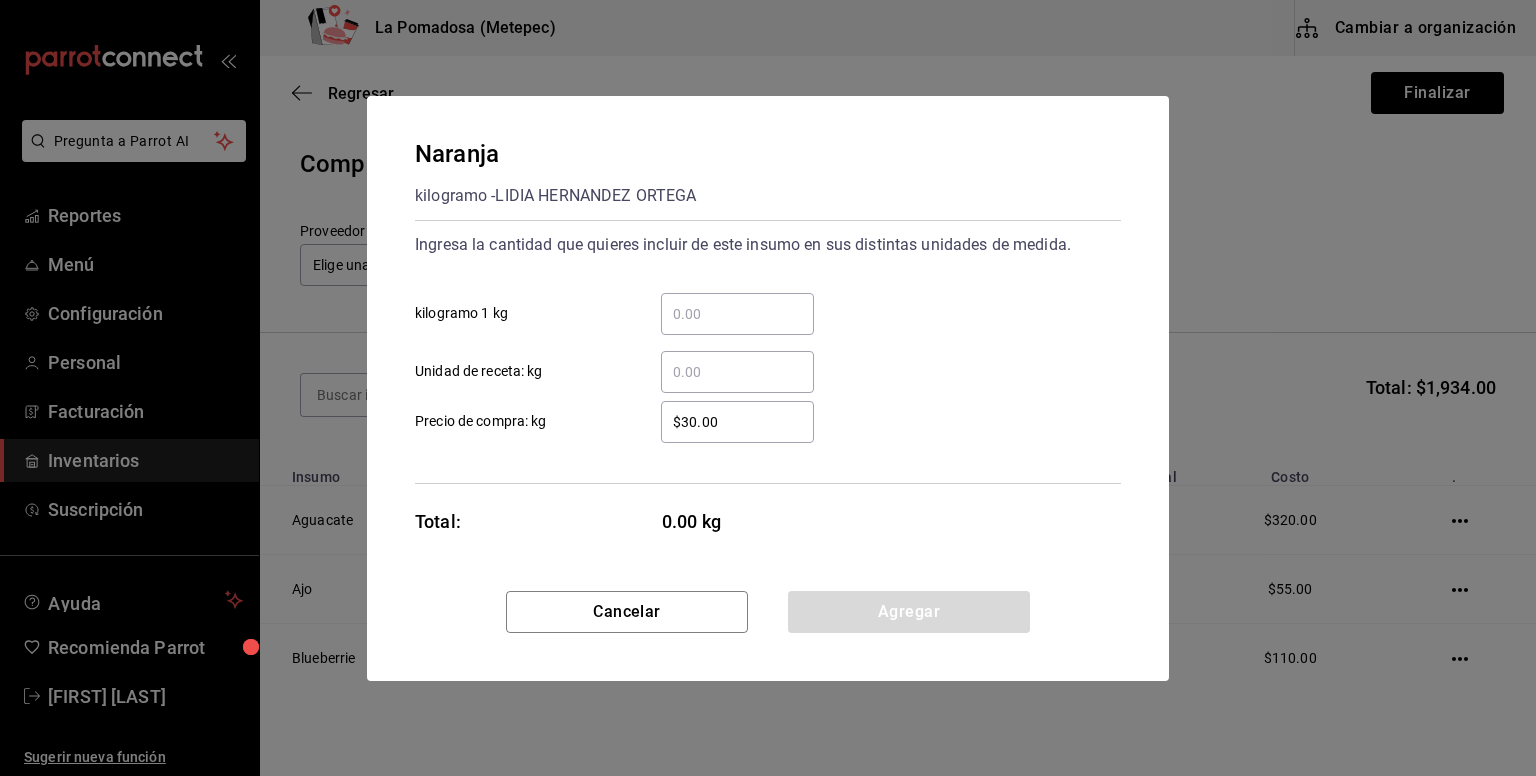 click on "​ kilogramo  1 kg" at bounding box center (737, 314) 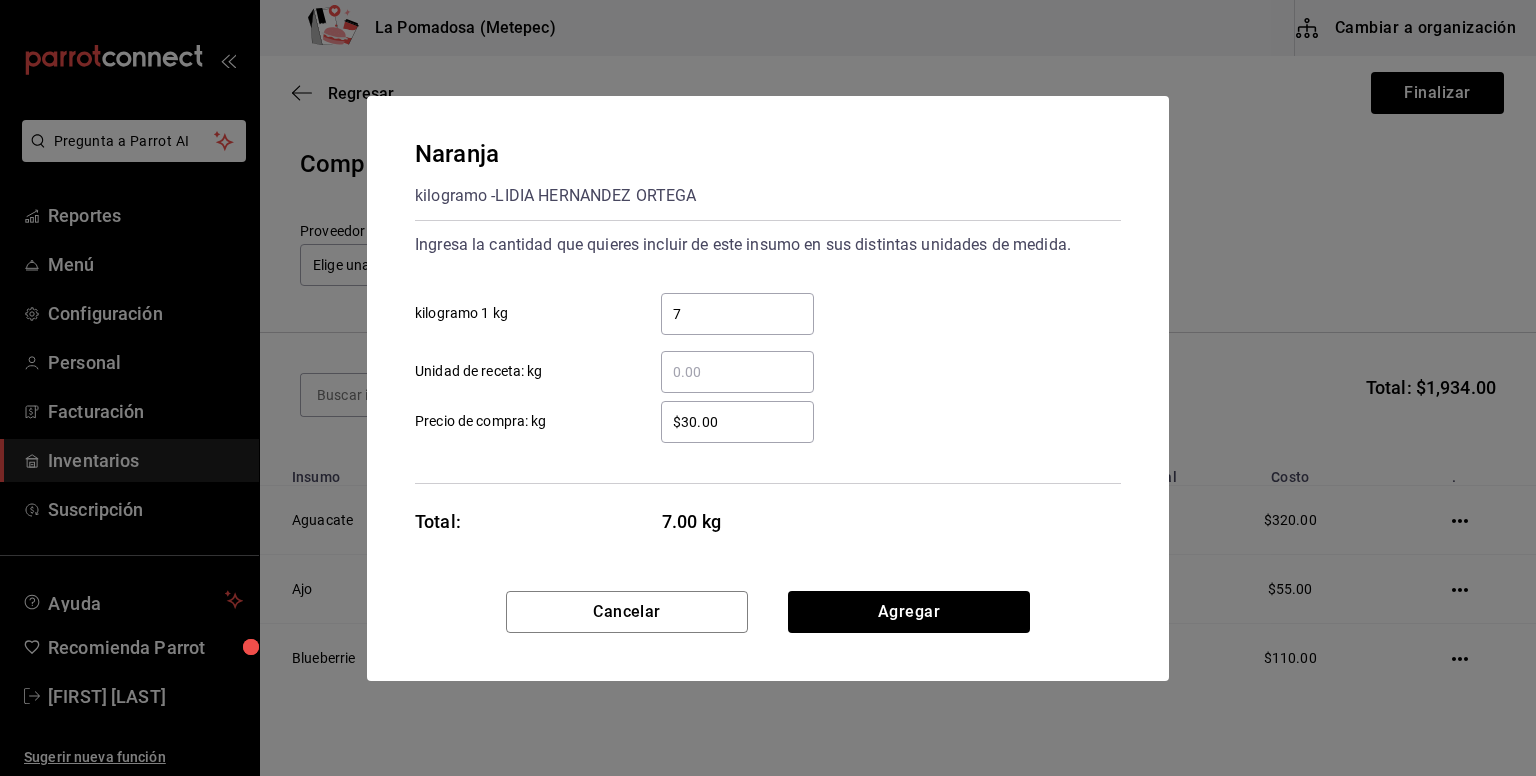 type on "7" 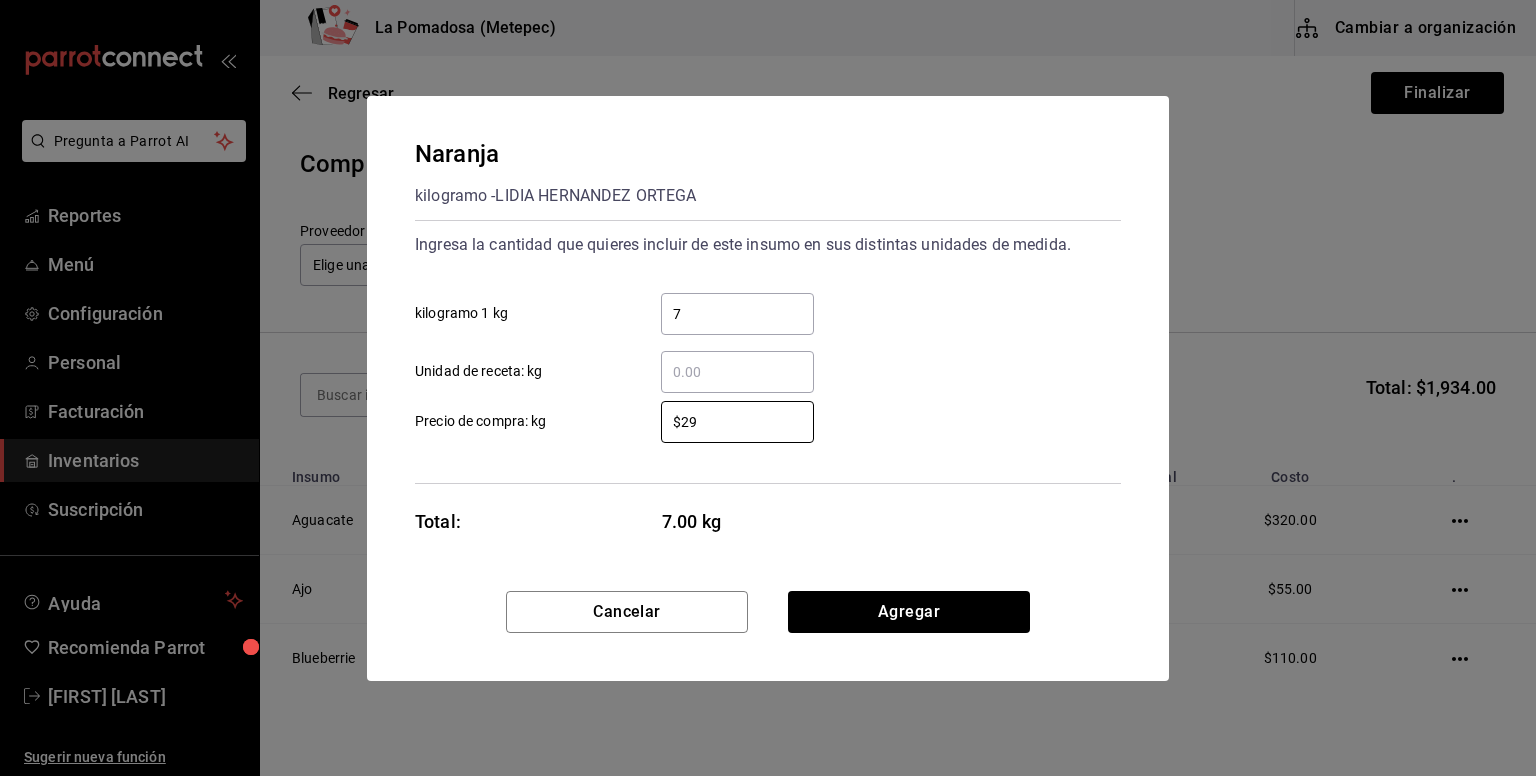 type on "$29" 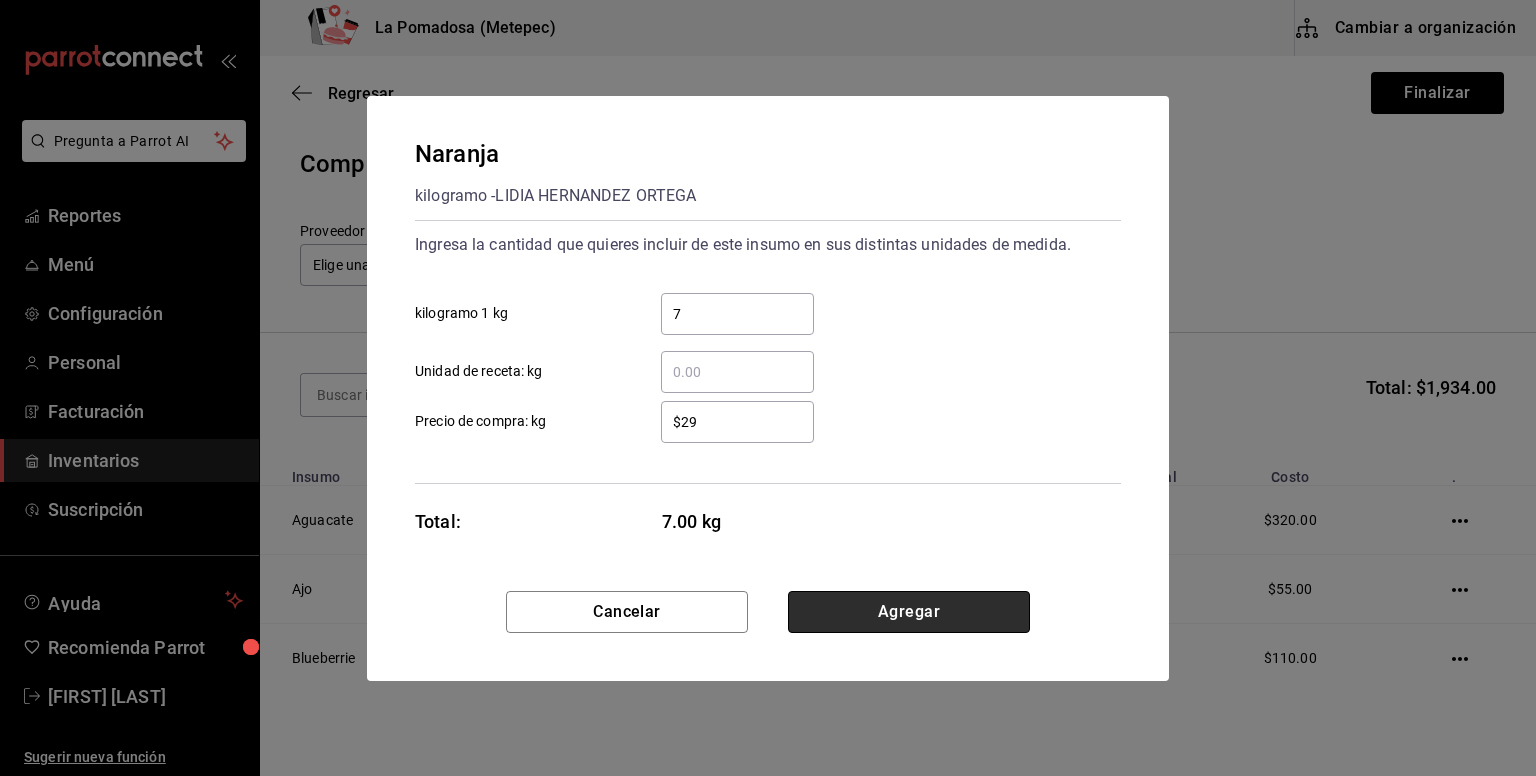 click on "Agregar" at bounding box center [909, 612] 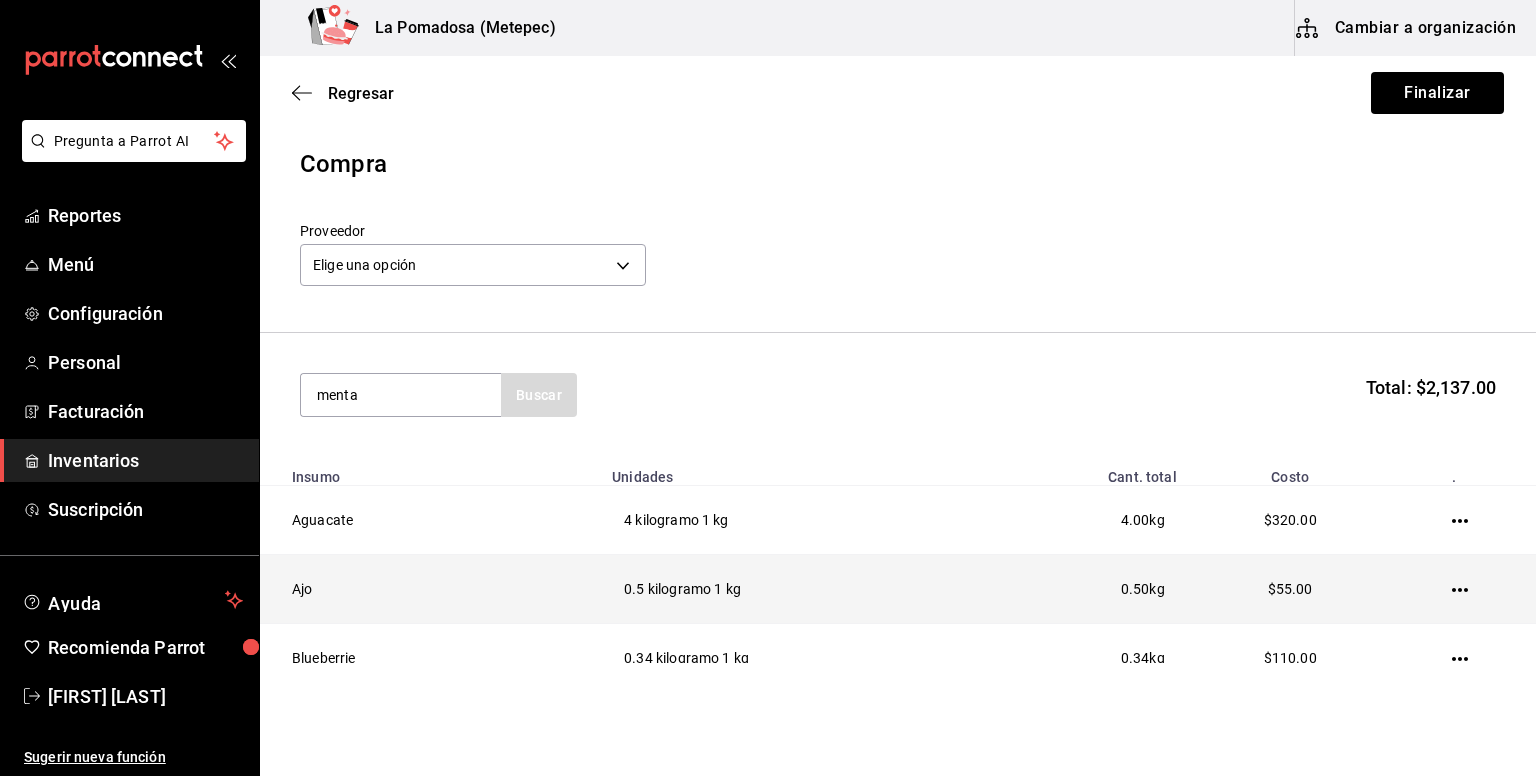 type on "menta" 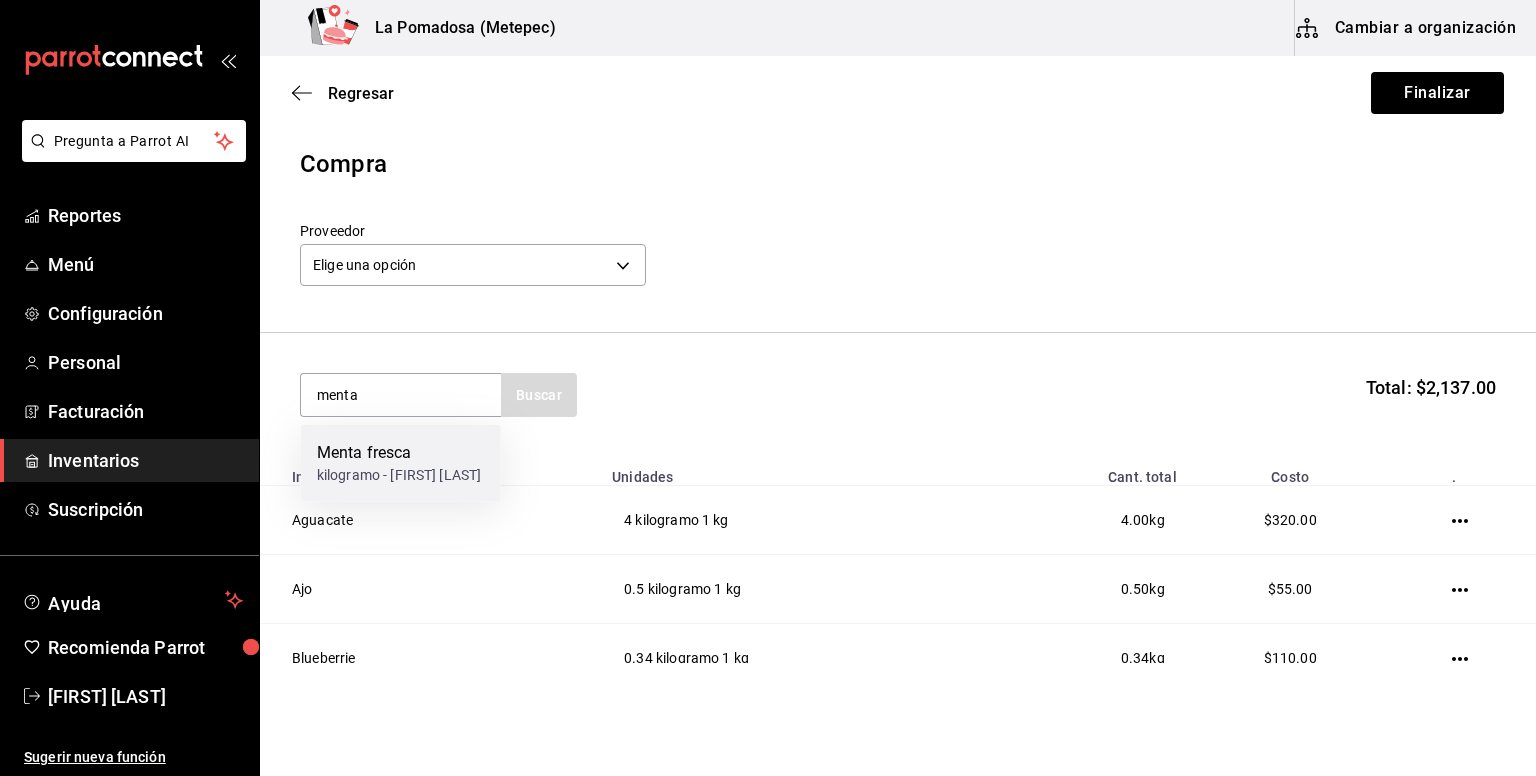 click on "kilogramo  -  [FIRST] [LAST]" at bounding box center (399, 475) 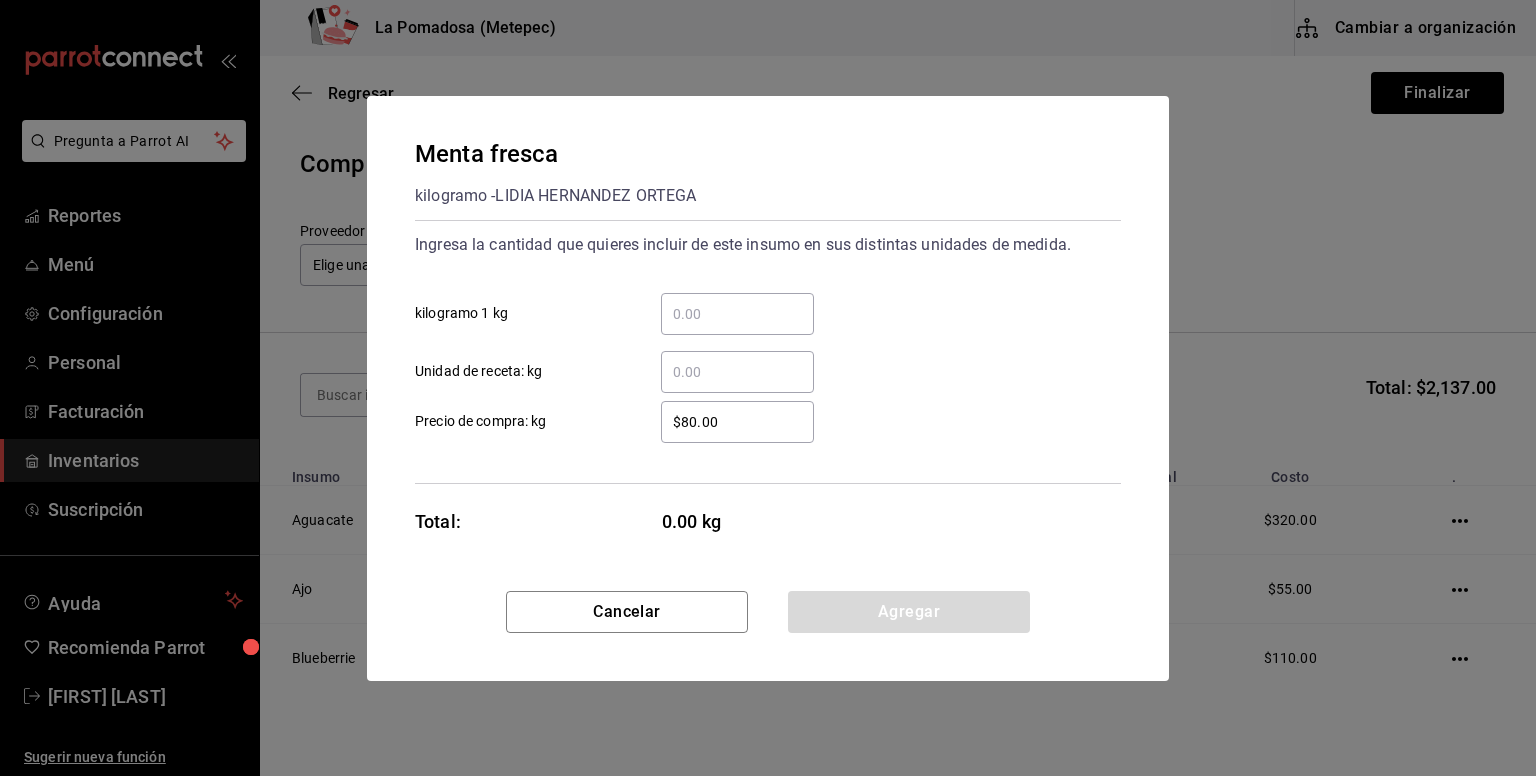 click on "​ kilogramo  1 kg" at bounding box center (737, 314) 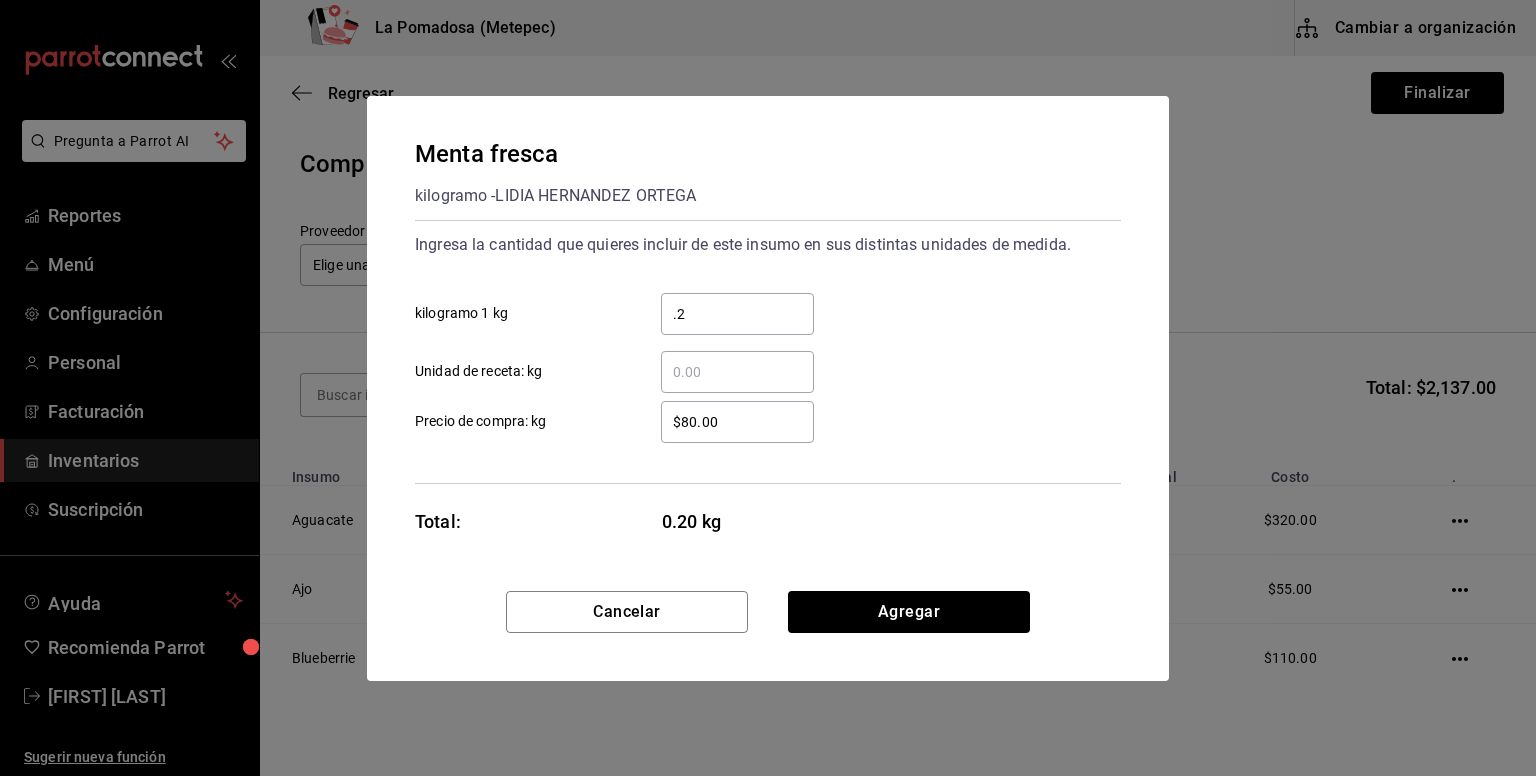type on "0.2" 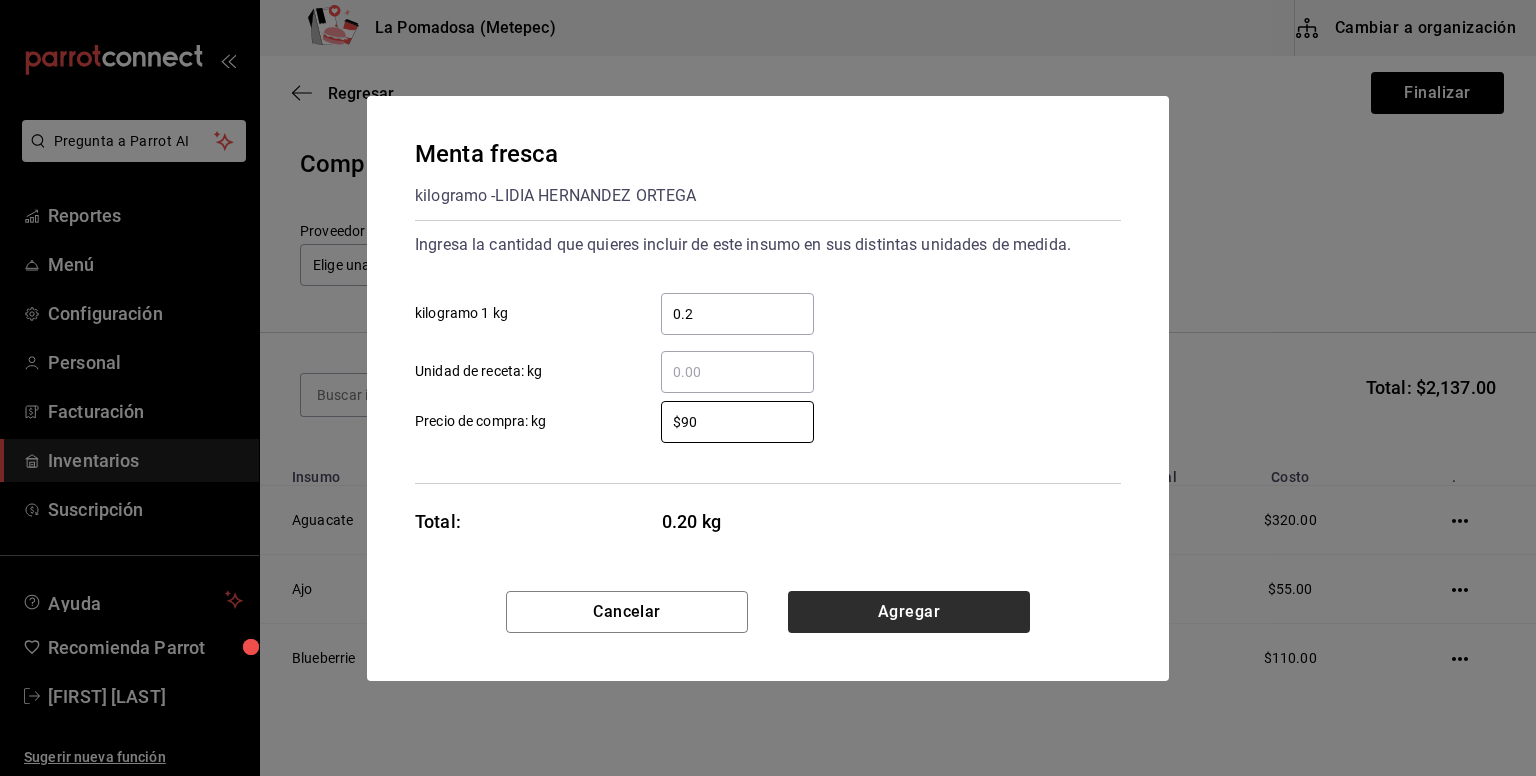type on "$90" 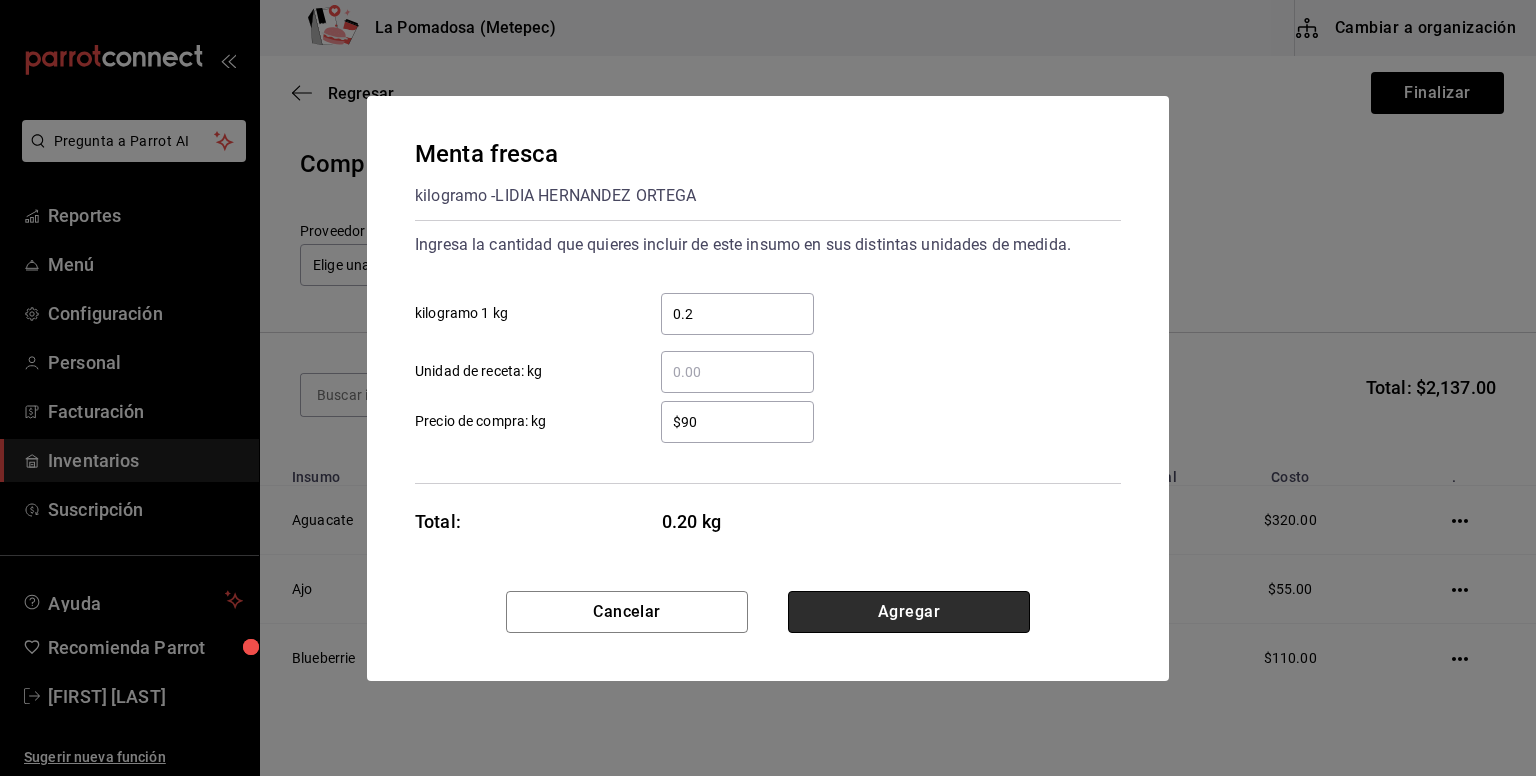 click on "Agregar" at bounding box center [909, 612] 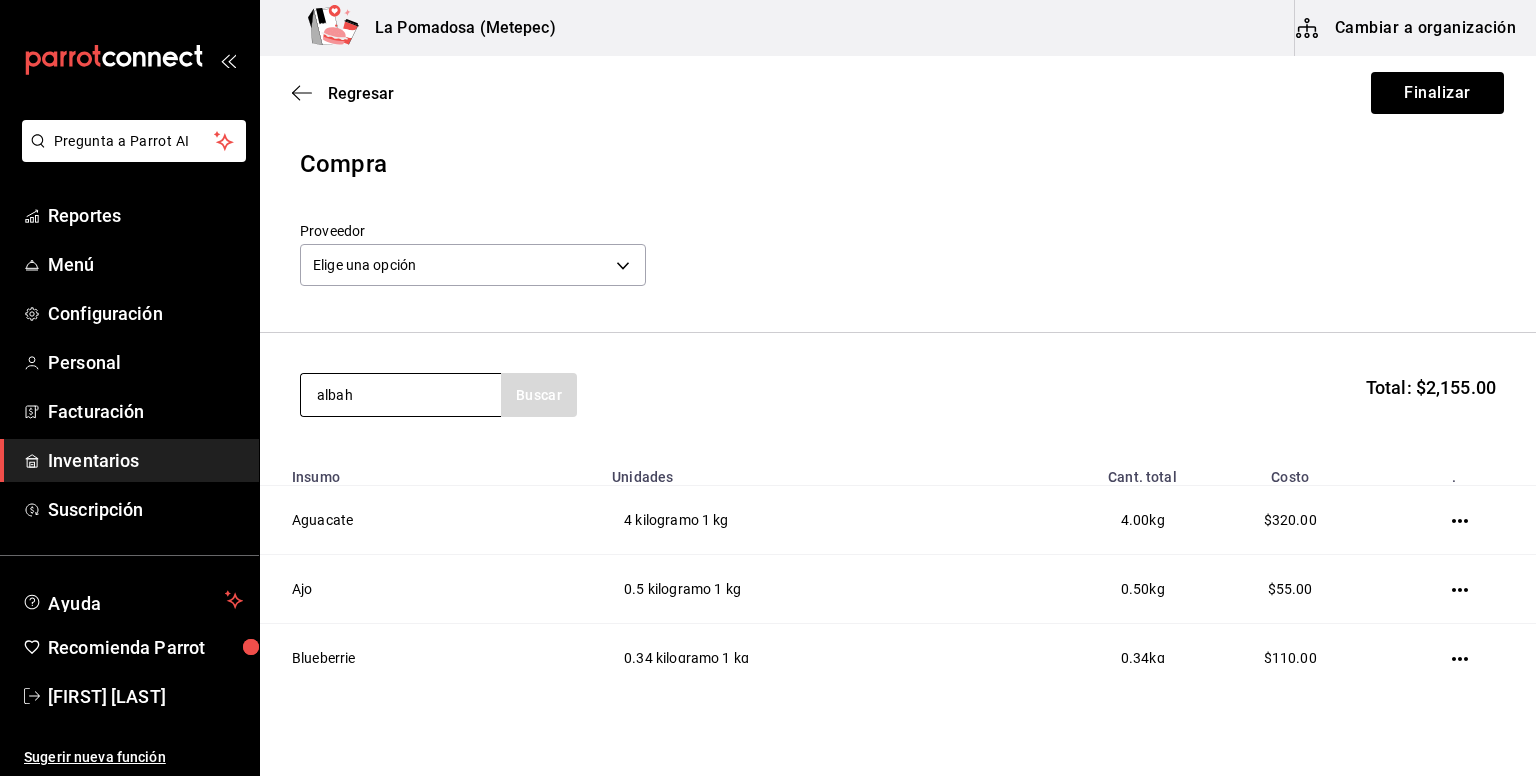 type on "albah" 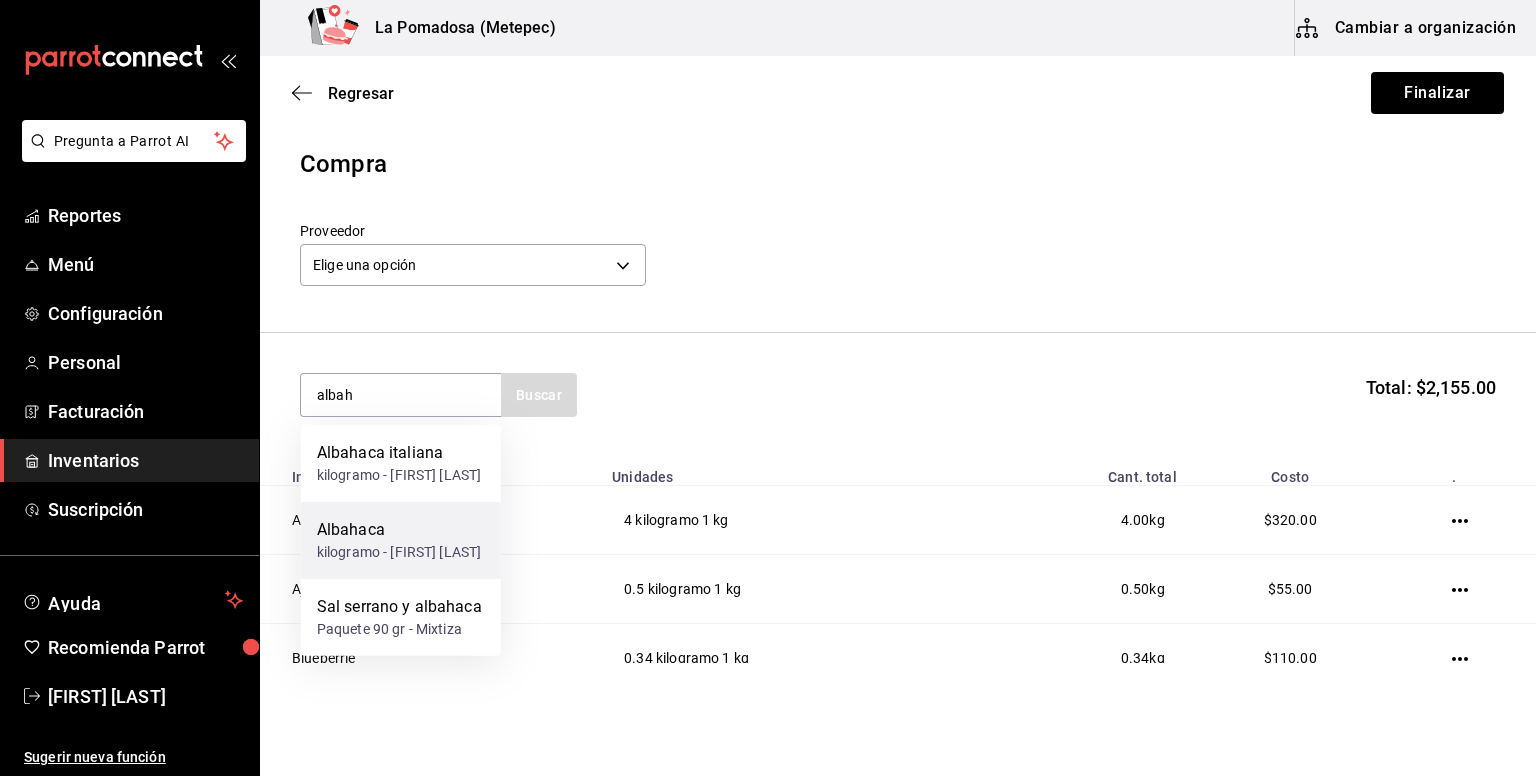click on "Albahaca" at bounding box center [399, 530] 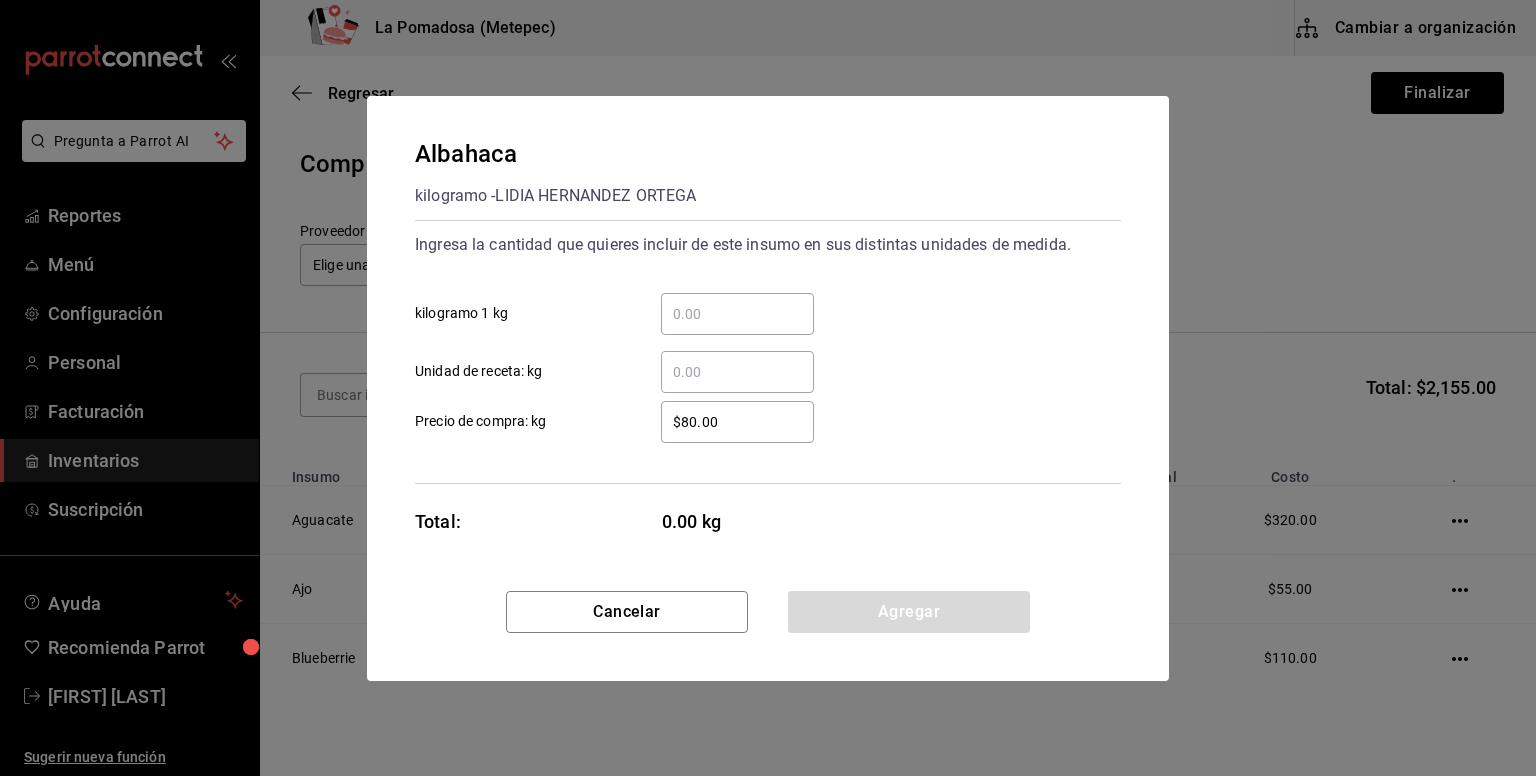 click on "​" at bounding box center [737, 314] 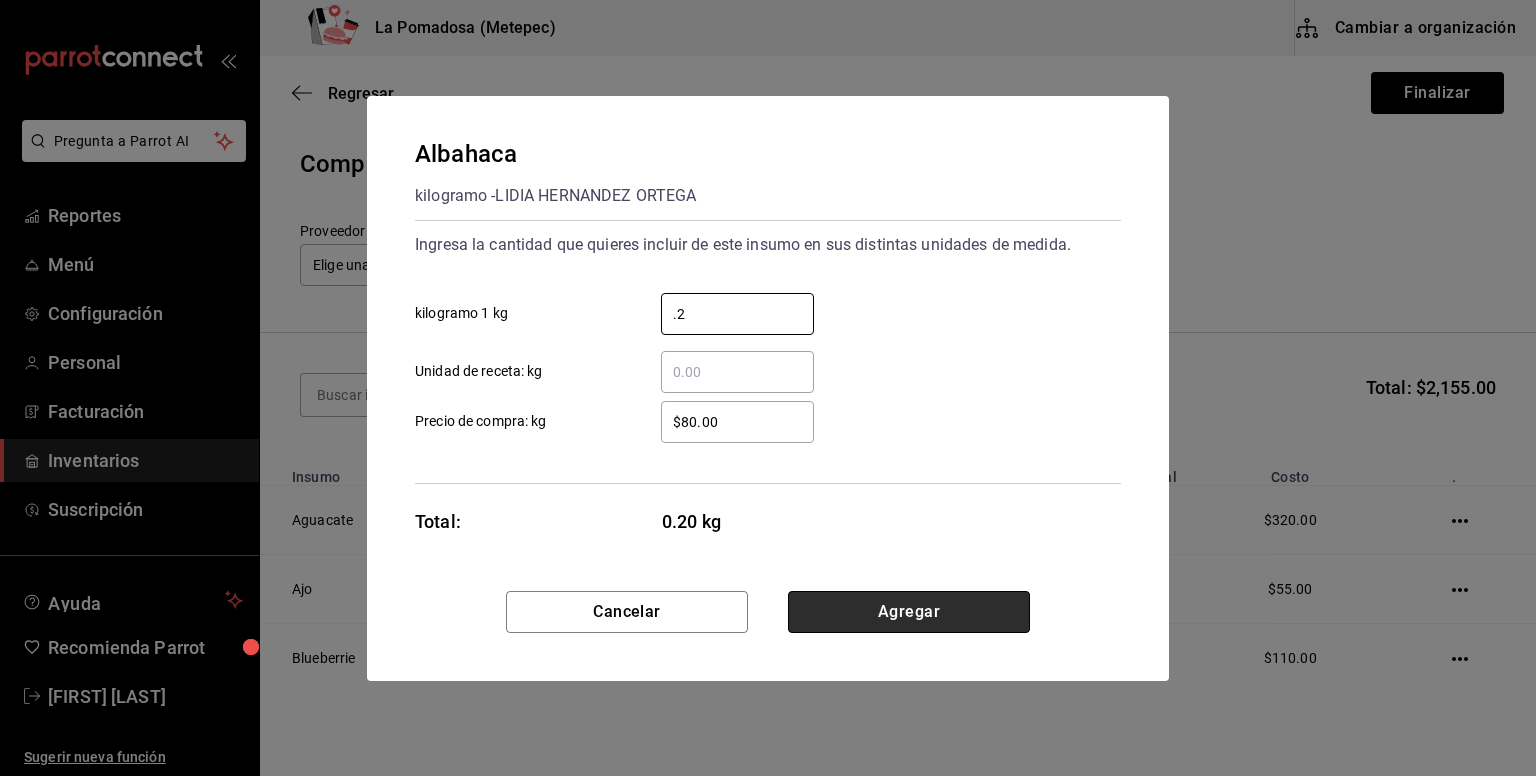 type on "0.2" 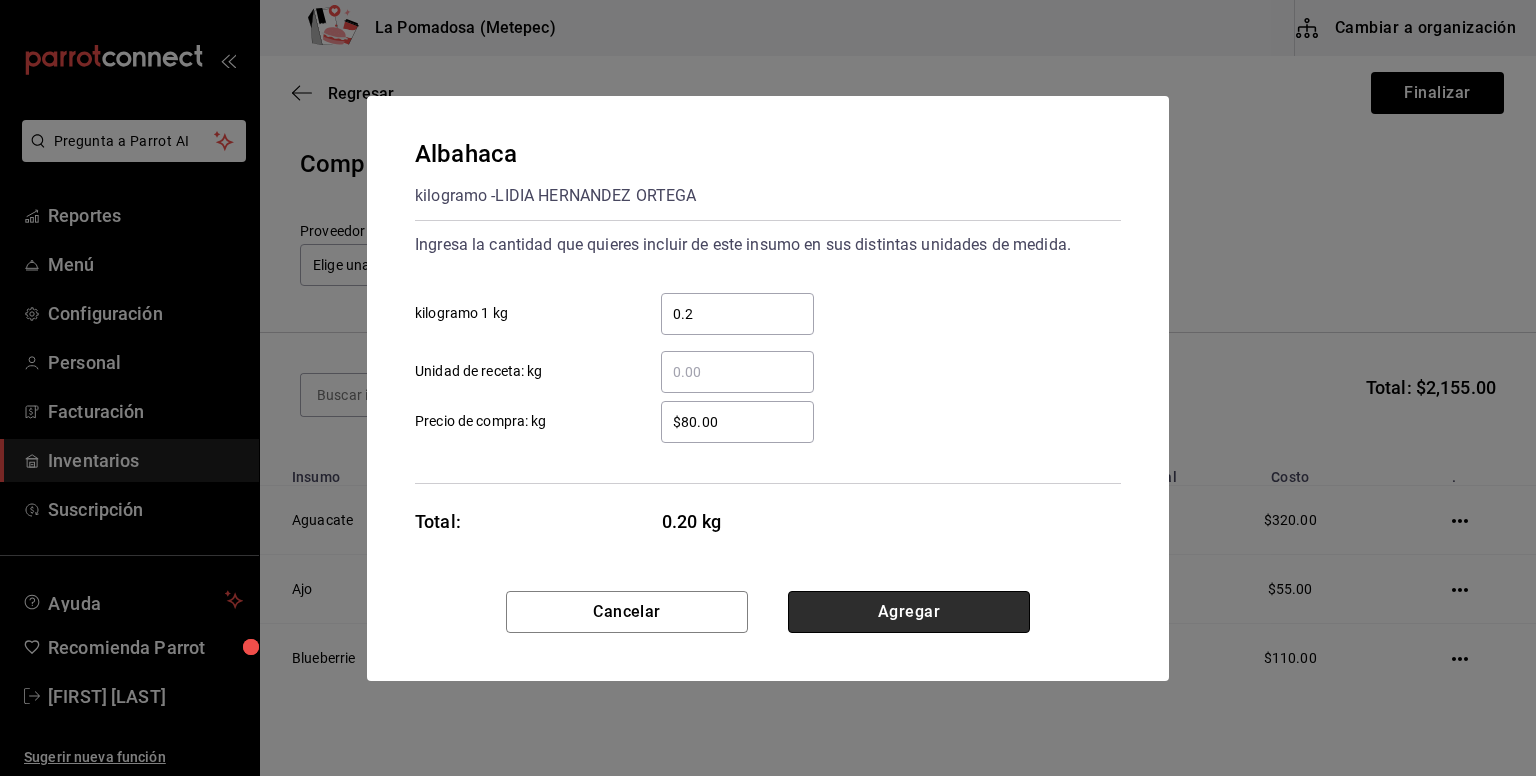 click on "Agregar" at bounding box center (909, 612) 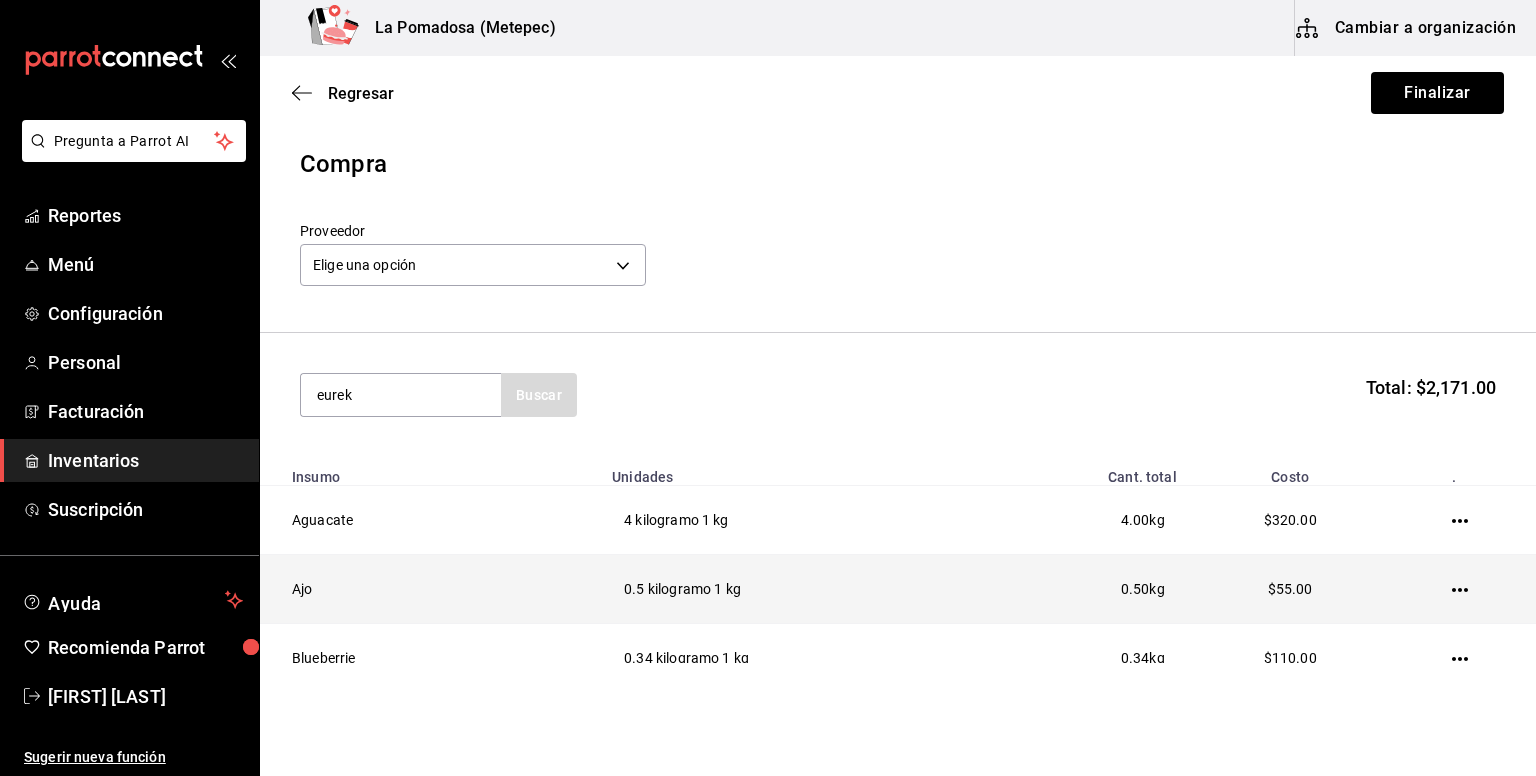 type on "eurek" 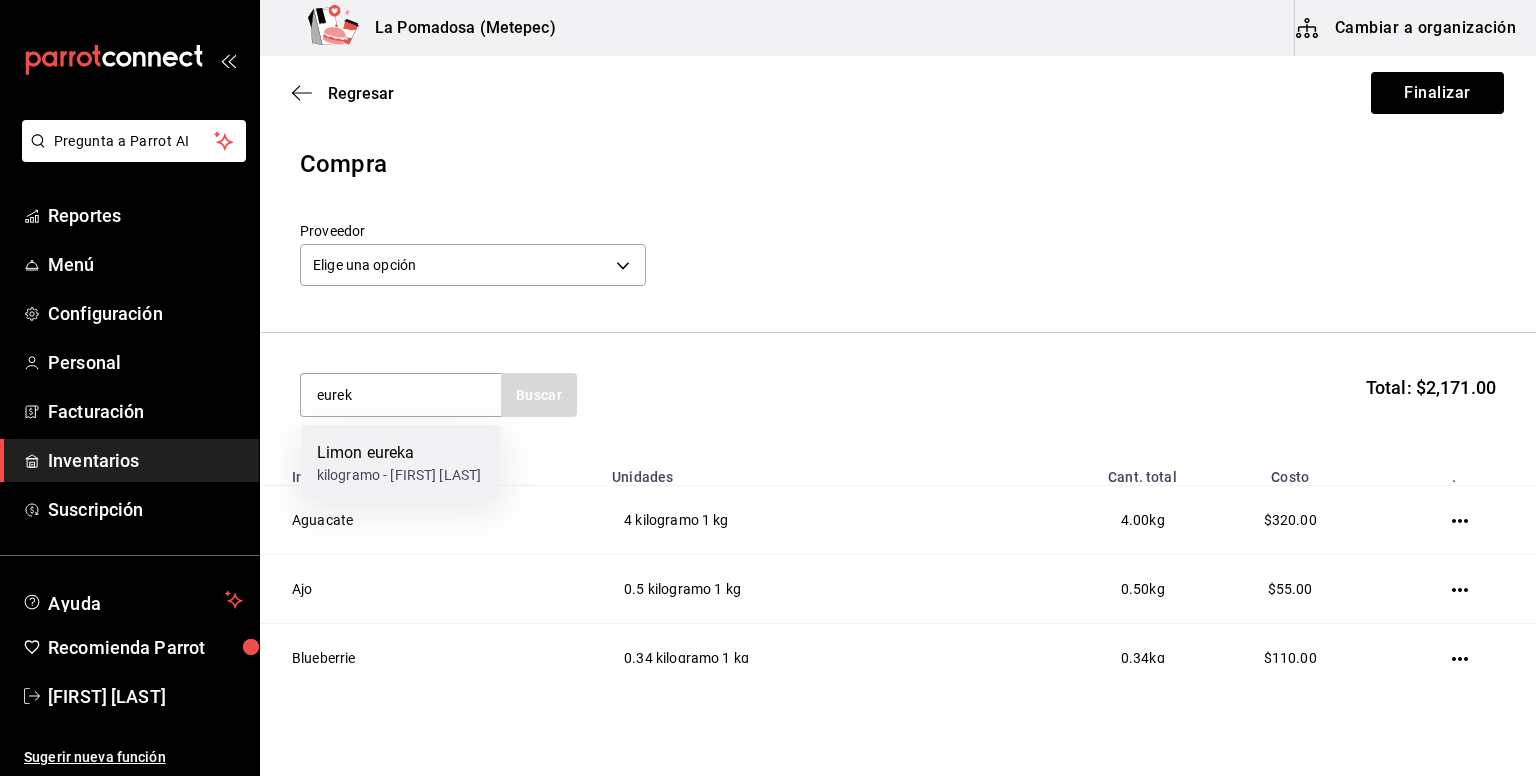 click on "kilogramo  - [FIRST] [LAST]" at bounding box center (399, 475) 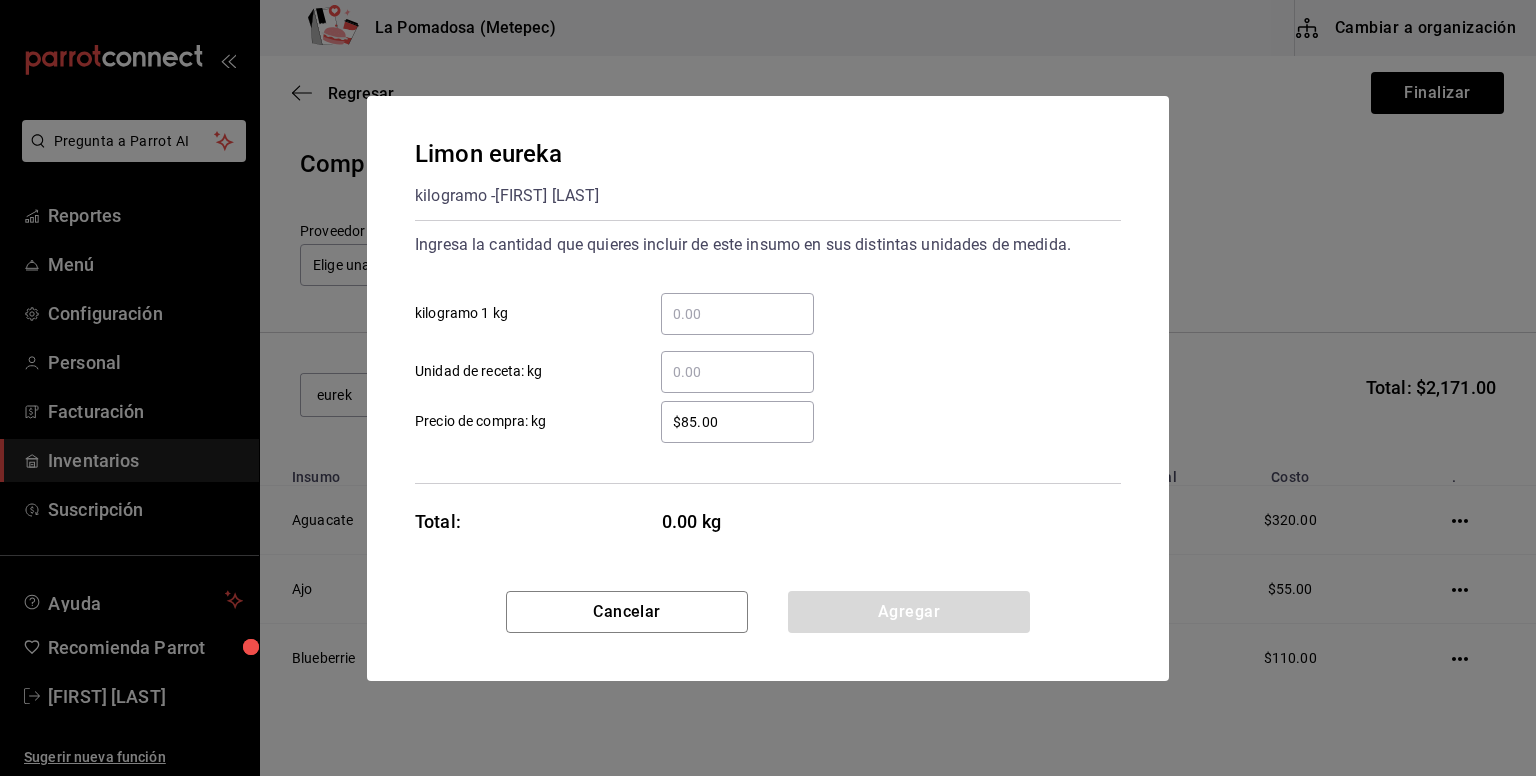 type 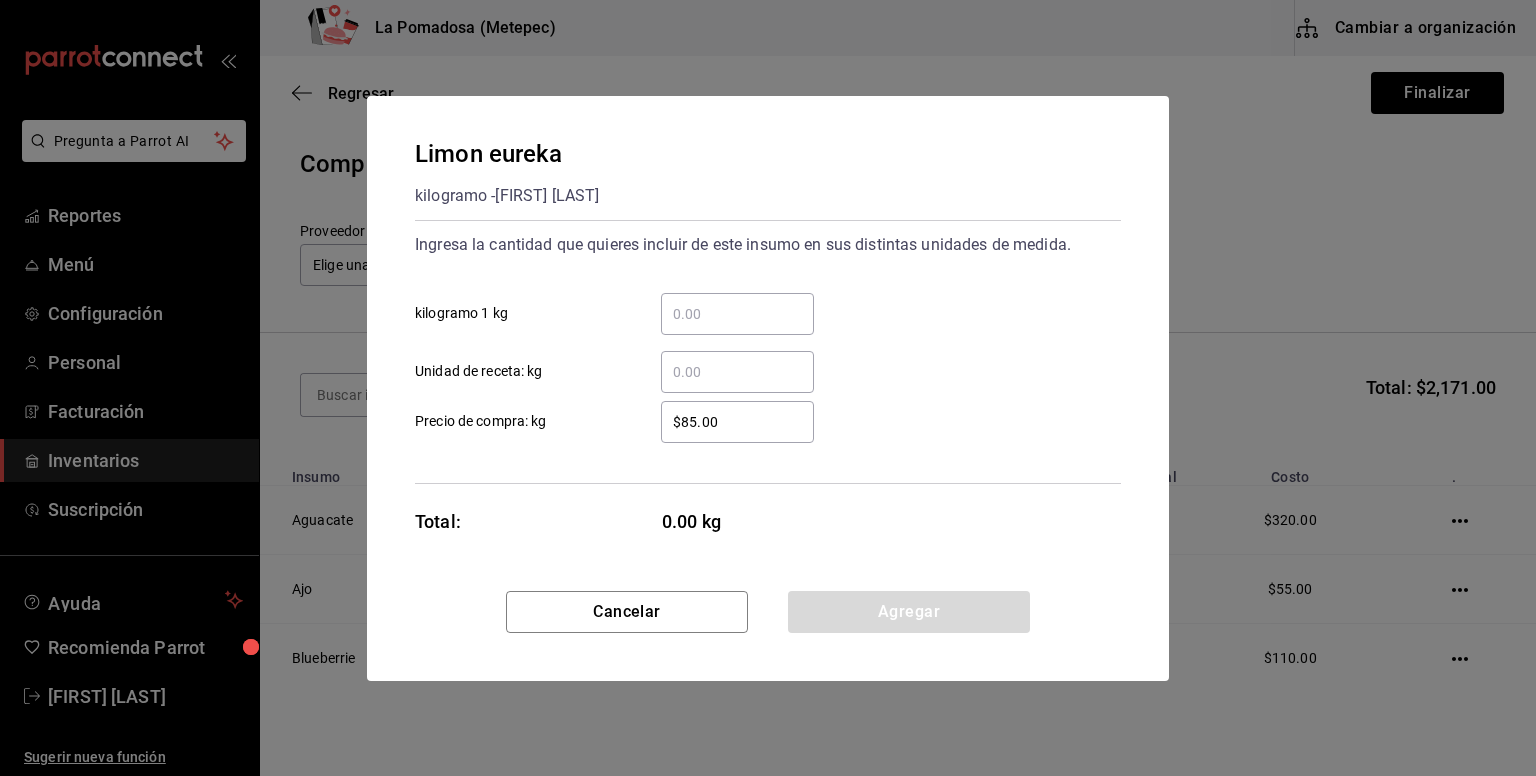 click on "​ kilogramo  1 kg" at bounding box center [737, 314] 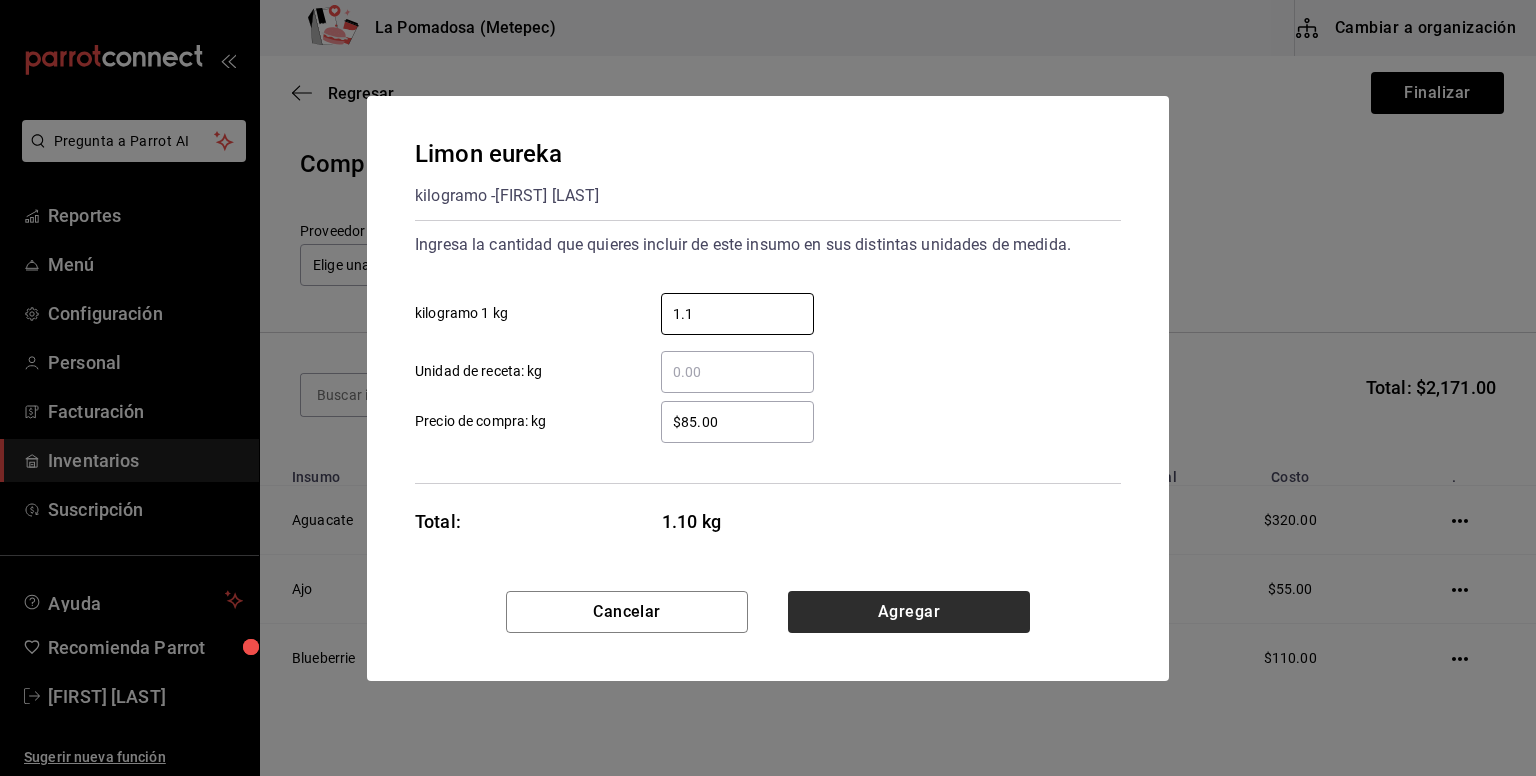 type on "1.1" 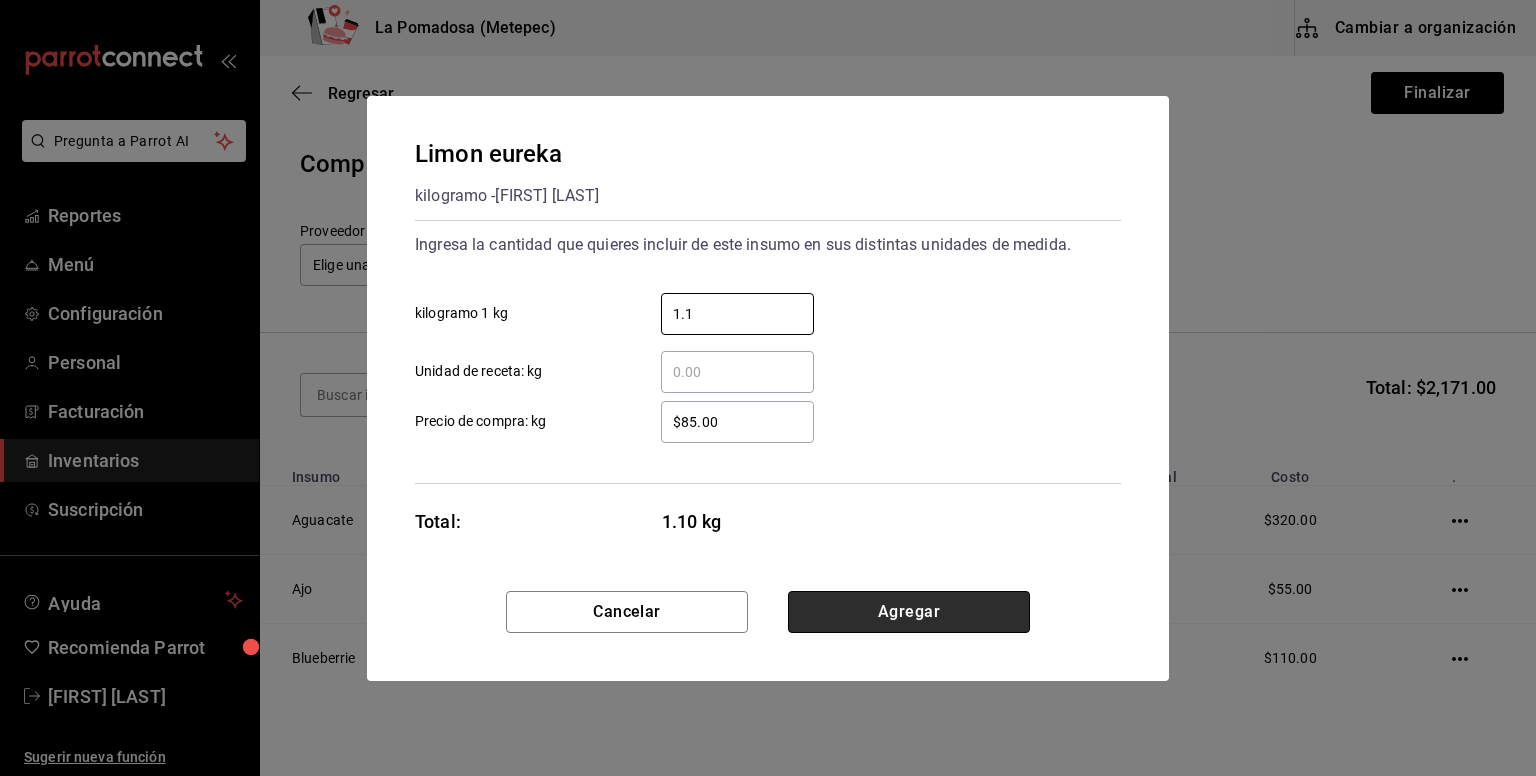 click on "Agregar" at bounding box center (909, 612) 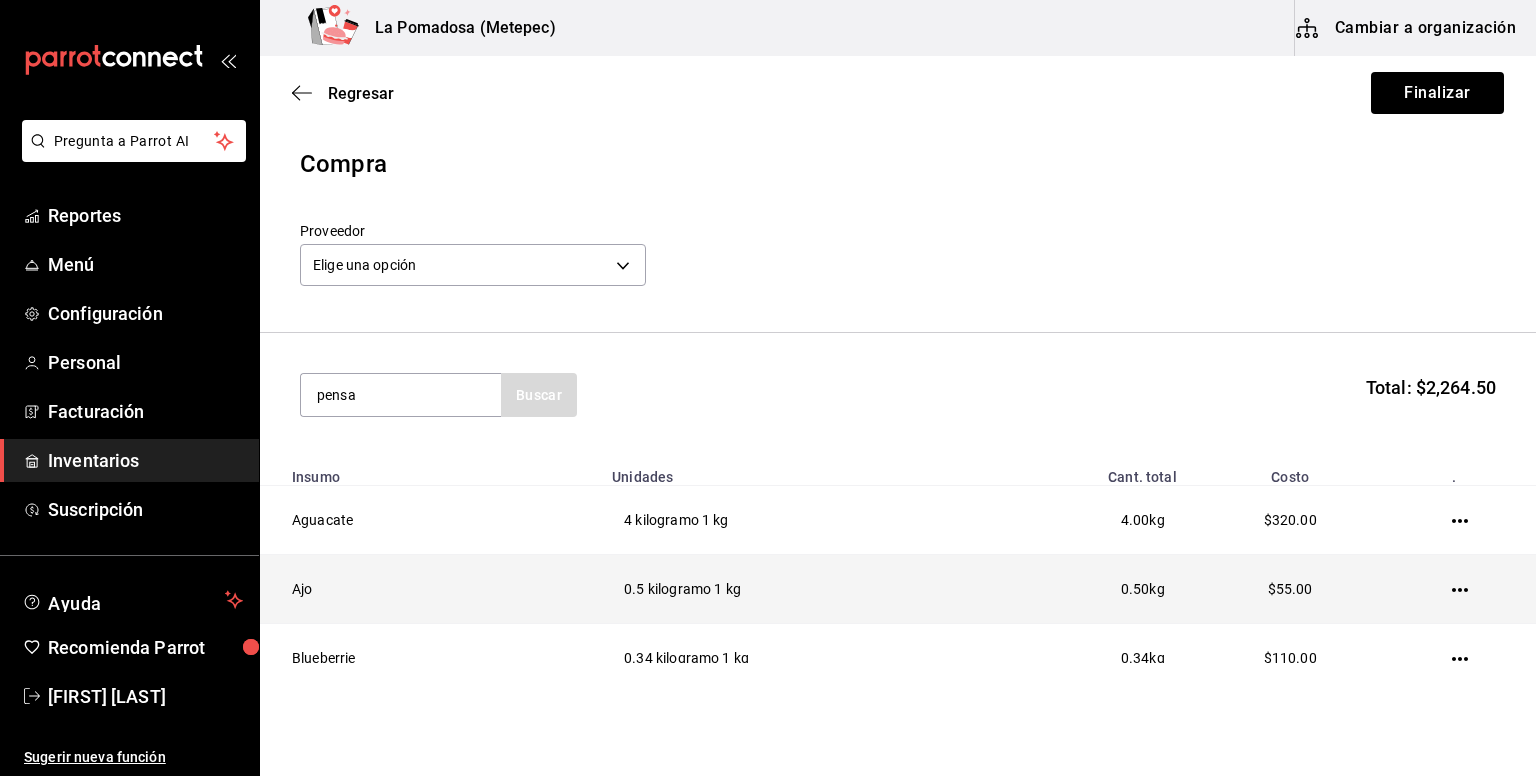 type on "pensa" 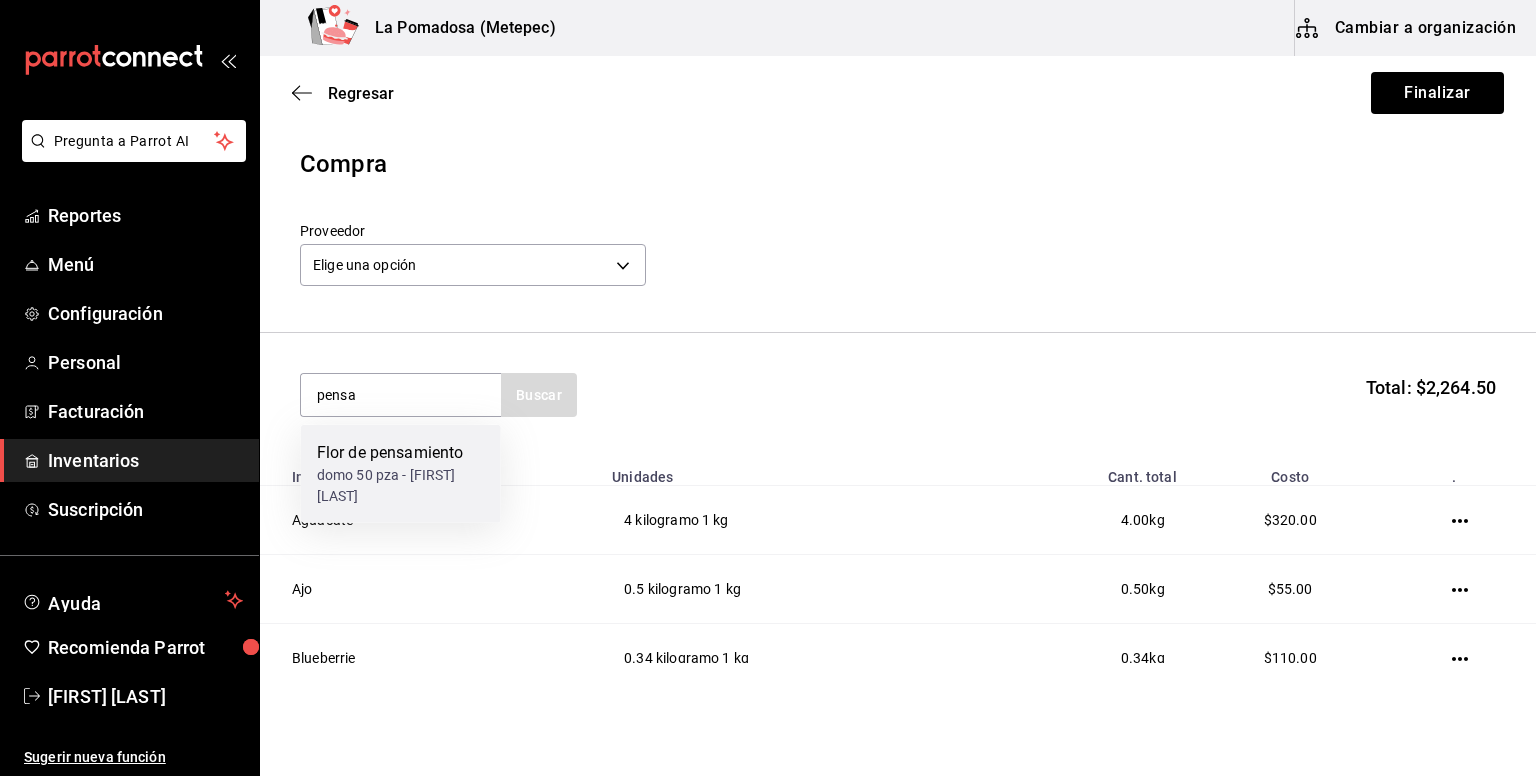 click on "domo 50 pza - [FIRST] [LAST]" at bounding box center [401, 486] 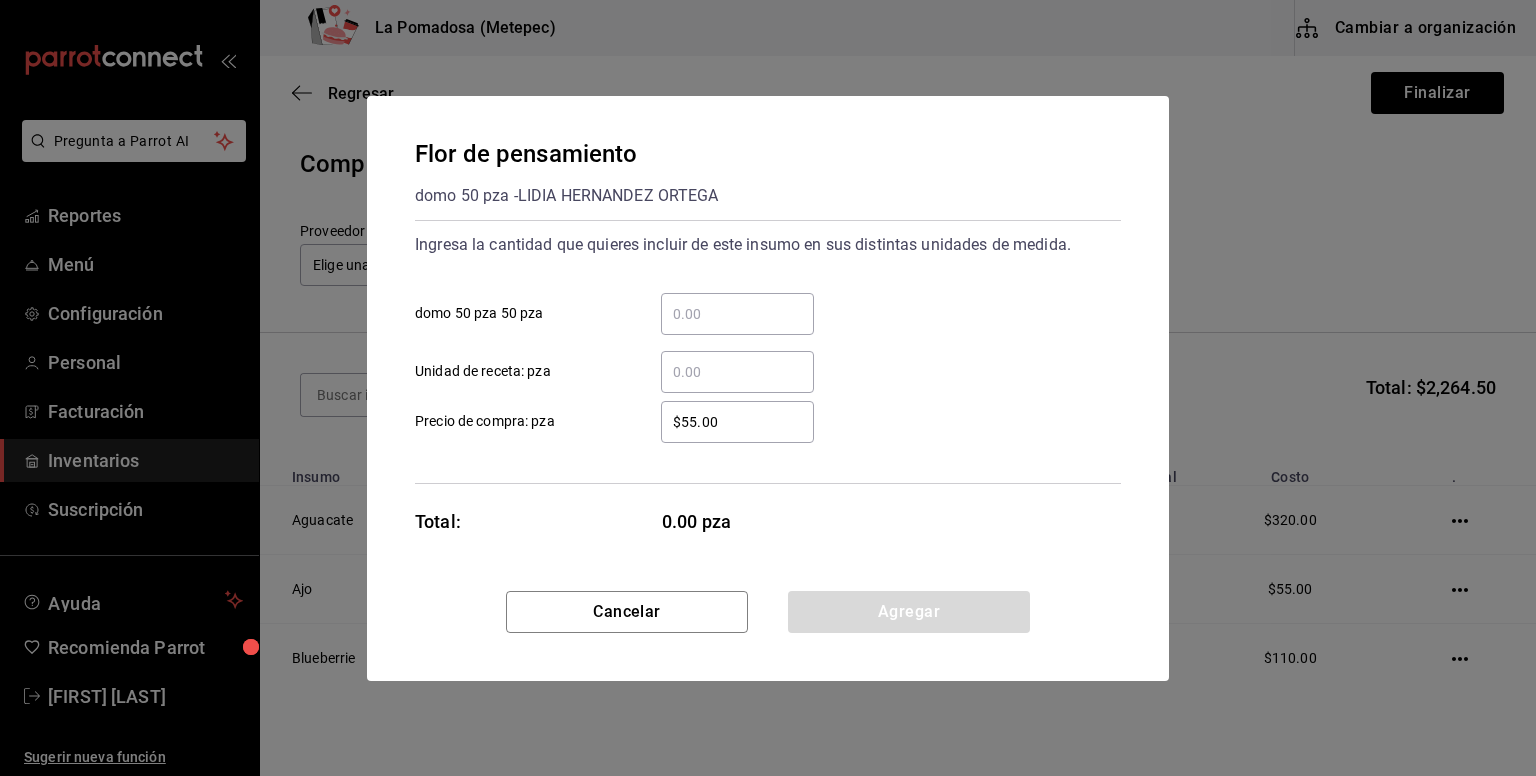 click on "​ domo 50 pza 50 pza" at bounding box center [737, 314] 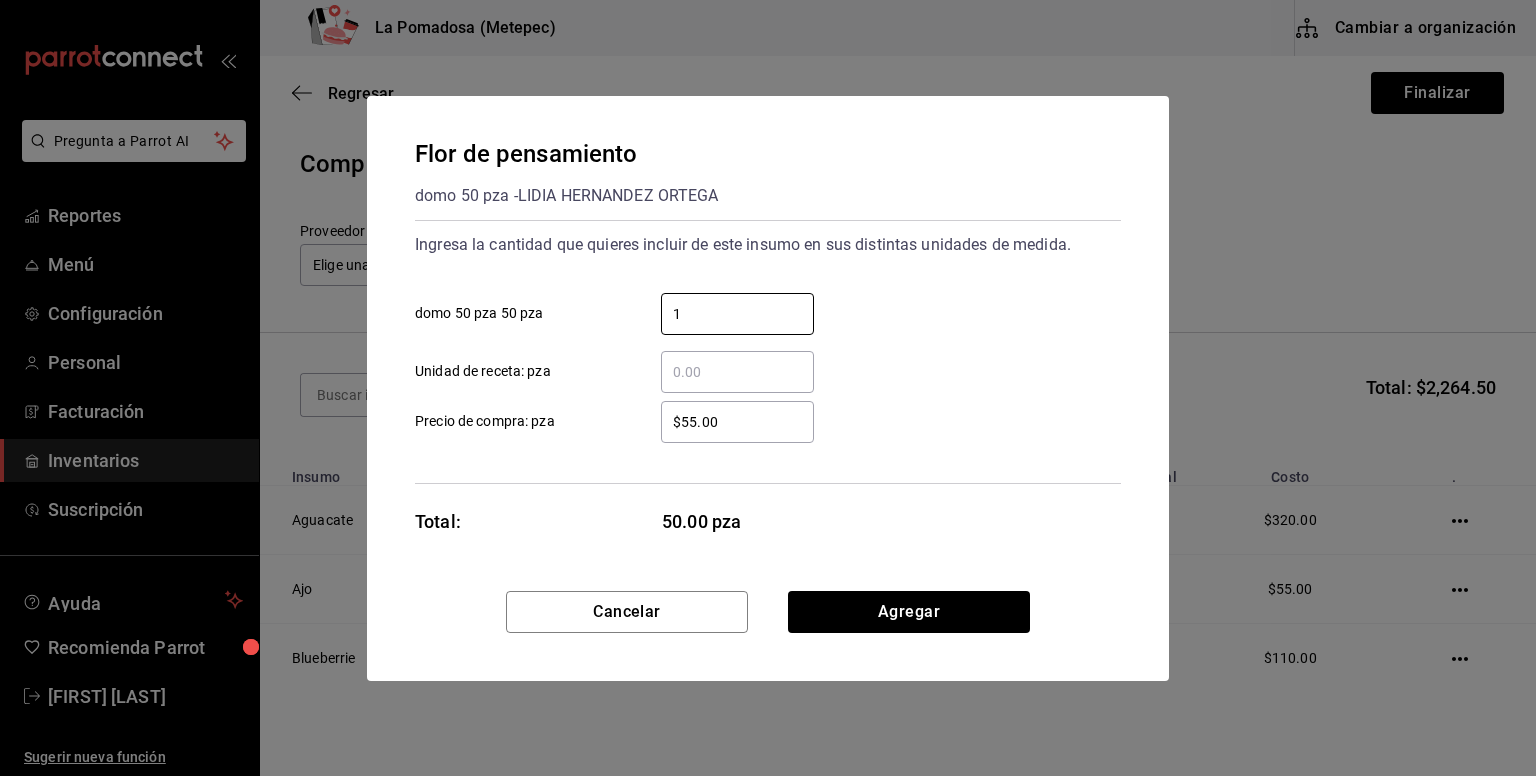 type on "1" 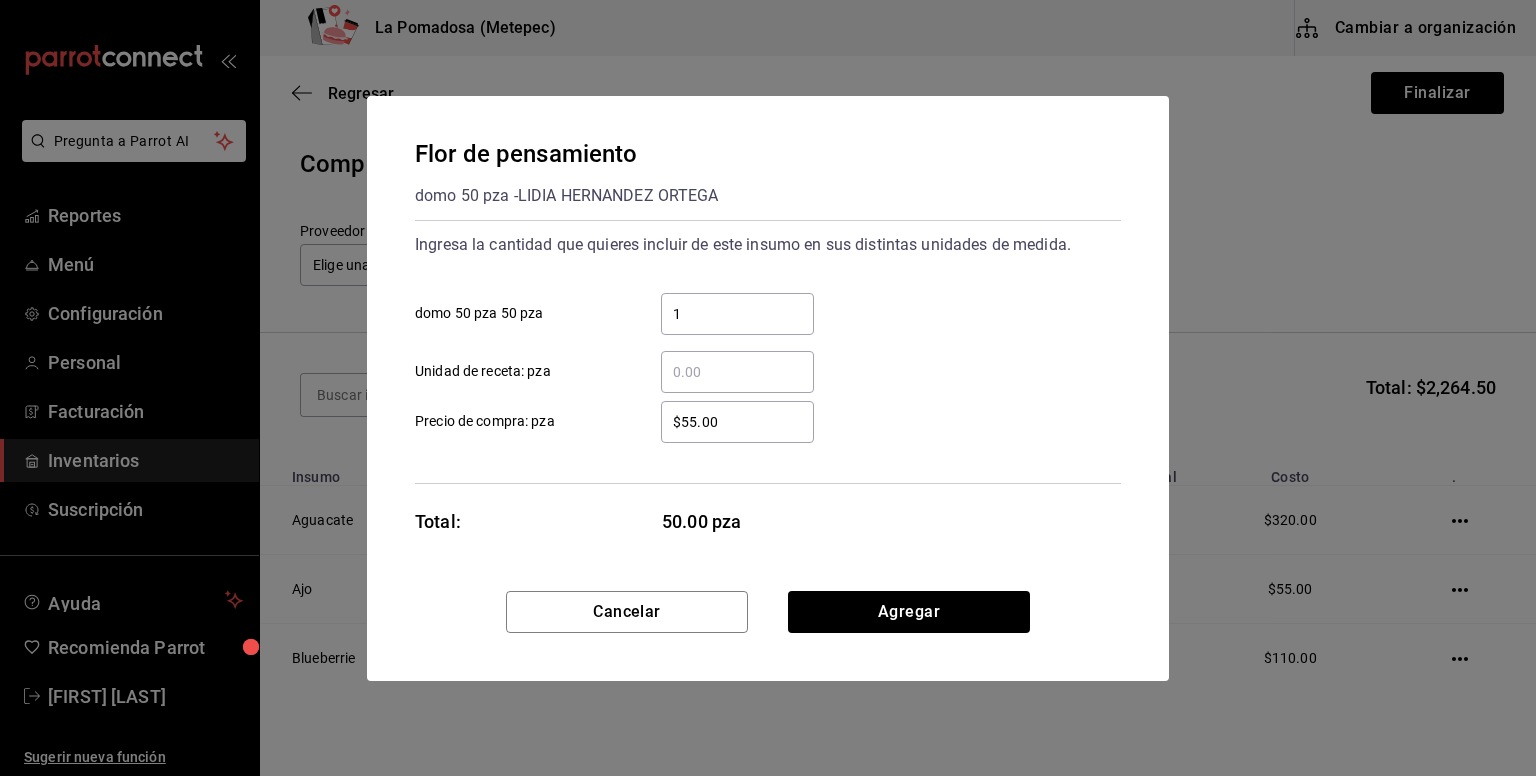 click on "Cancelar Agregar" at bounding box center (768, 636) 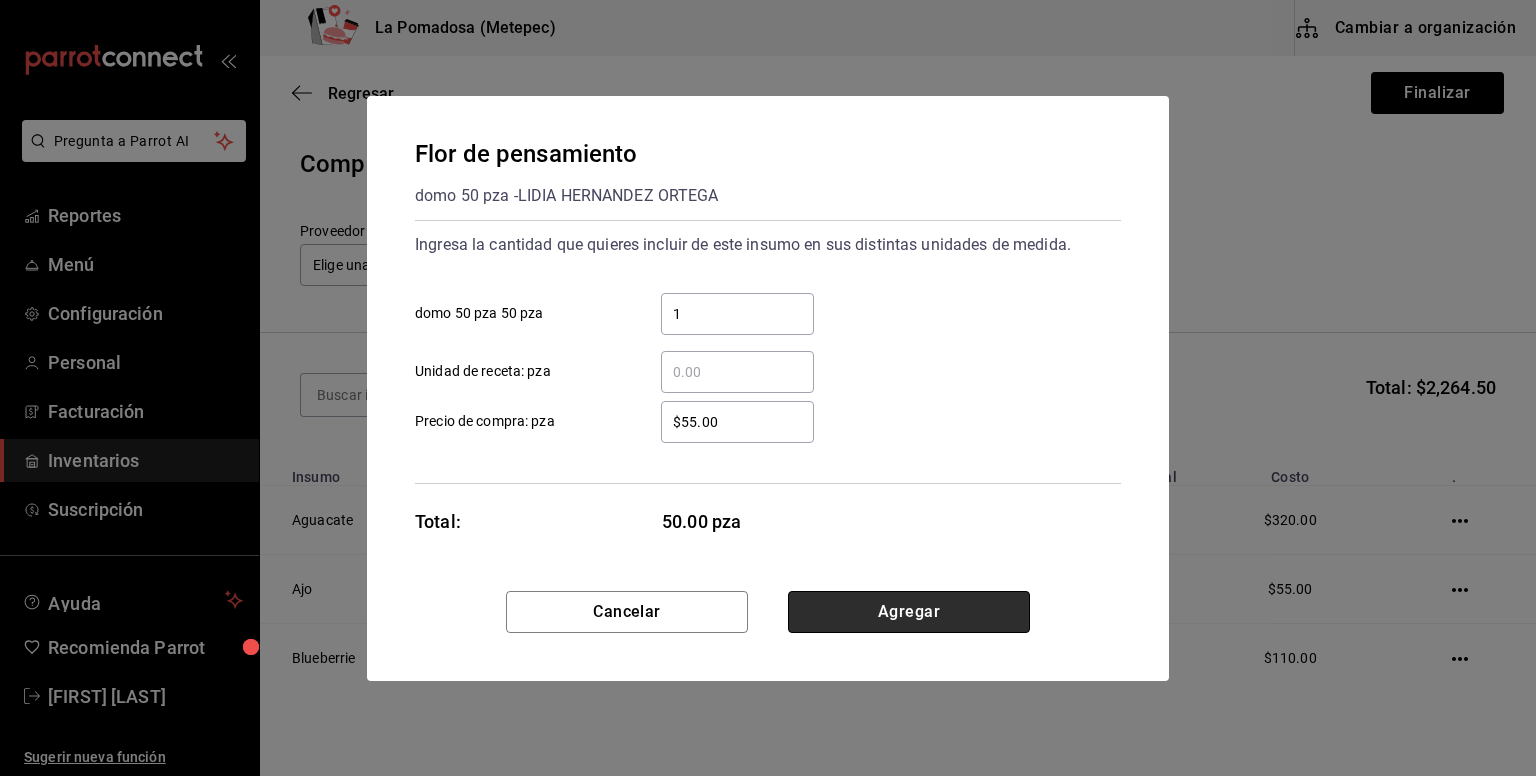 click on "Agregar" at bounding box center [909, 612] 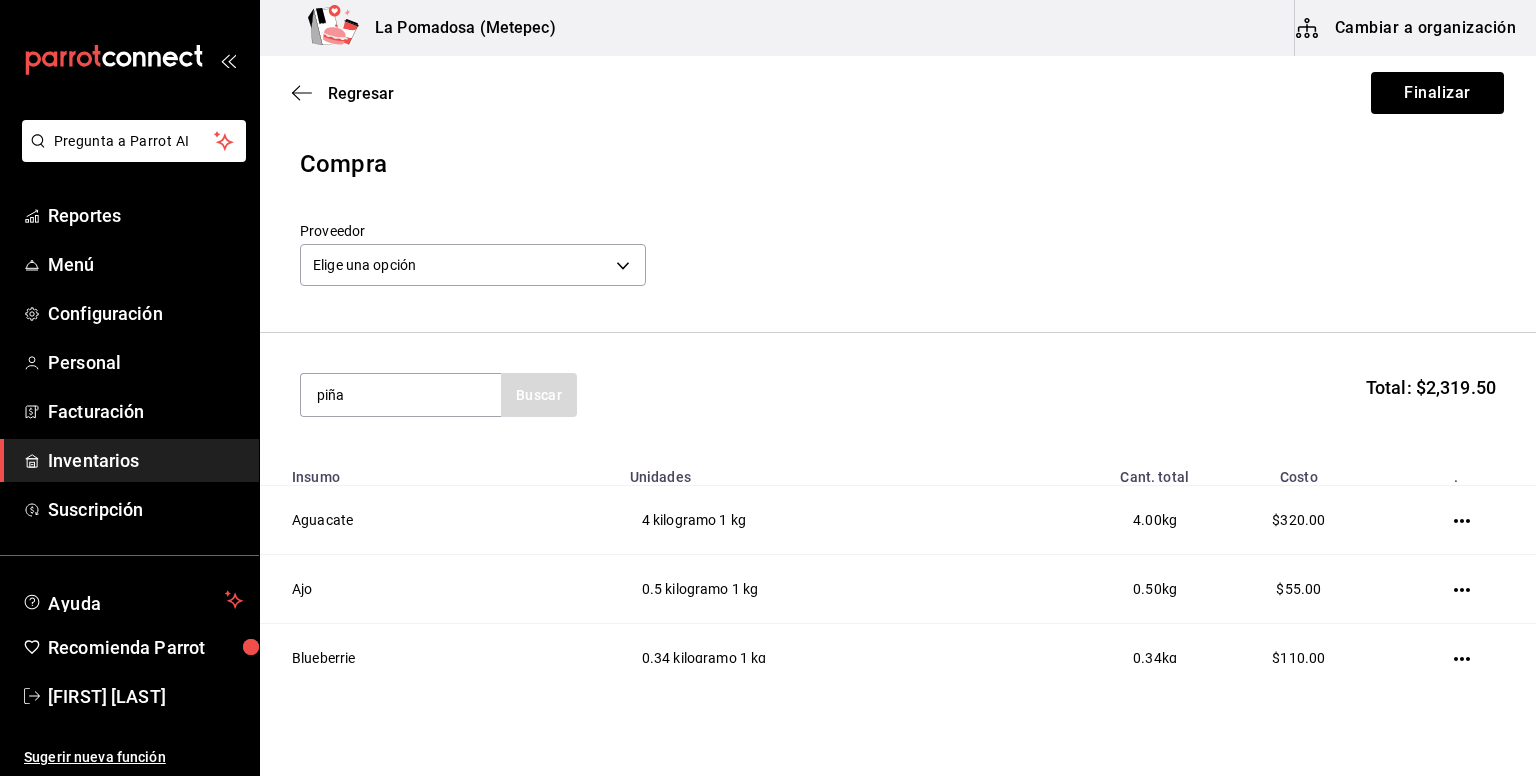 type on "piña" 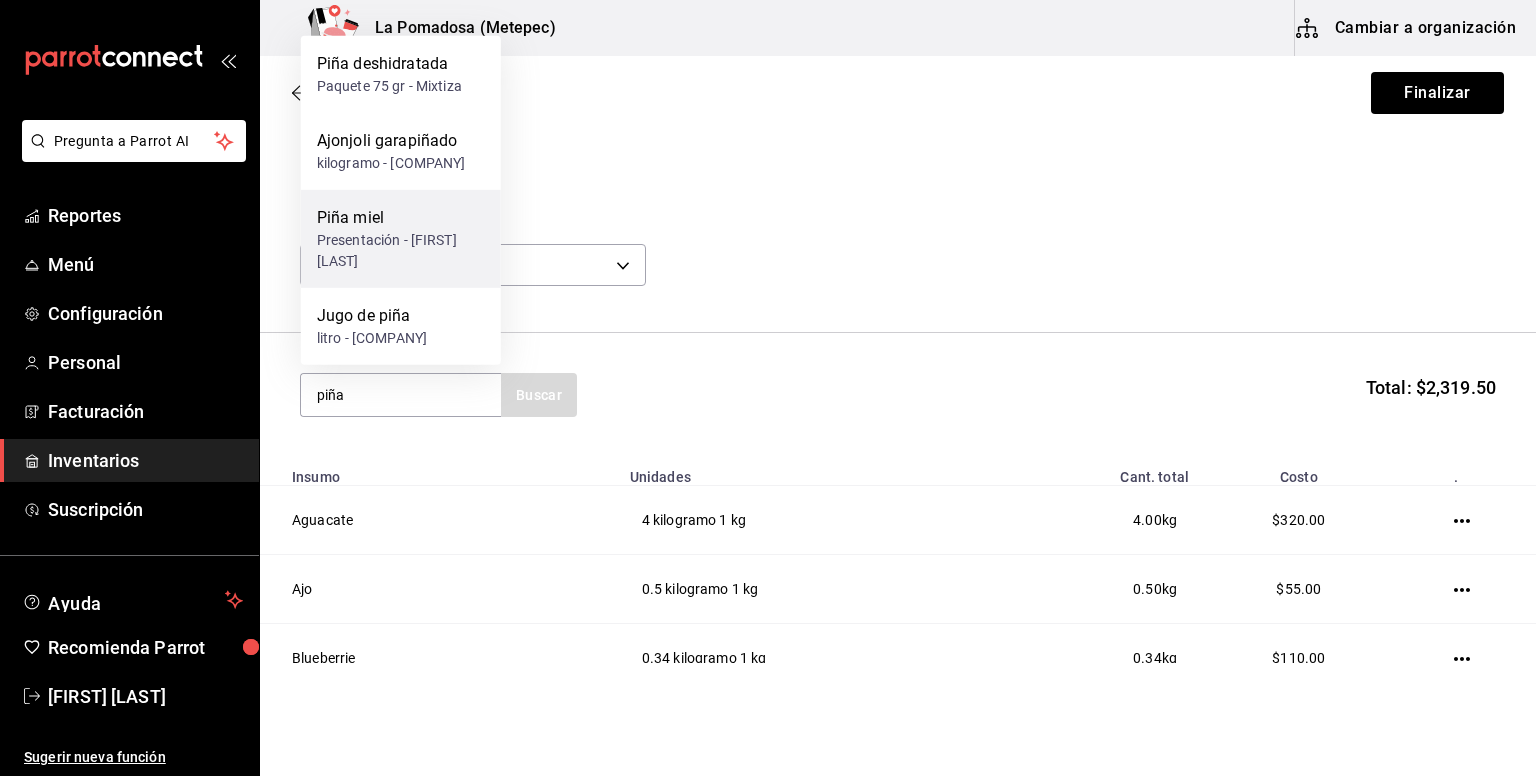 click on "Presentación - [FIRST] [LAST]" at bounding box center [401, 251] 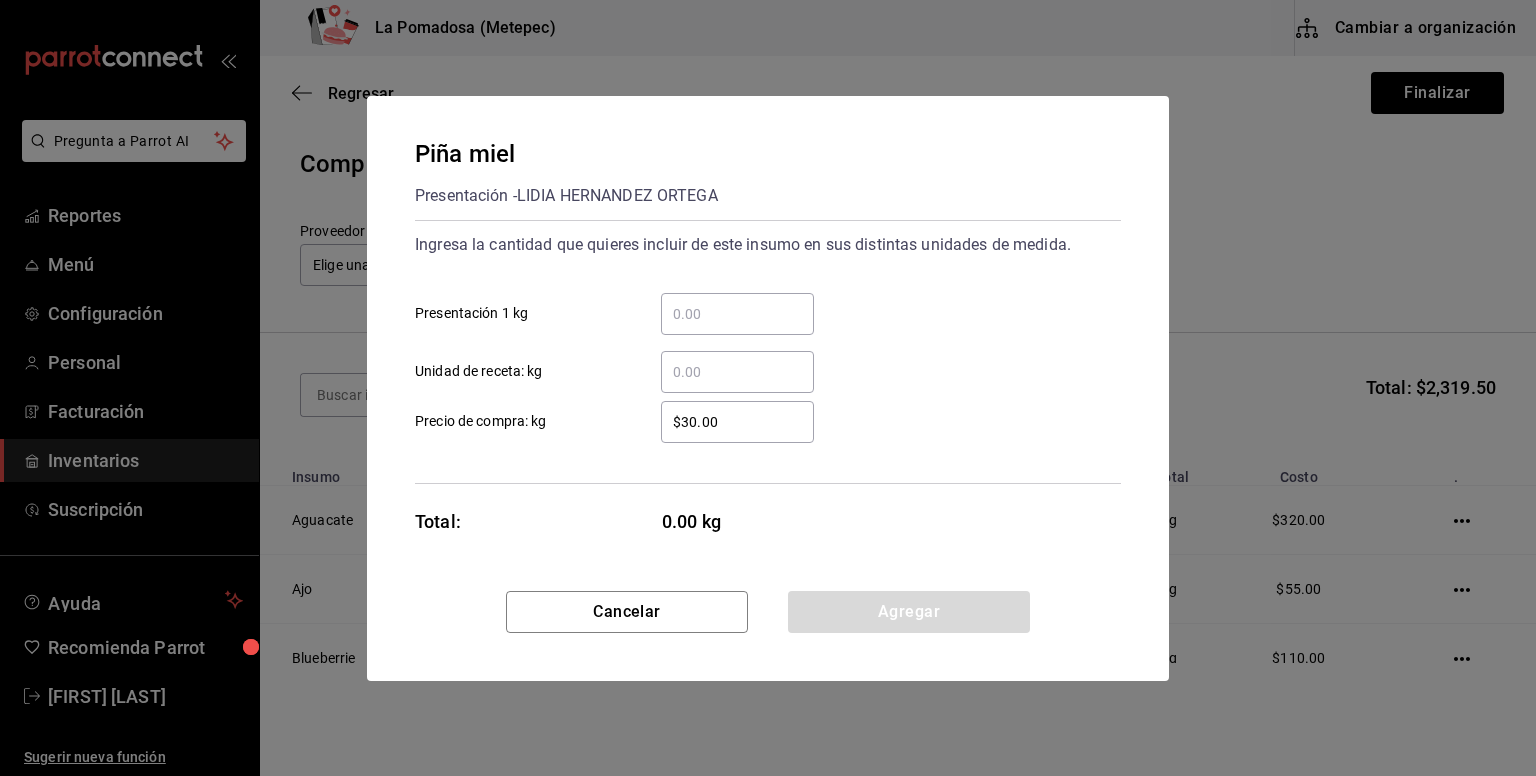 click on "​ Presentación 1 kg" at bounding box center (737, 314) 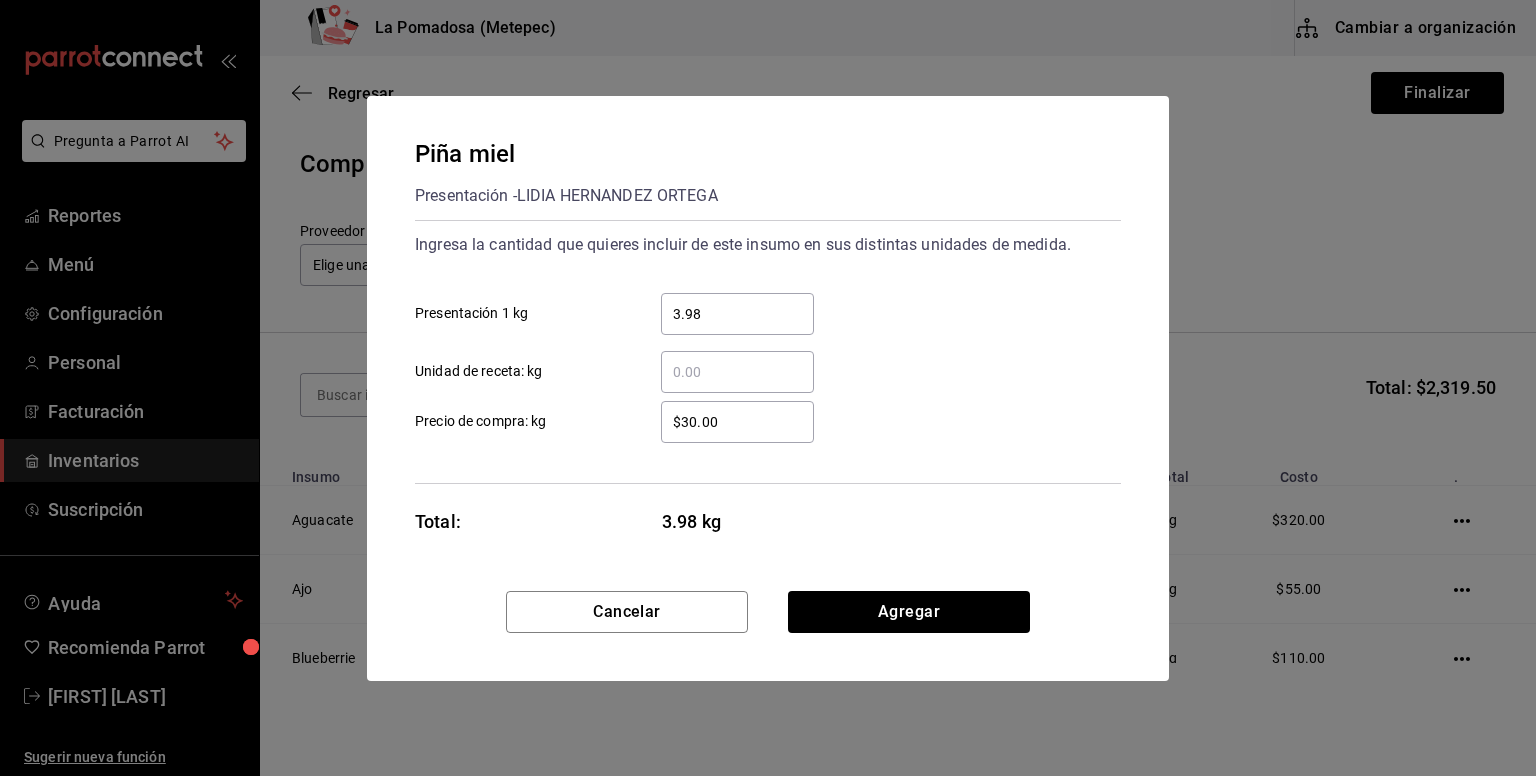 type on "3.98" 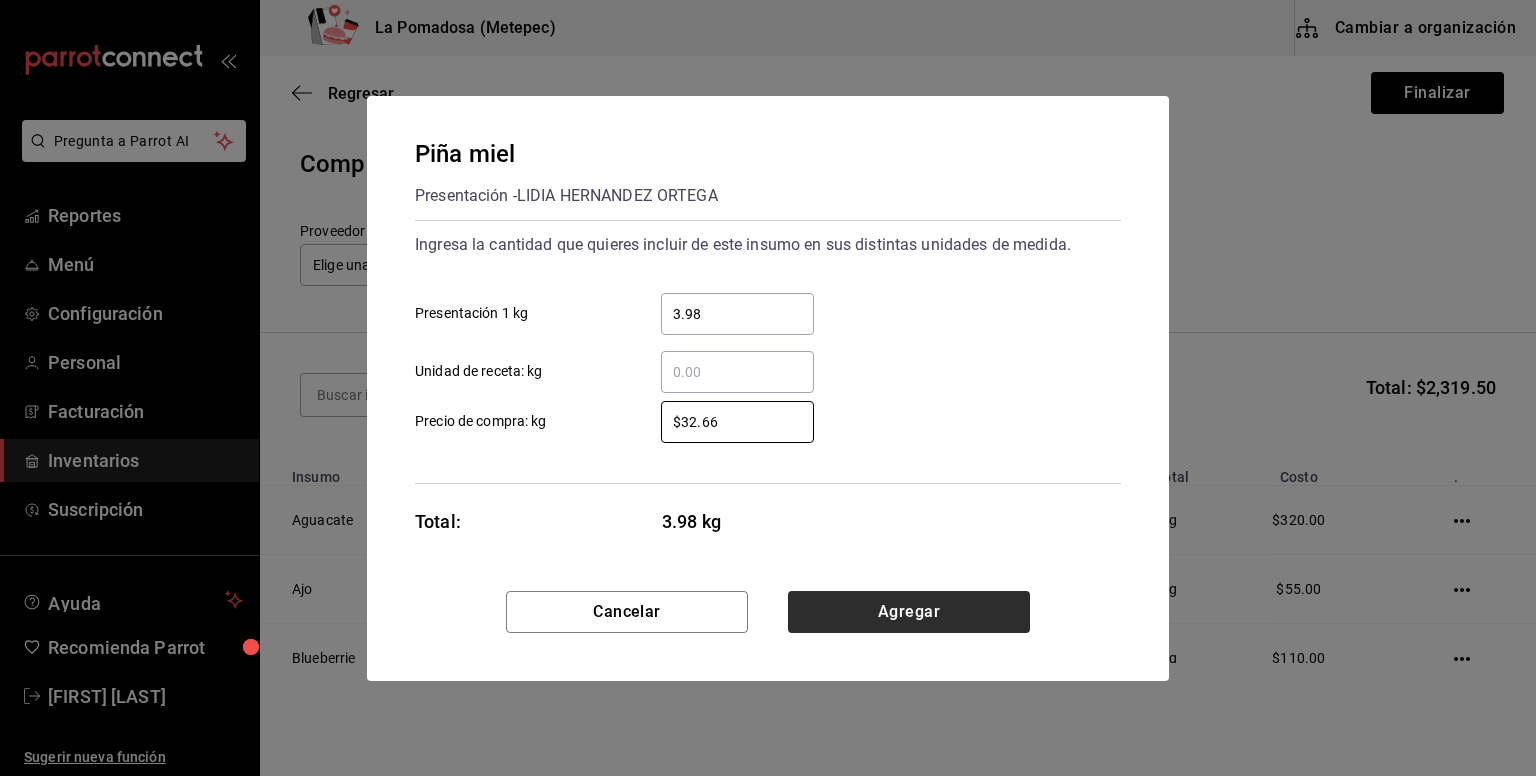 type on "$32.66" 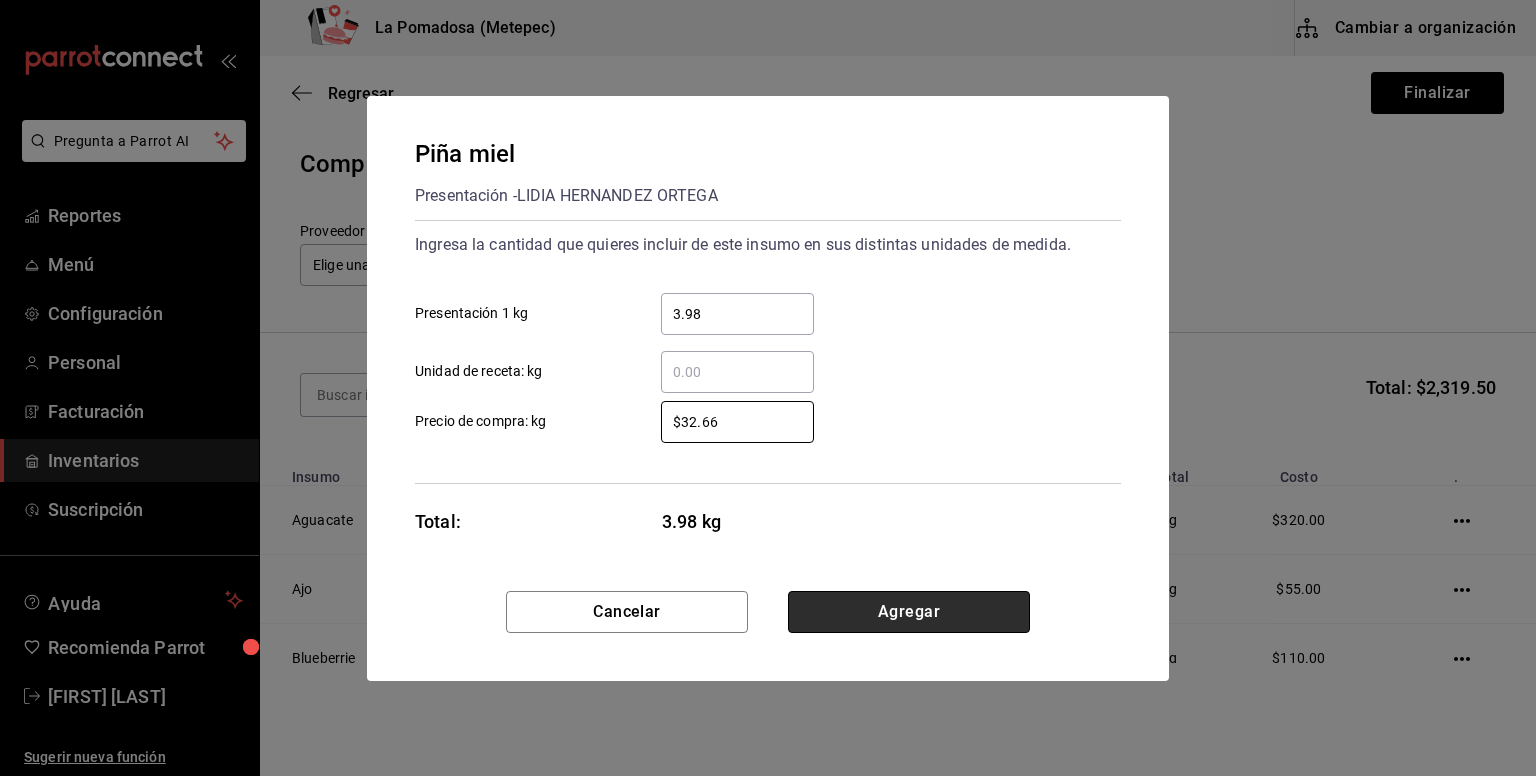 click on "Agregar" at bounding box center [909, 612] 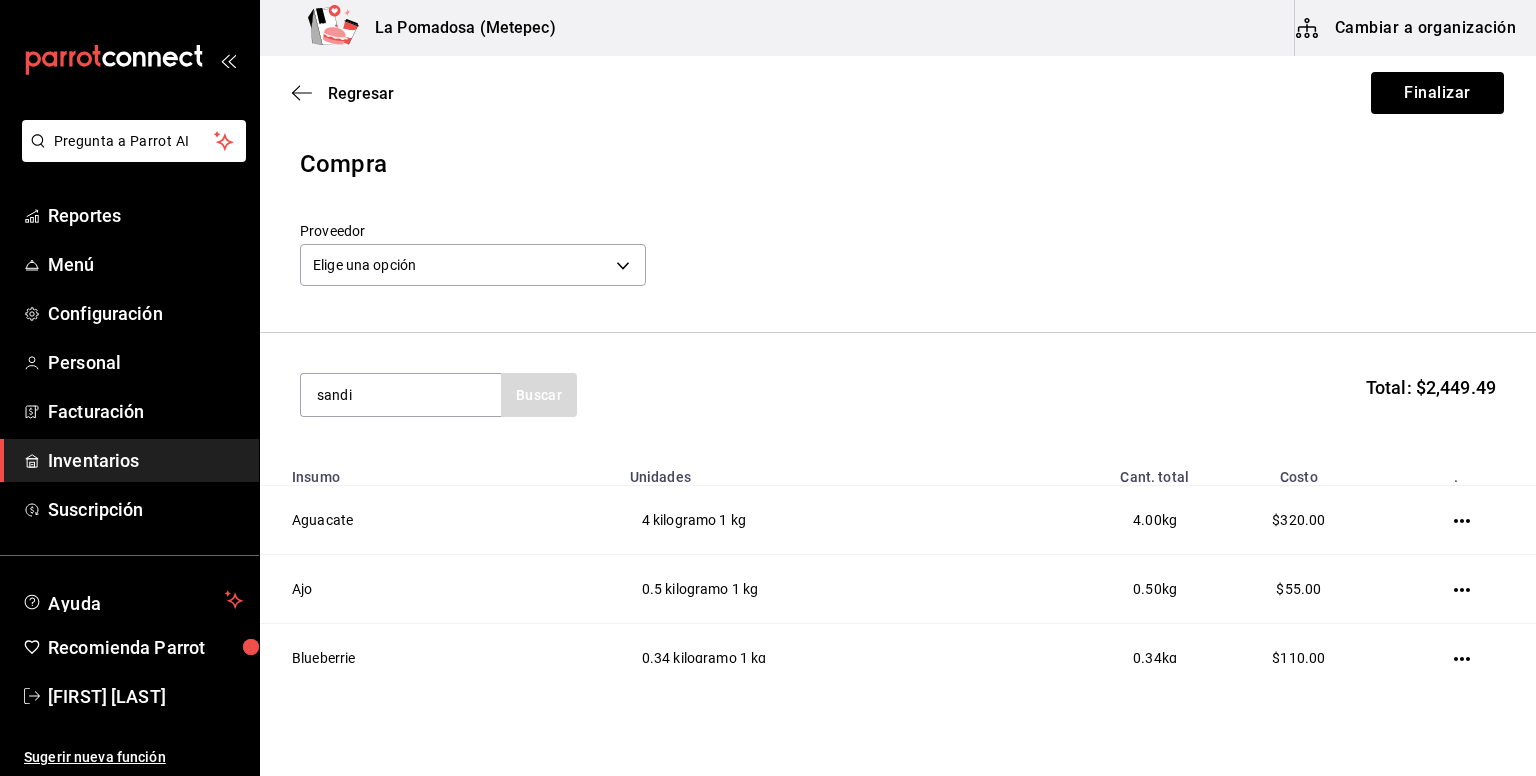 type on "sandi" 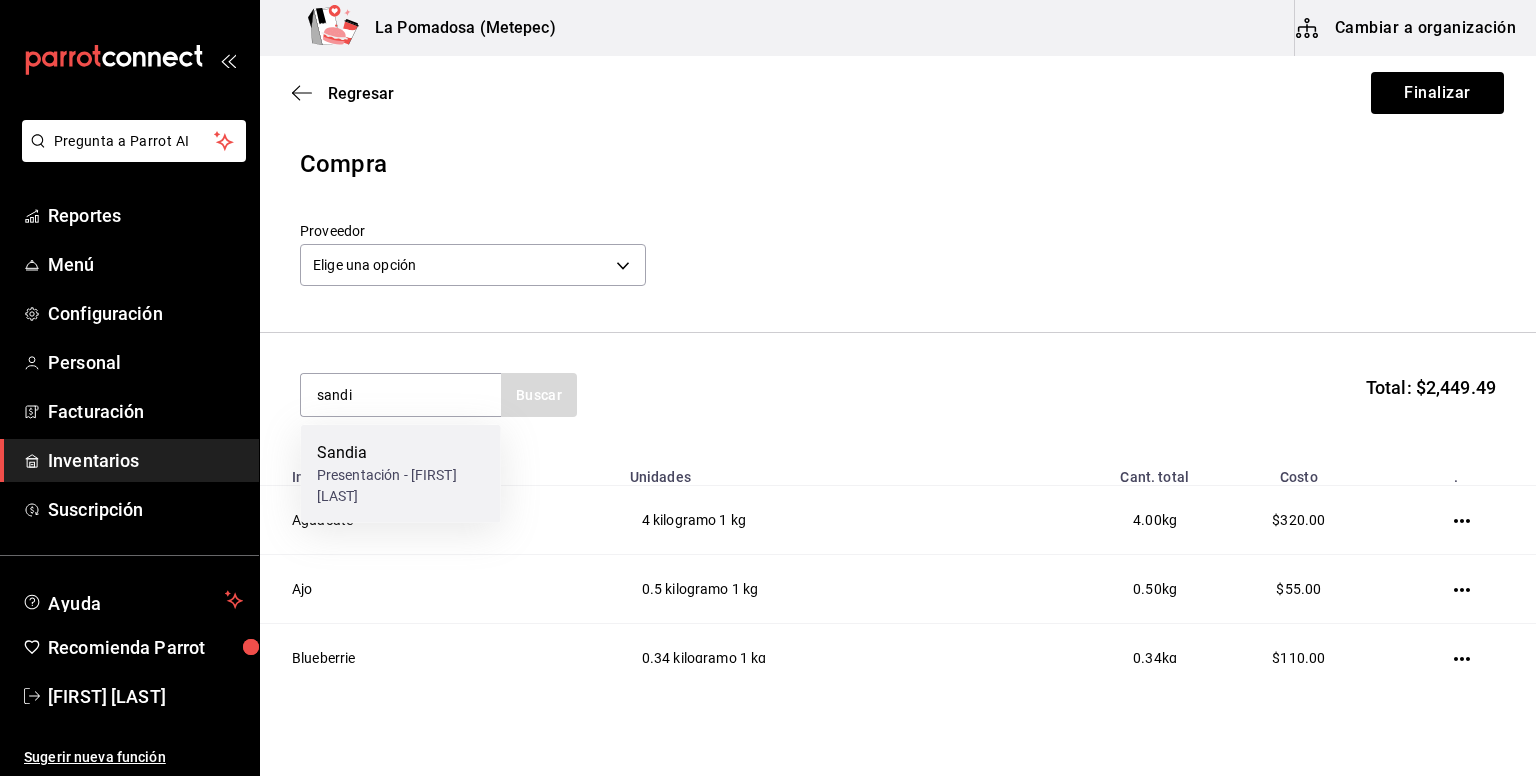 click on "Presentación - [FIRST] [LAST]" at bounding box center (401, 486) 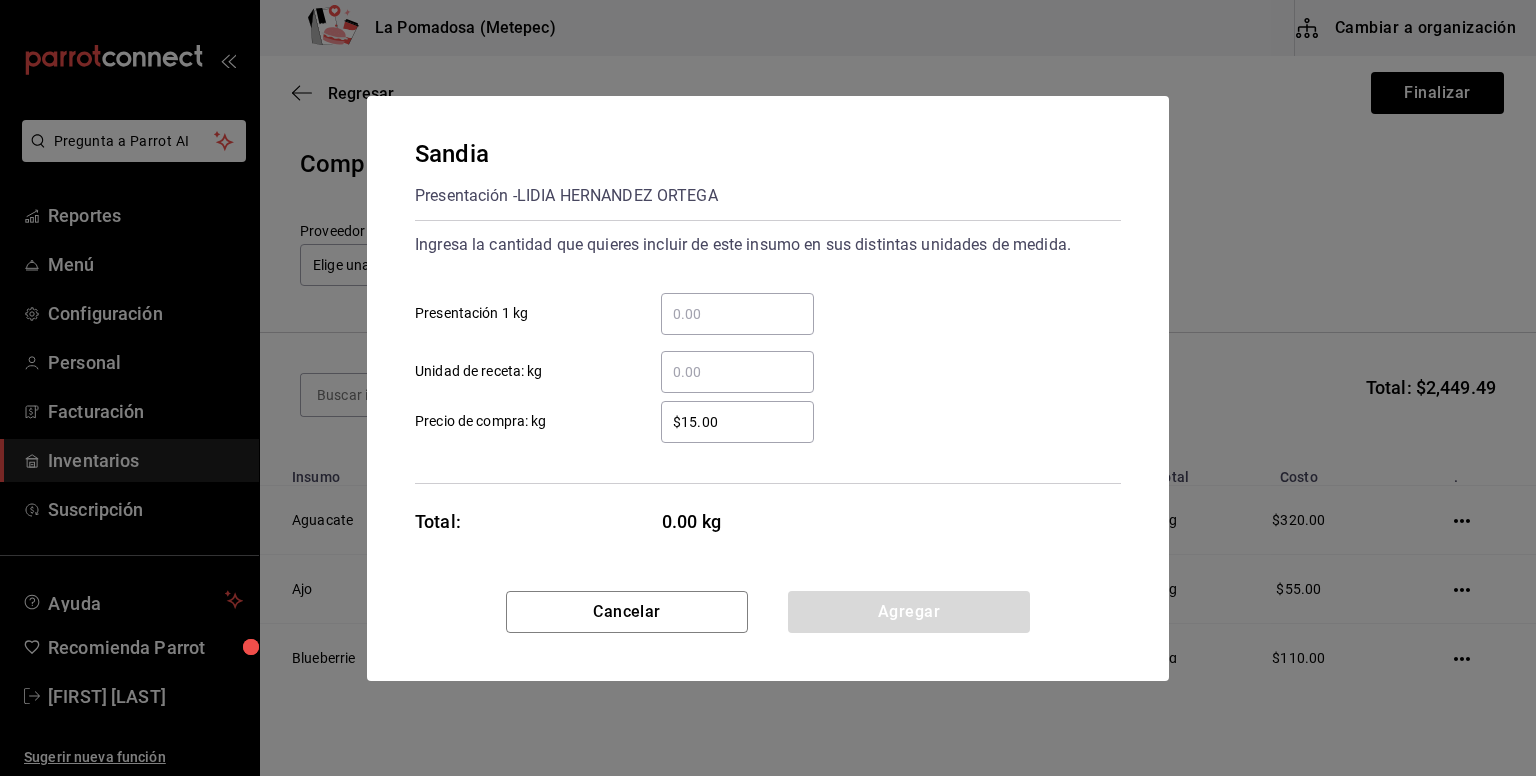 click on "​ Presentación 1 kg" at bounding box center [737, 314] 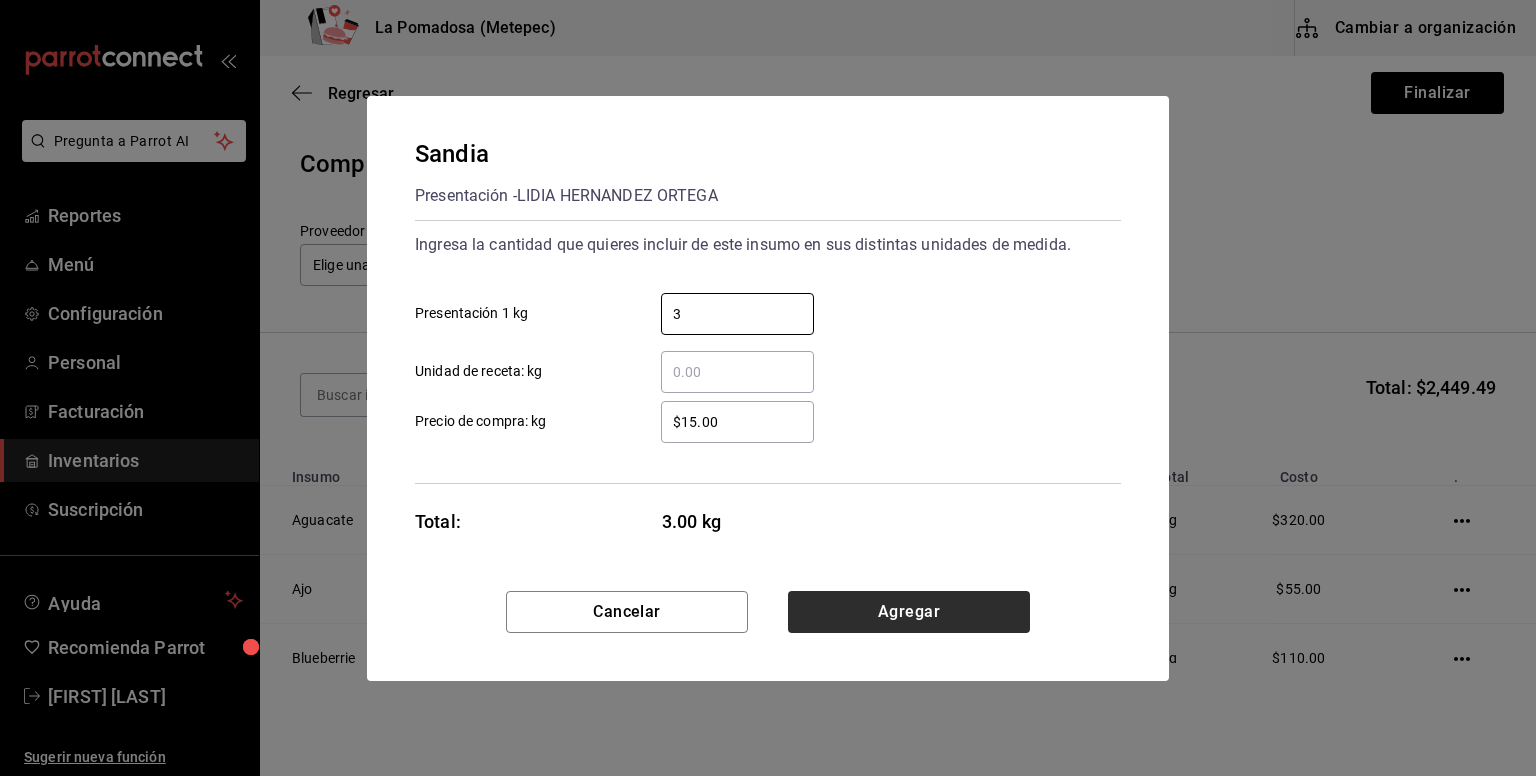 type on "3" 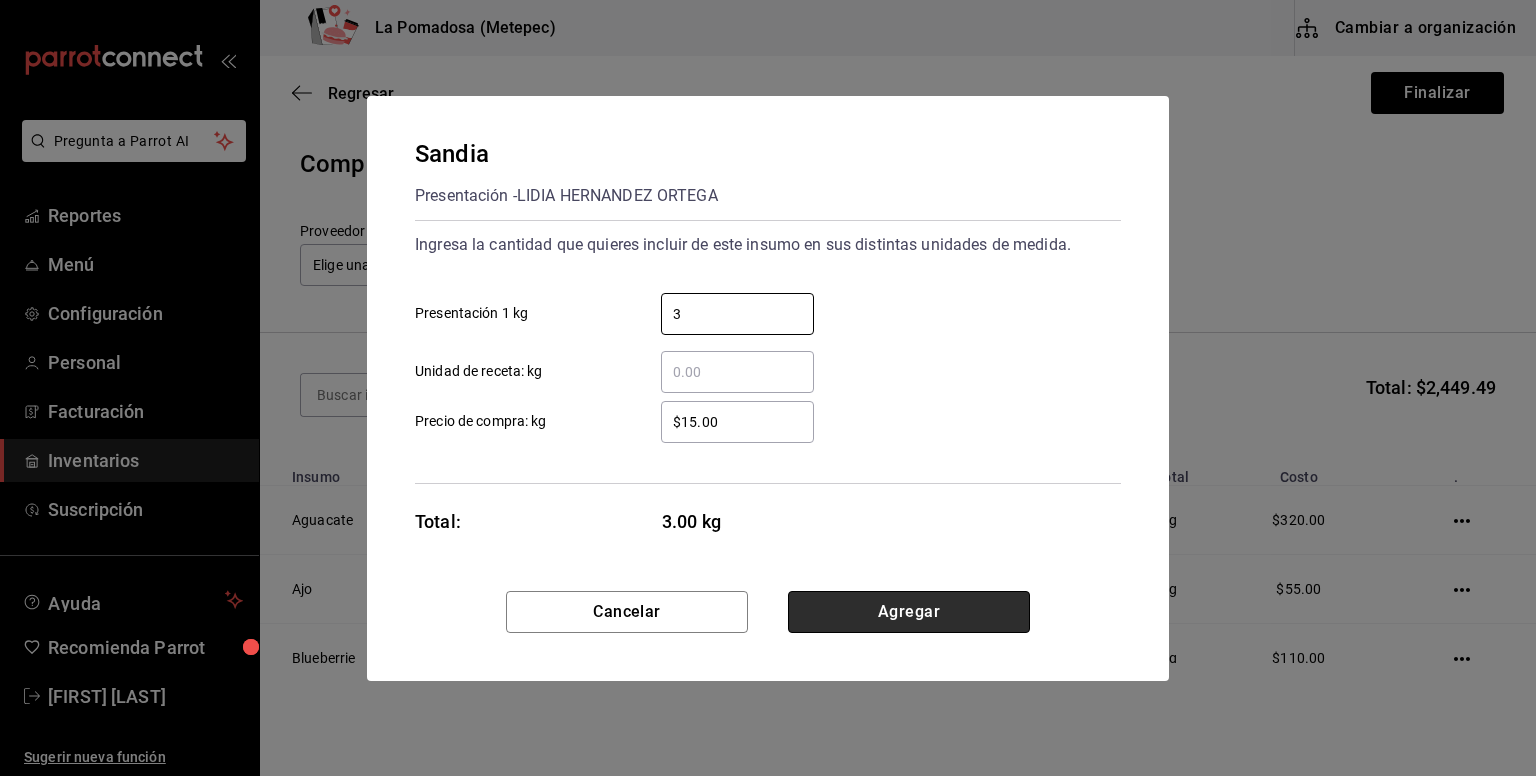 click on "Agregar" at bounding box center (909, 612) 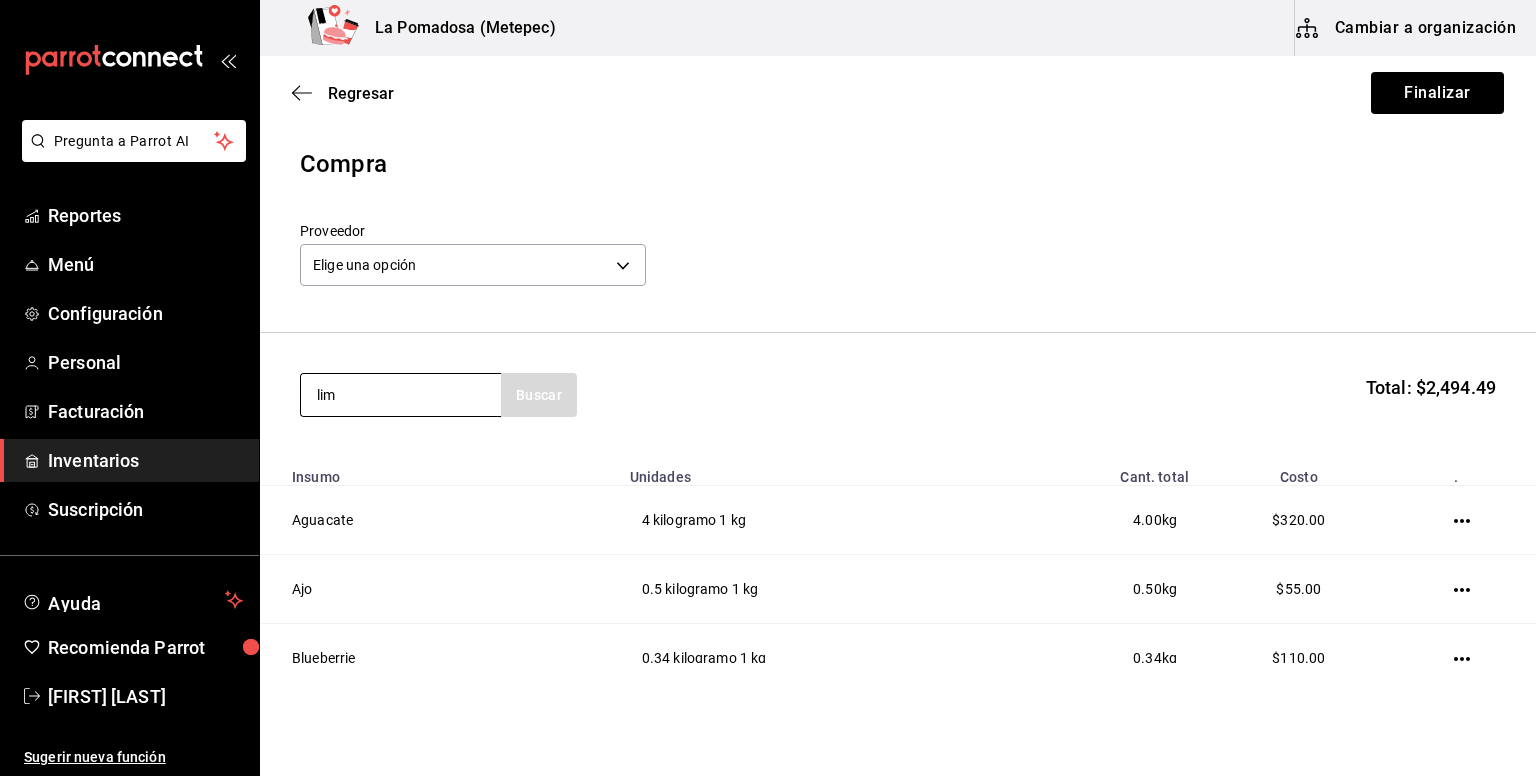 type on "lim" 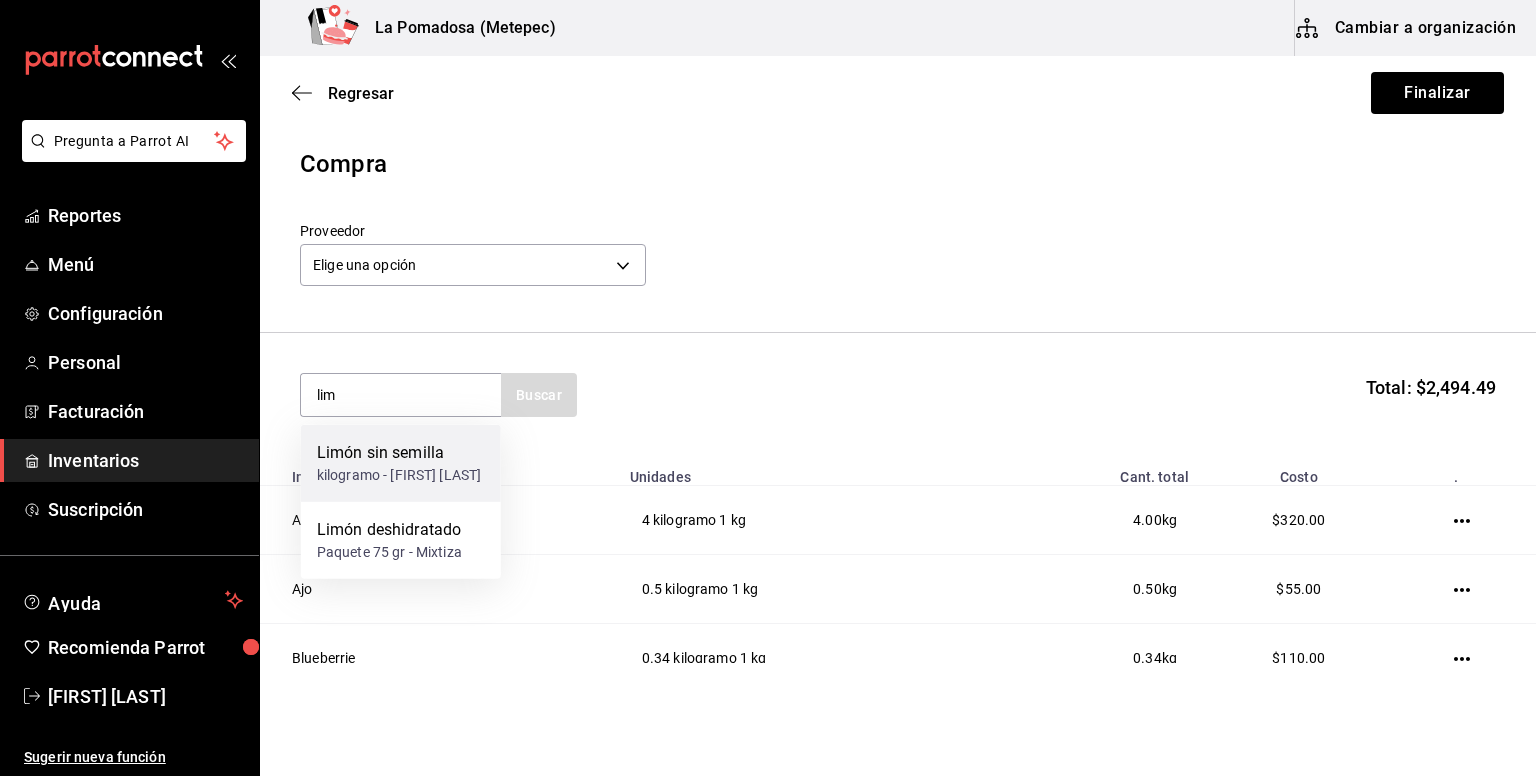 click on "kilogramo  - [FIRST] [LAST]" at bounding box center [399, 475] 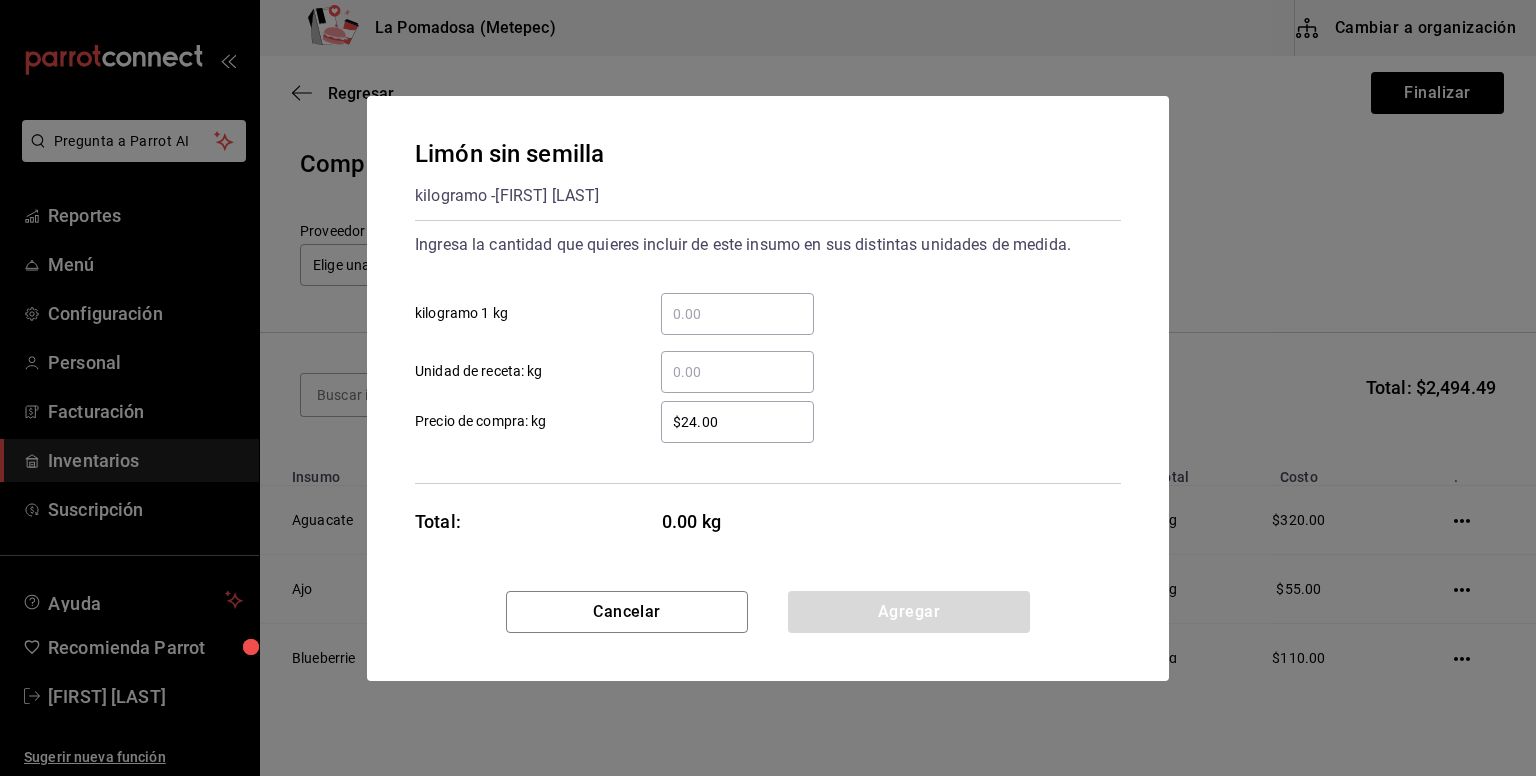 click on "​ kilogramo  1 kg" at bounding box center [737, 314] 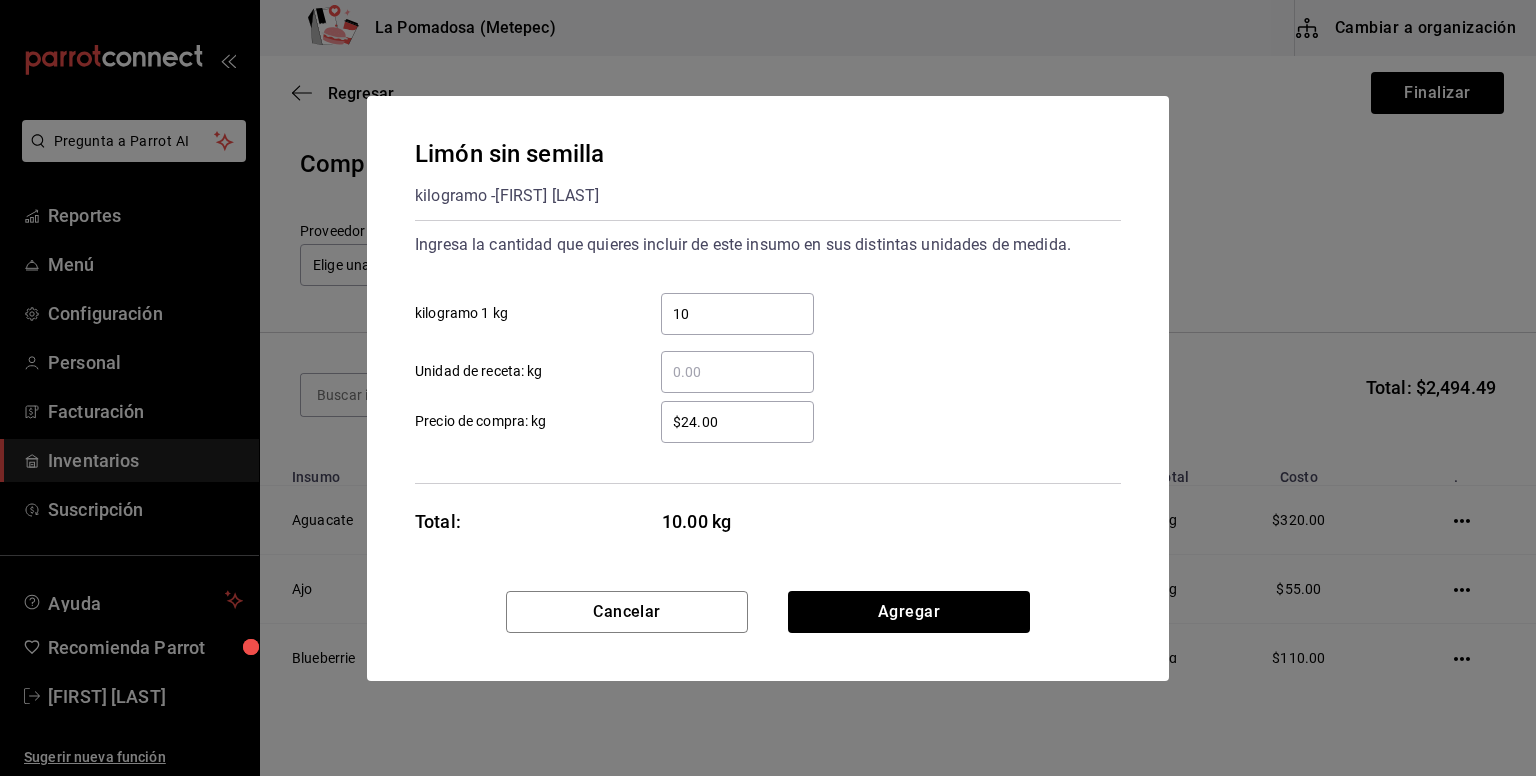 type on "10" 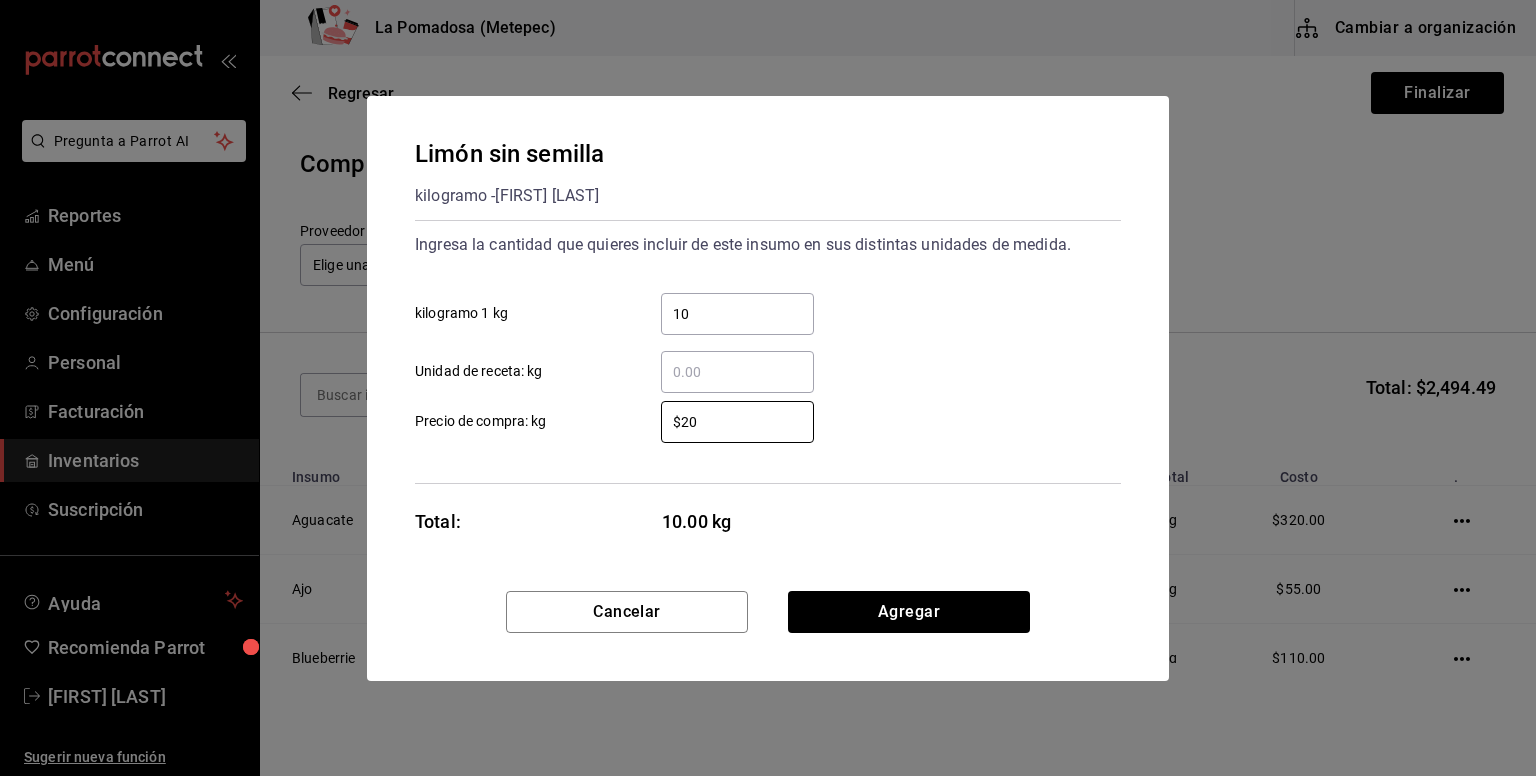type on "$20" 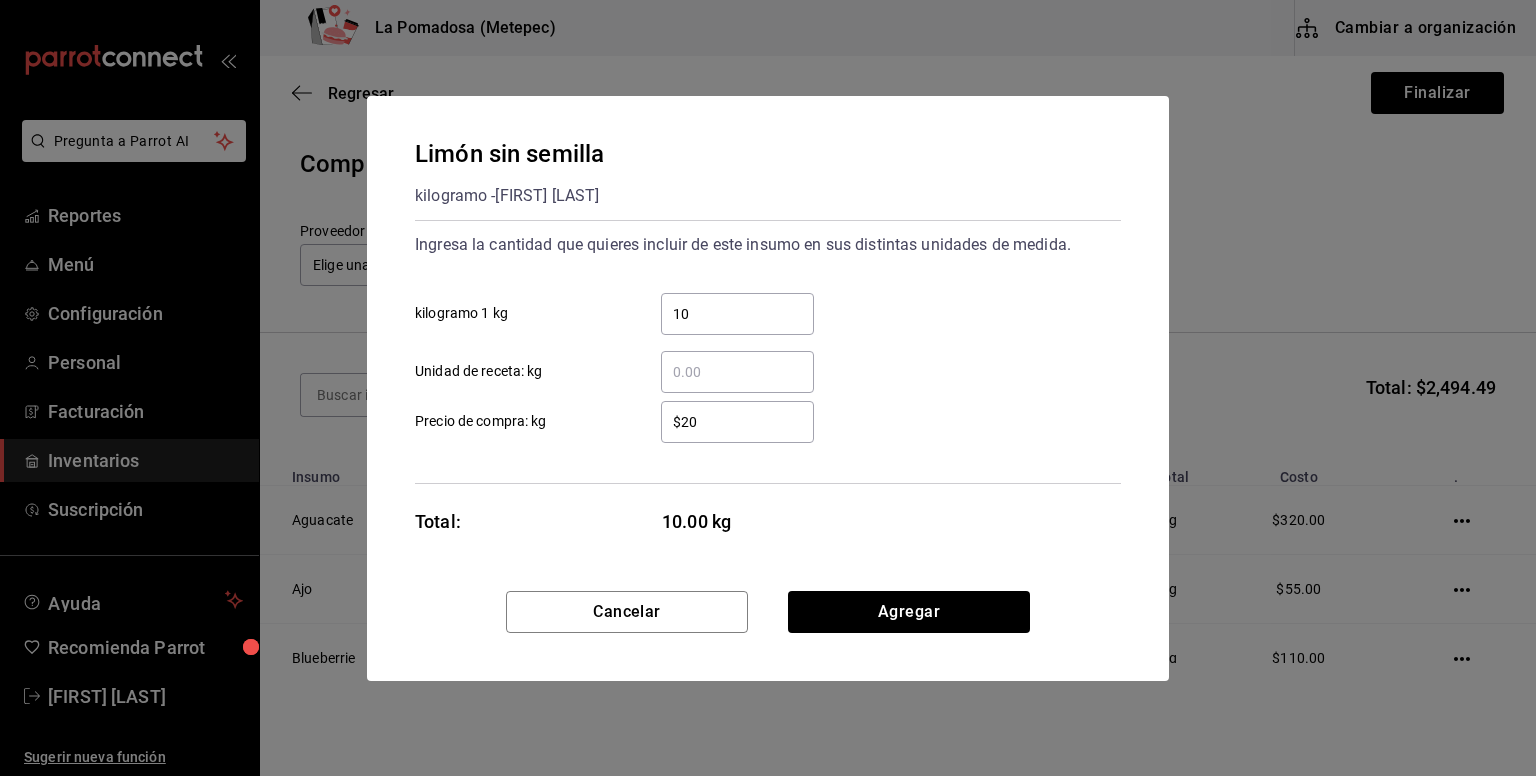 click on "Total: 10.00 kg" at bounding box center [615, 521] 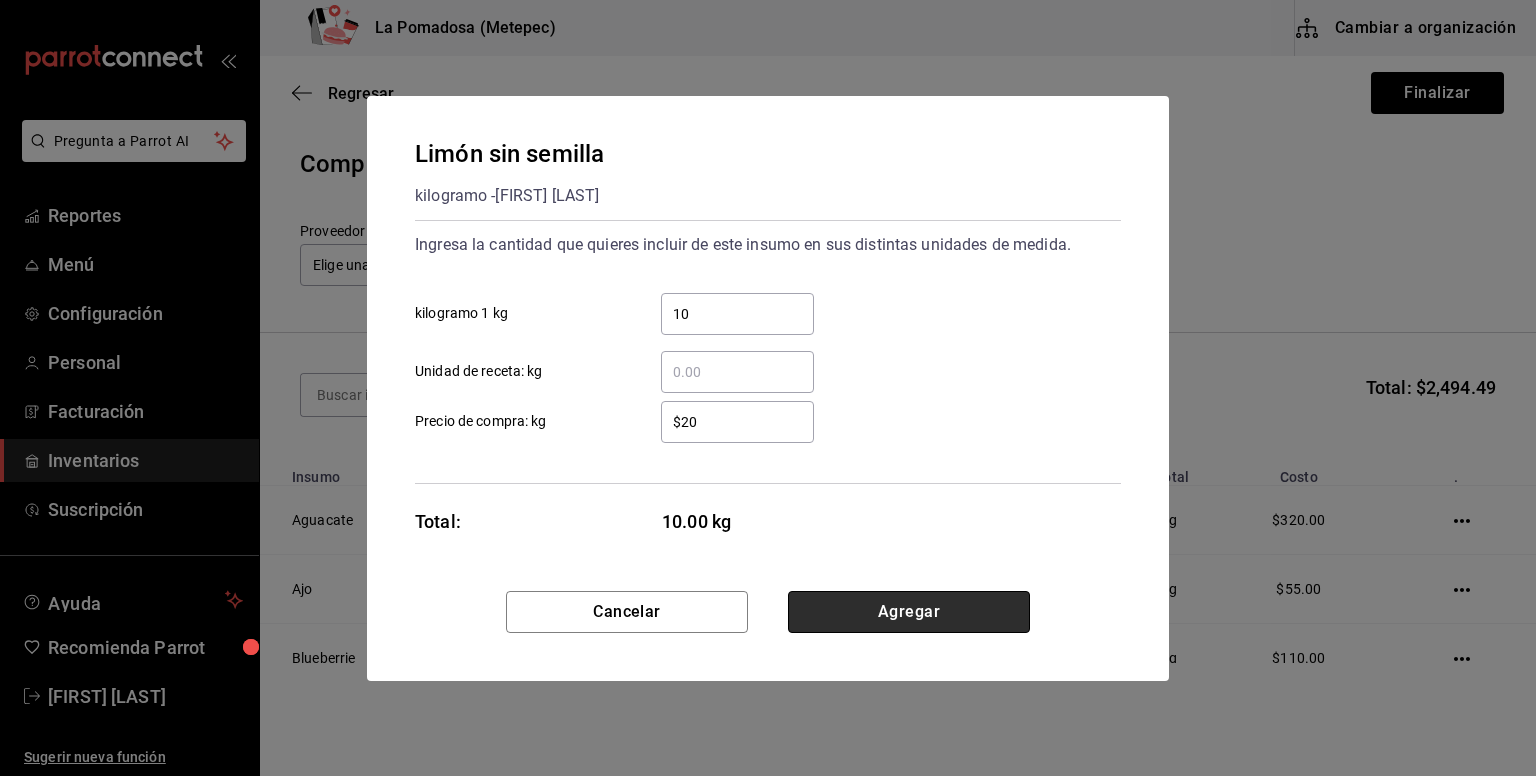 click on "Agregar" at bounding box center (909, 612) 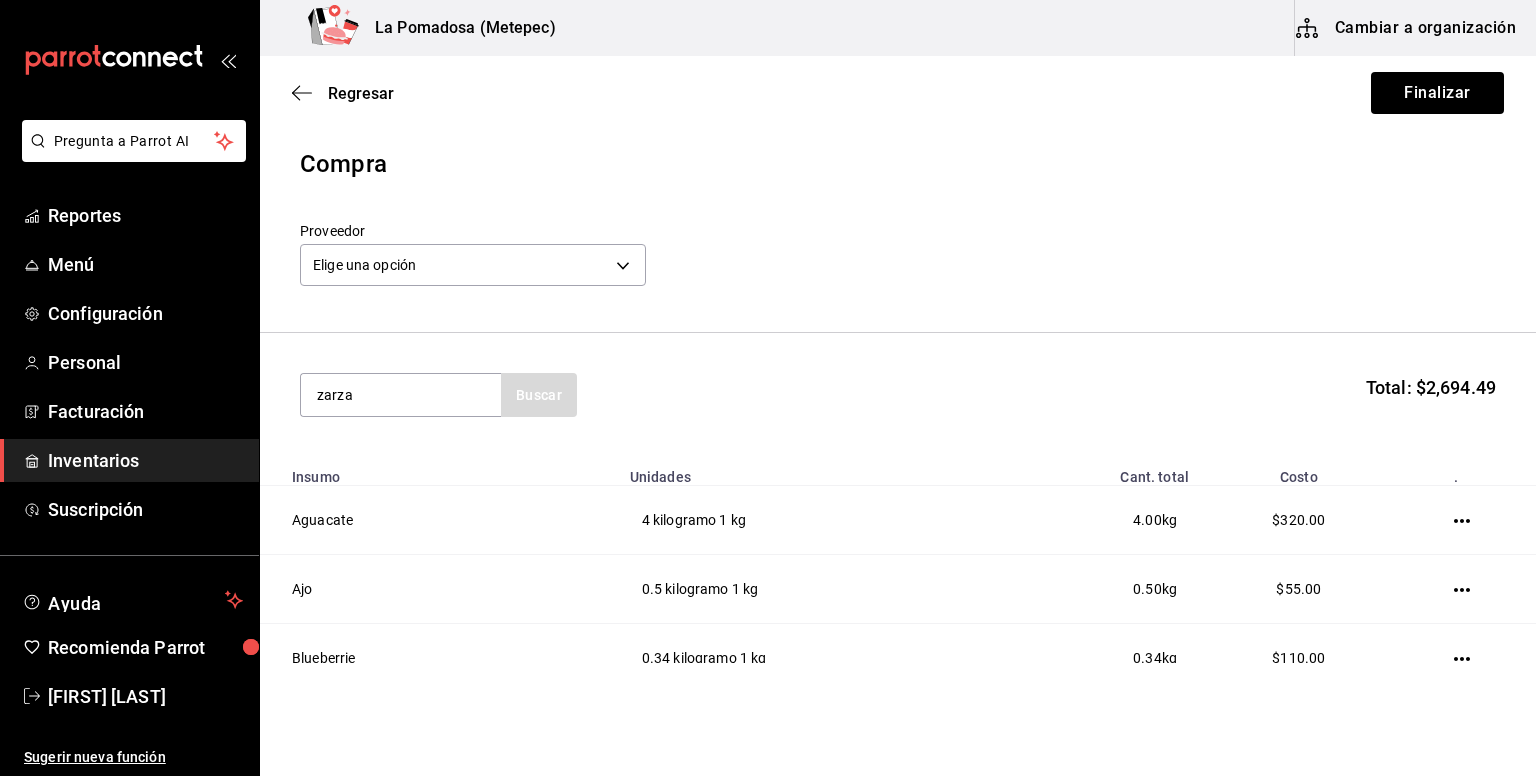 type on "zarza" 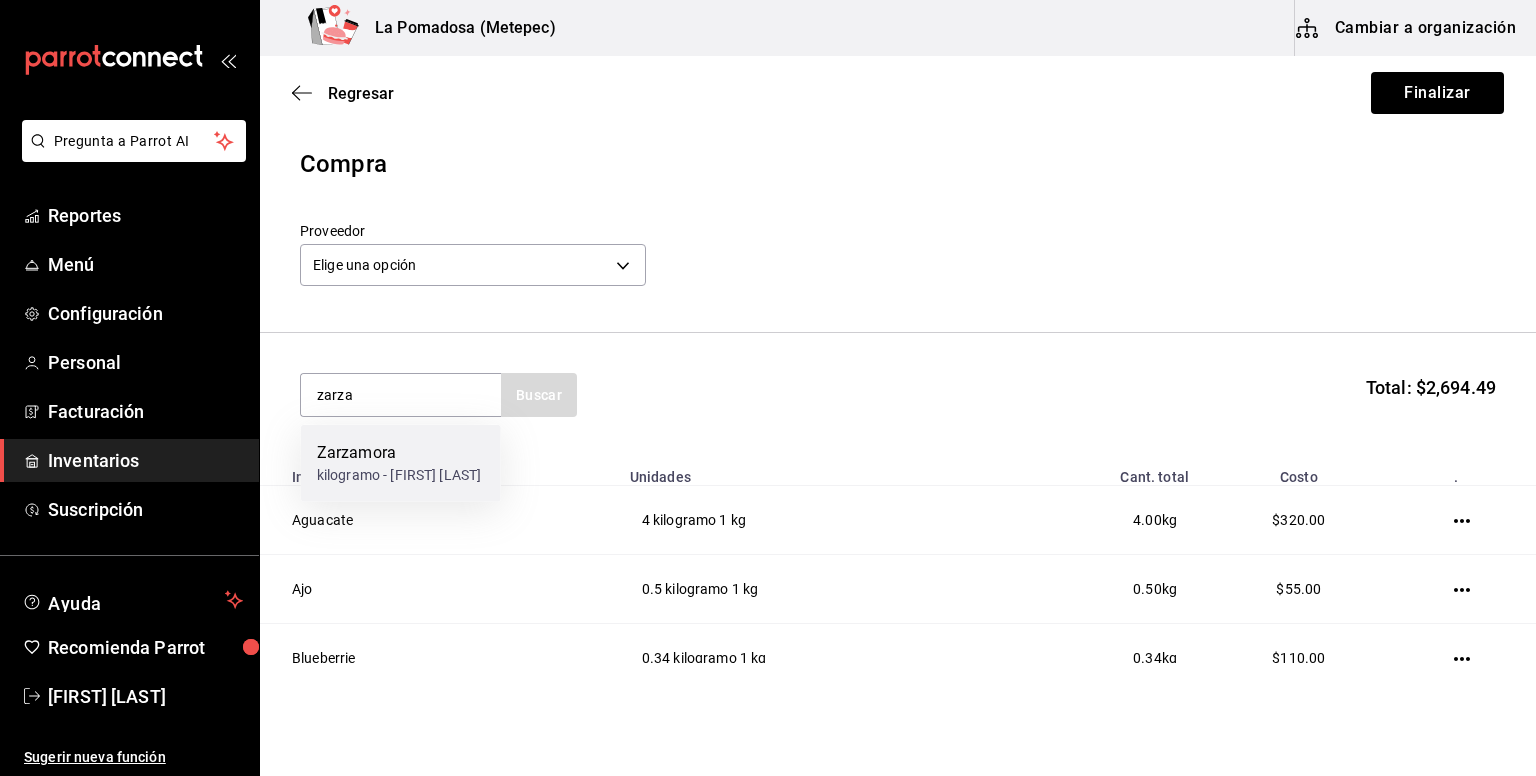click on "kilogramo  -  [FIRST] [LAST]" at bounding box center [399, 475] 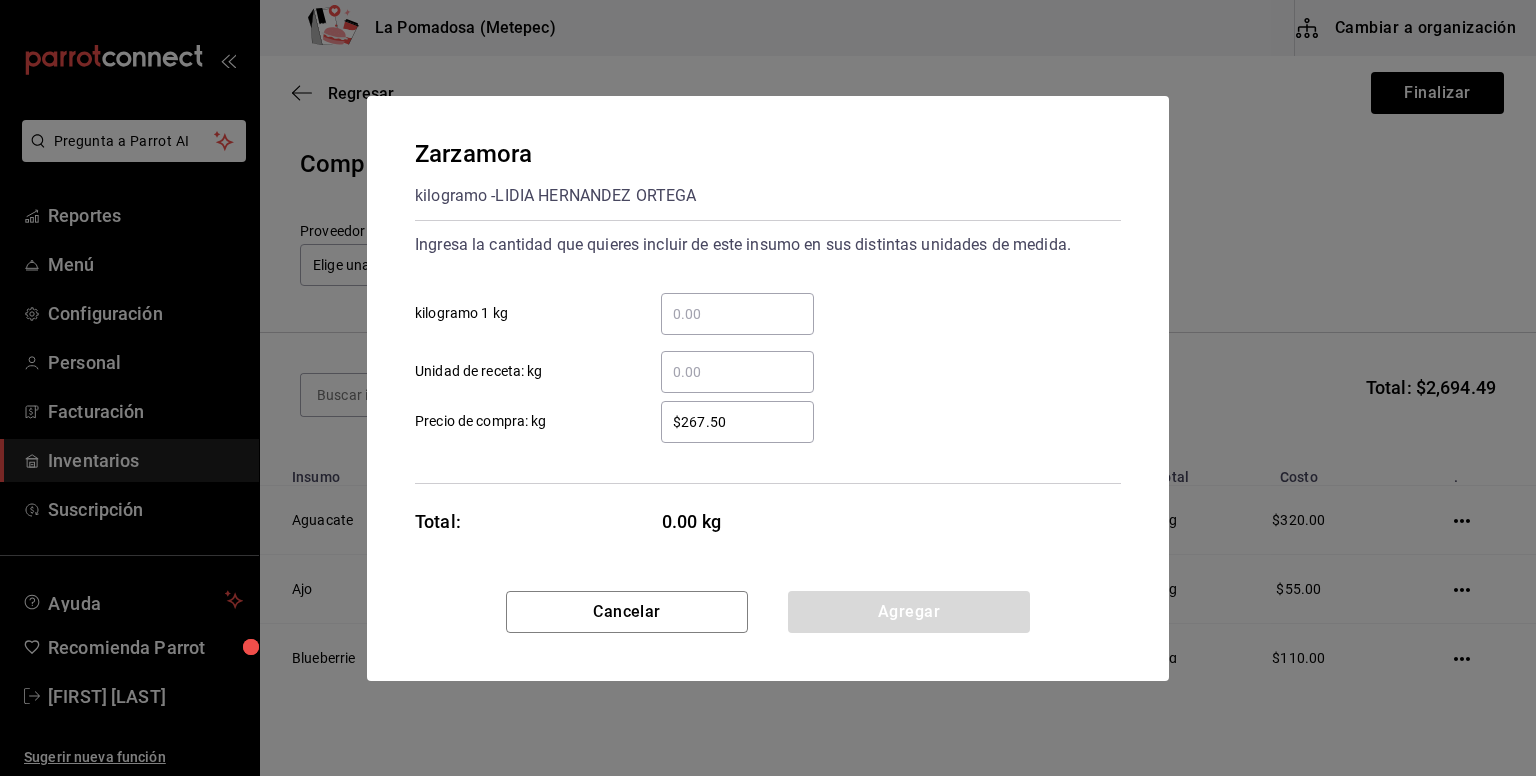 click on "​ kilogramo  1 kg" at bounding box center (737, 314) 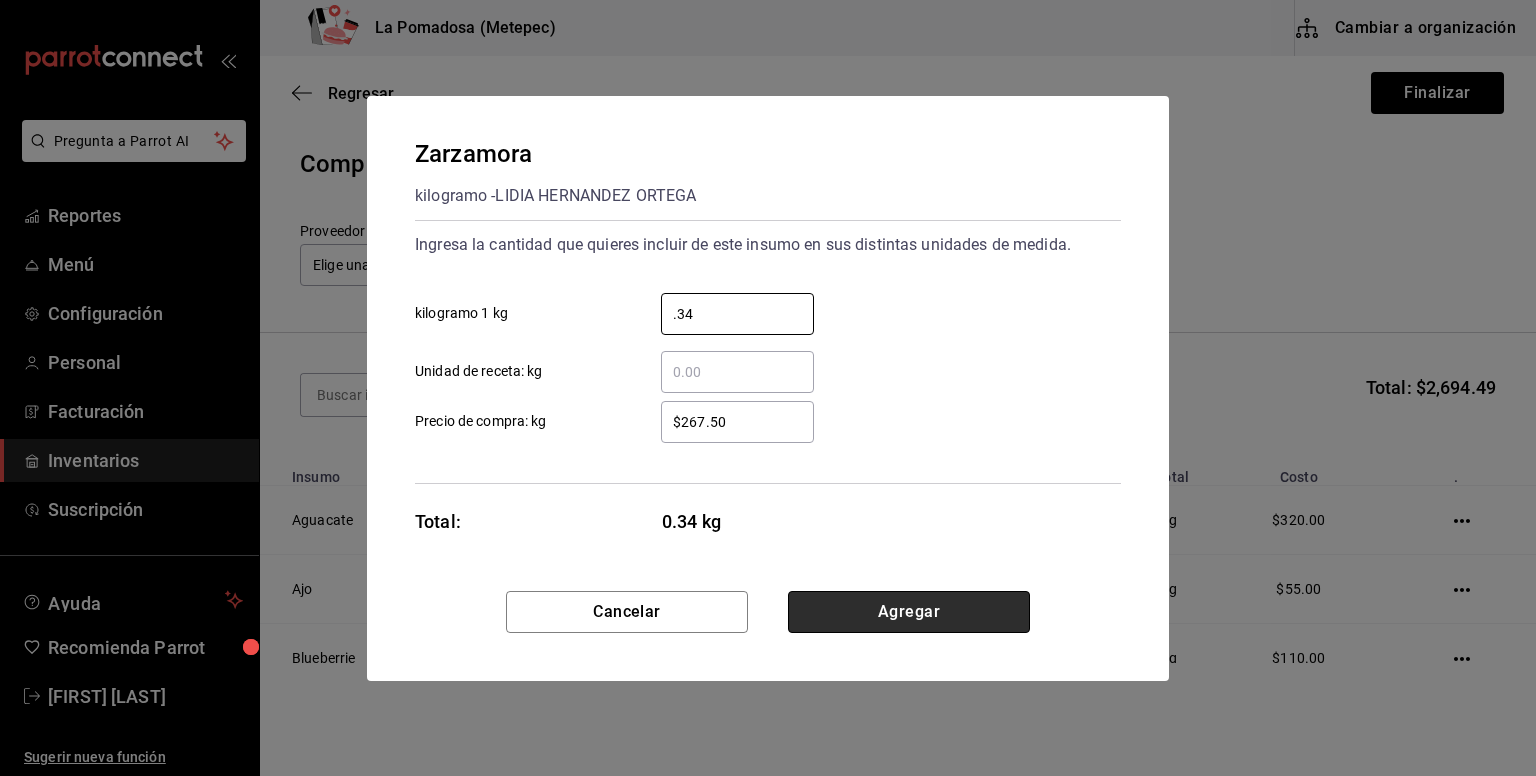 type on "0.34" 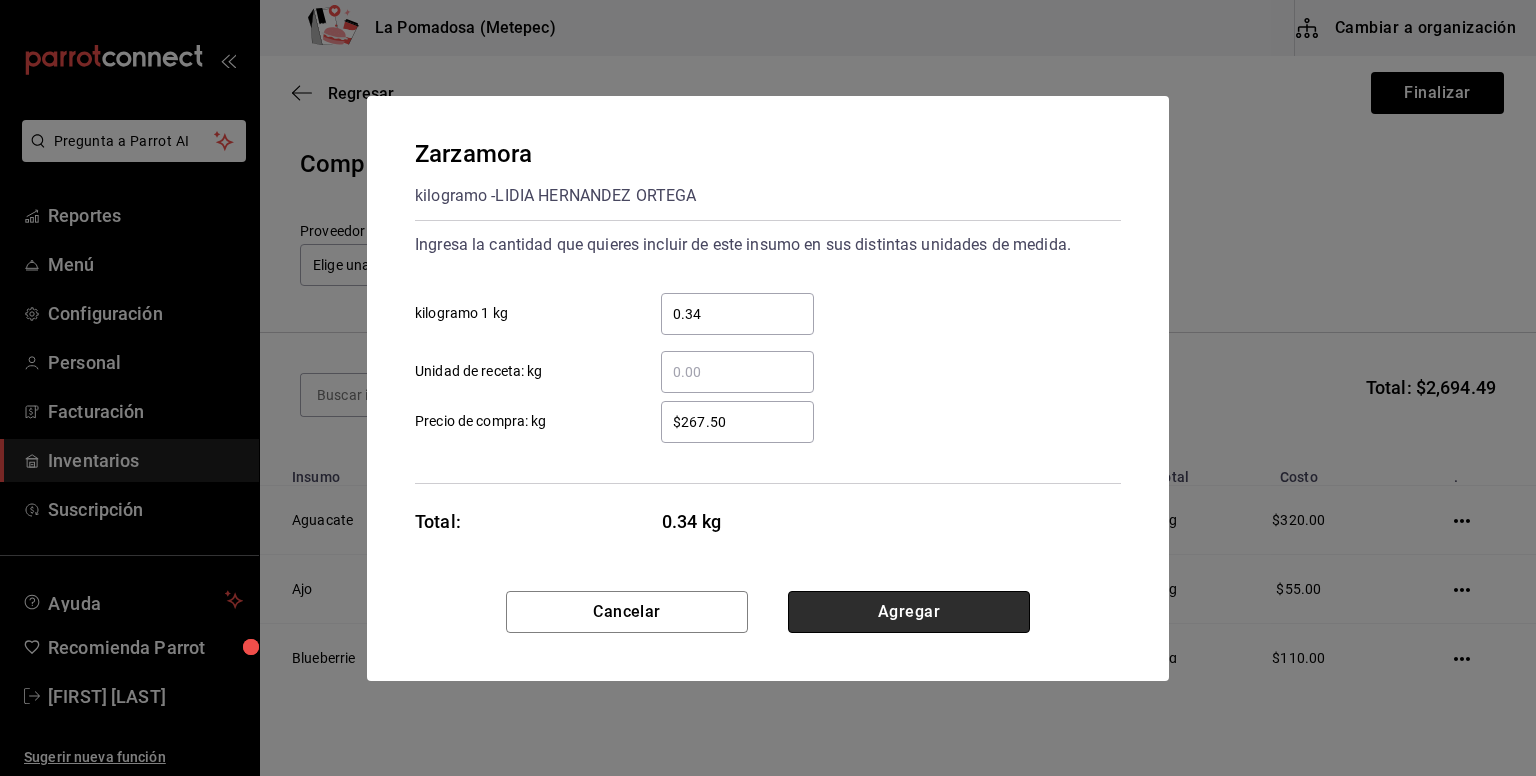 click on "Agregar" at bounding box center (909, 612) 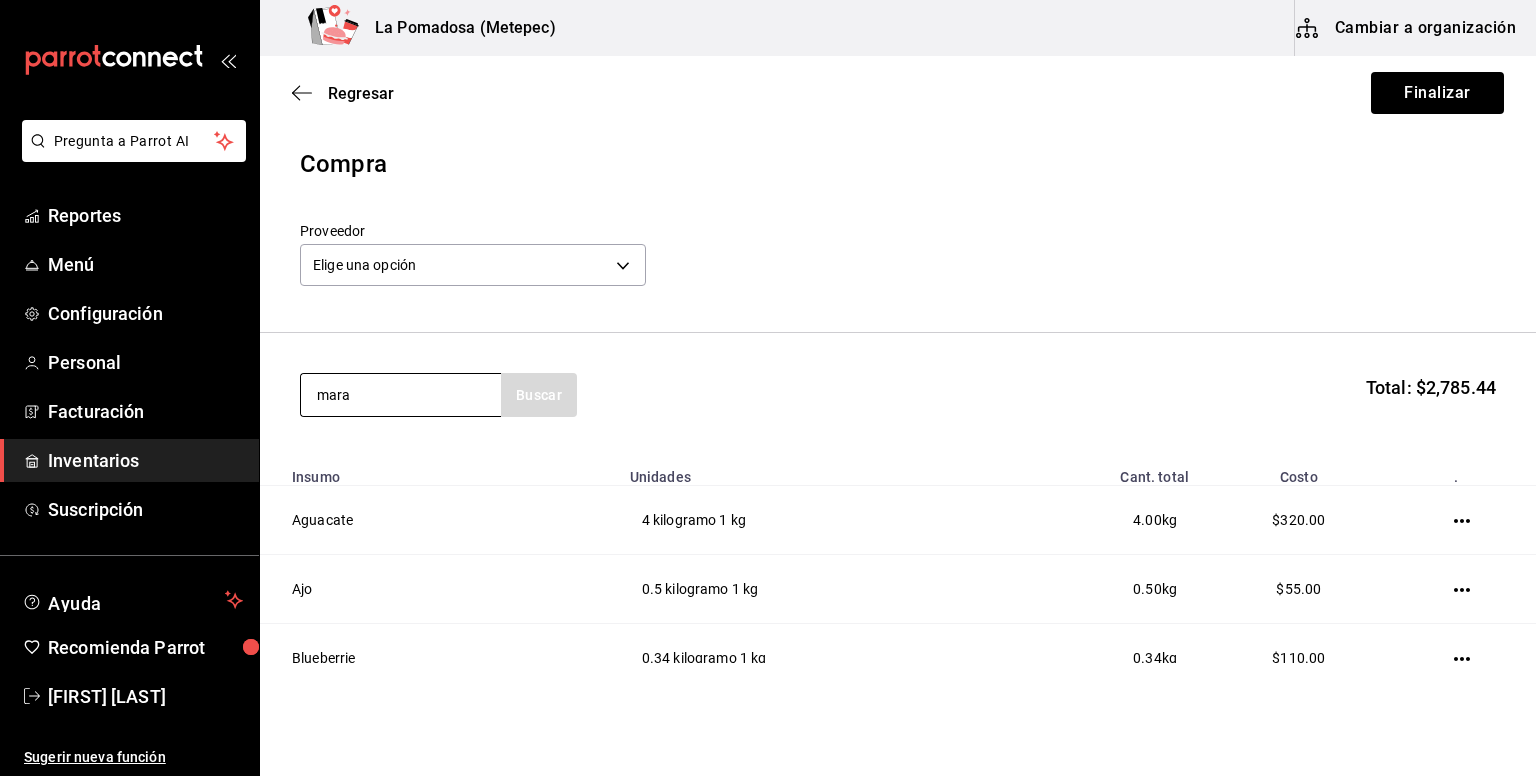 type on "mara" 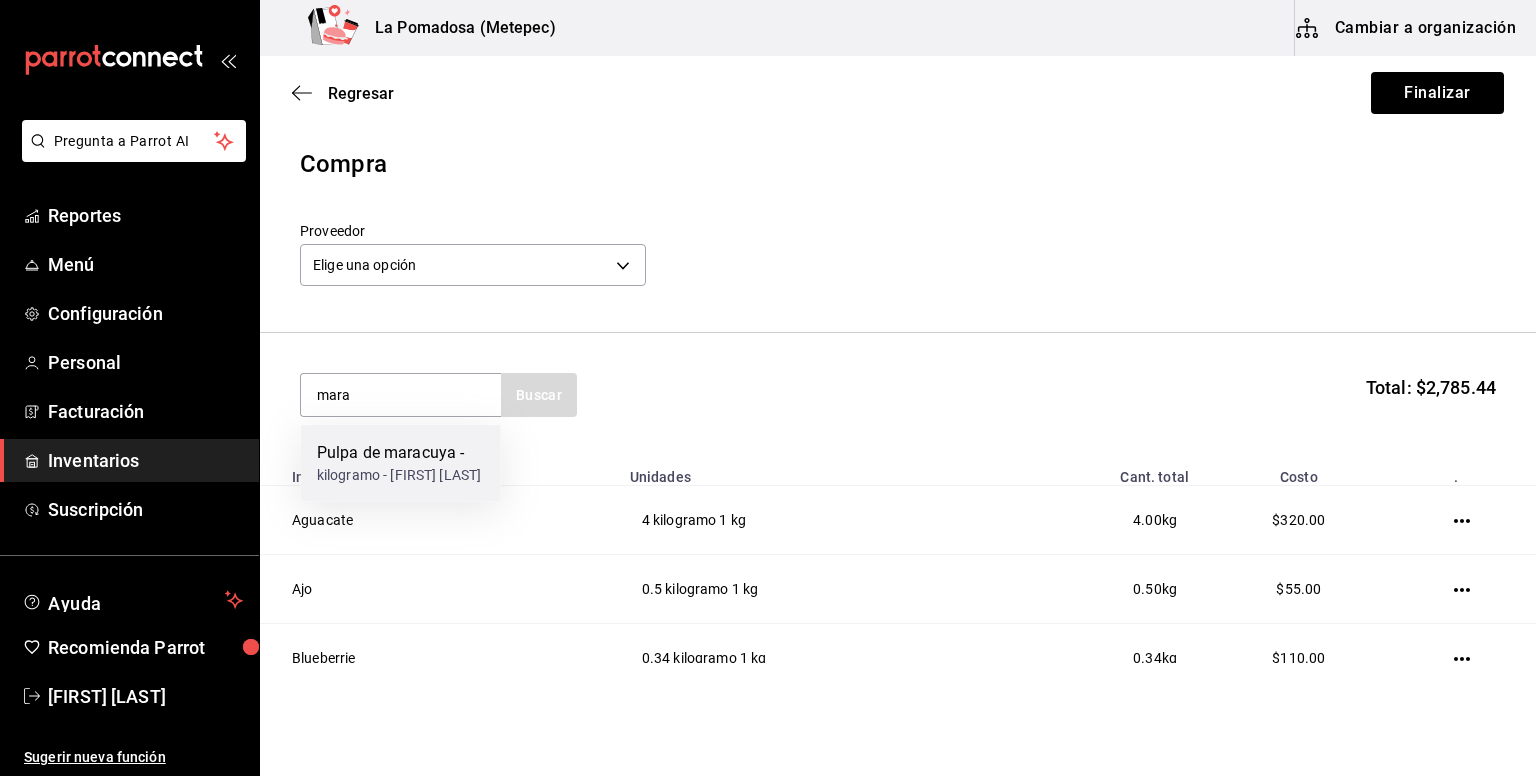 click on "kilogramo  - [FIRST] [LAST]" at bounding box center (399, 475) 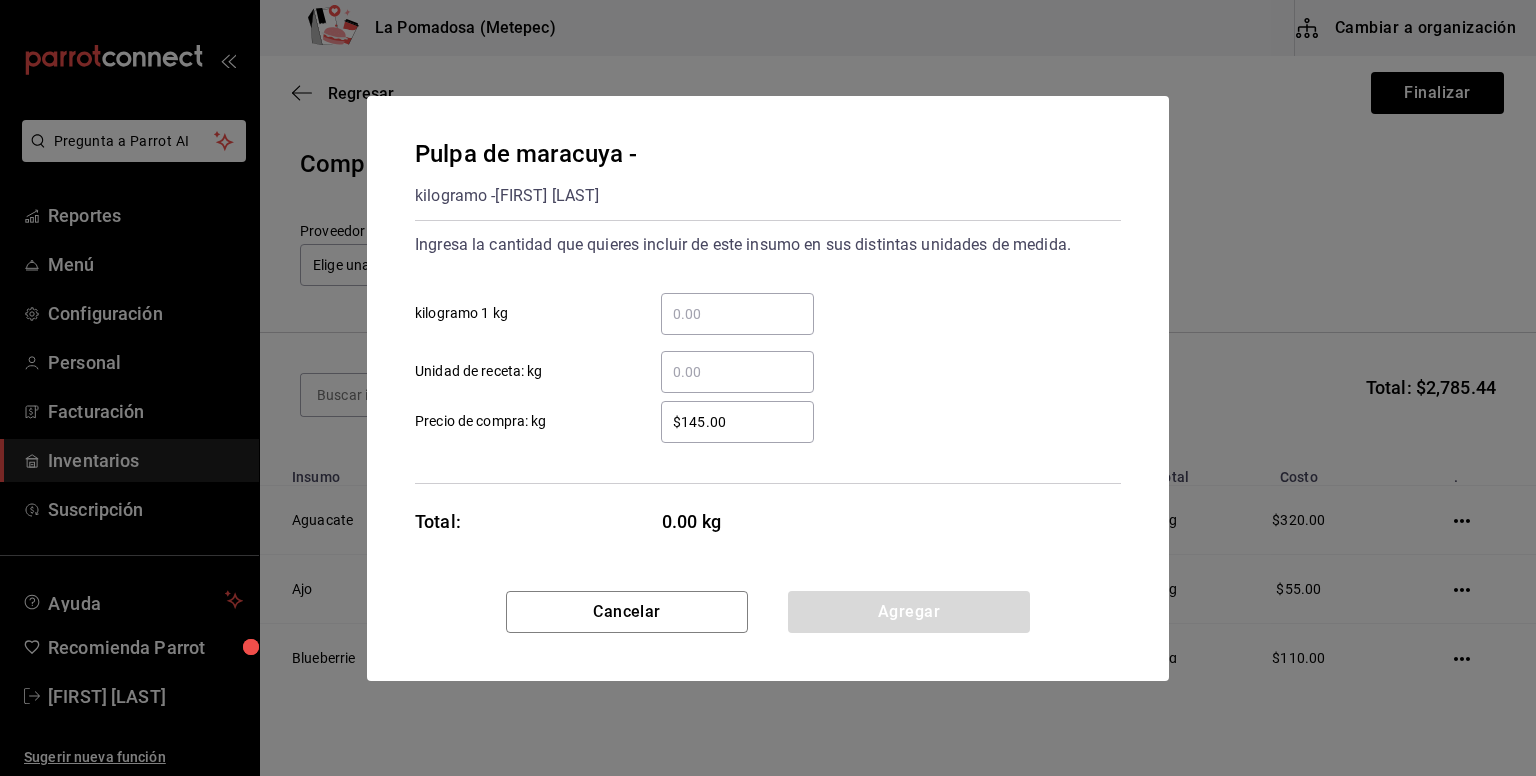 click on "​ kilogramo  1 kg" at bounding box center (737, 314) 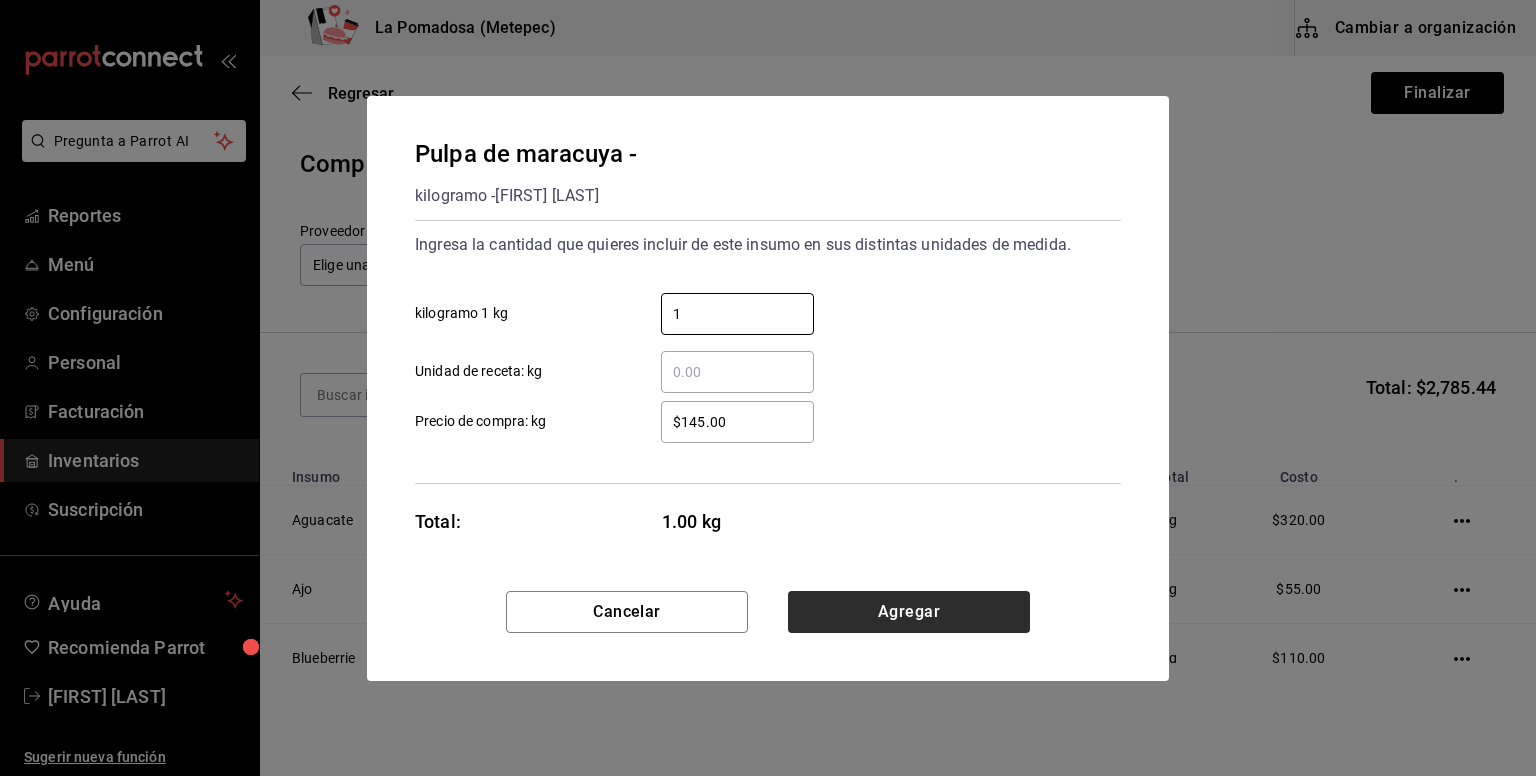 type on "1" 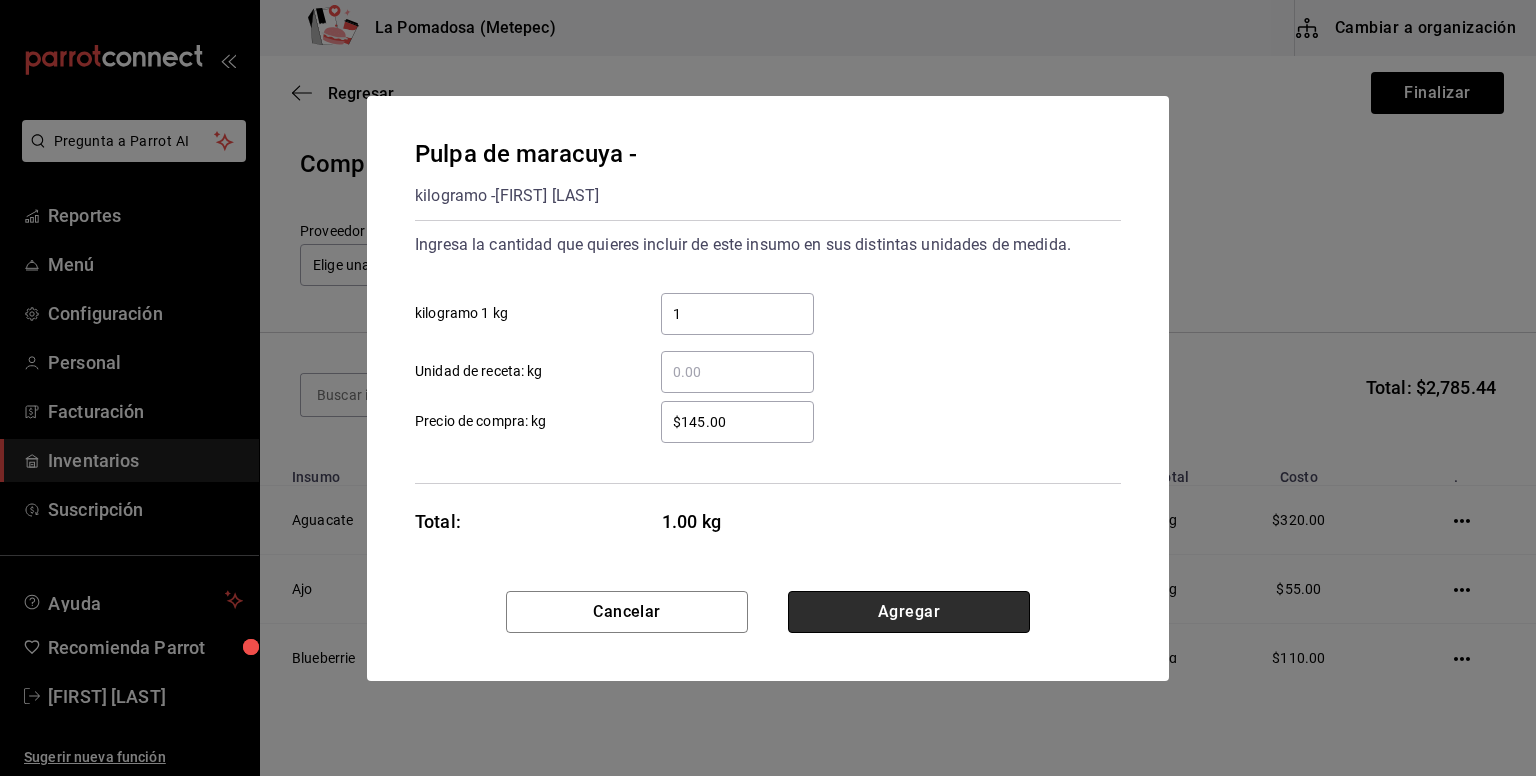 click on "Agregar" at bounding box center (909, 612) 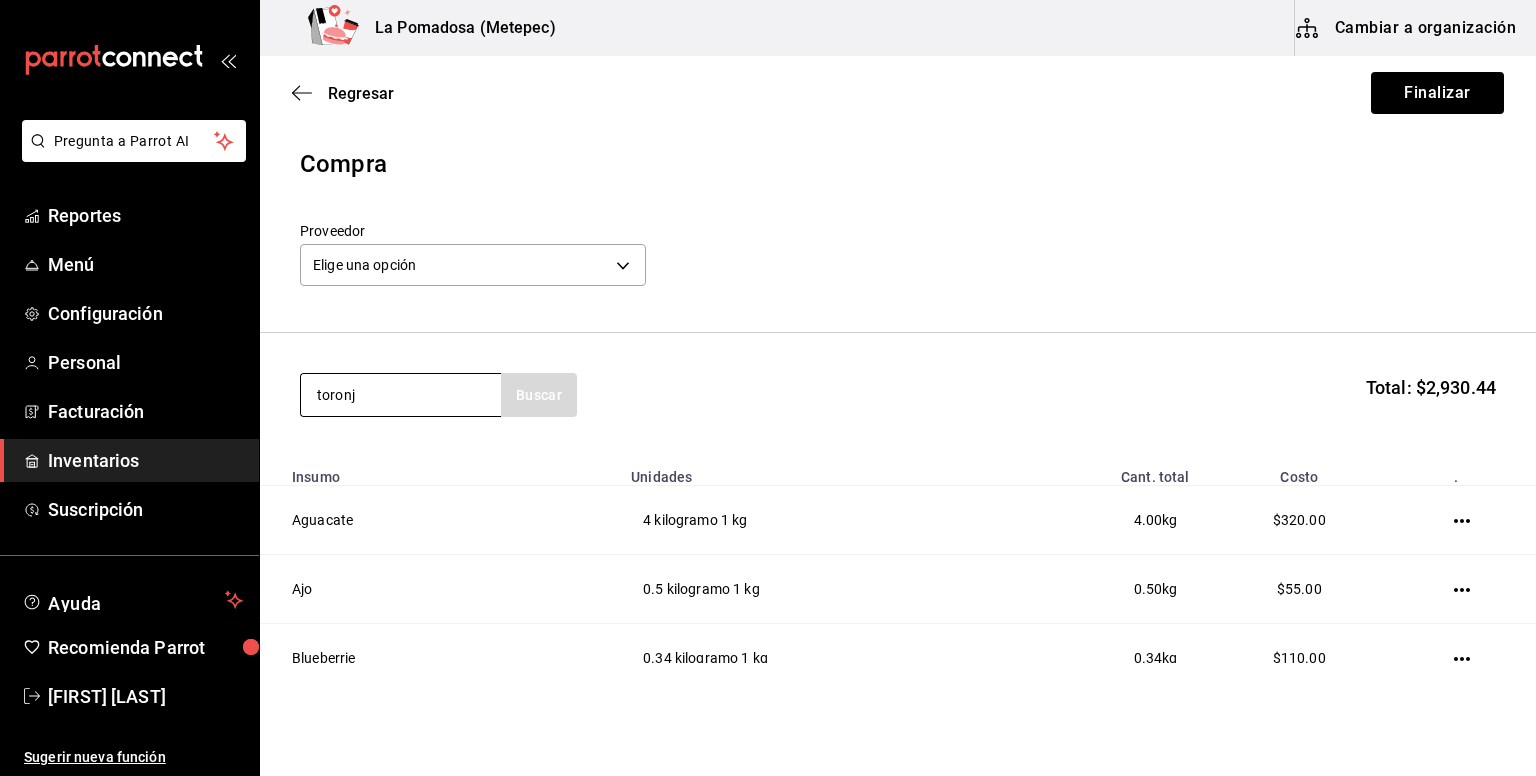 type on "toronj" 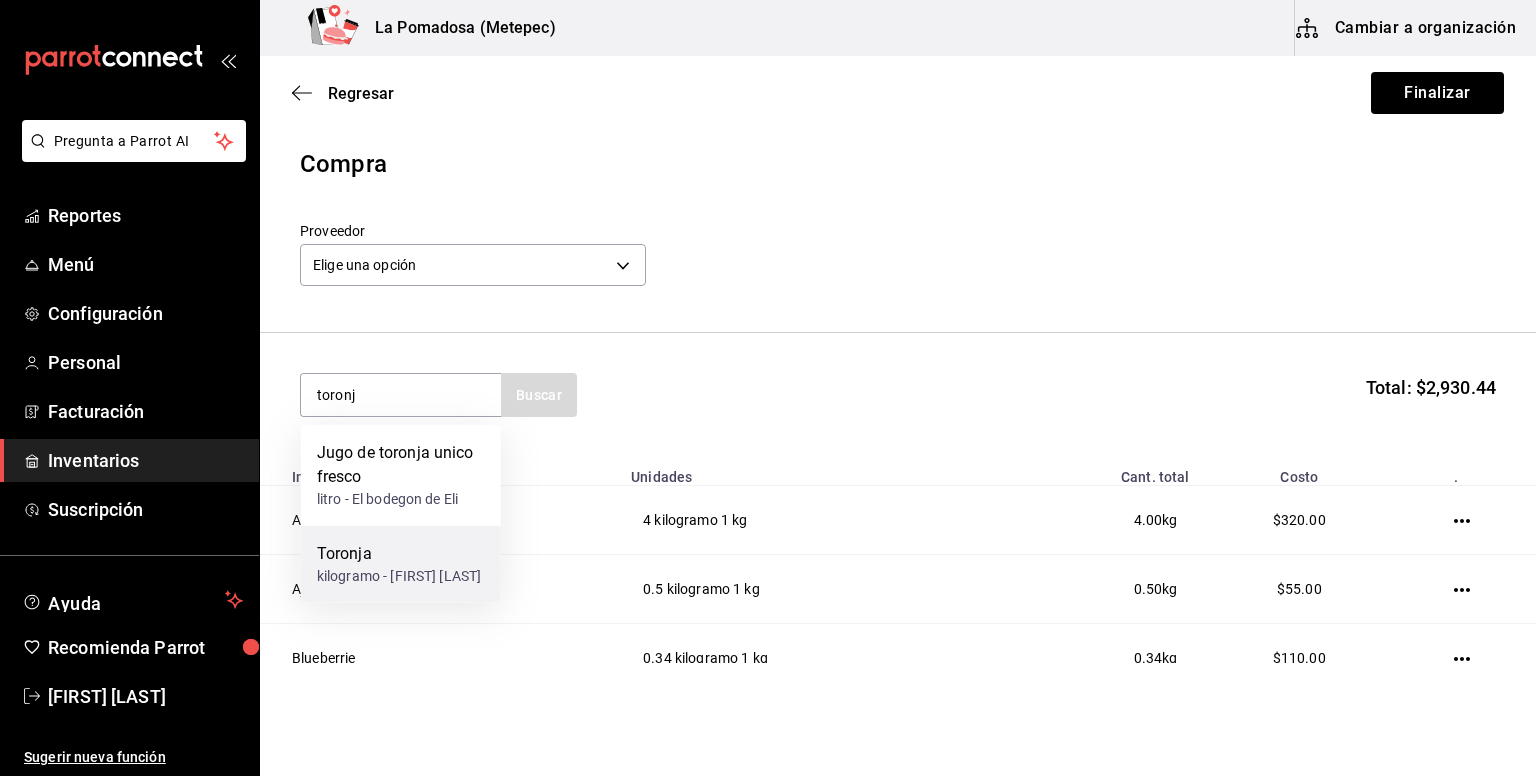 click on "kilogramo  - [FIRST] [LAST]" at bounding box center [399, 576] 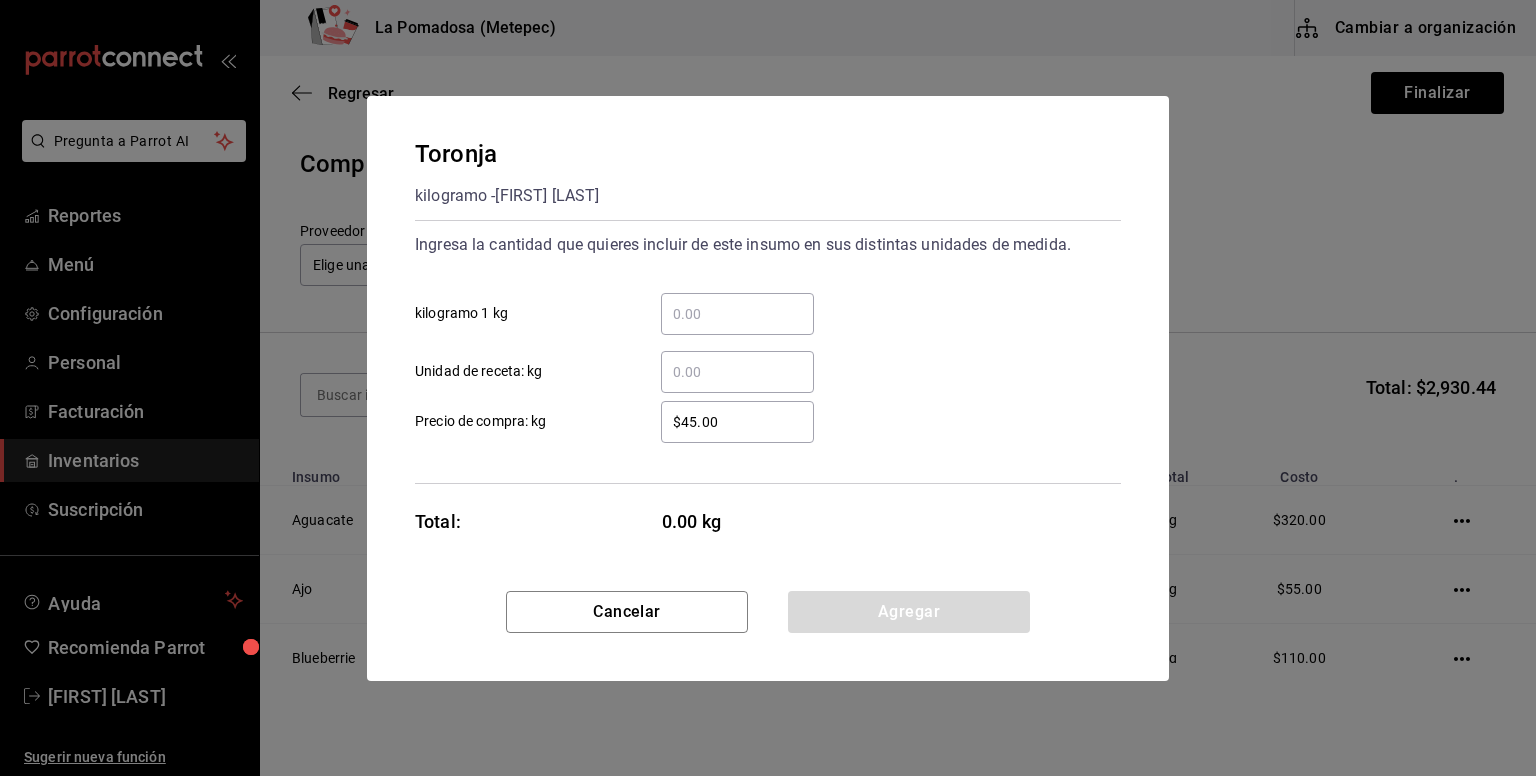 click on "​ kilogramo  1 kg" at bounding box center (737, 314) 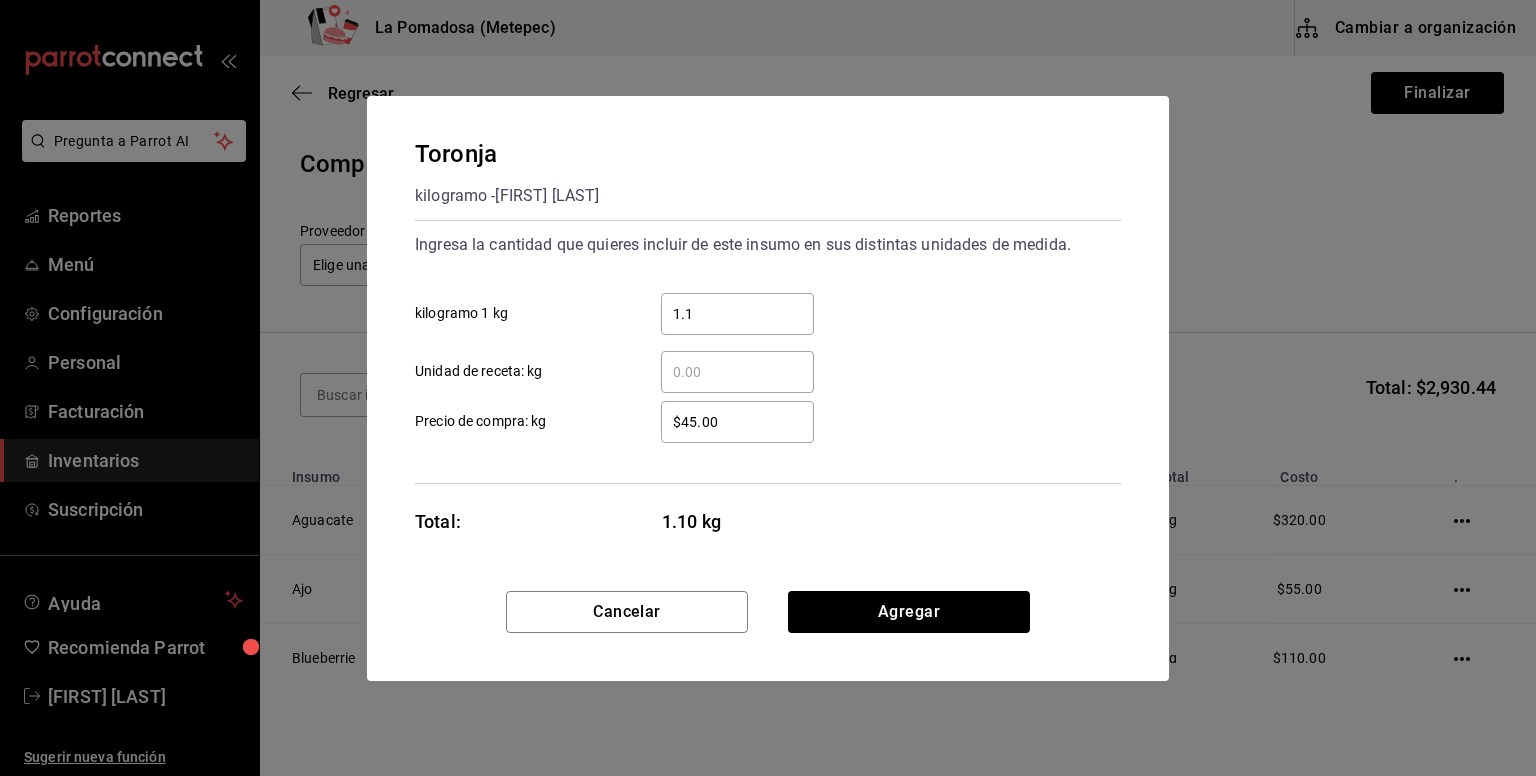 type on "1.13" 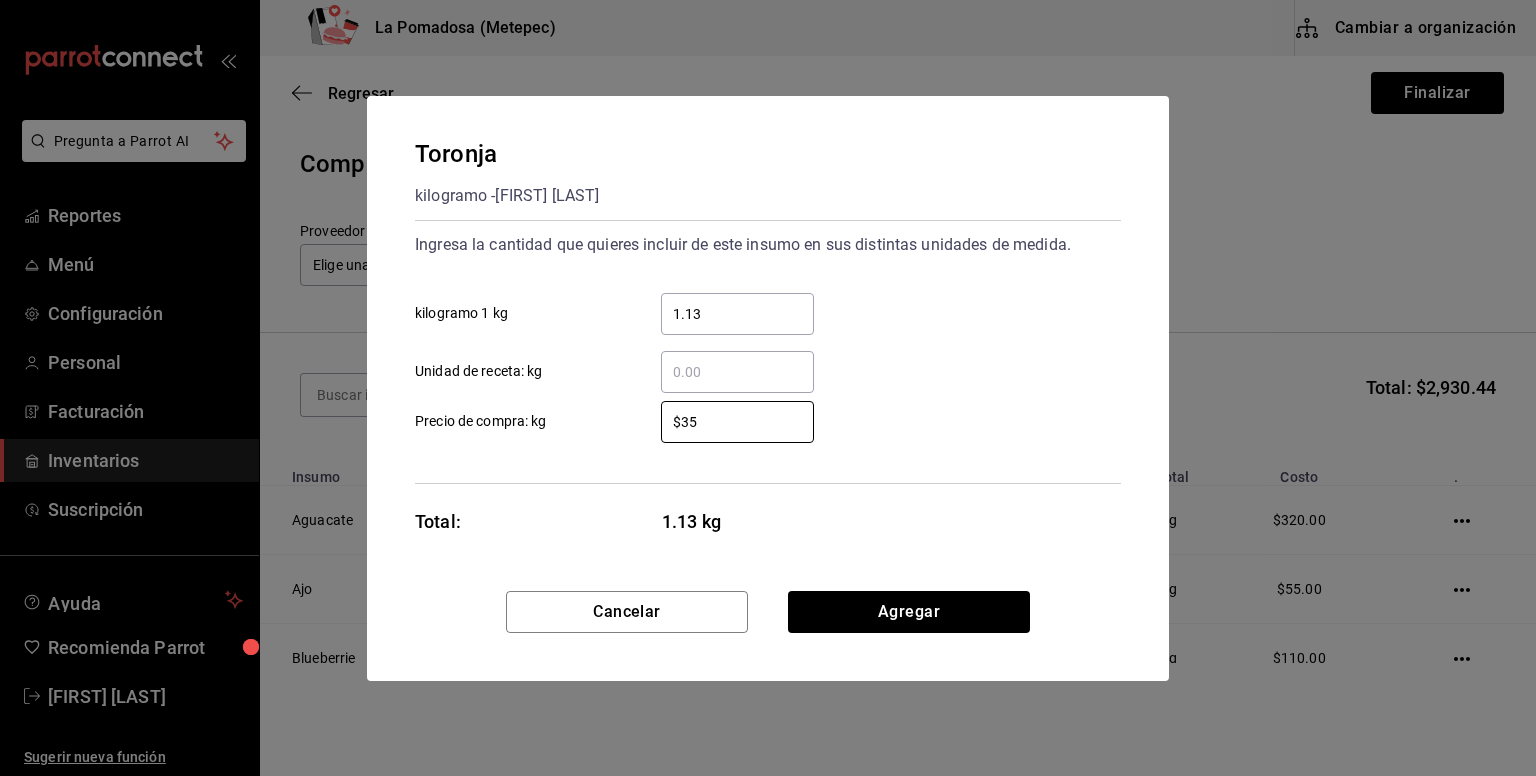 type on "$35" 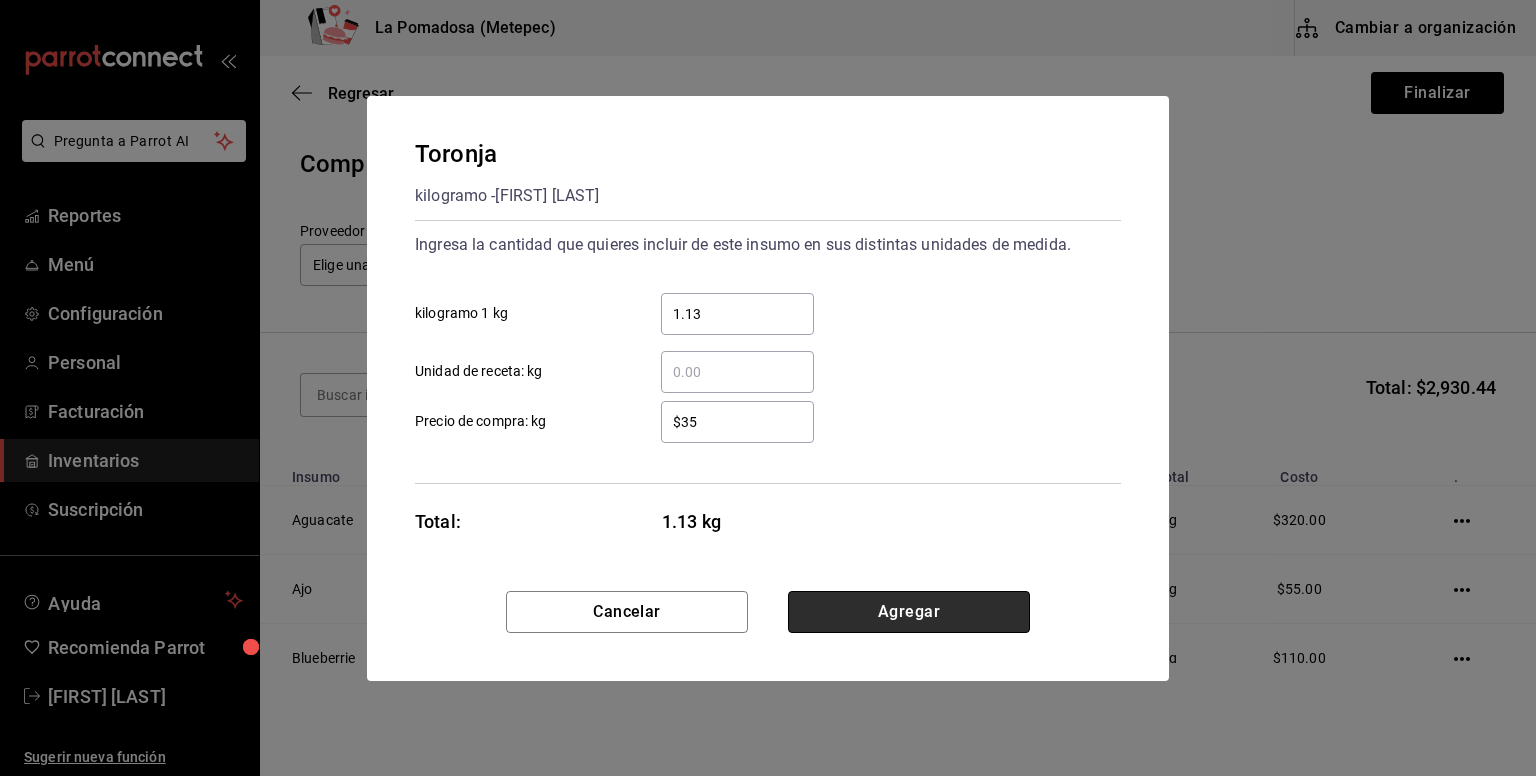 click on "Agregar" at bounding box center [909, 612] 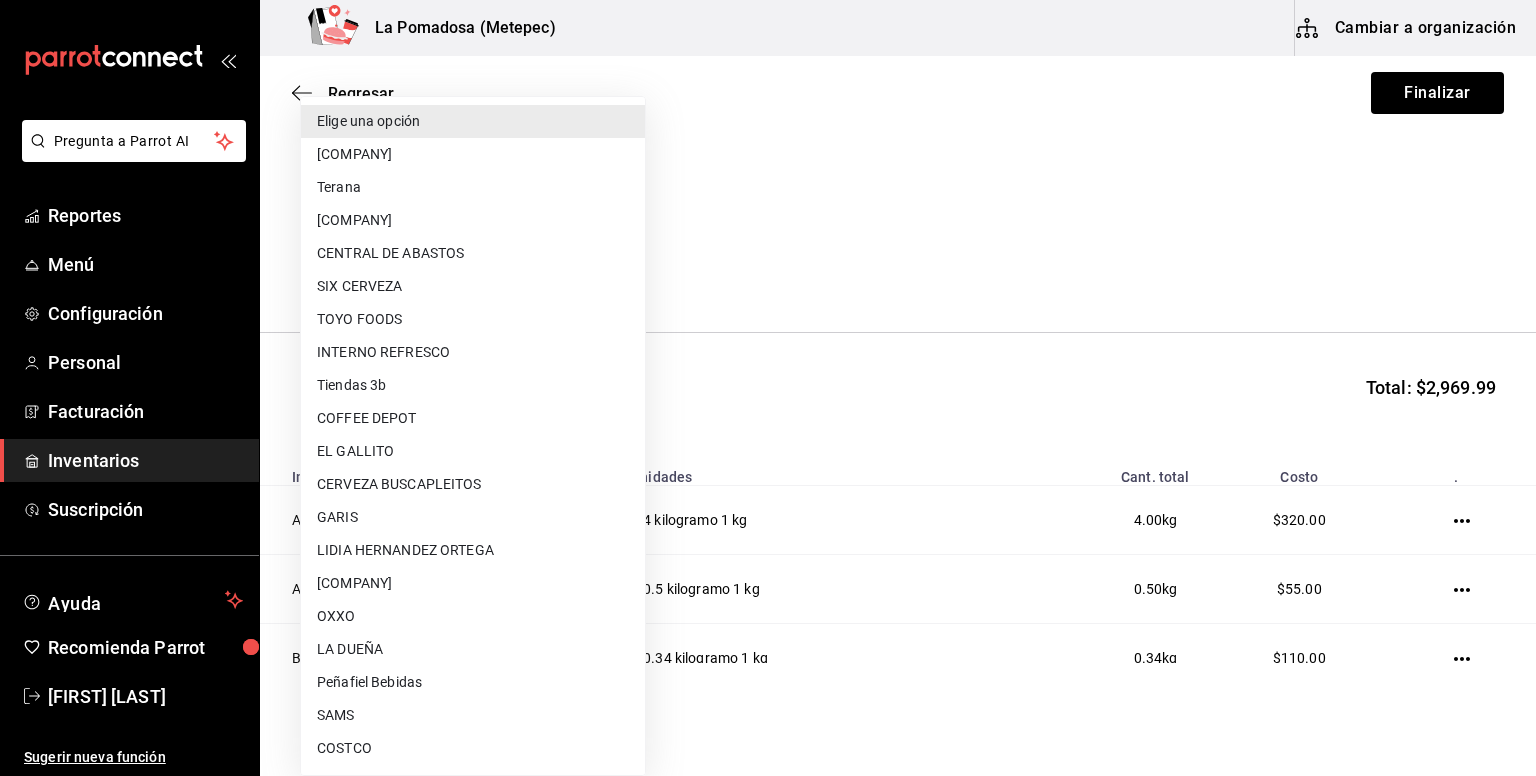 click on "Pregunta a Parrot AI Reportes   Menú   Configuración   Personal   Facturación   Inventarios   Suscripción   Ayuda Recomienda Parrot   [FIRST] [LAST]   Sugerir nueva función   La Pomadosa (Metepec) Cambiar a organización Regresar Finalizar Compra Proveedor Elige una opción default Buscar Total: $2,969.99 Insumo Unidades Cant. total Costo  .  Aguacate  4 kilogramo  1 kg 4.00  kg $320.00 Ajo  0.5 kilogramo  1 kg 0.50  kg $55.00 Blueberrie 0.34 kilogramo  1 kg 0.34  kg $110.00 Cebolla blanca 5 kilogramo  1 kg 5.00  kg $80.00 Cilantro  0.5 kilogramo  1 kg 0.50  kg $16.00 Chile cuaresmeño  3 kilogramo  1 kg 3.00  kg $87.00 Col blanca 1.59 Presentación 1 kg 1.59  kg $40.00 Frambuesa  0.51 kilogramo  1 kg 0.51  kg $165.00 Fresa 1.5 kilogramo  1 kg 1.50  kg $225.00 Jitomate saladet  9 kilogramo  1 kg 9.00  kg $198.00 Limón con semilla 6 kilogramo  1 kg 6.00  kg $168.00 Papa  15 kilogramo  1 kg 15.00  kg $405.00 Zanahoria  1 kilogramo  1 kg 1.00  kg $20.00 Romero  0.5 Presentación 1 kg 0.50" at bounding box center [768, 331] 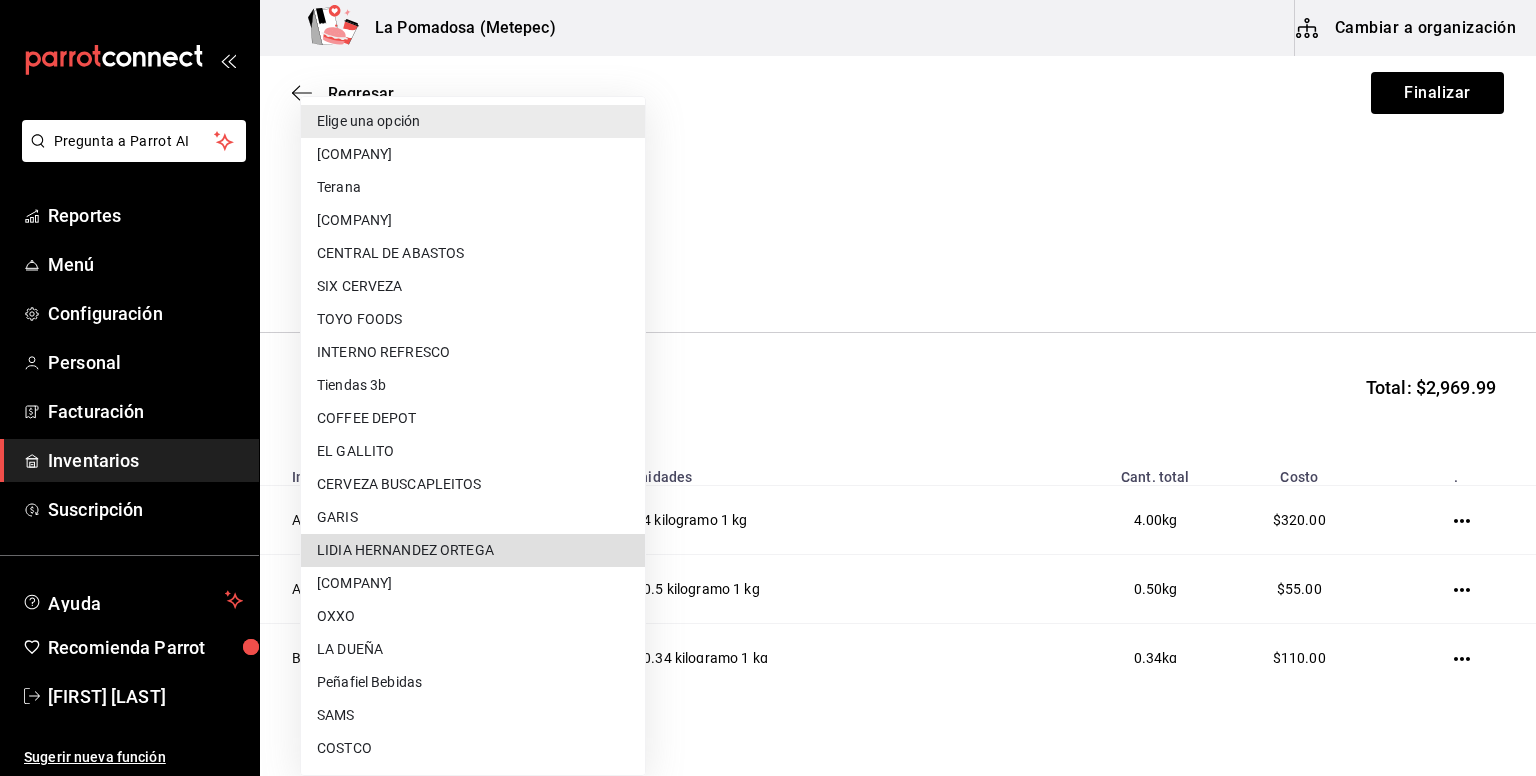 type 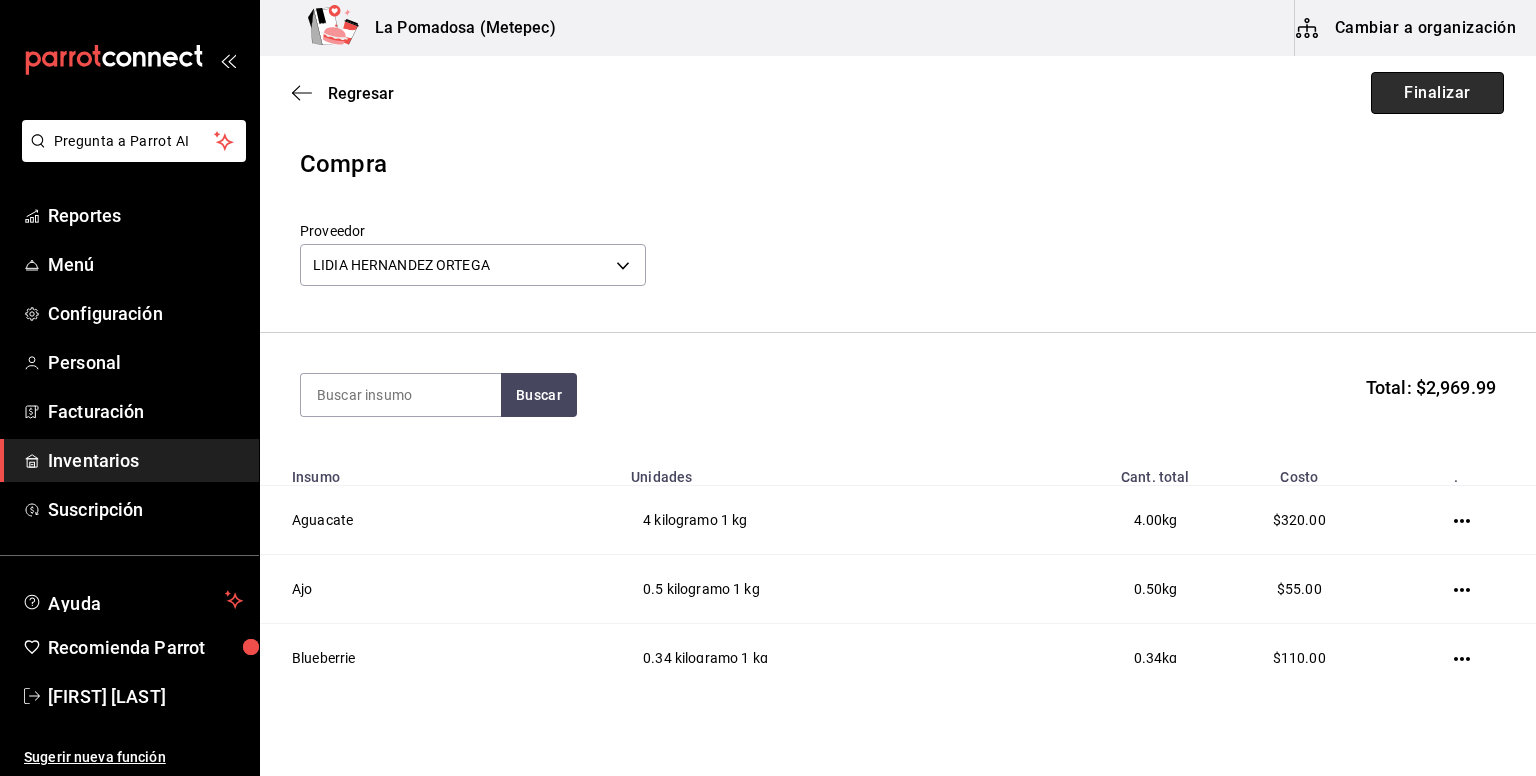 click on "Finalizar" at bounding box center (1437, 93) 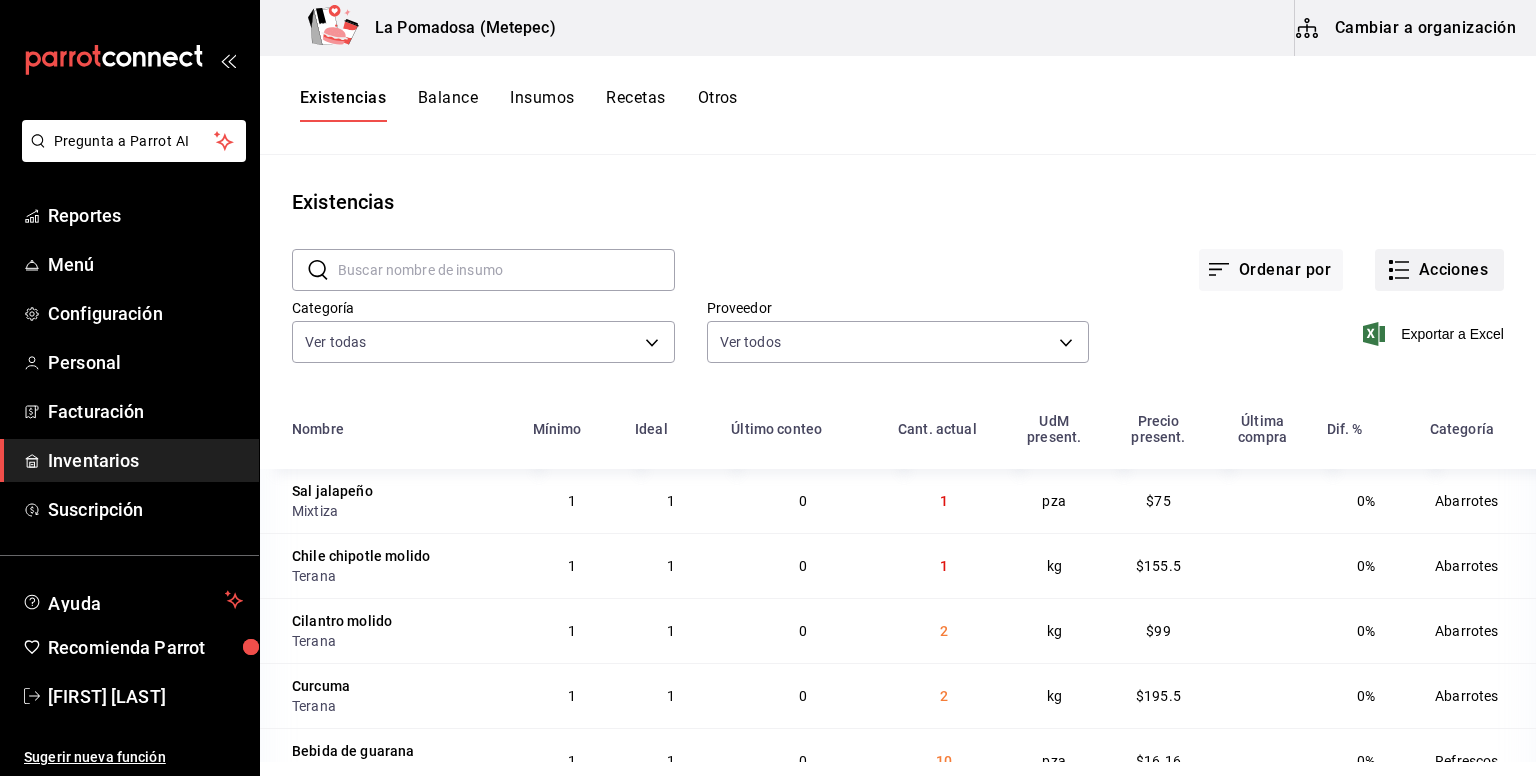click on "Acciones" at bounding box center (1439, 270) 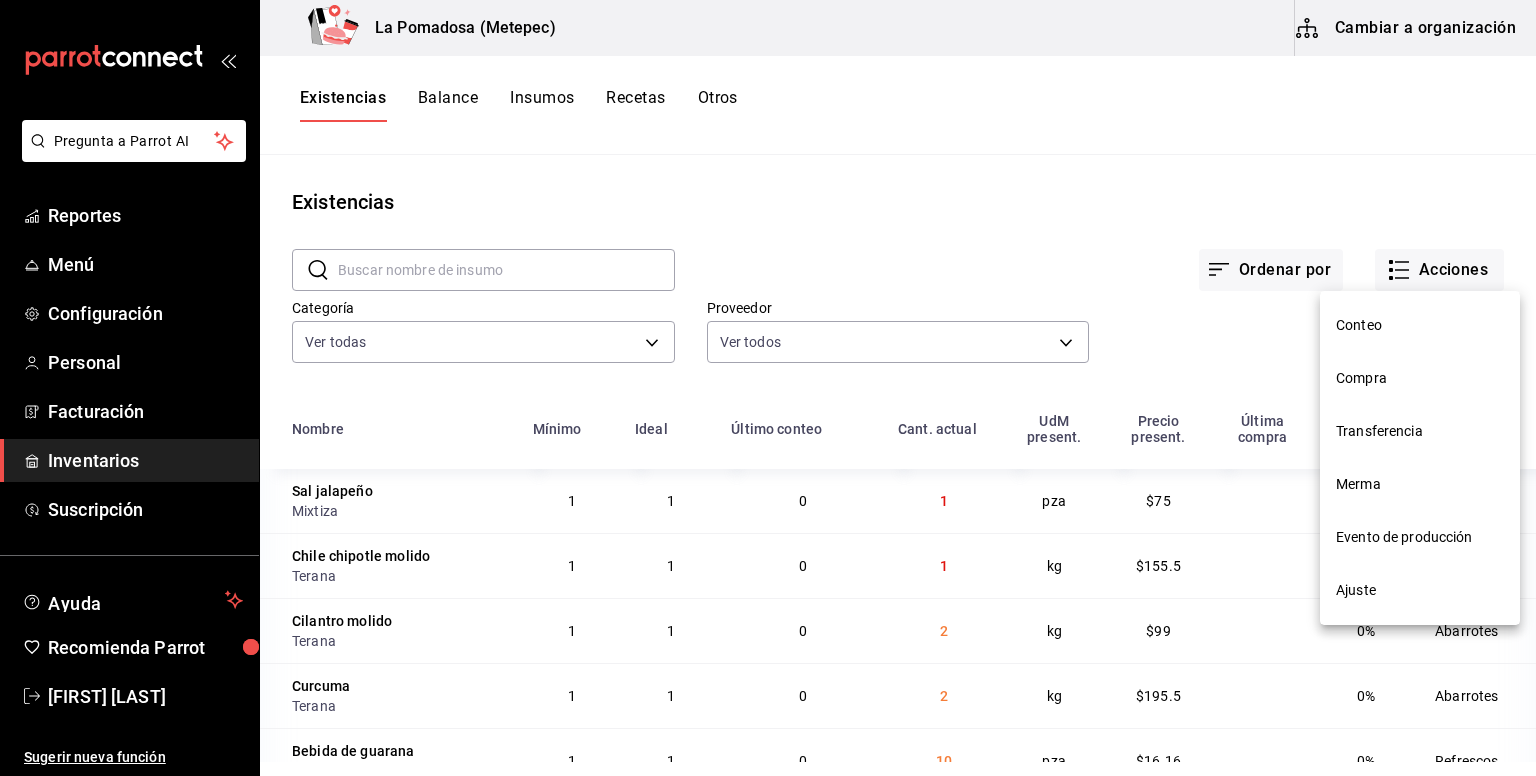 click on "Compra" at bounding box center (1420, 378) 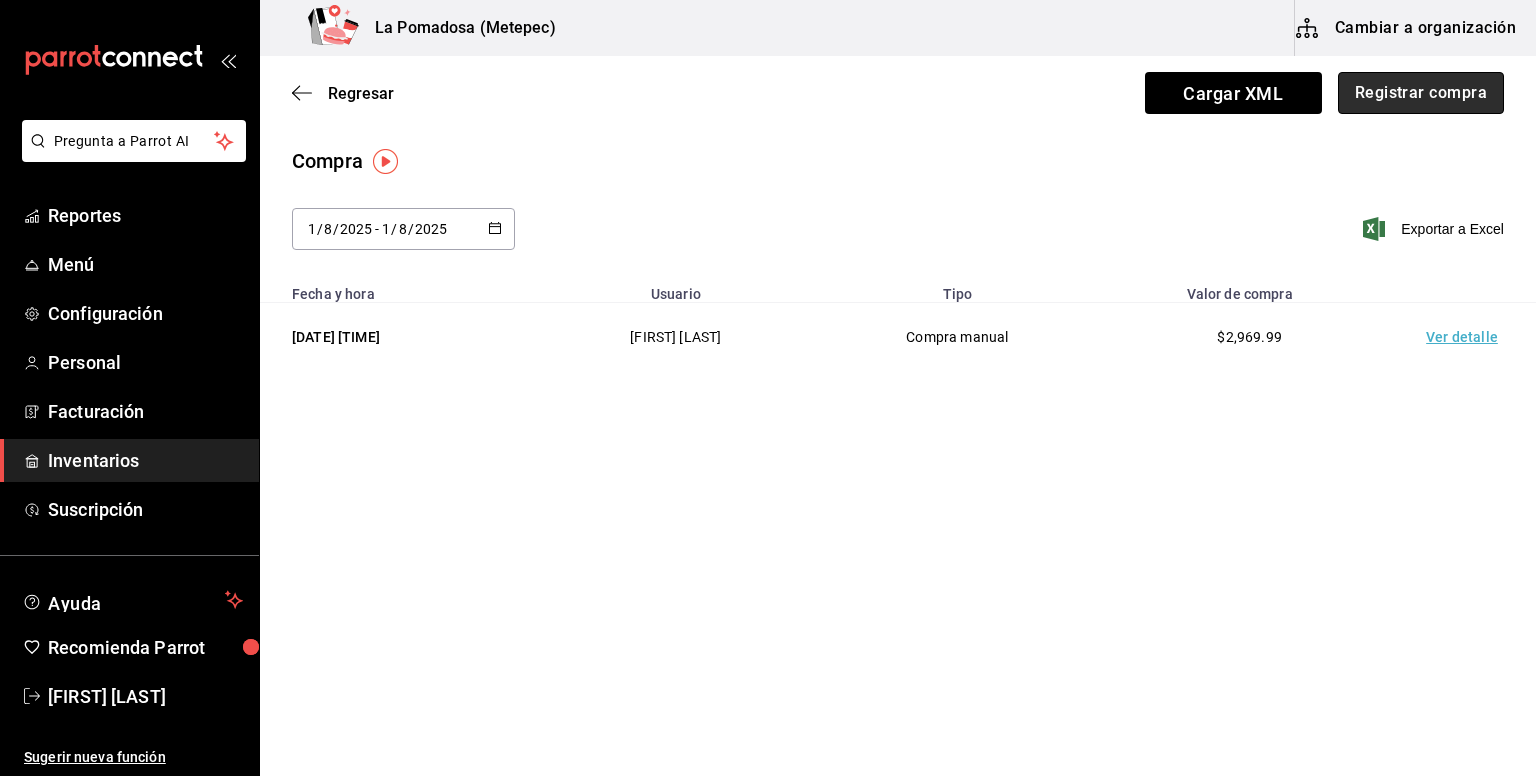 click on "Registrar compra" at bounding box center (1421, 93) 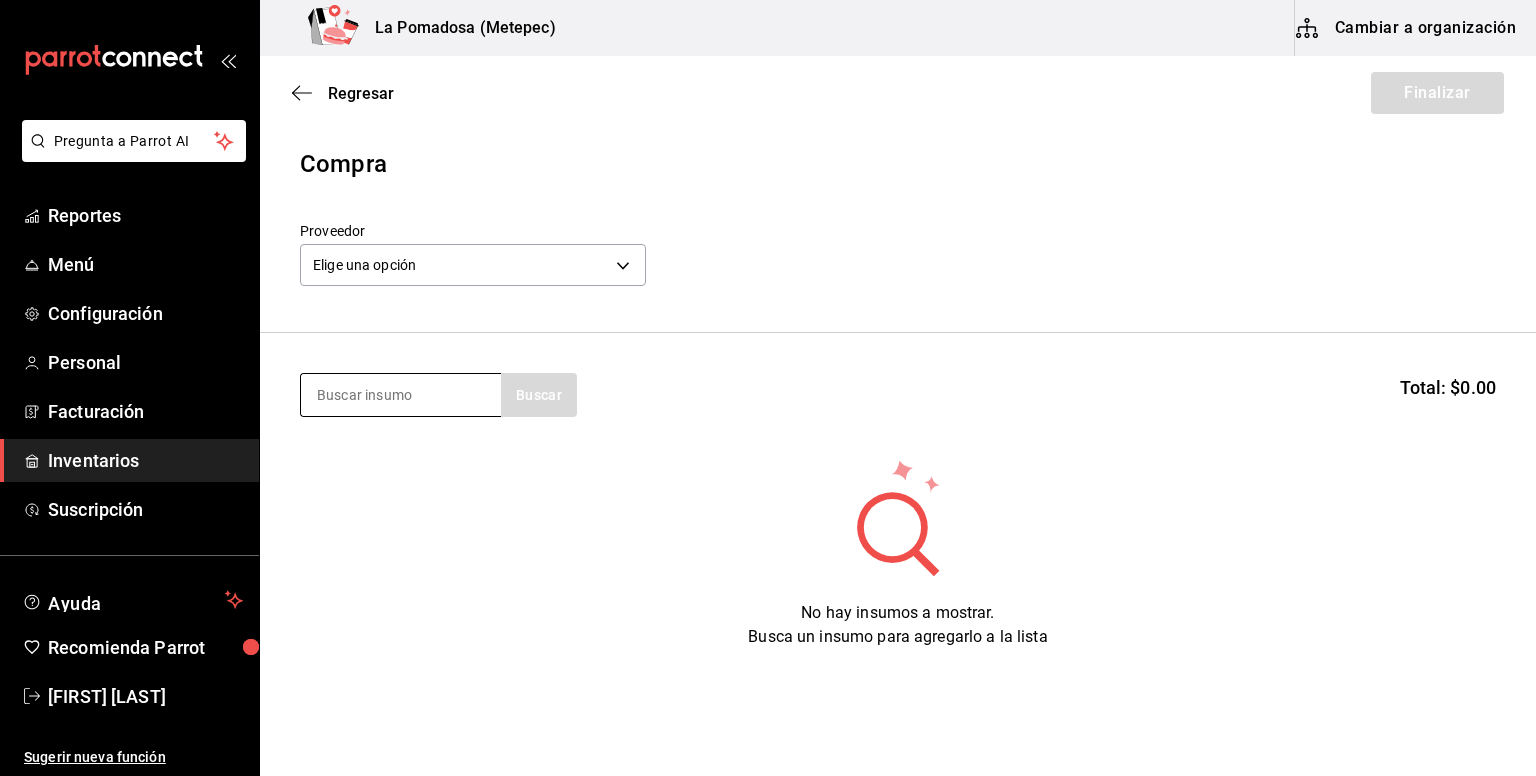 click at bounding box center [401, 395] 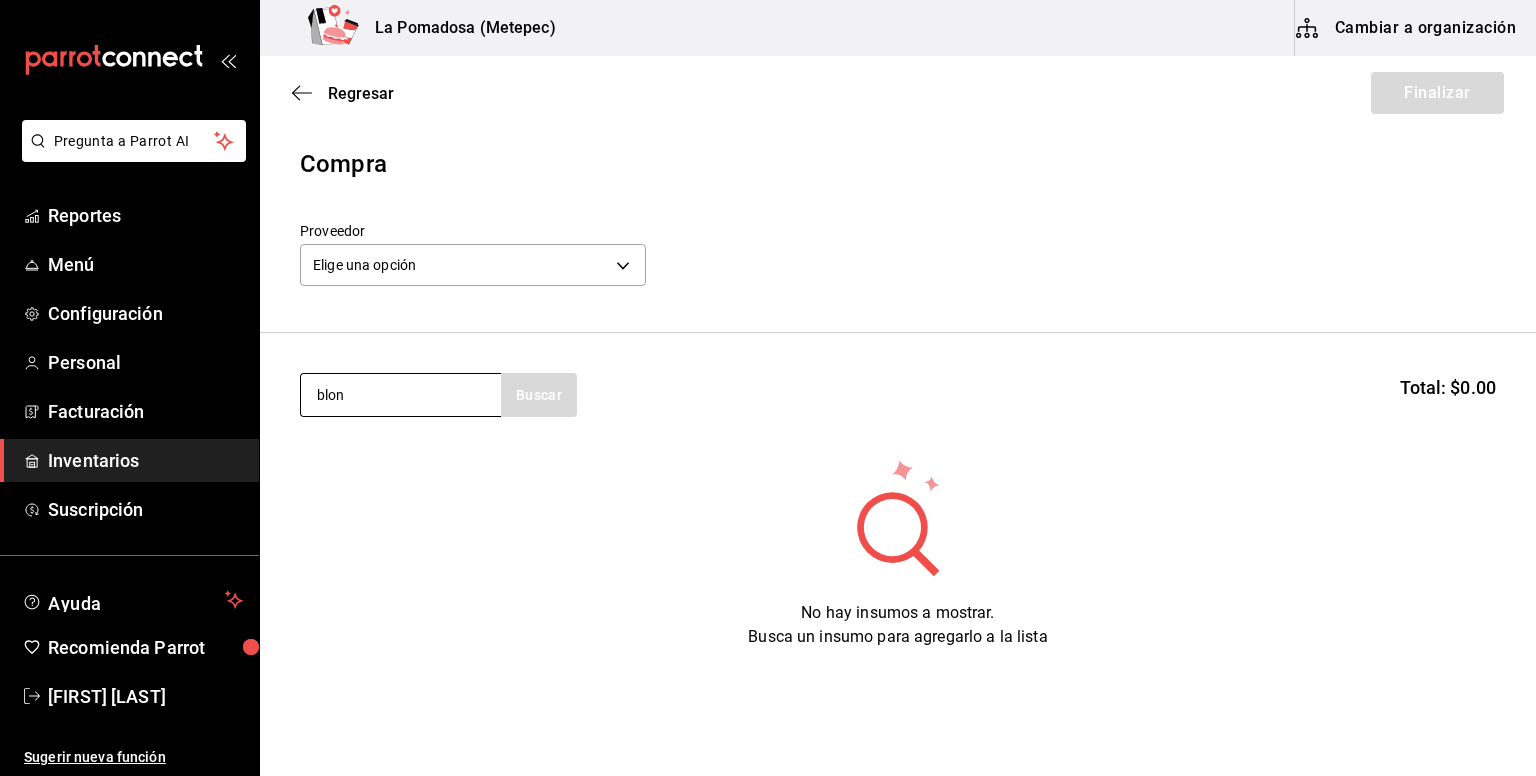 type on "blon" 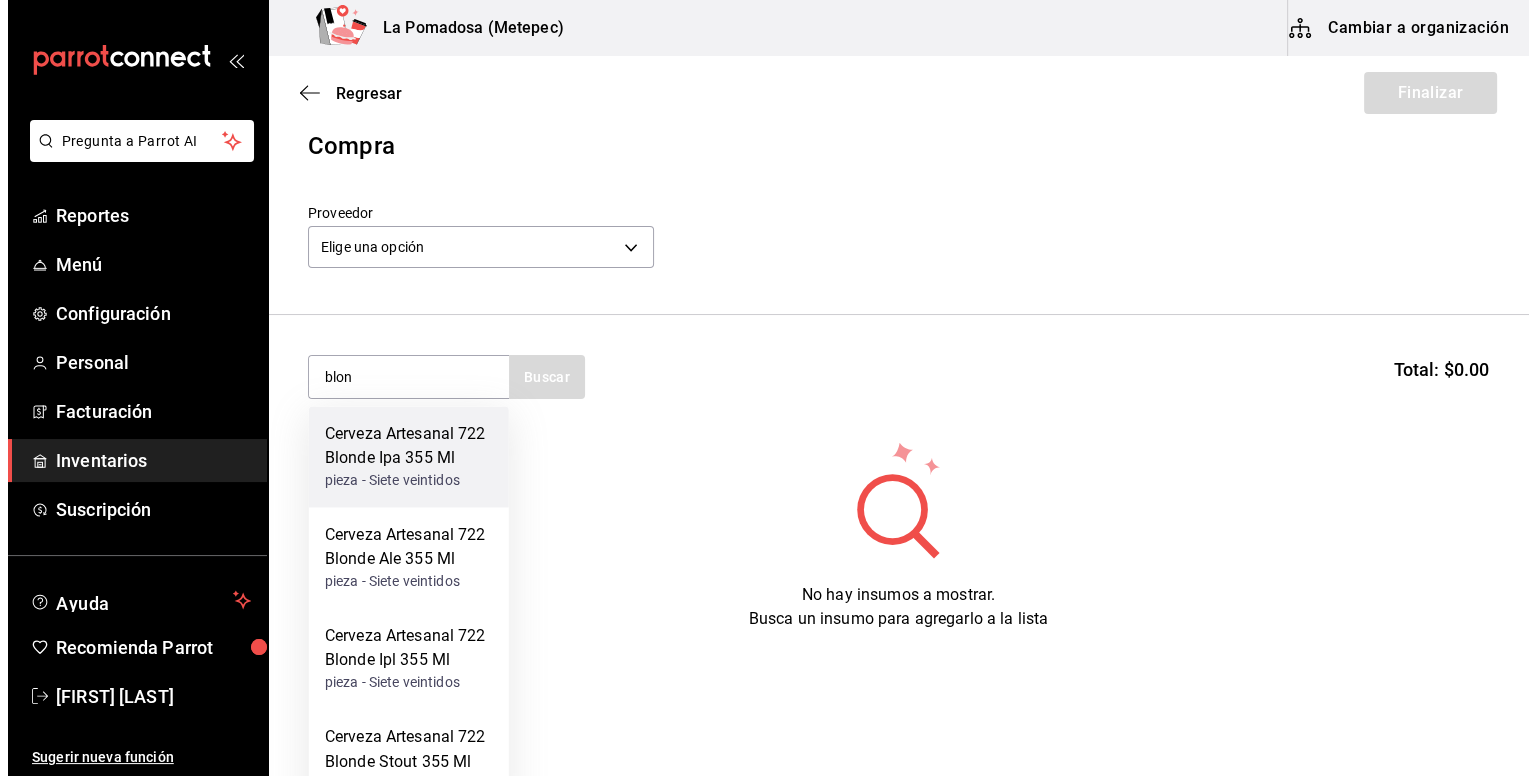 scroll, scrollTop: 49, scrollLeft: 0, axis: vertical 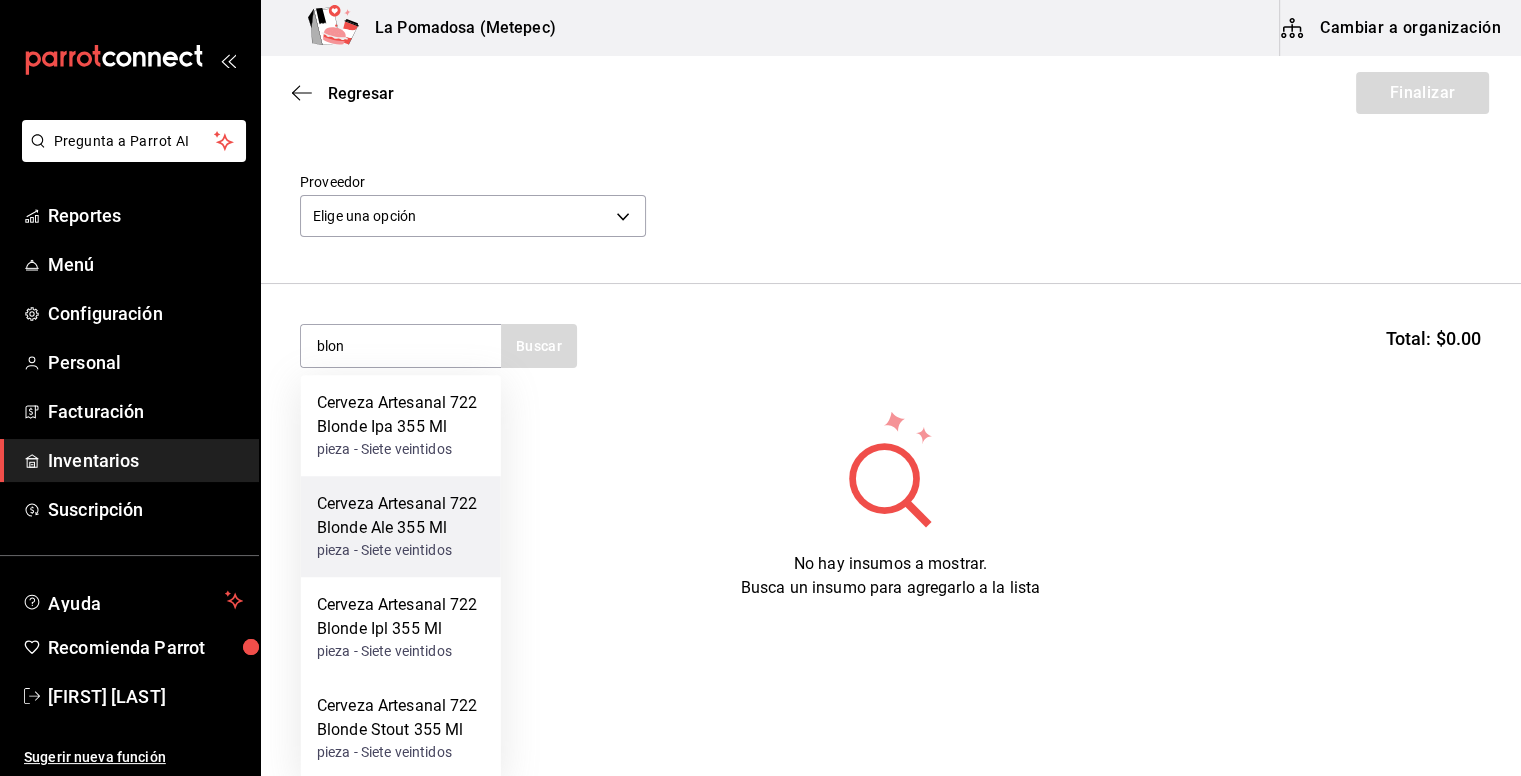 click on "Cerveza Artesanal 722 Blonde Ale 355 Ml" at bounding box center [401, 516] 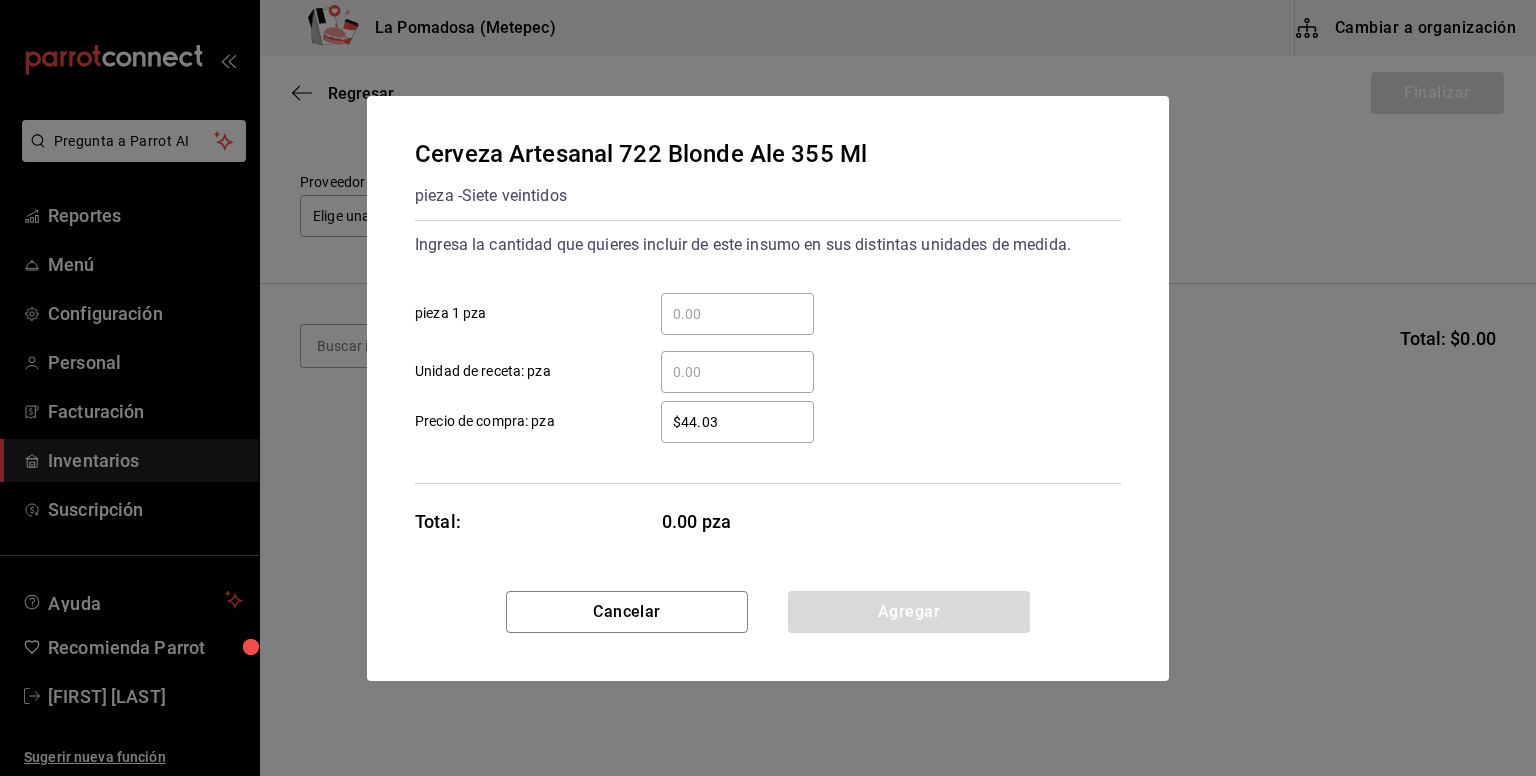 click on "​ pieza 1 pza" at bounding box center (737, 314) 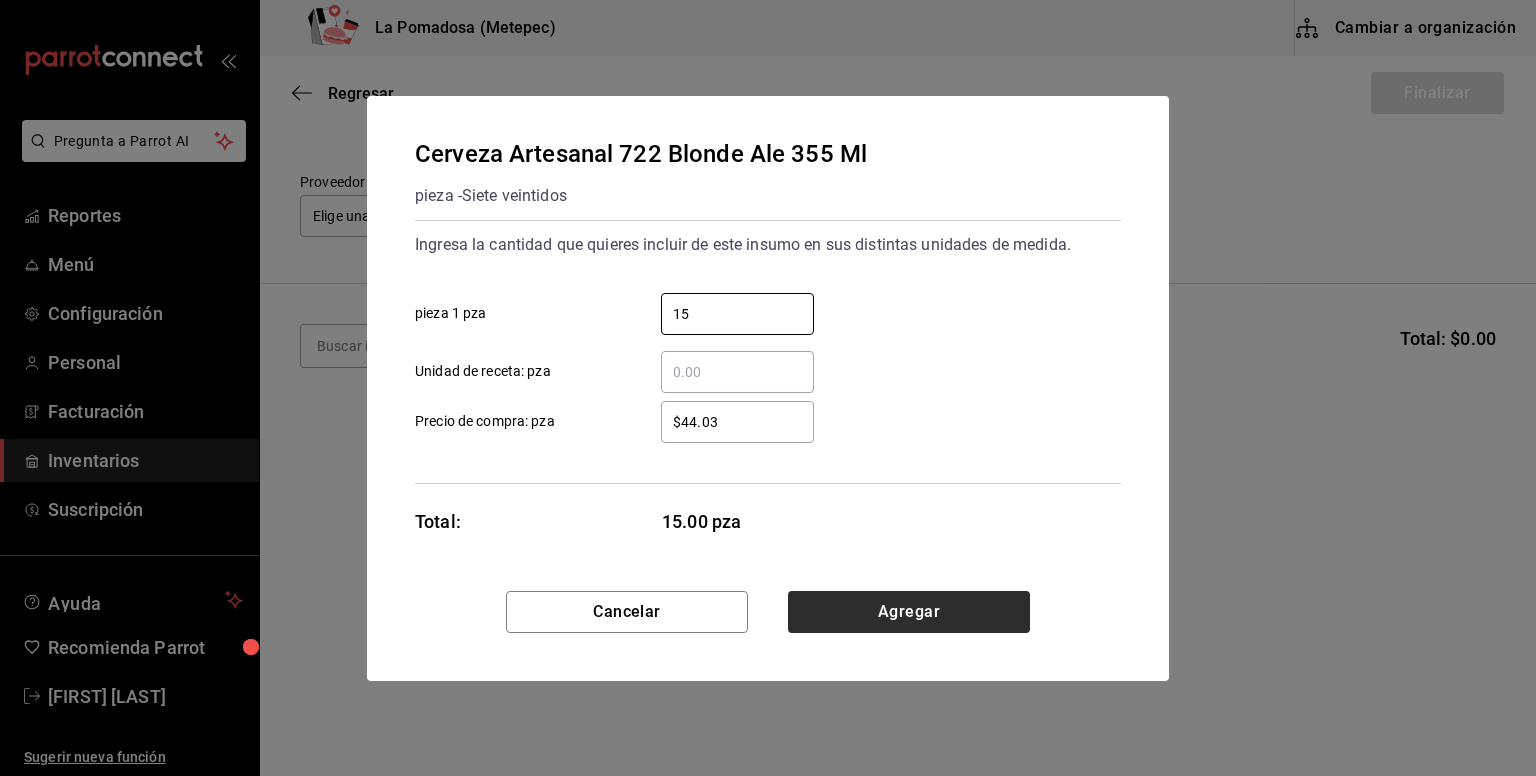 type on "15" 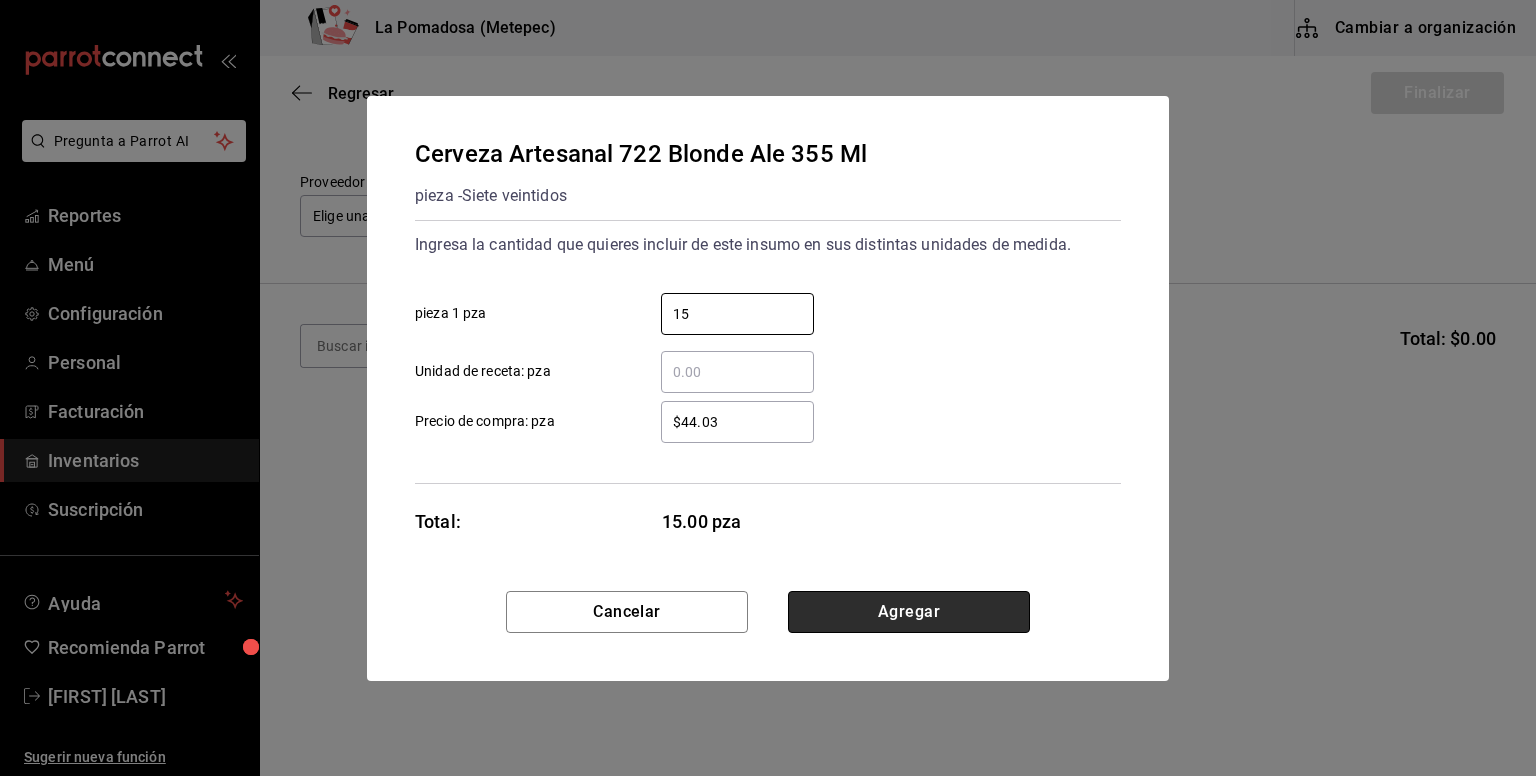 click on "Agregar" at bounding box center (909, 612) 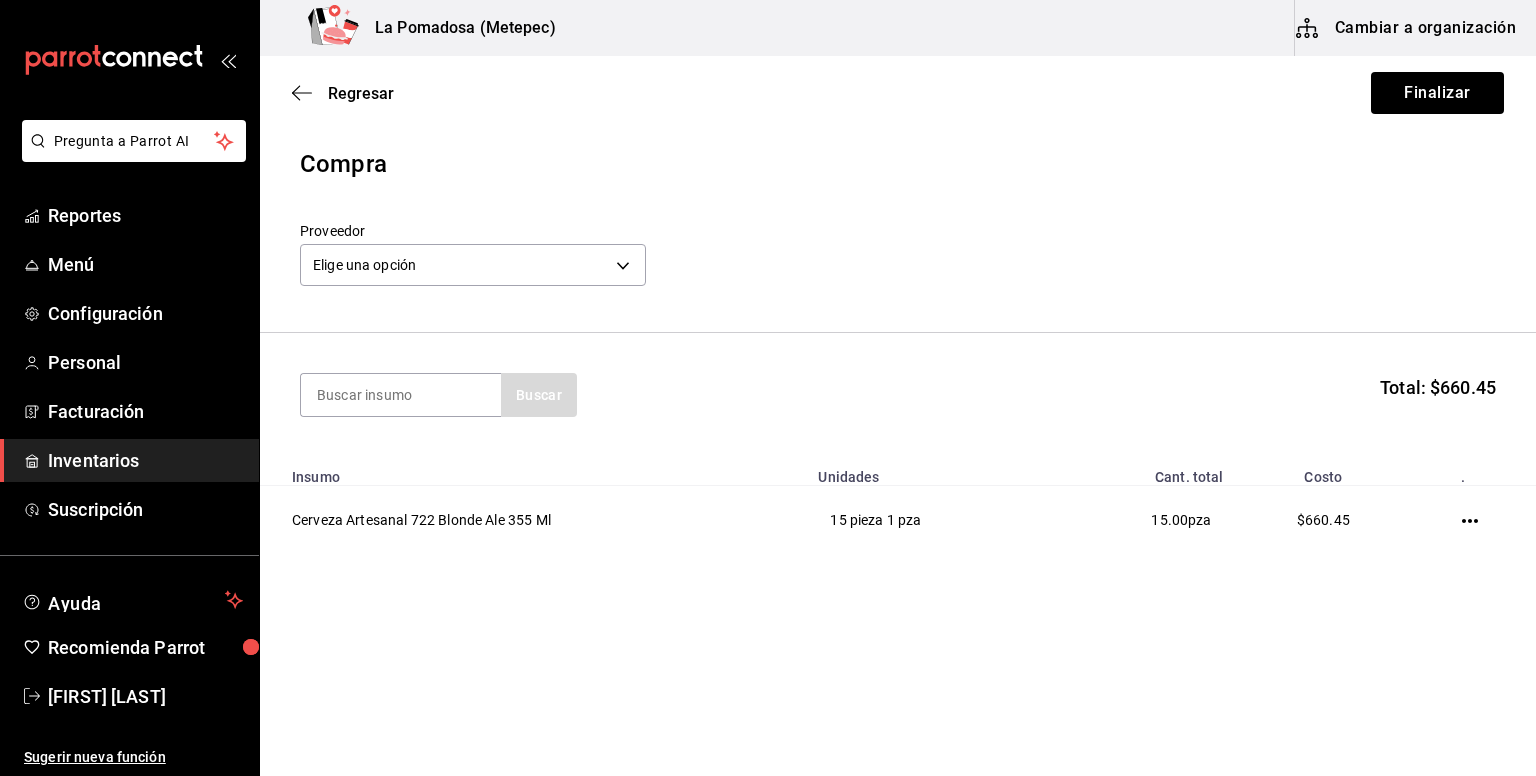 scroll, scrollTop: 0, scrollLeft: 0, axis: both 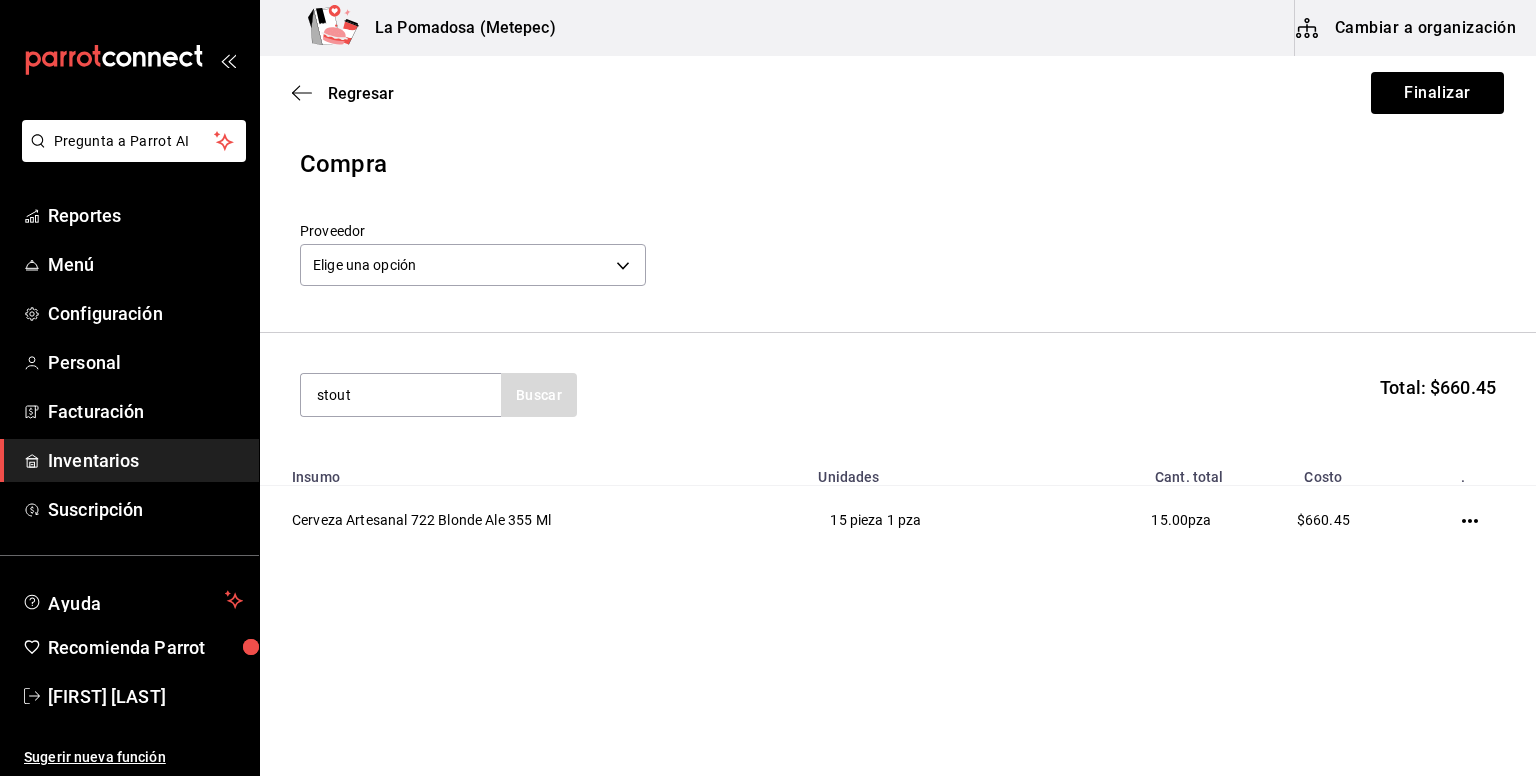 type on "stout" 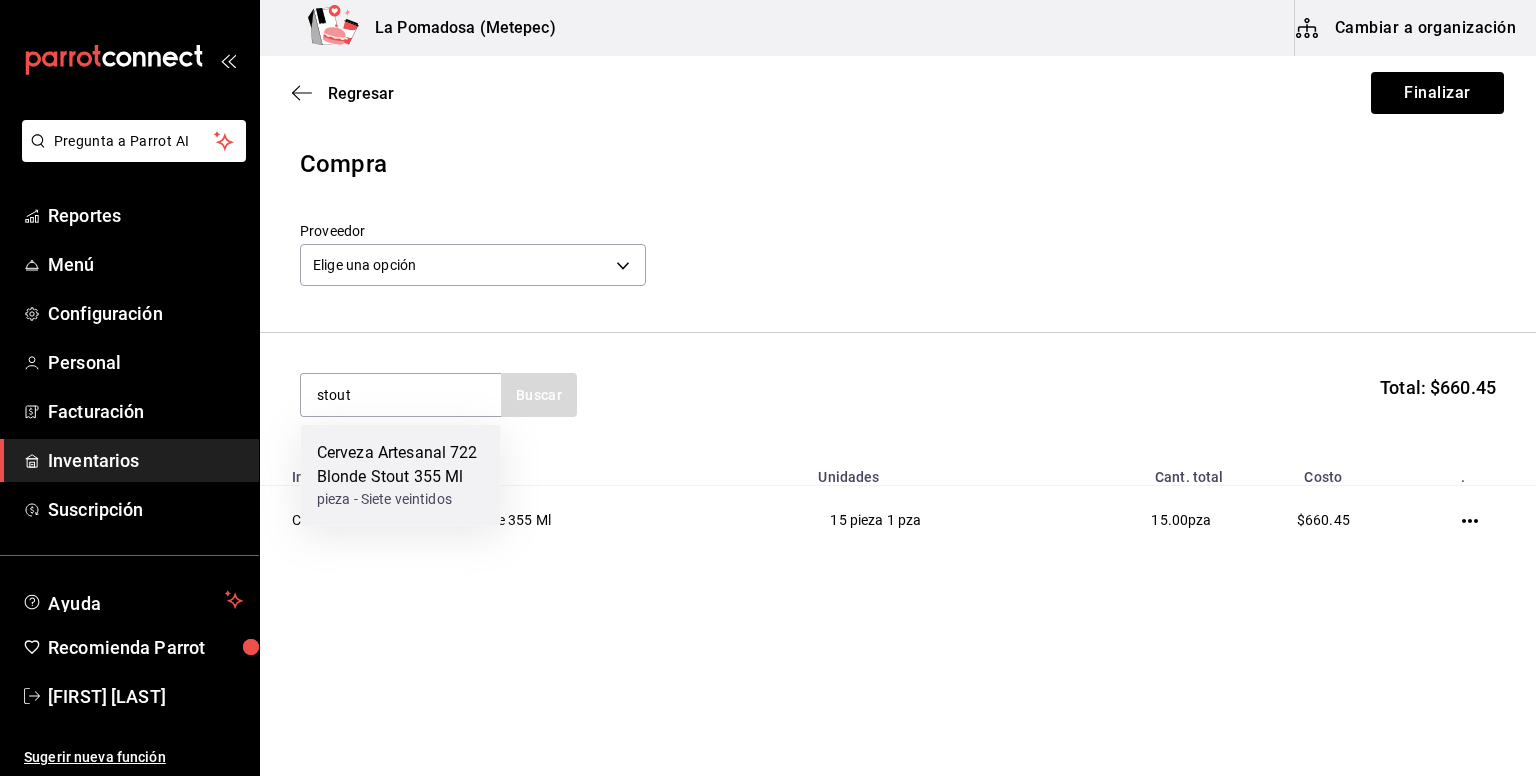 click on "Cerveza Artesanal 722 Blonde Stout 355 Ml" at bounding box center (401, 465) 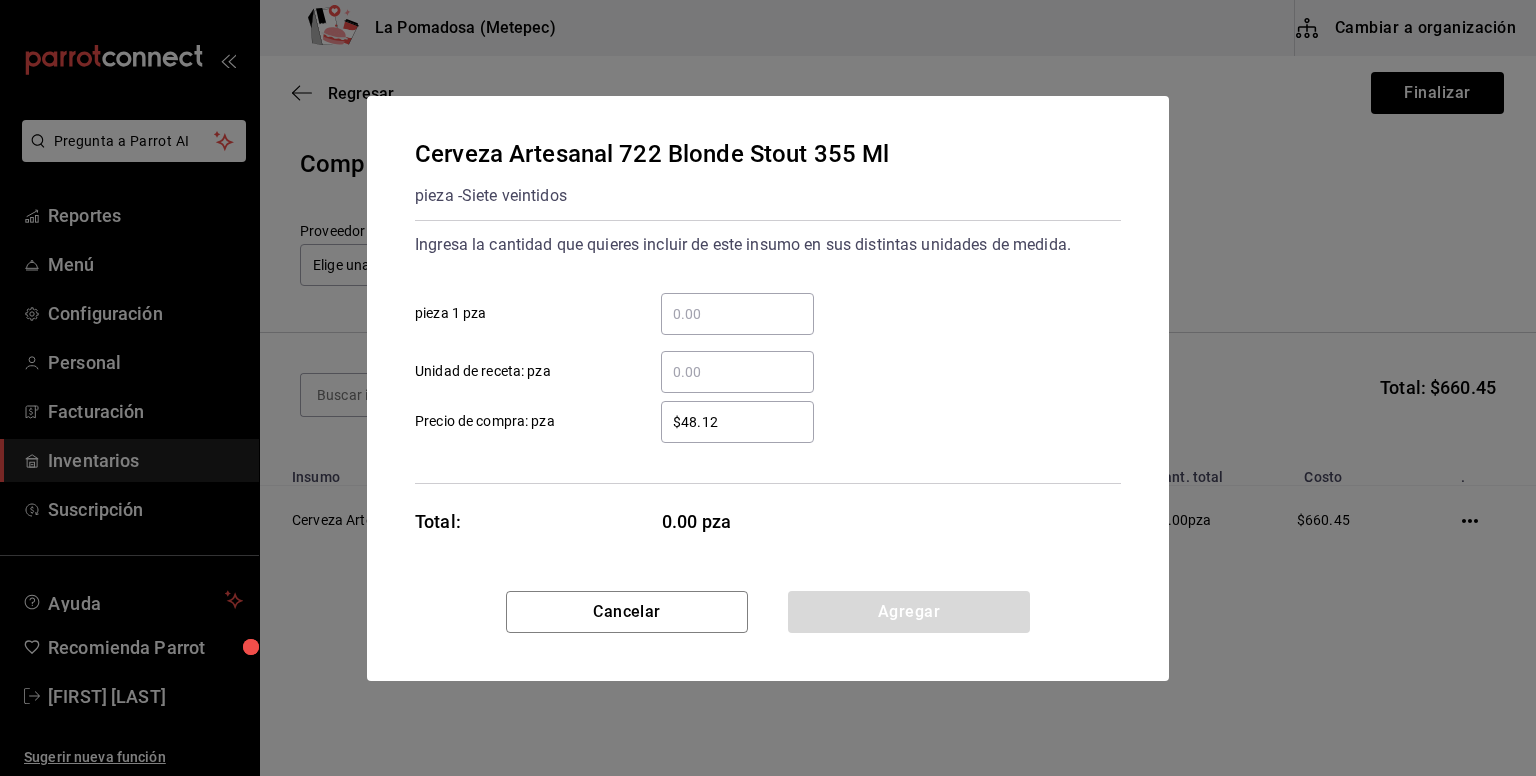 click on "​ pieza 1 pza" at bounding box center (737, 314) 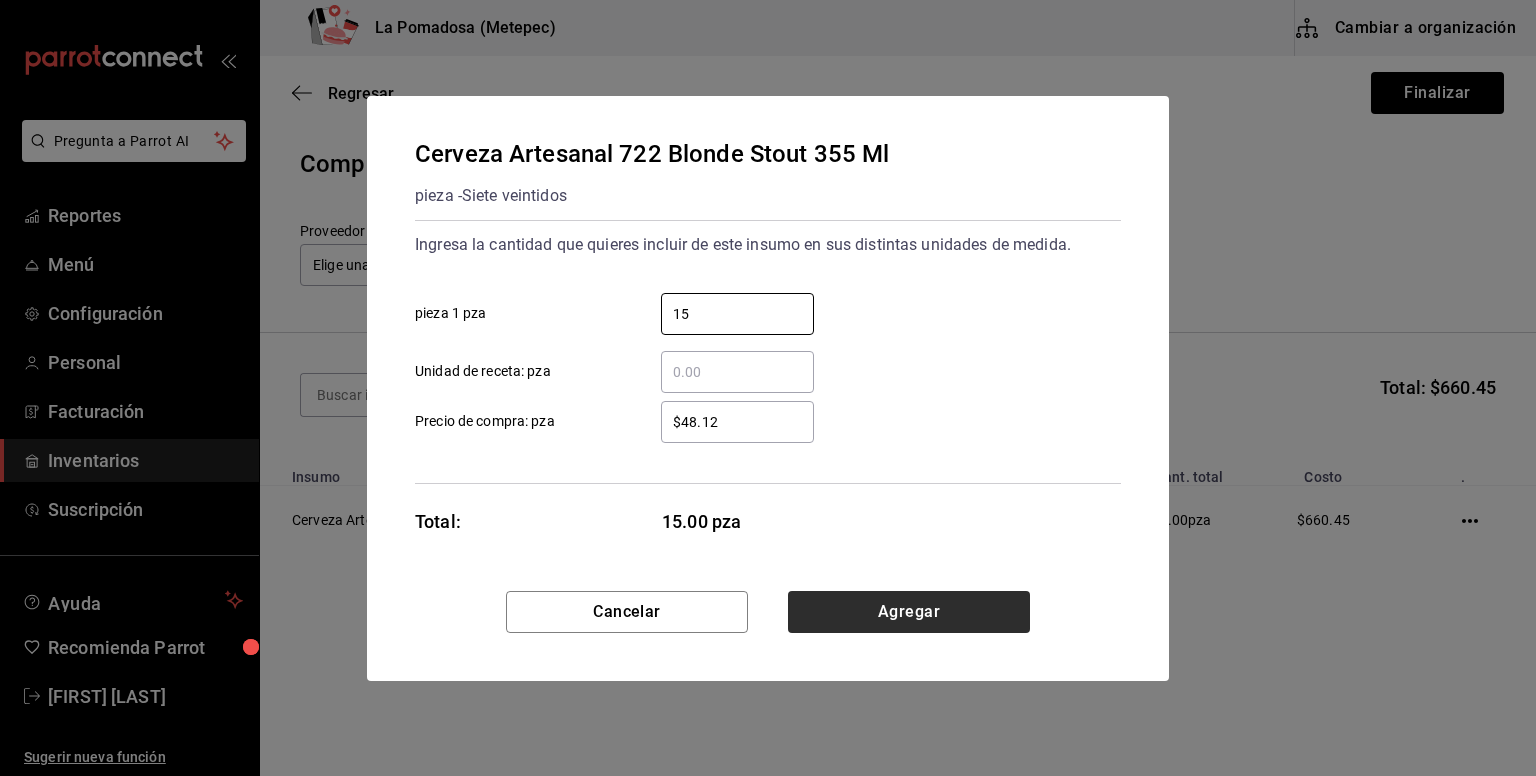 type on "15" 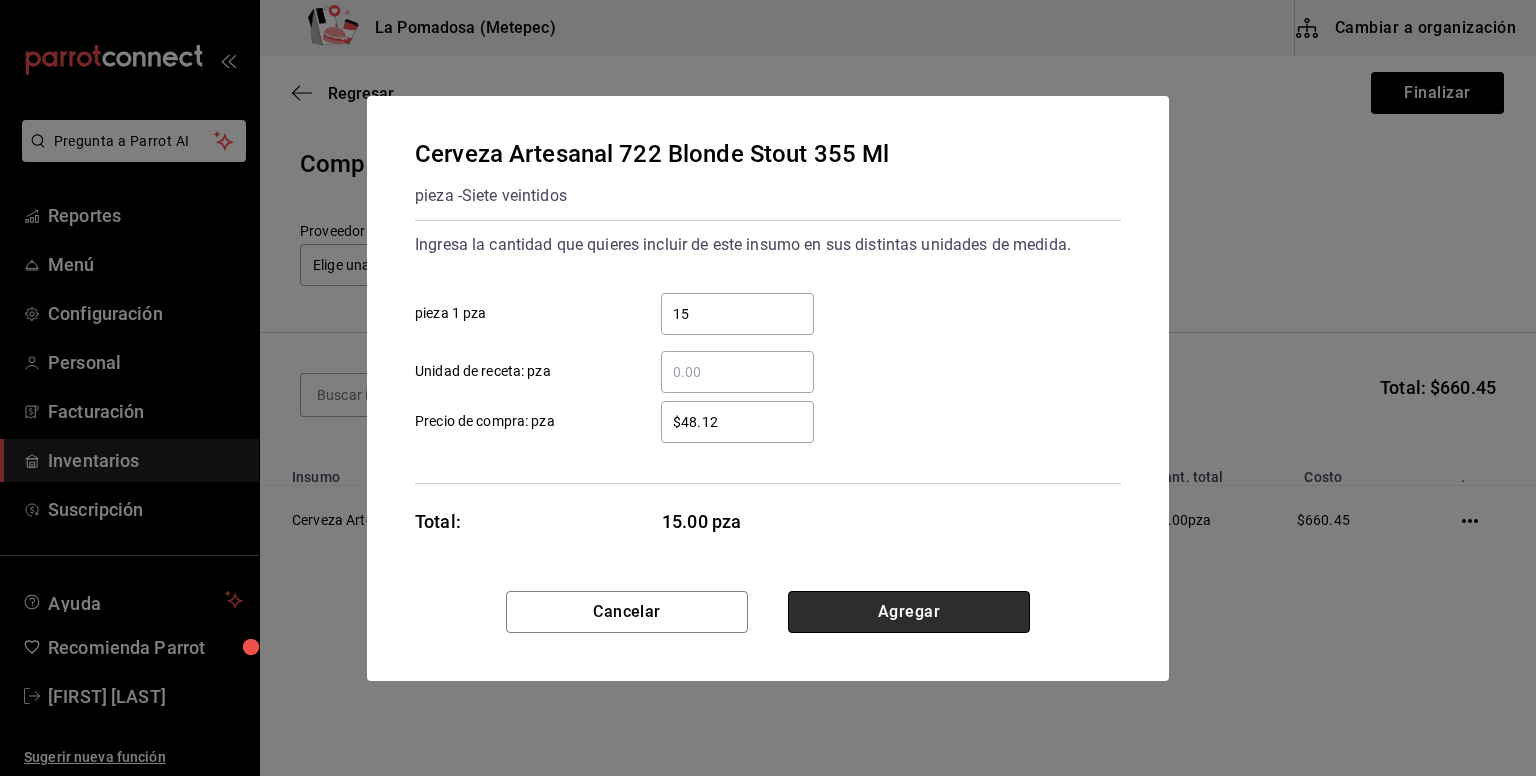 click on "Agregar" at bounding box center (909, 612) 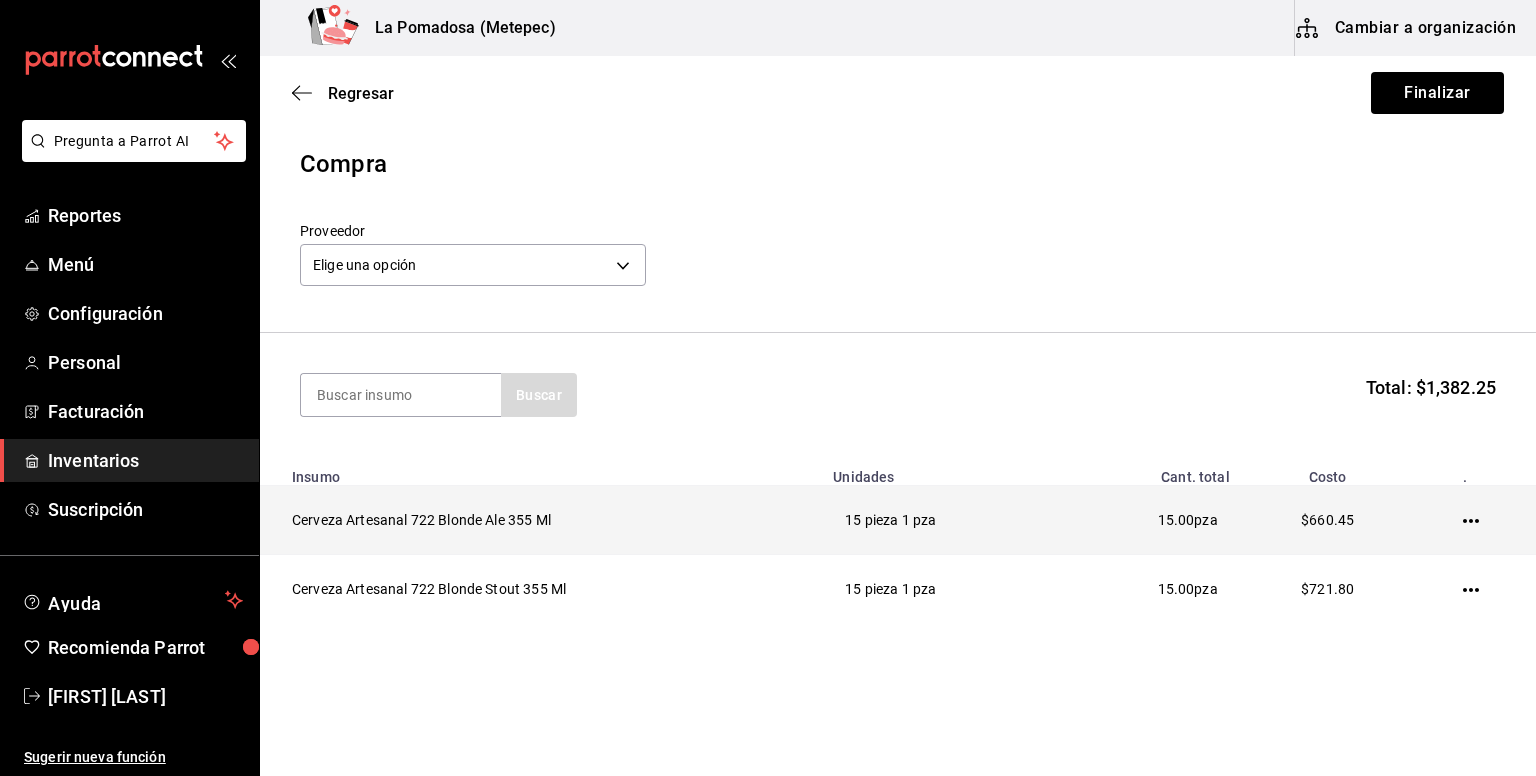 click 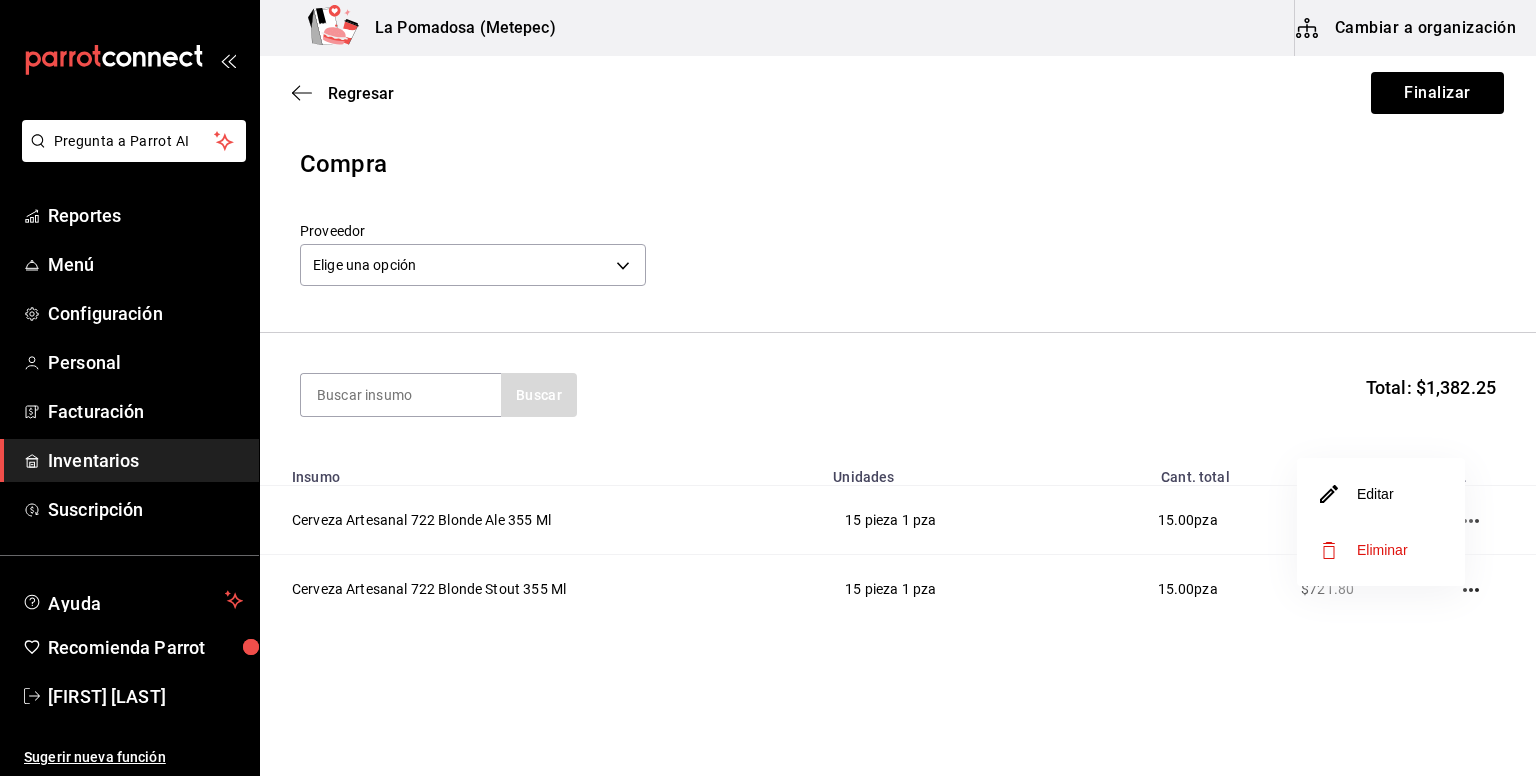 click on "Editar" at bounding box center [1381, 494] 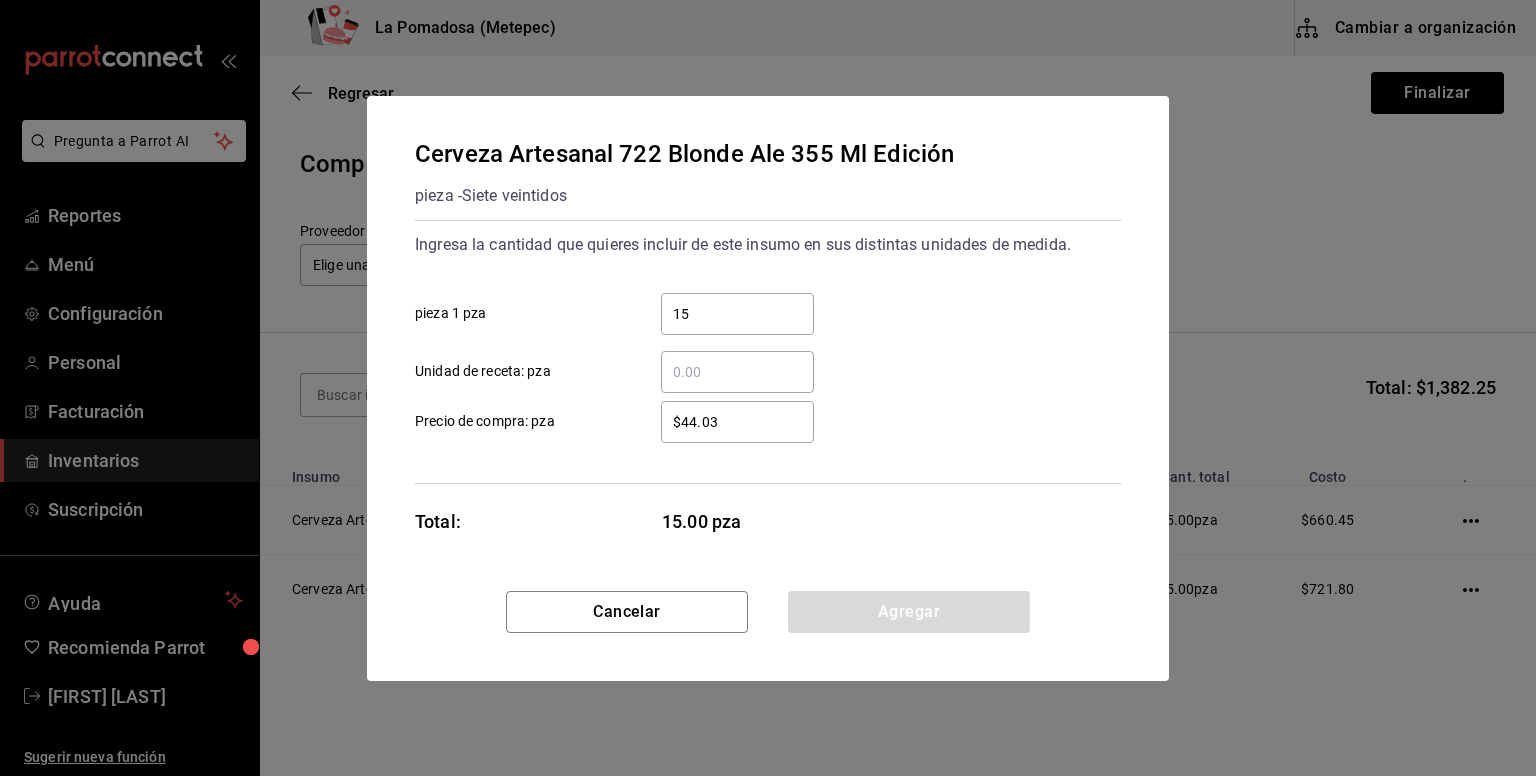 click on "$44.03" at bounding box center (737, 422) 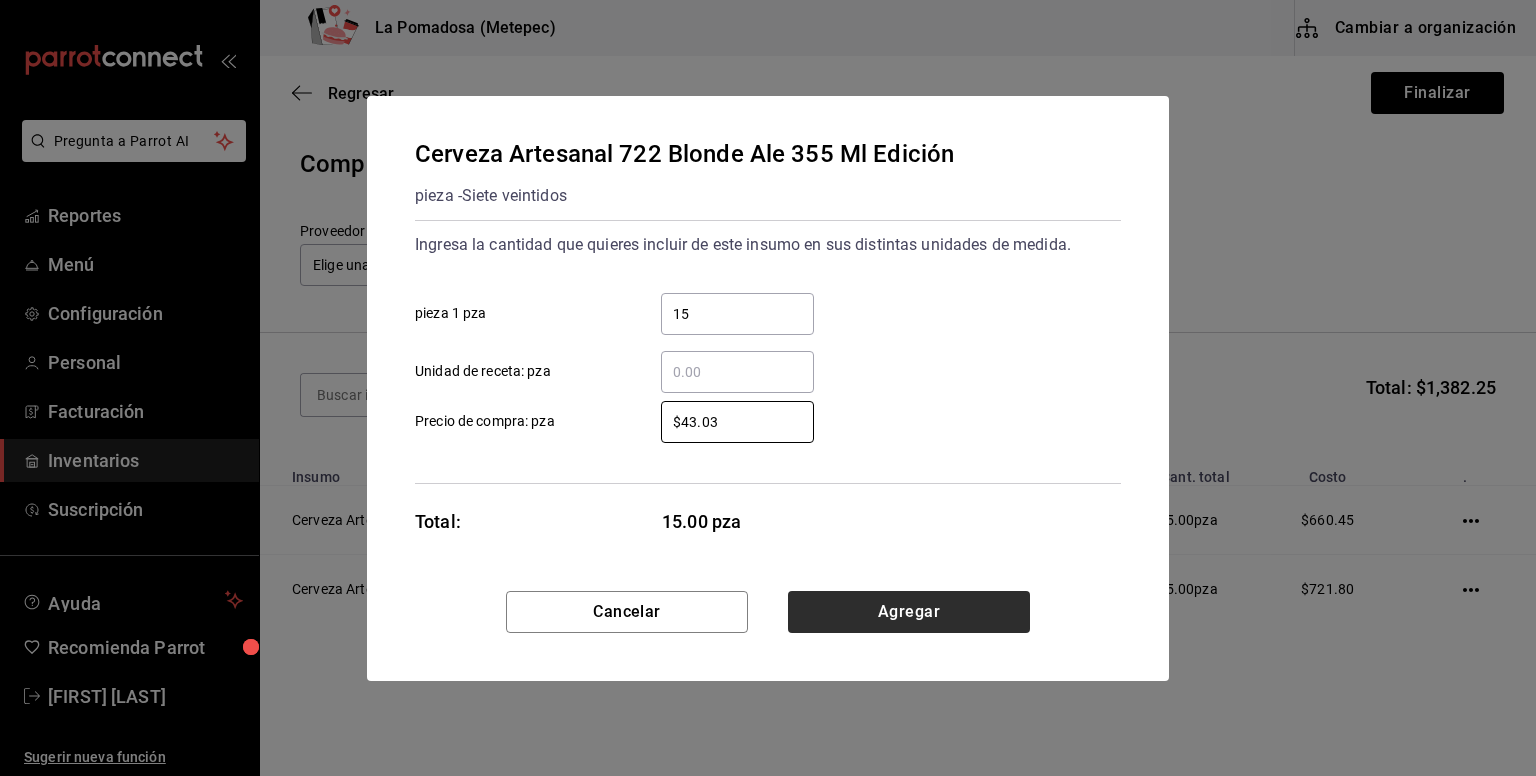 type on "$43.03" 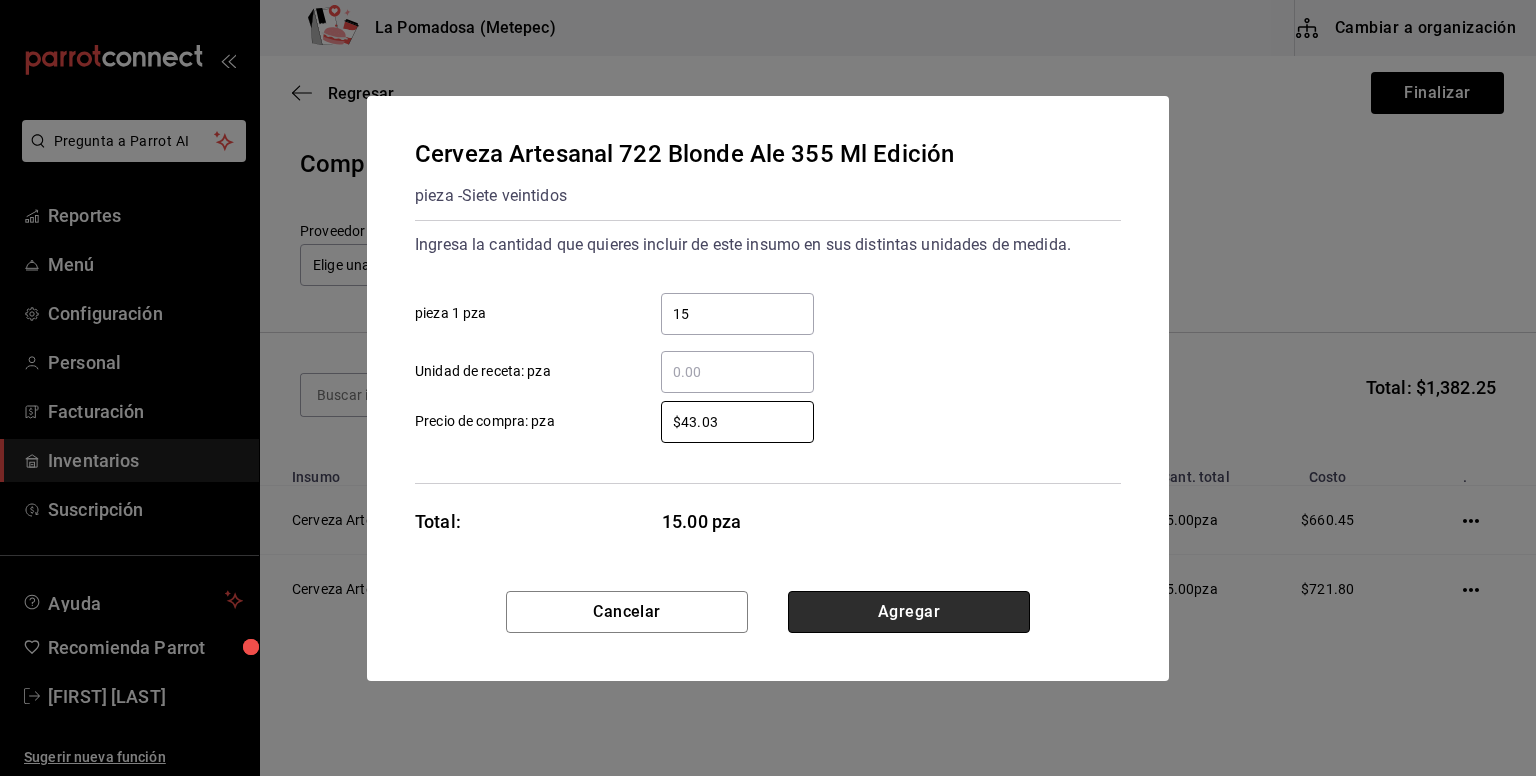 click on "Agregar" at bounding box center (909, 612) 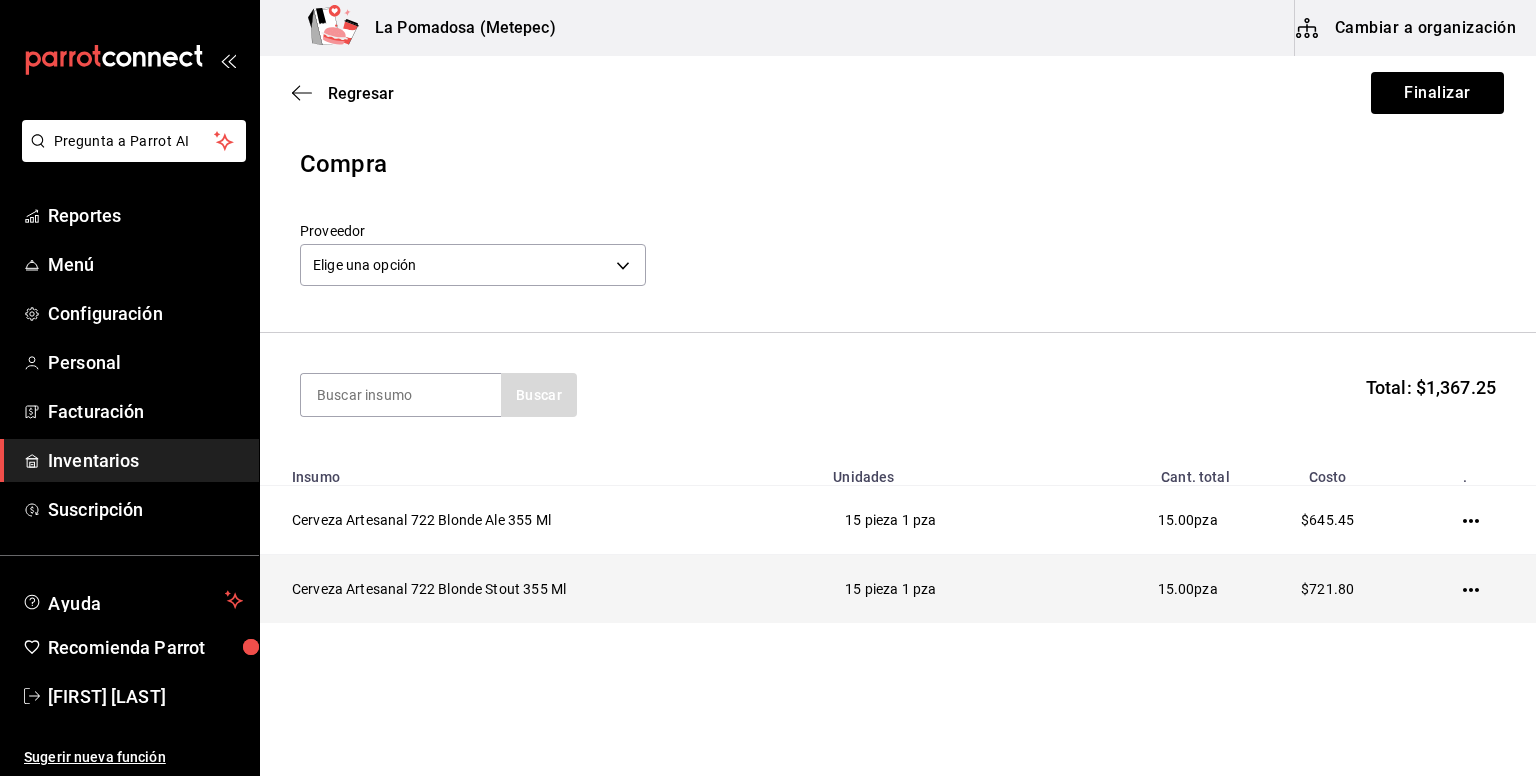 click 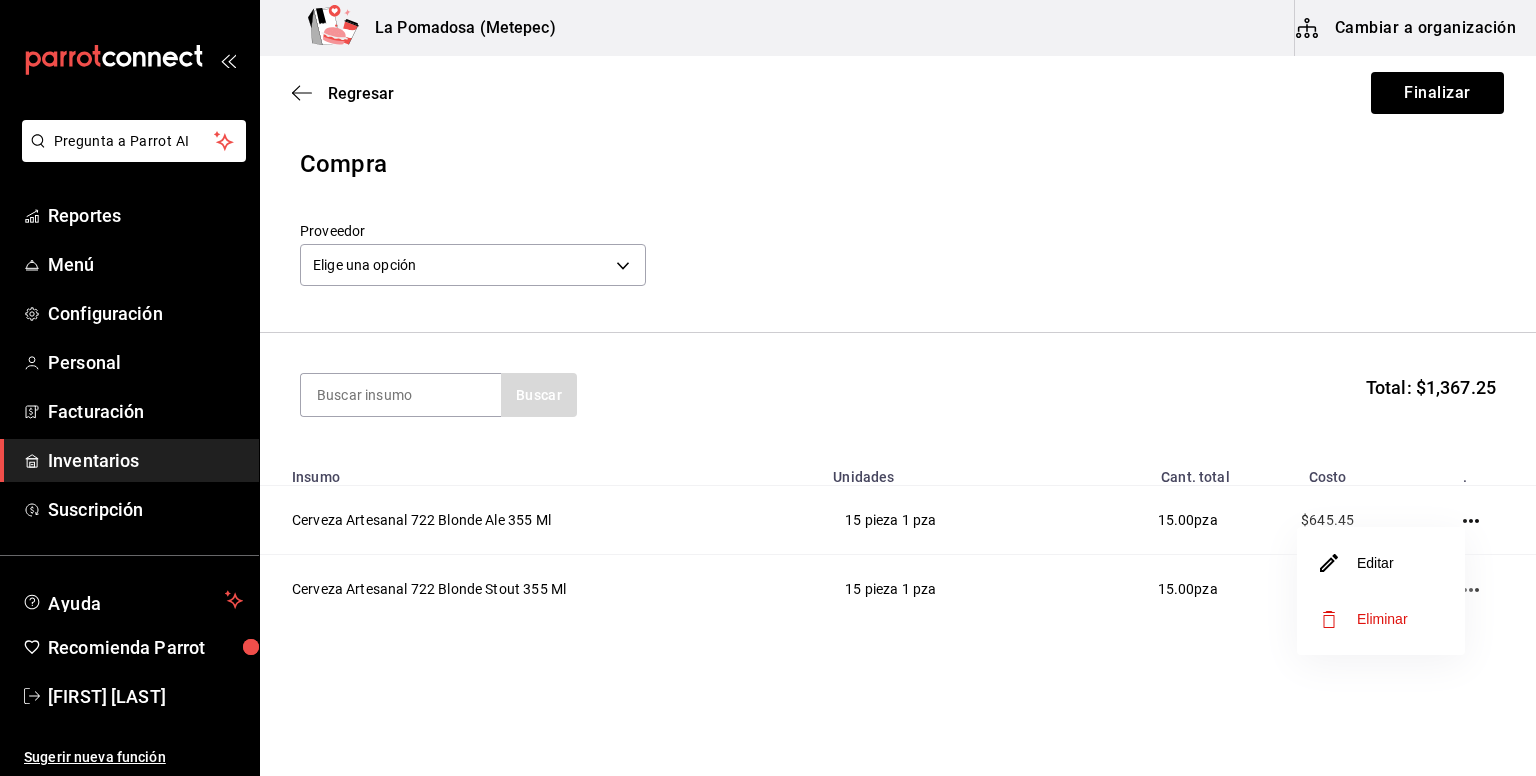 click on "Editar" at bounding box center (1381, 563) 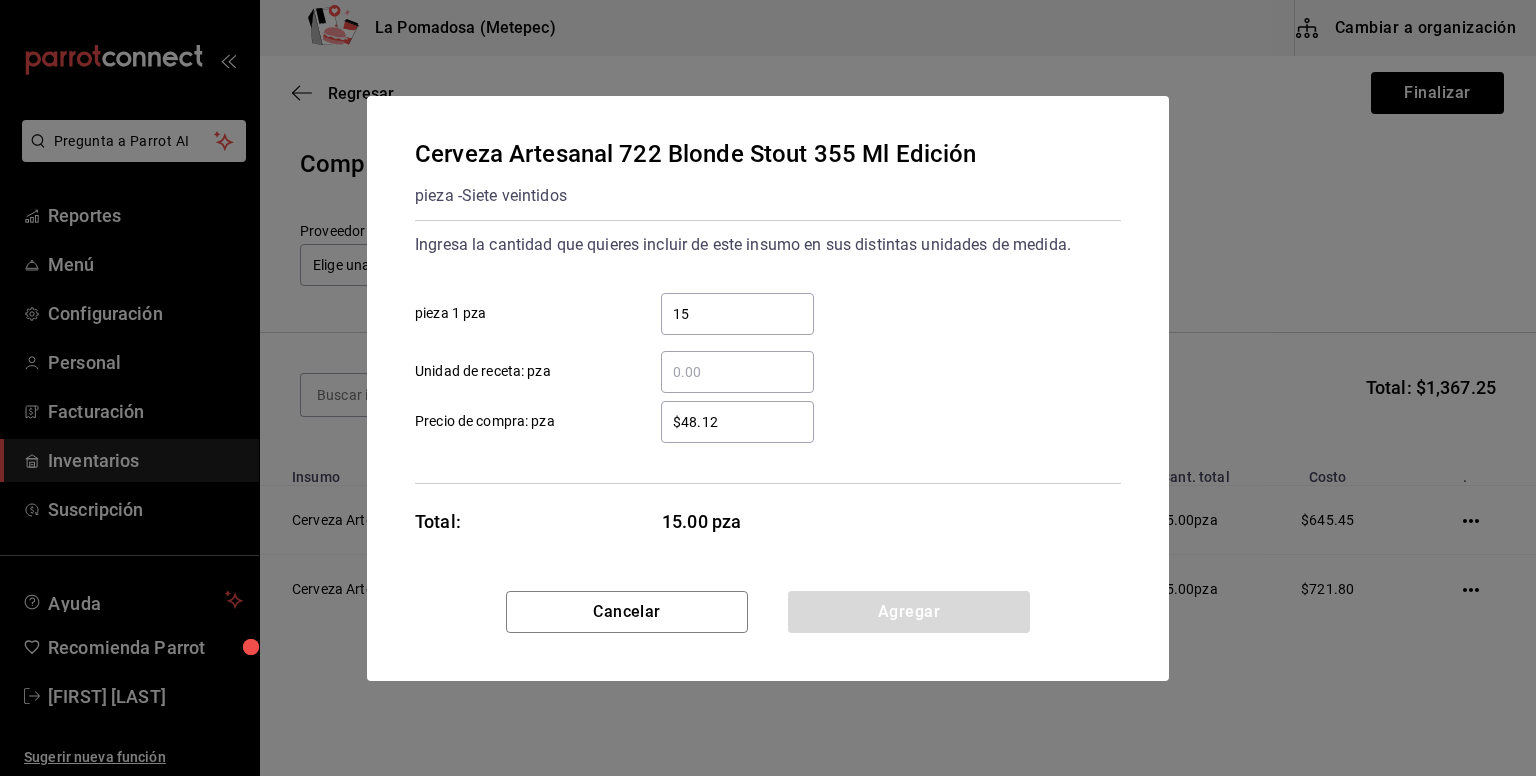 click on "$48.12" at bounding box center (737, 422) 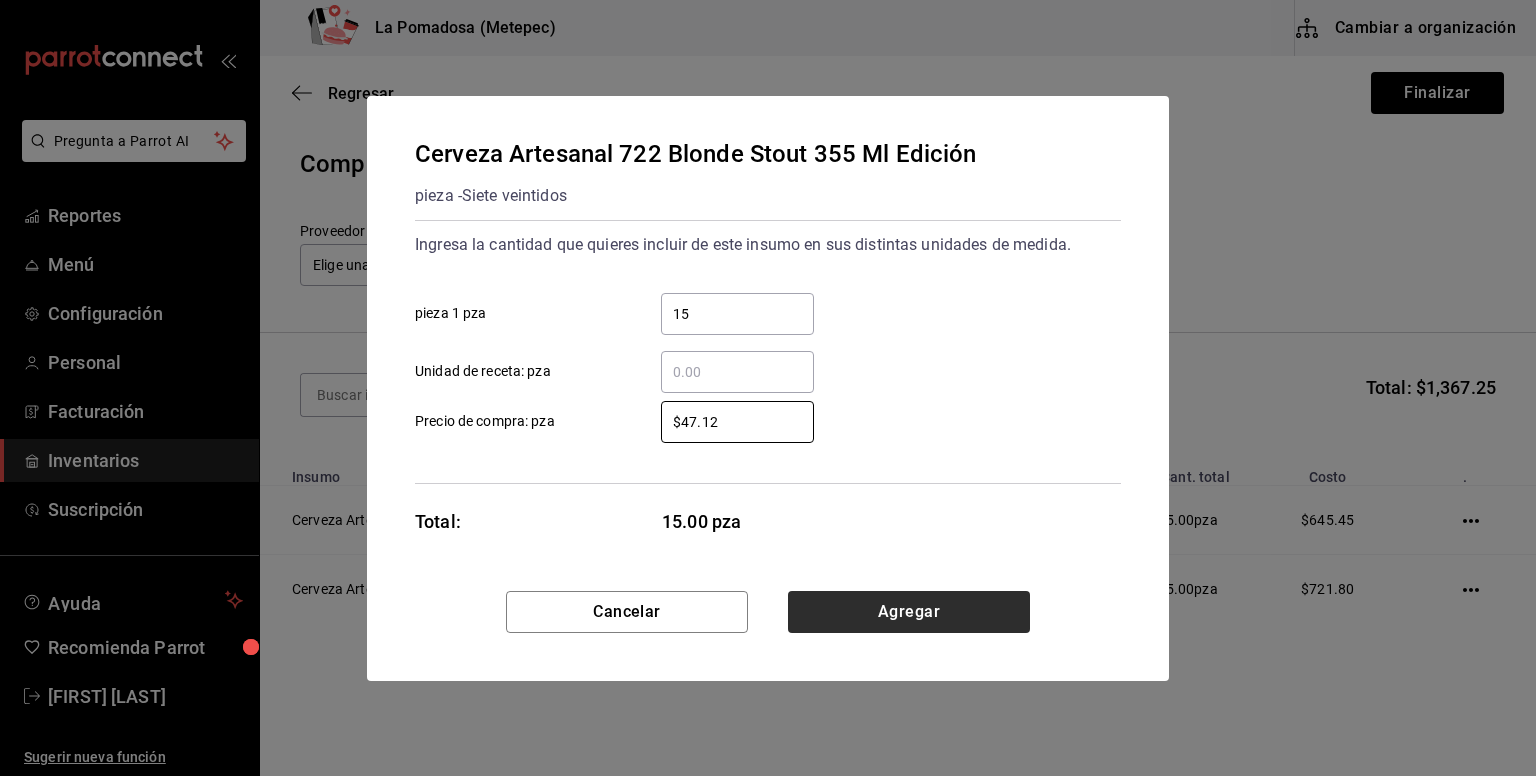 type on "$47.12" 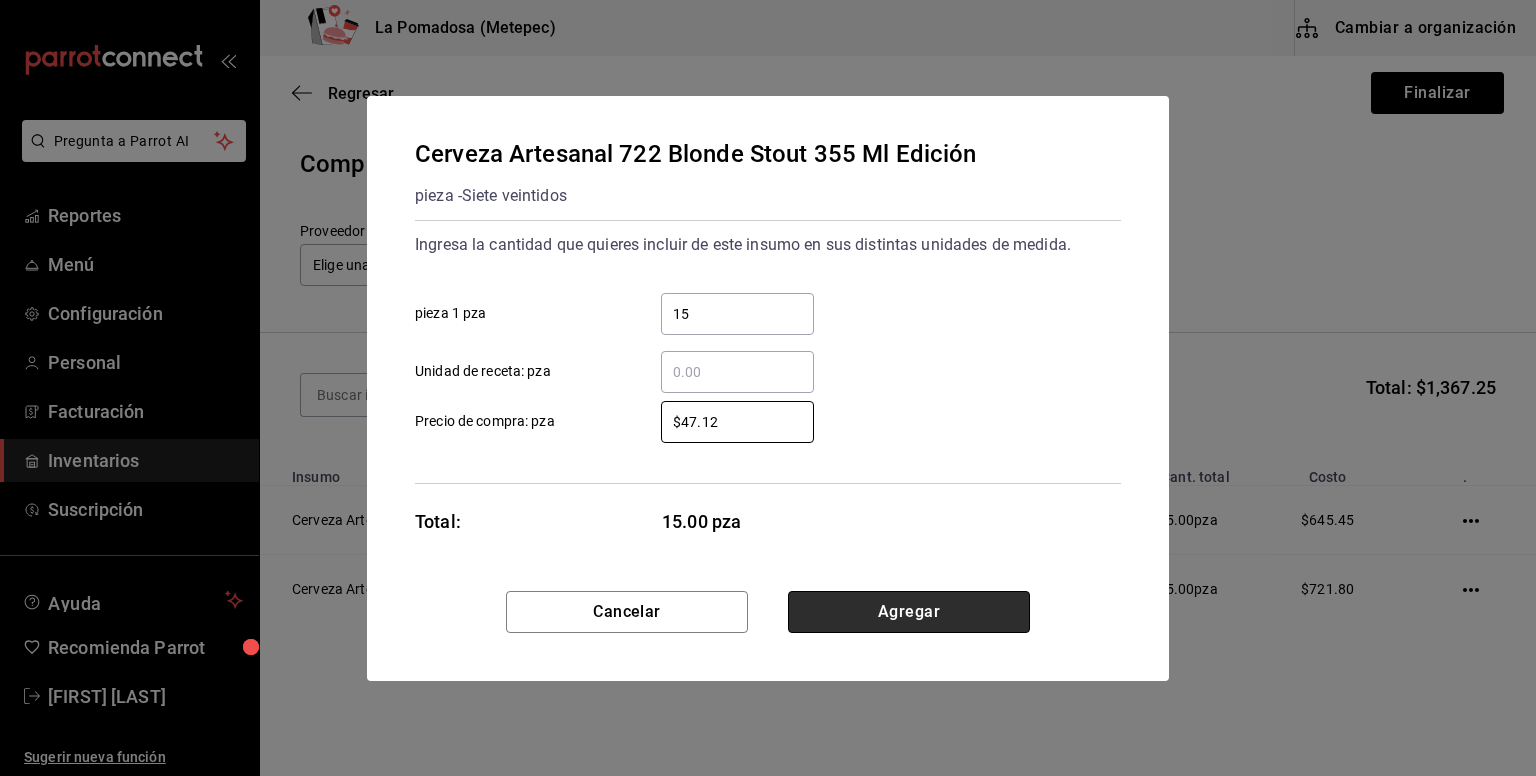 click on "Agregar" at bounding box center (909, 612) 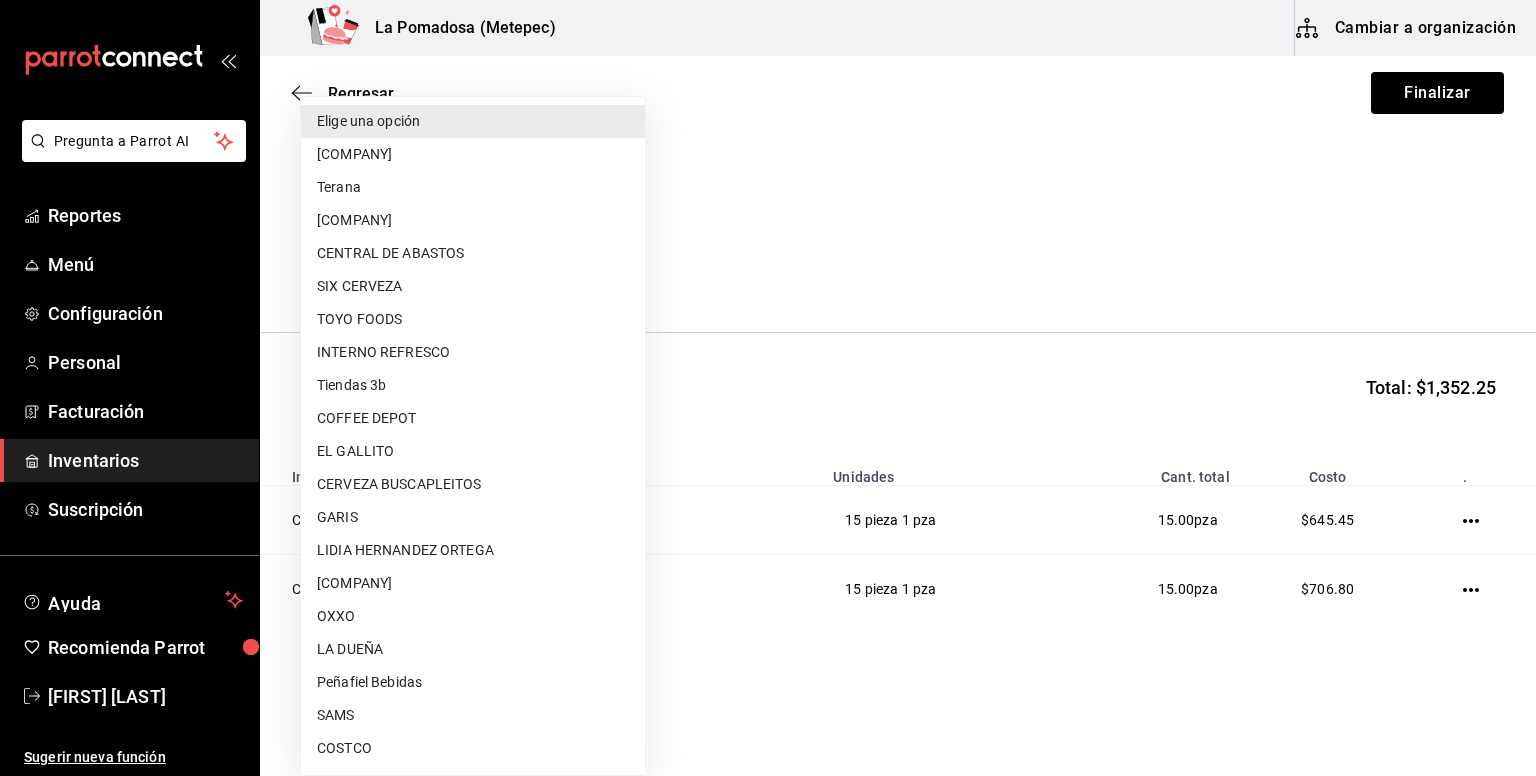 click on "Pregunta a Parrot AI Reportes   Menú   Configuración   Personal   Facturación   Inventarios   Suscripción   Ayuda Recomienda Parrot   [FIRST] [LAST]     Editar" at bounding box center [768, 331] 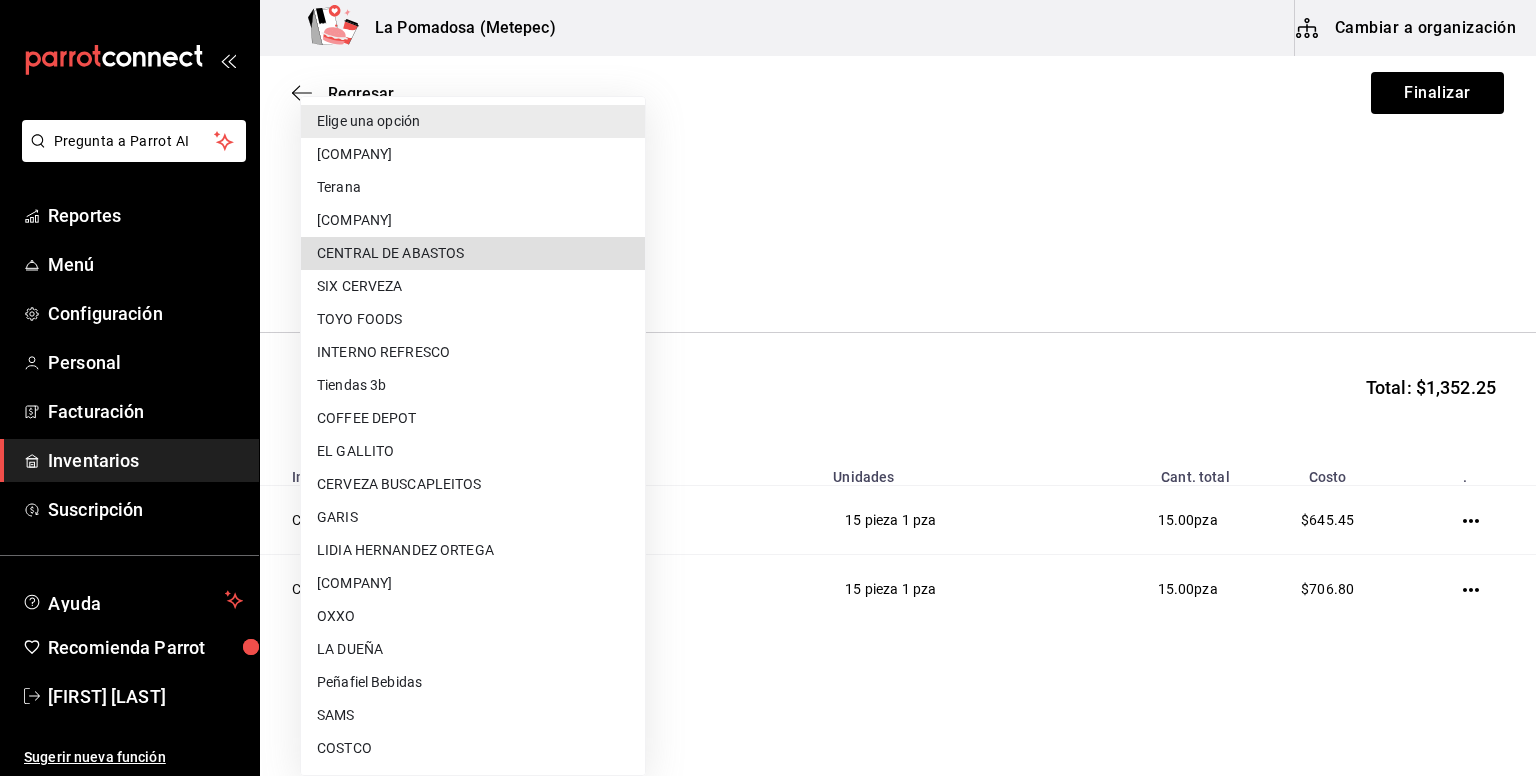 type 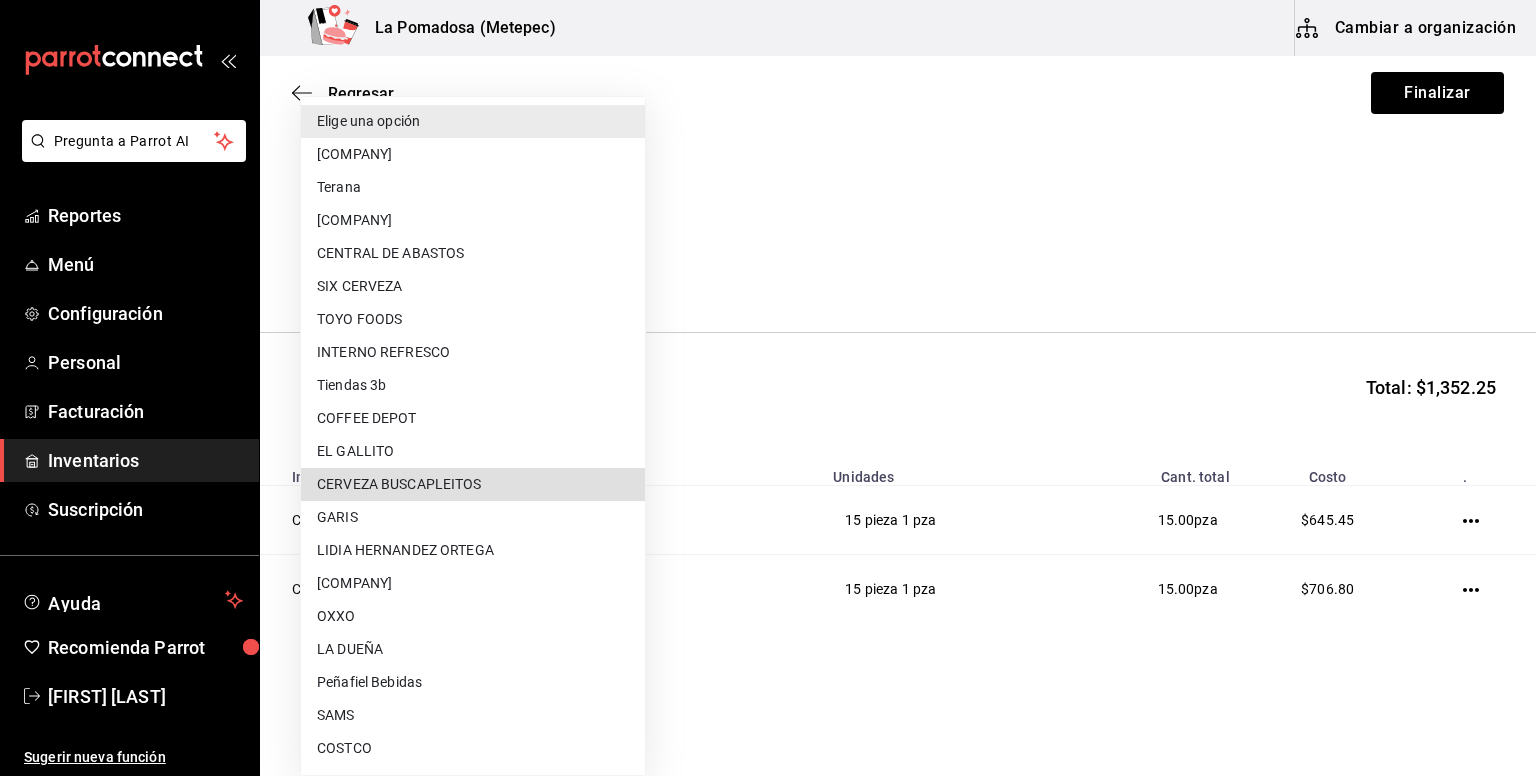 type 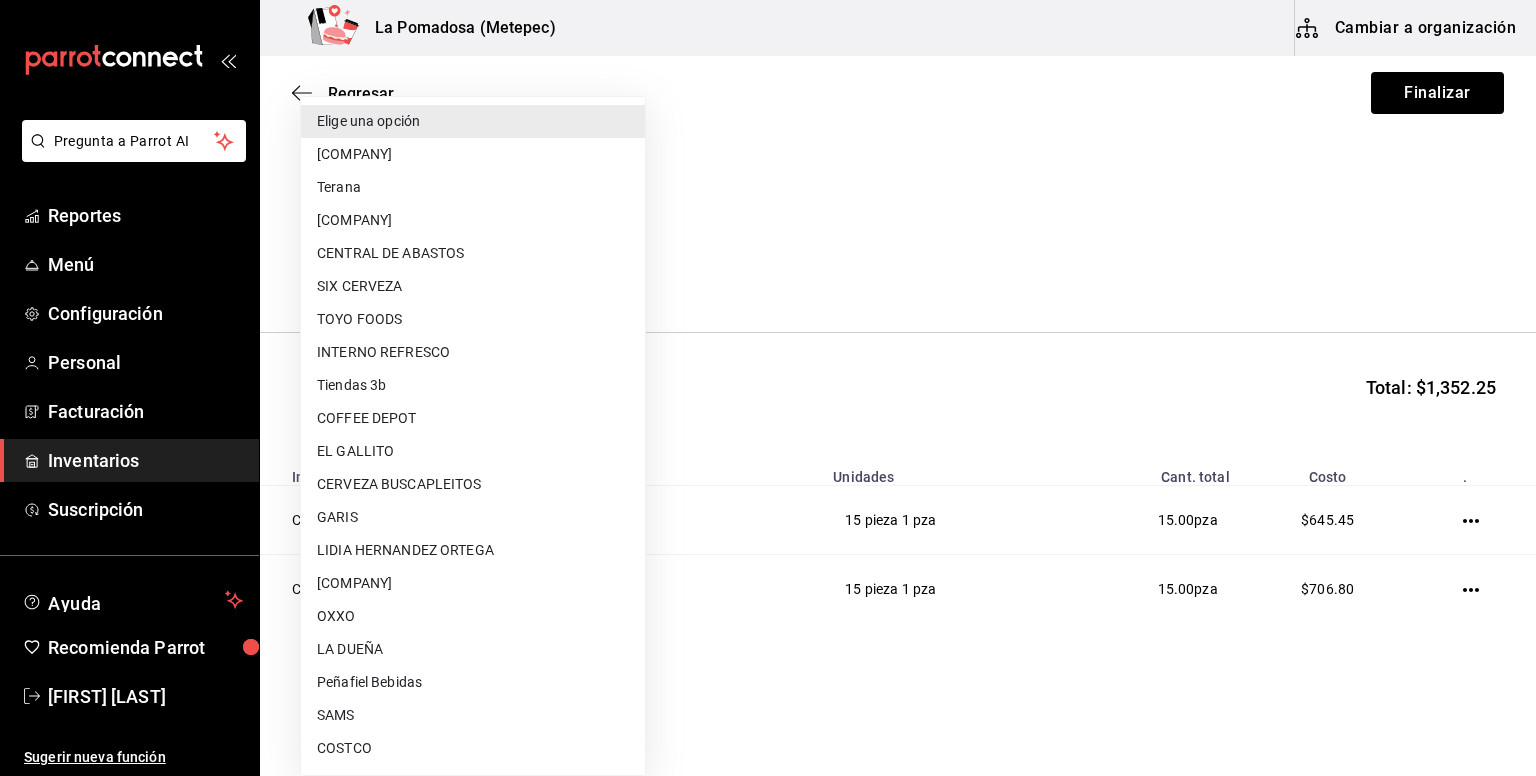 type 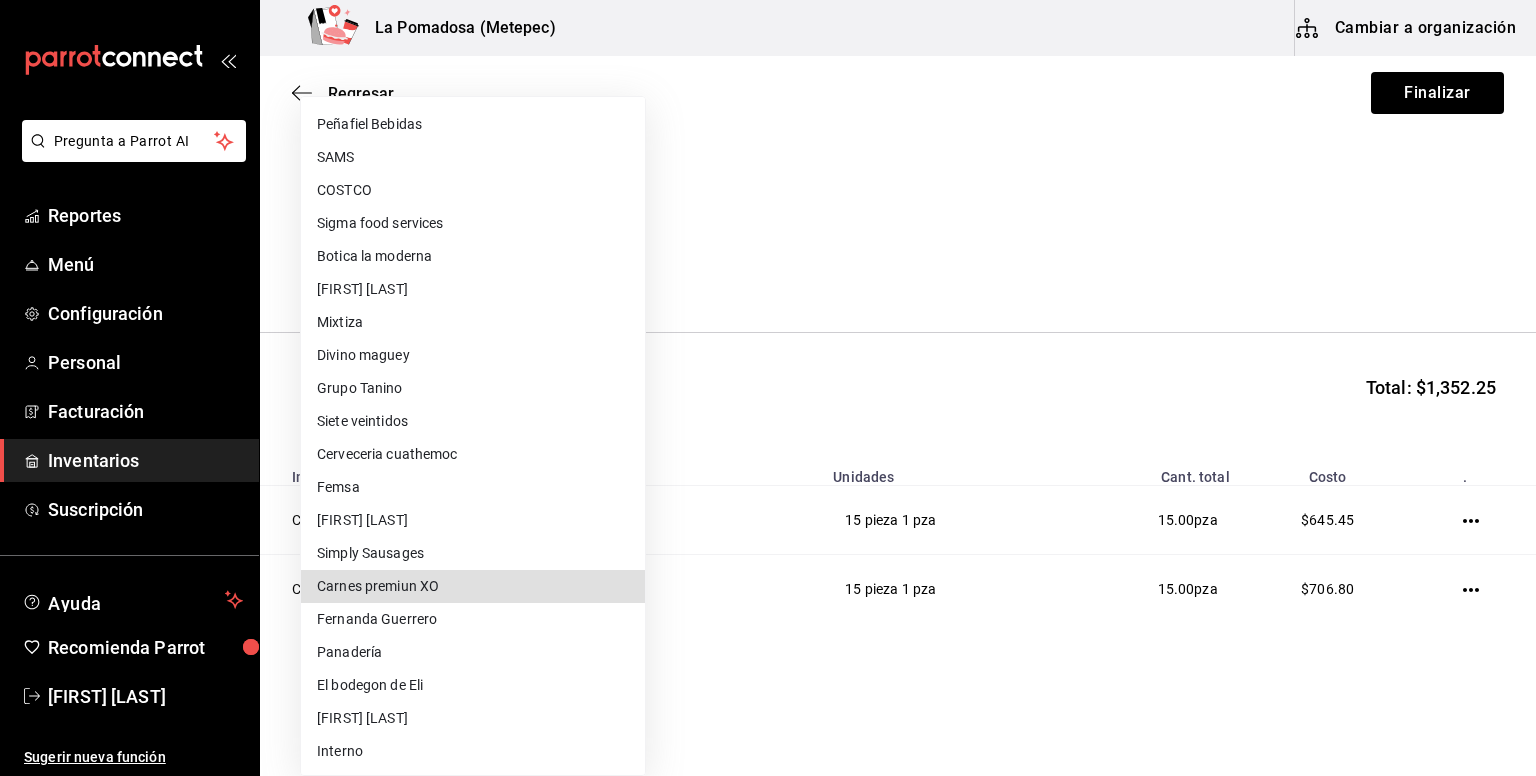 type 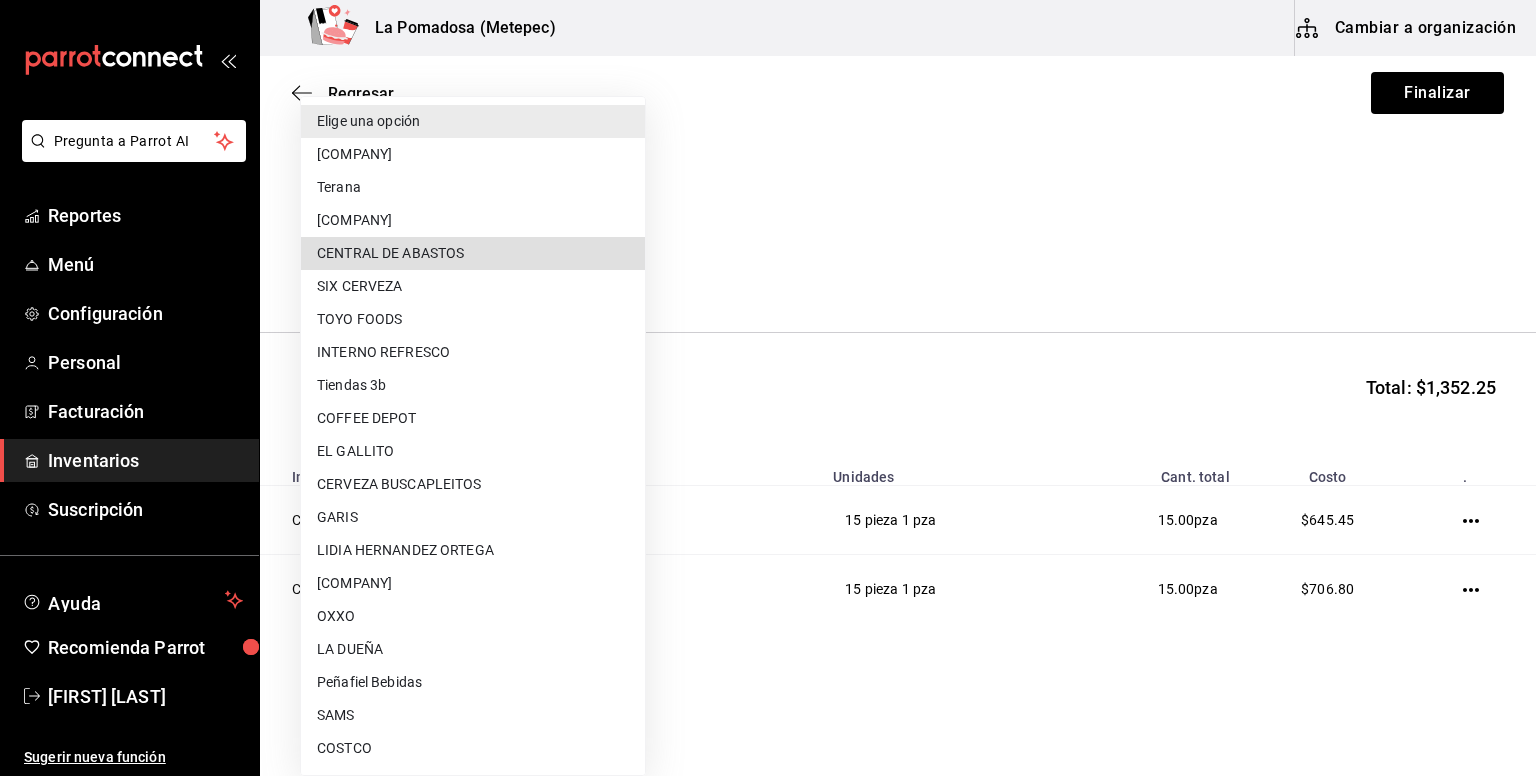 type 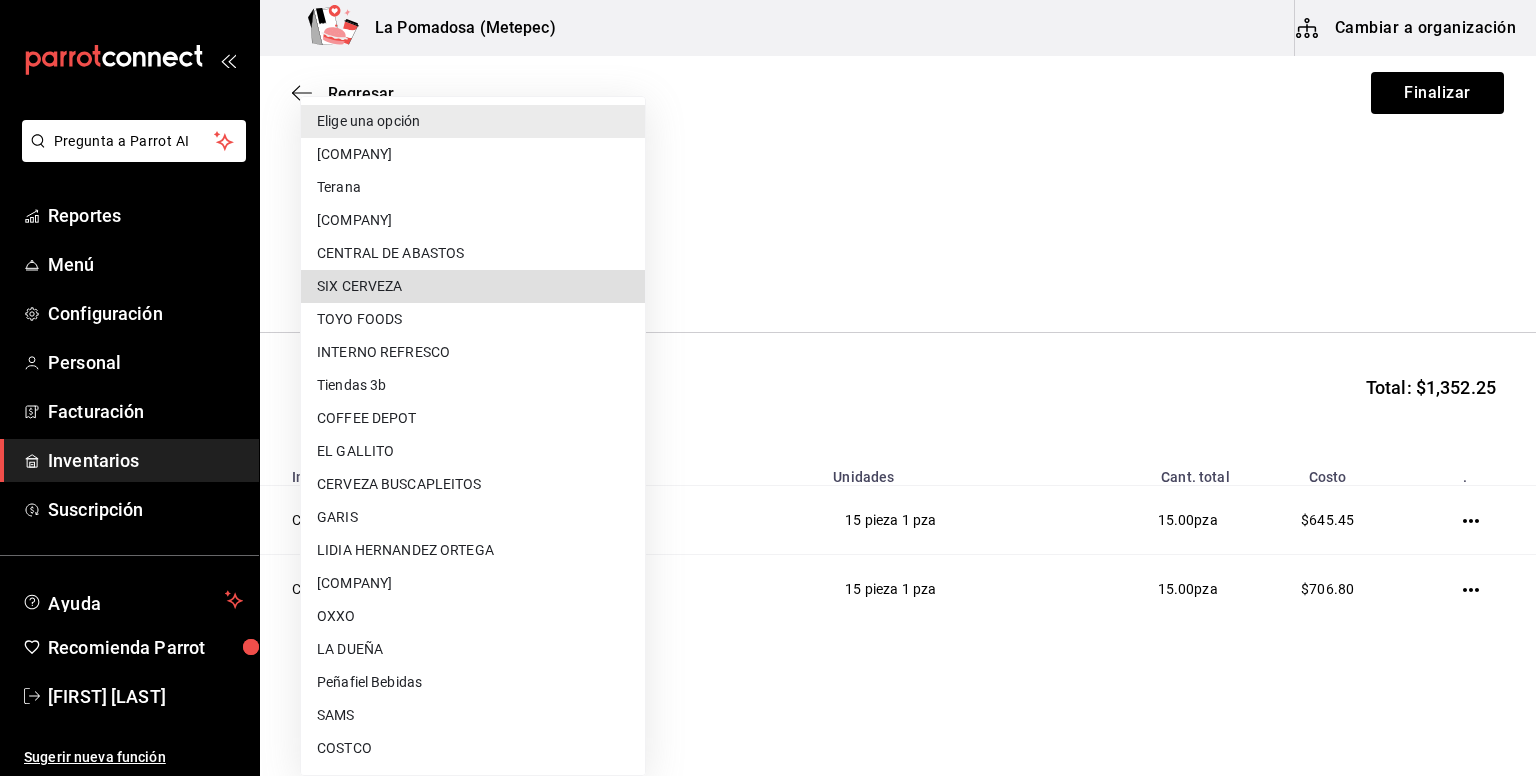 type 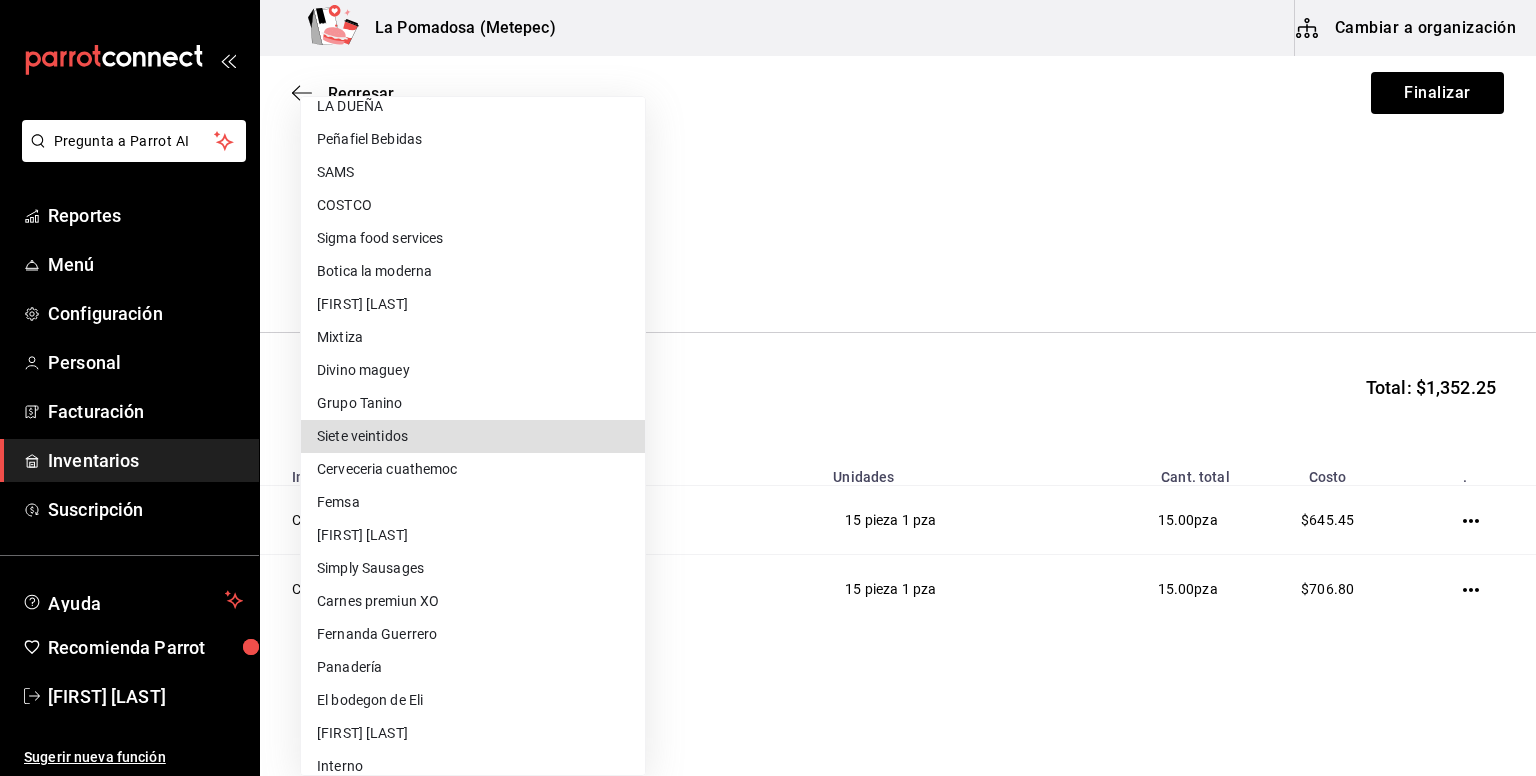 type on "2ea3dbf0-1c20-41a1-8dd8-0108009f9285" 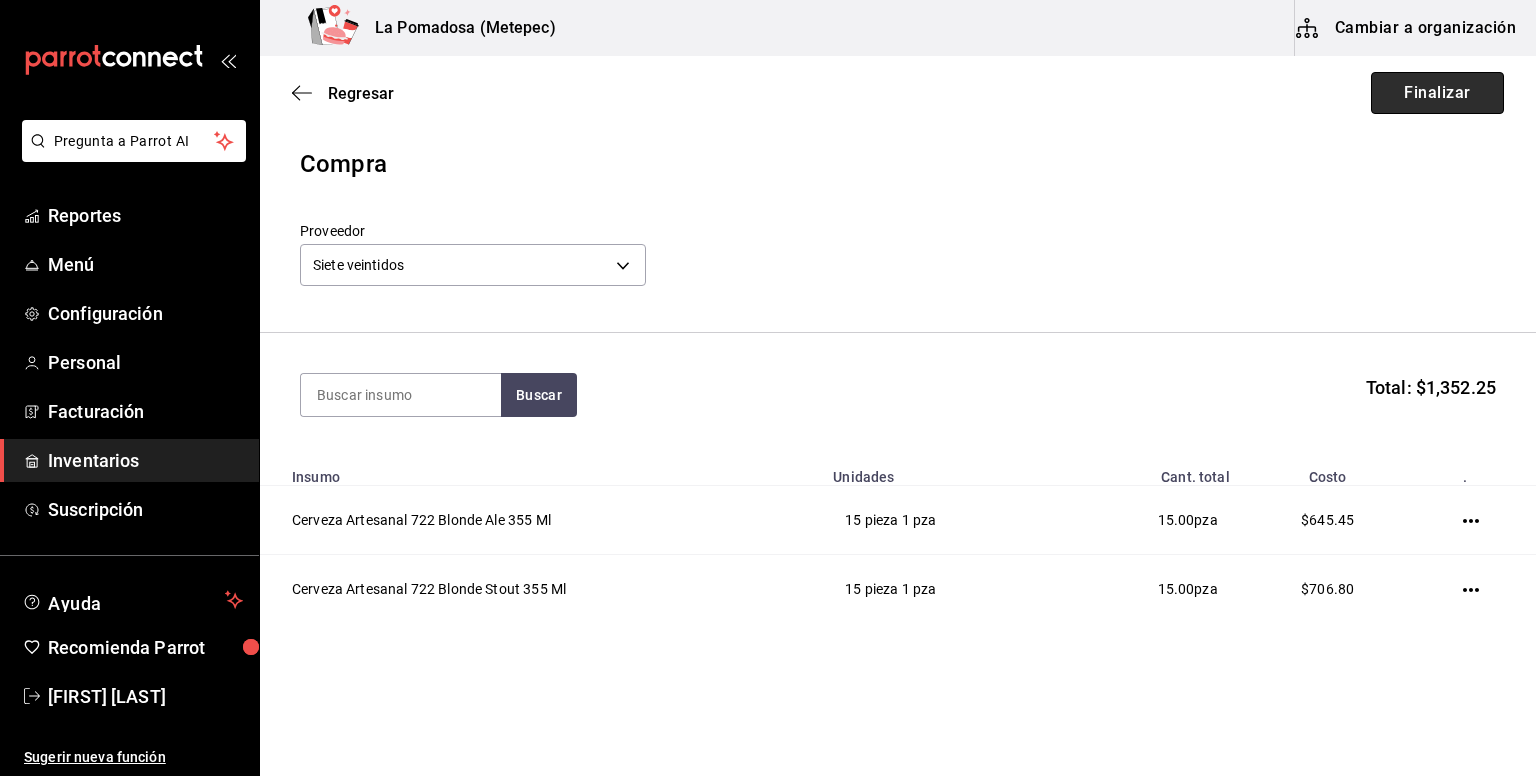 click on "Finalizar" at bounding box center [1437, 93] 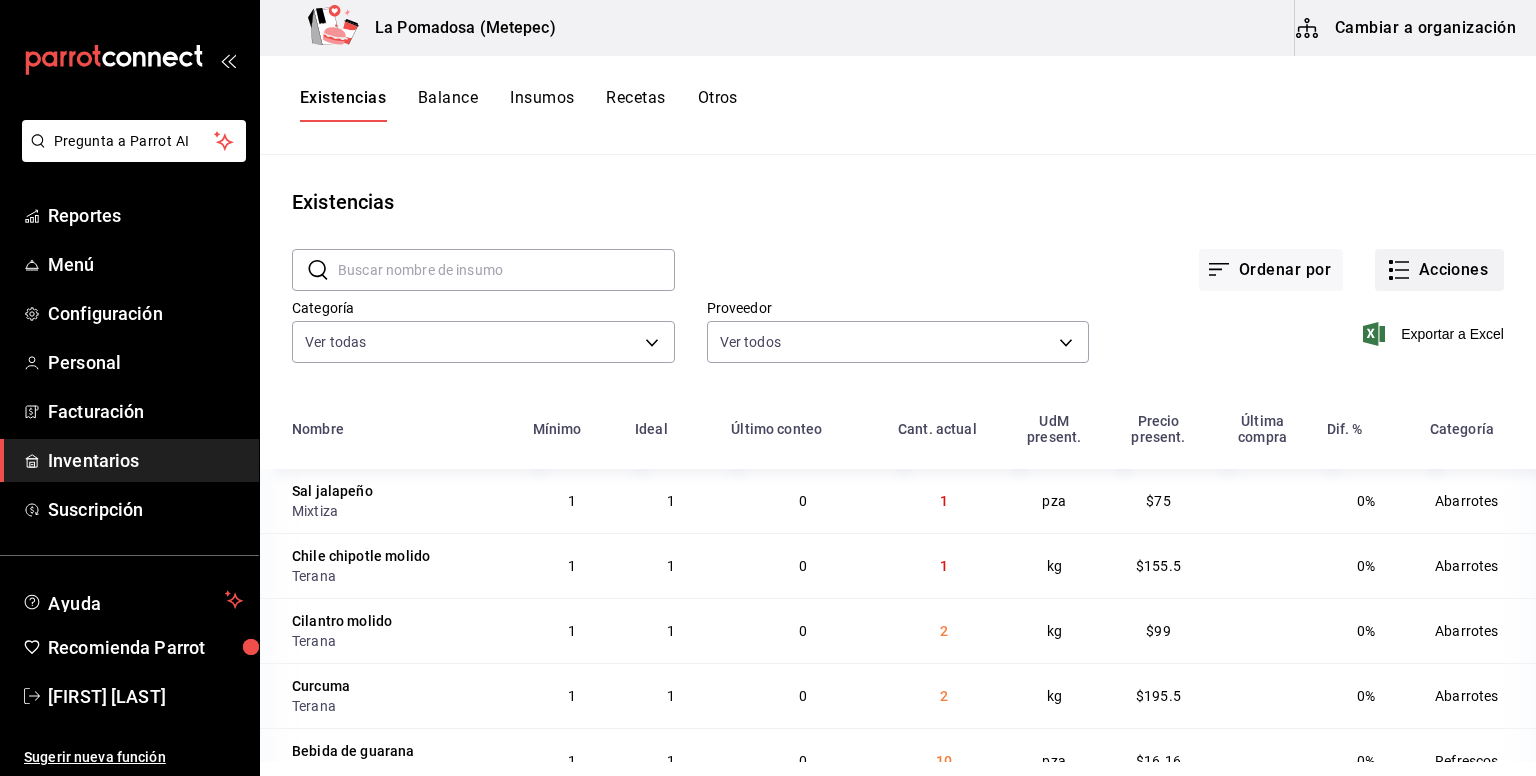 click on "Acciones" at bounding box center (1439, 270) 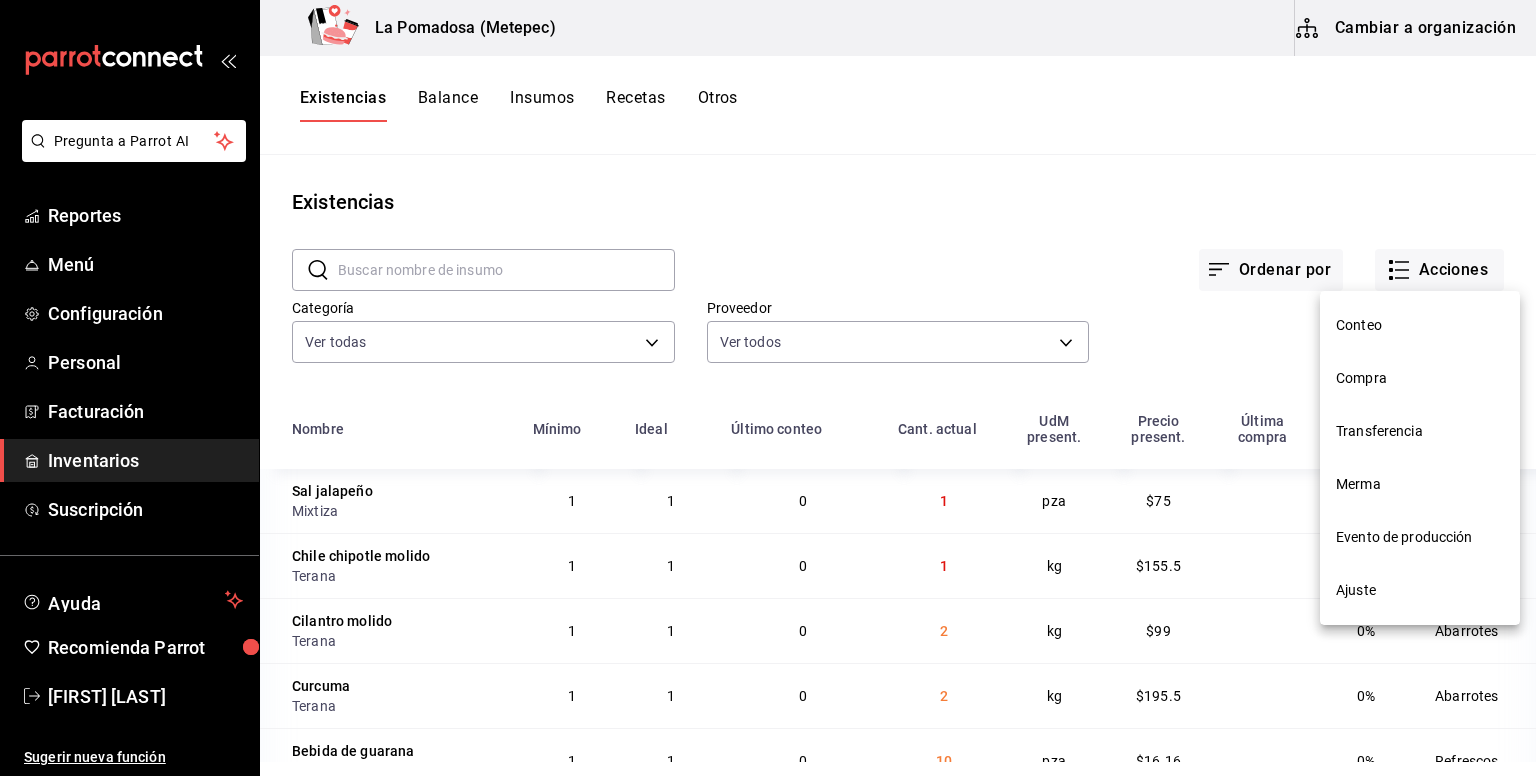 click on "Compra" at bounding box center (1420, 378) 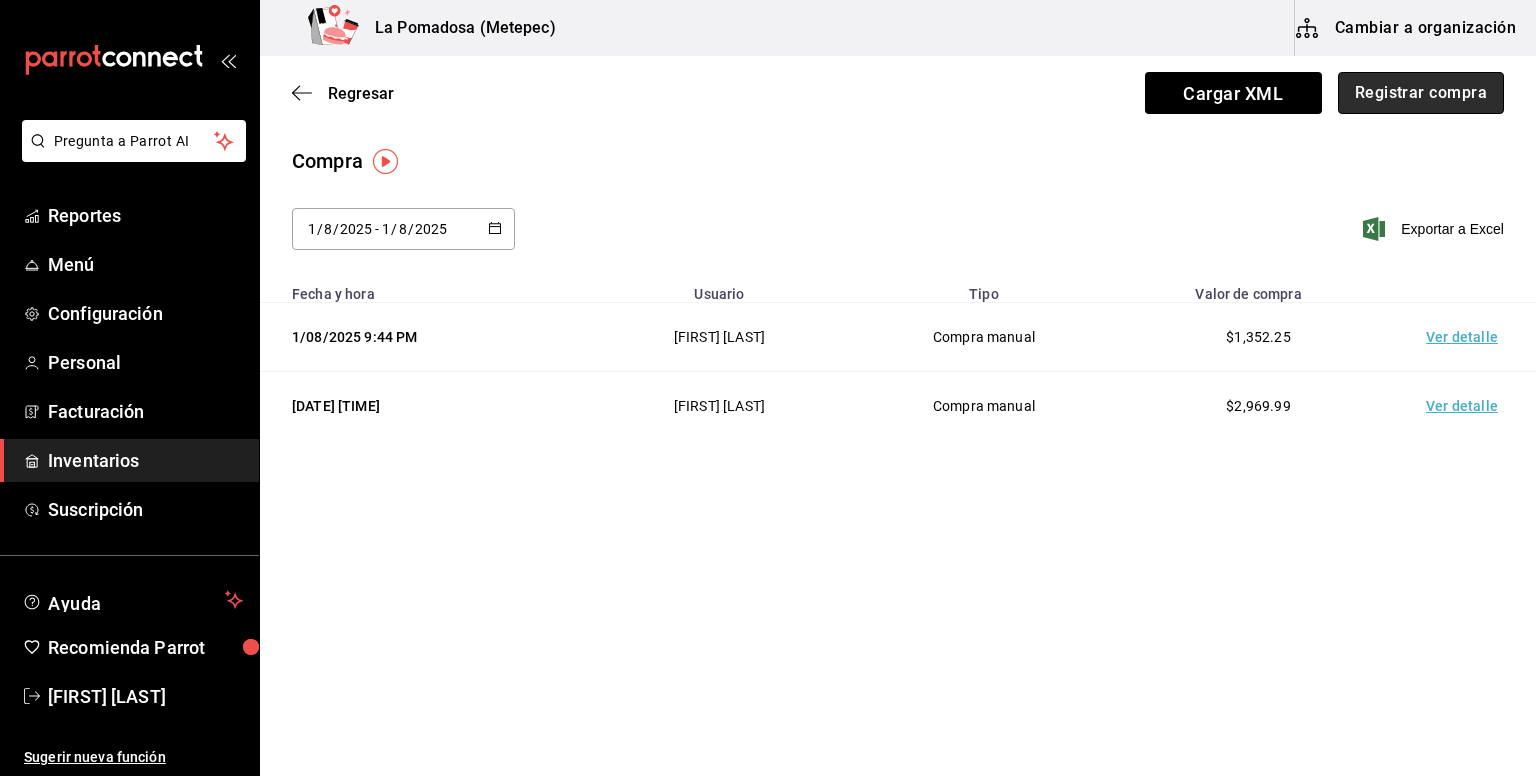 click on "Registrar compra" at bounding box center (1421, 93) 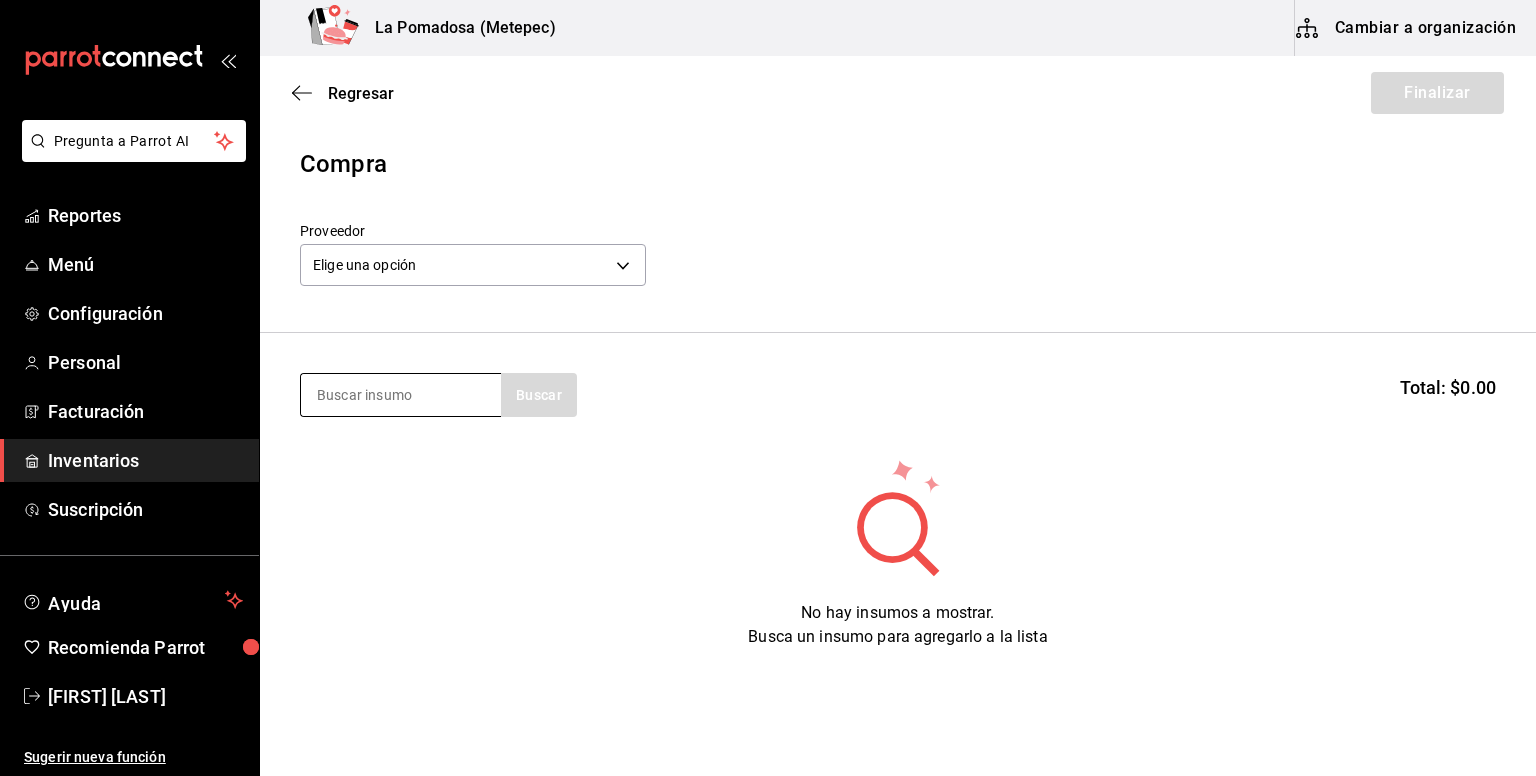 click at bounding box center [401, 395] 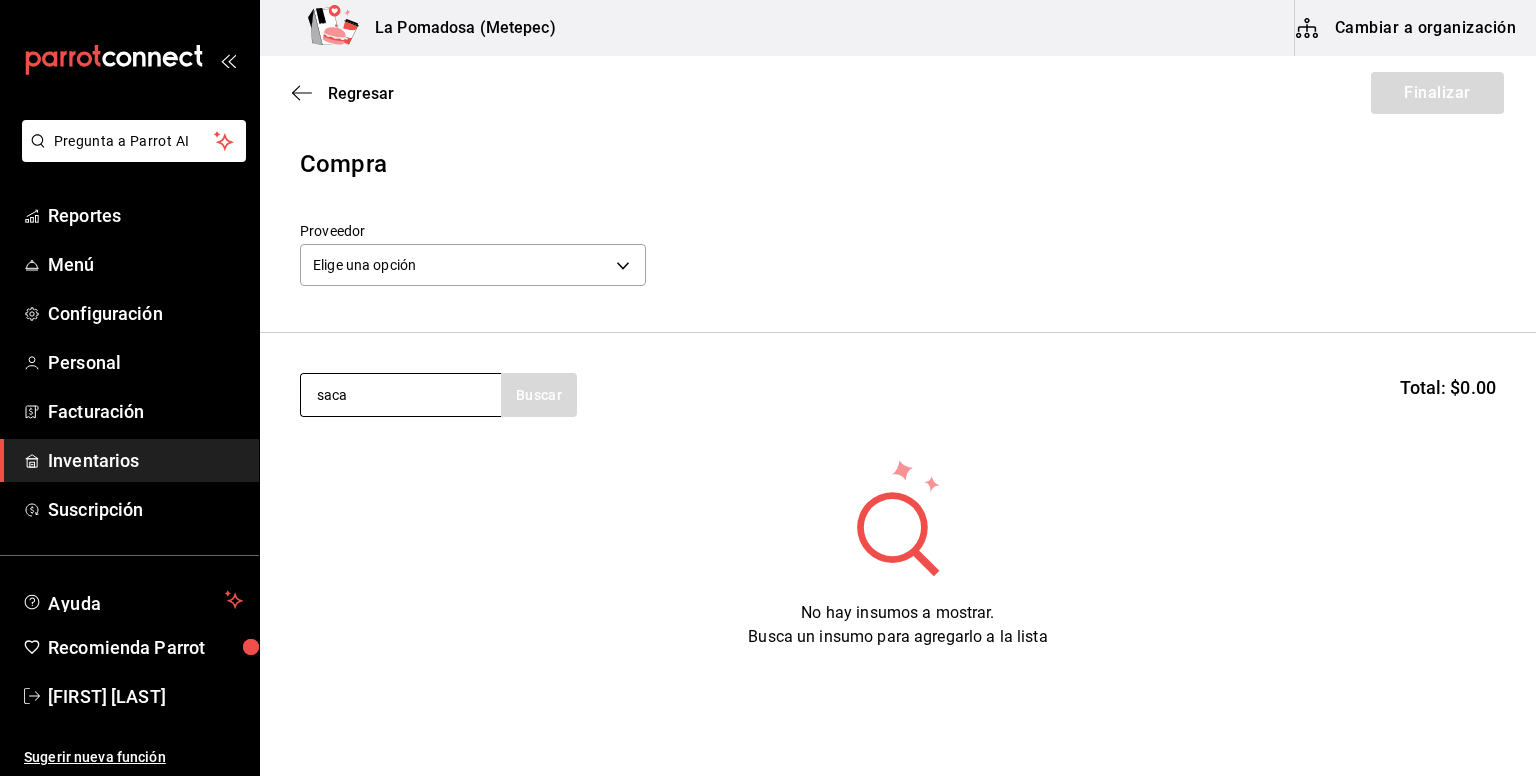 type on "saca" 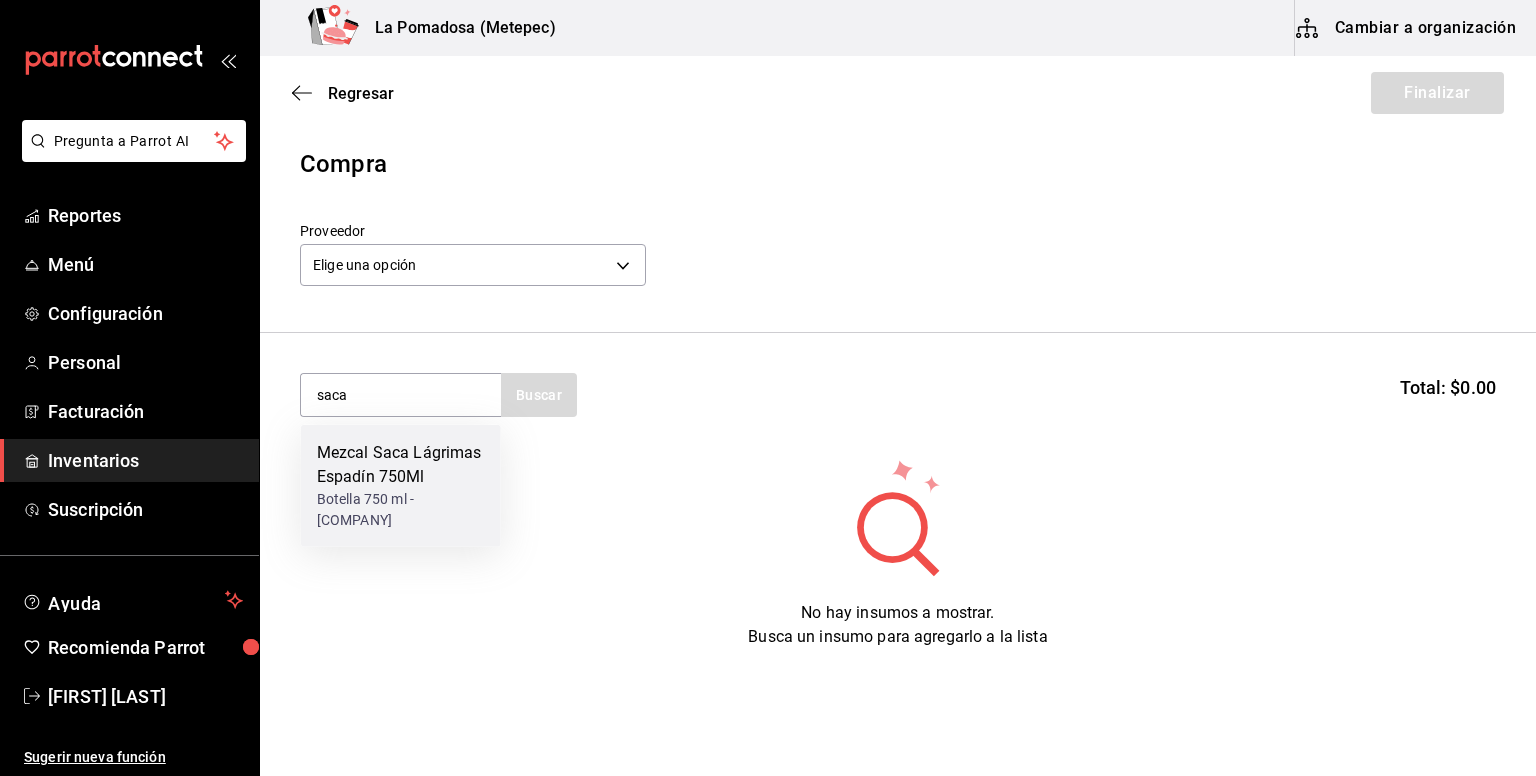 click on "Mezcal Saca Lágrimas Espadín 750Ml" at bounding box center [401, 465] 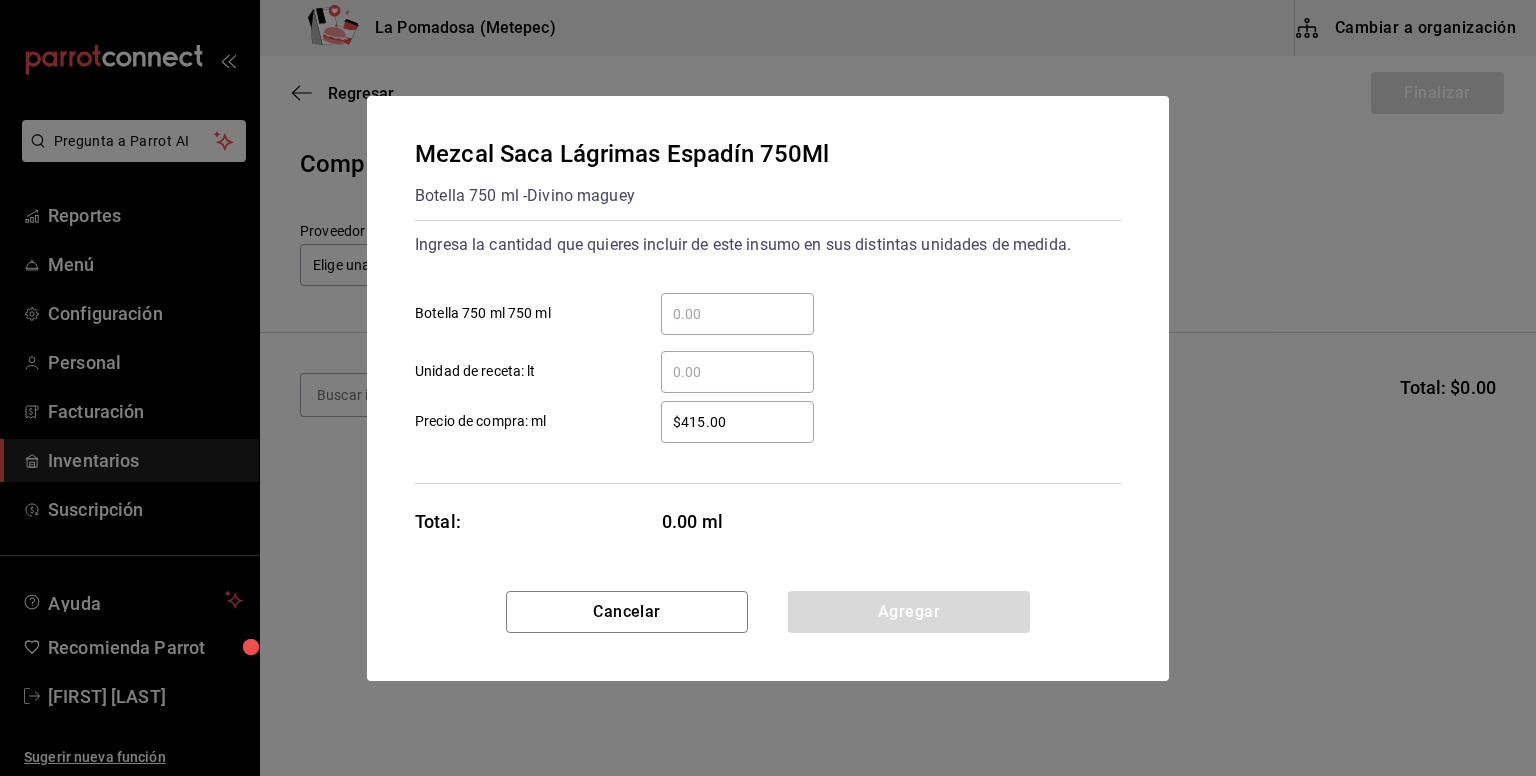 click on "​ Botella 750 ml 750 ml" at bounding box center [737, 314] 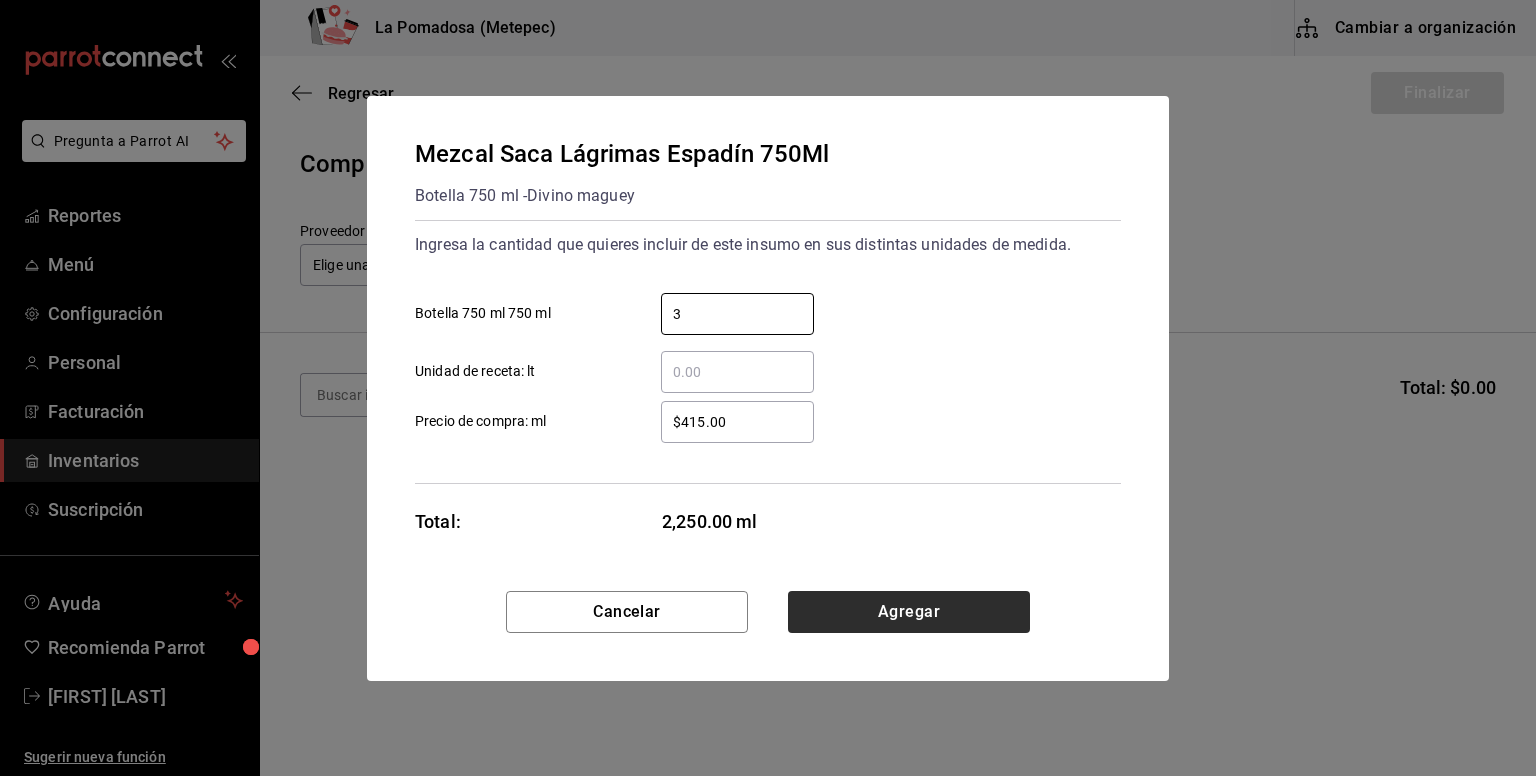 type on "3" 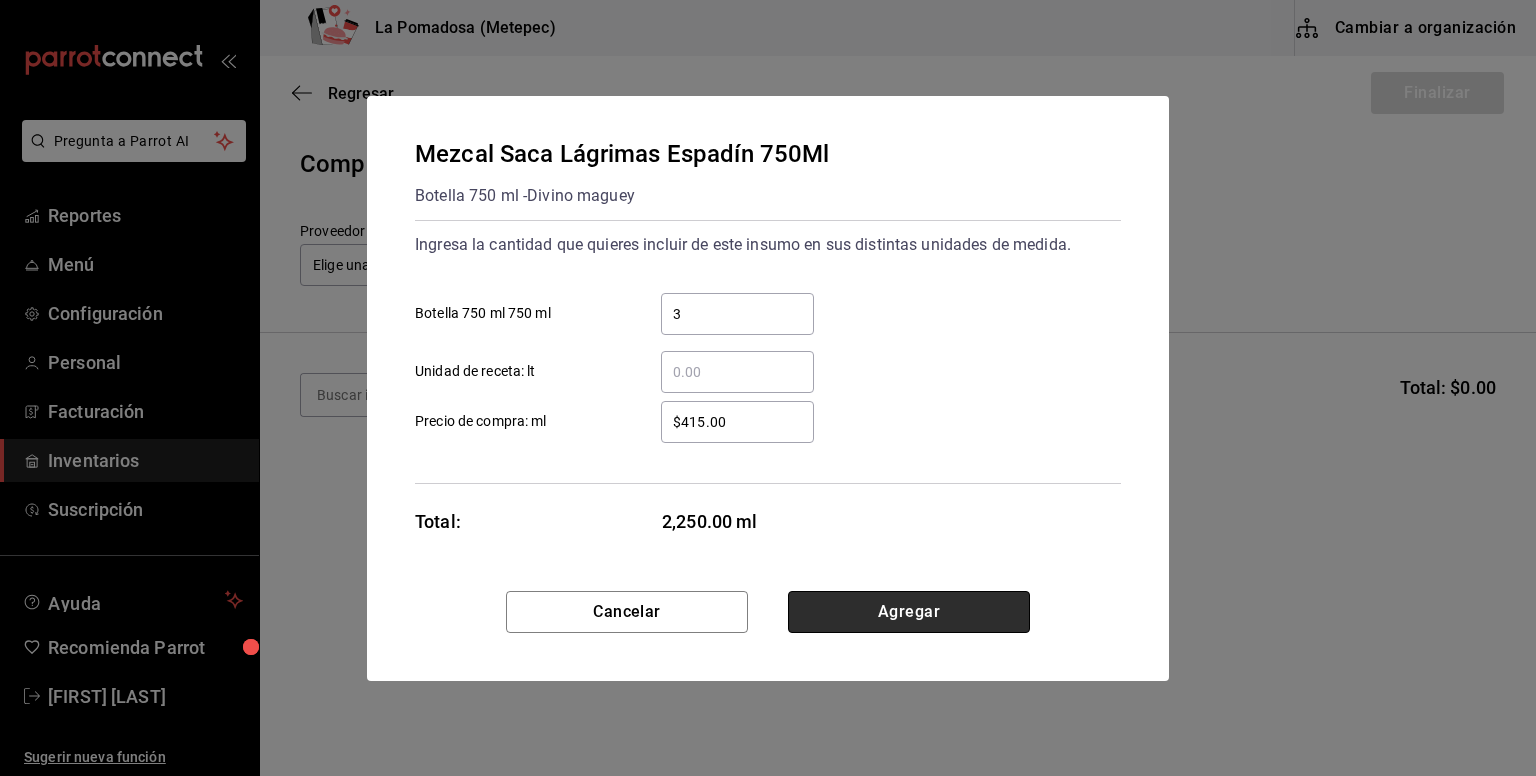 click on "Agregar" at bounding box center [909, 612] 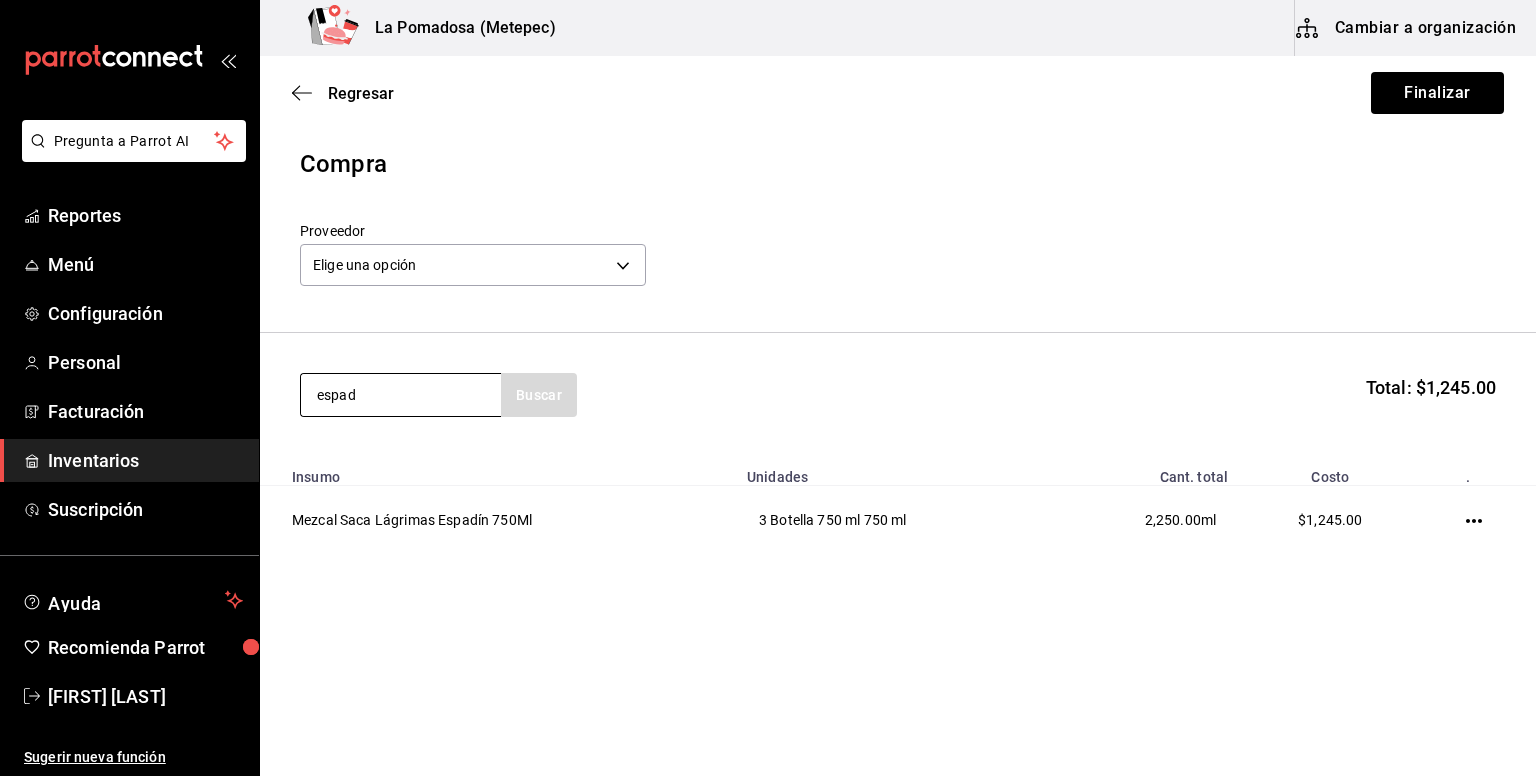 type on "espad" 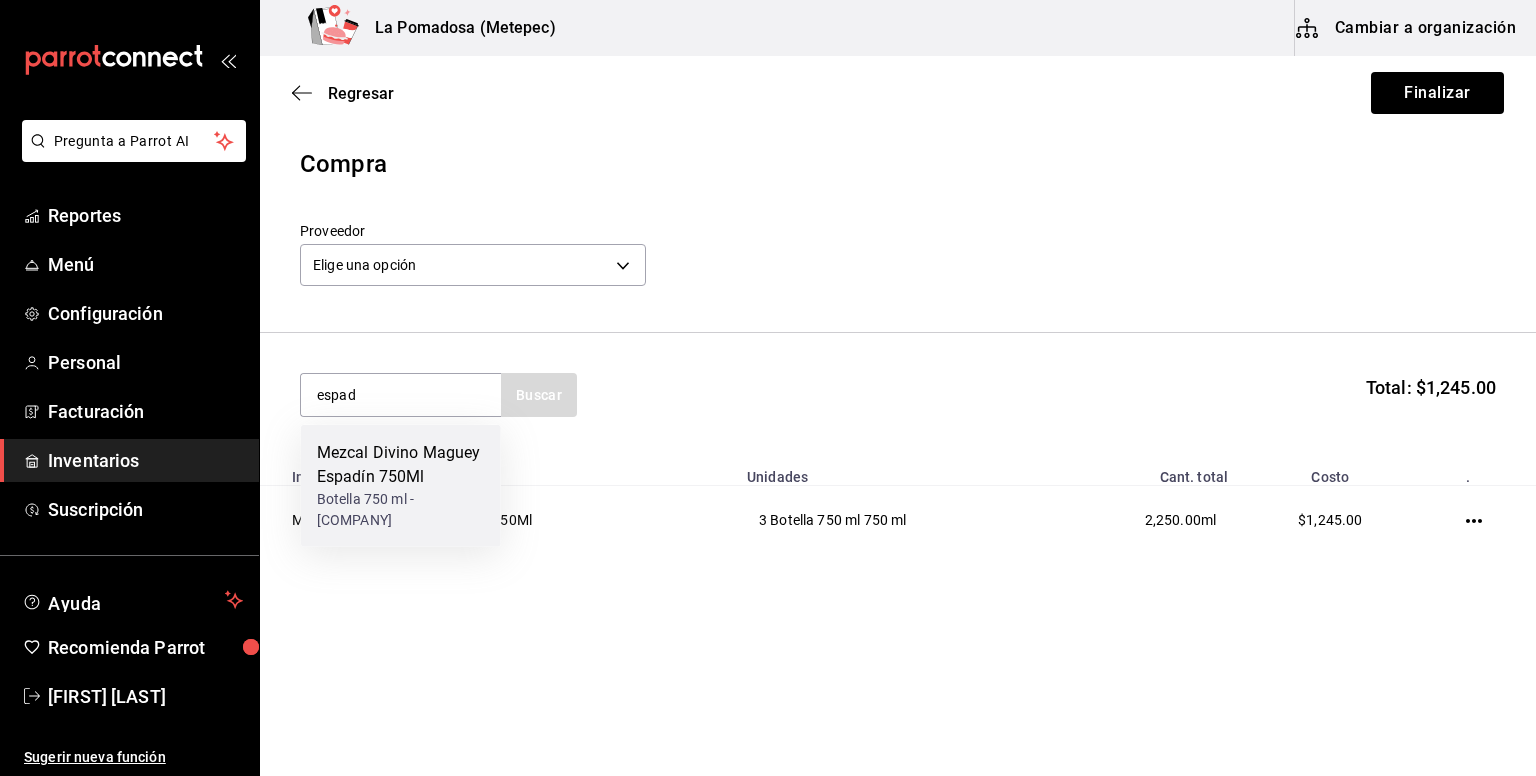 click on "Mezcal Divino Maguey Espadín 750Ml" at bounding box center [401, 465] 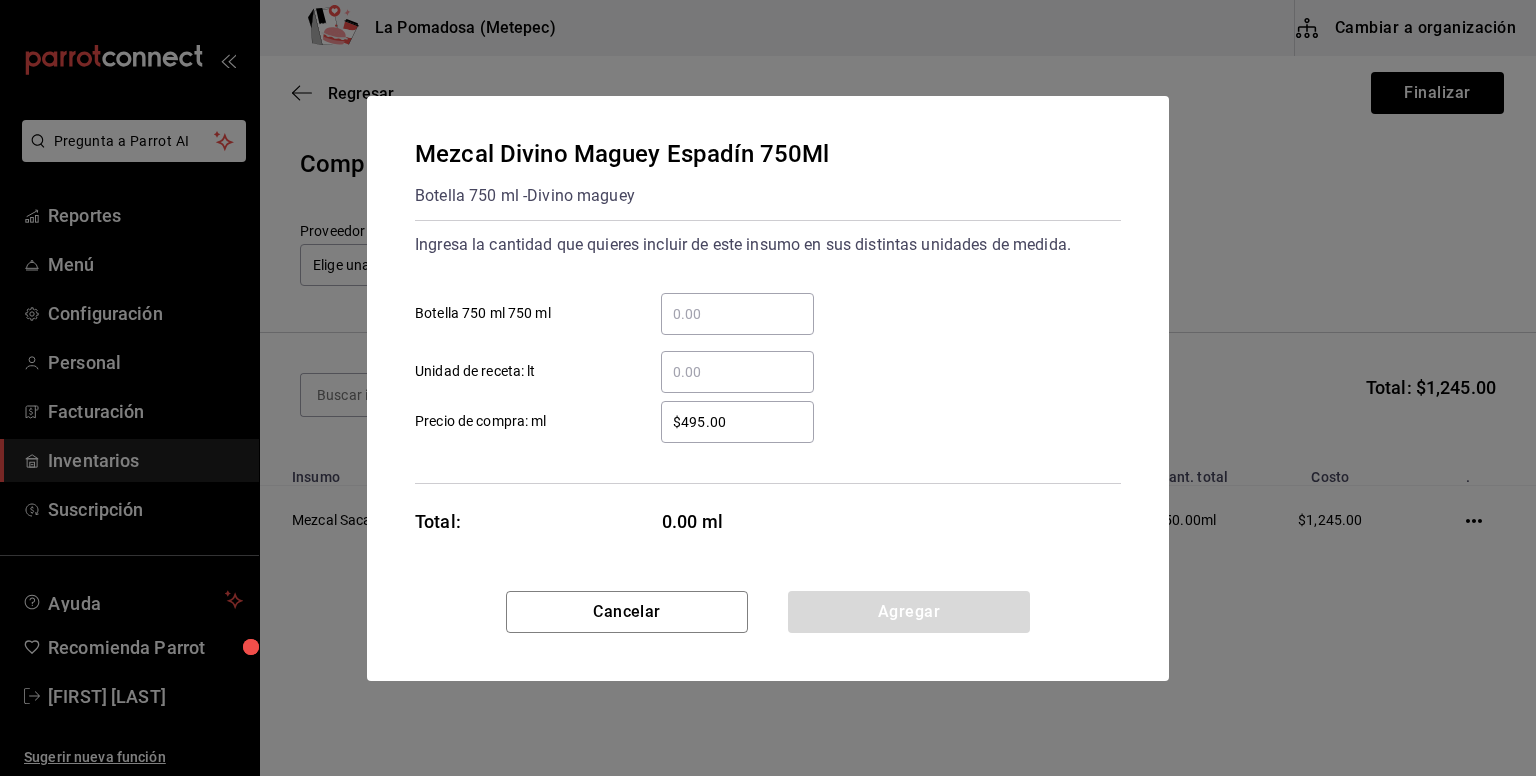 click on "​ Botella 750 ml 750 ml" at bounding box center [737, 314] 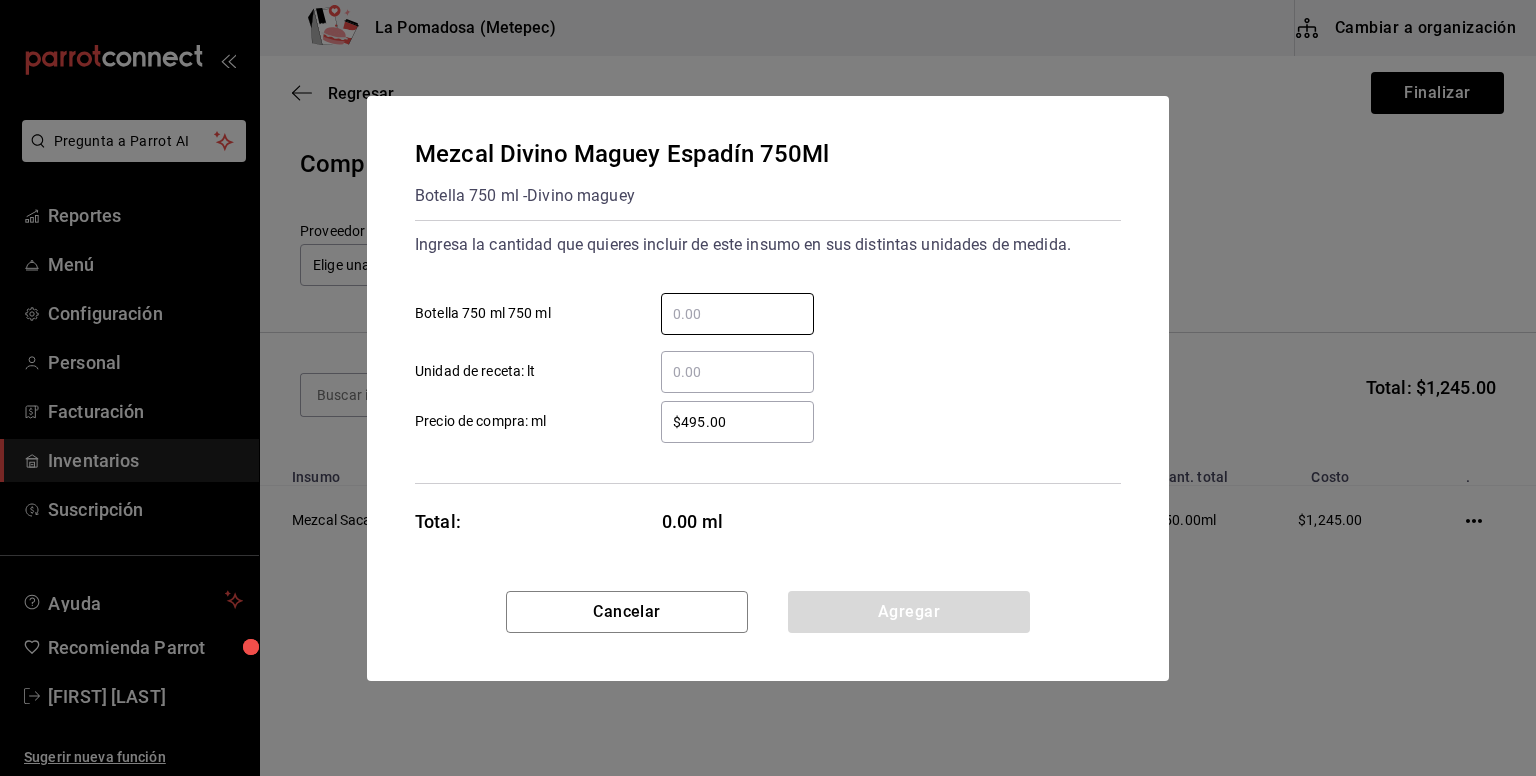 type on "1" 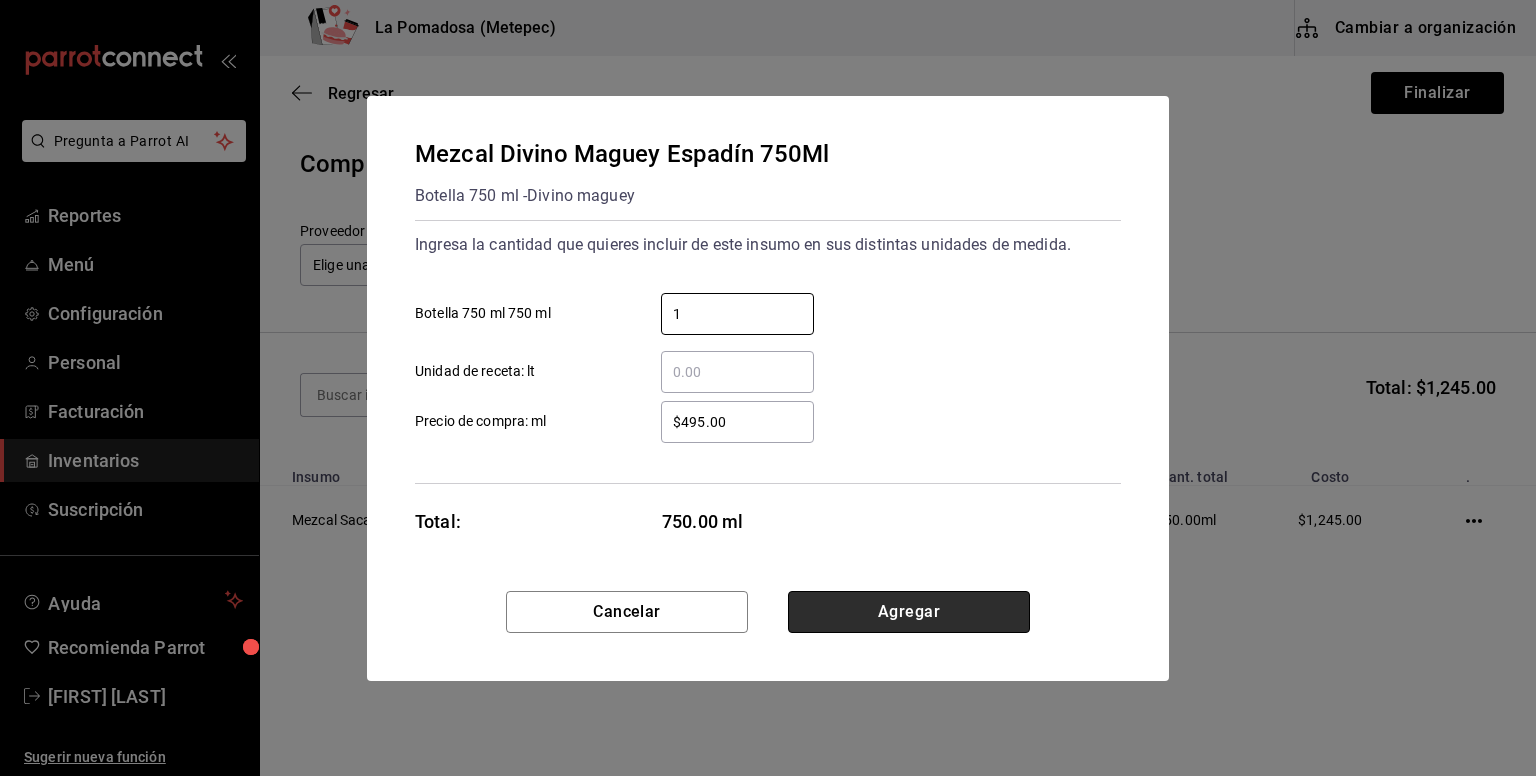 click on "Agregar" at bounding box center [909, 612] 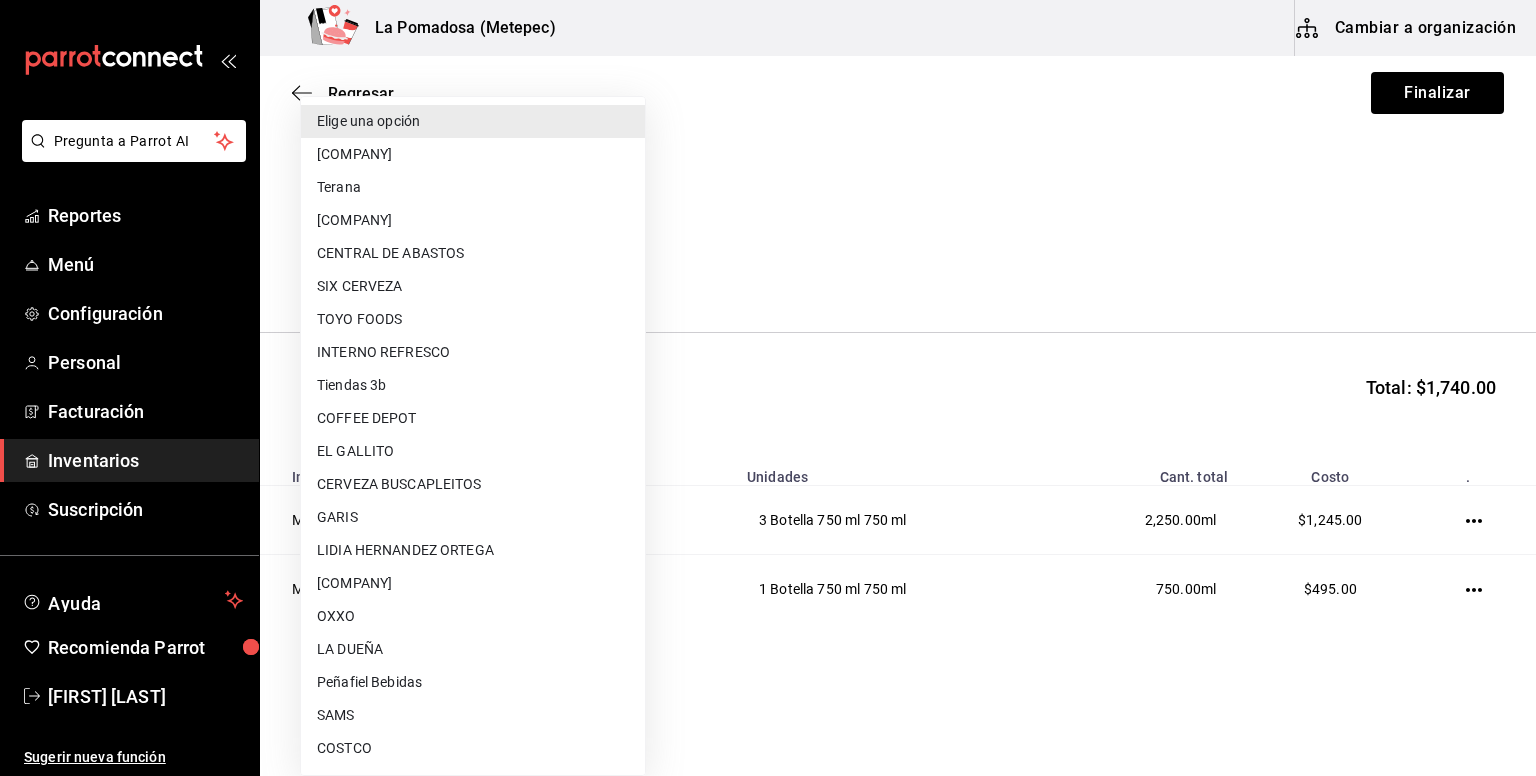 click on "Pregunta a Parrot AI Reportes   Menú   Configuración   Personal   Facturación   Inventarios   Suscripción   Ayuda Recomienda Parrot   [FIRST] [LAST]   Sugerir nueva función   La Pomadosa (Metepec) Cambiar a organización Regresar Finalizar Compra Proveedor Elige una opción default Buscar Total: $1,740.00 Insumo Unidades Cant. total Costo  .  Mezcal Saca Lágrimas Espadín 750Ml 3 Botella 750 ml 750 ml 2,250.00  ml $1,245.00 Mezcal Divino Maguey Espadín 750Ml 1 Botella 750 ml 750 ml 750.00  ml $495.00 GANA 1 MES GRATIS EN TU SUSCRIPCIÓN AQUÍ ¿Recuerdas cómo empezó tu restaurante?
Hoy puedes ayudar a un colega a tener el mismo cambio que tú viviste.
Recomienda Parrot directamente desde tu Portal Administrador.
Es fácil y rápido.
🎁 Por cada restaurante que se una, ganas 1 mes gratis. Ver video tutorial Ir a video Pregunta a Parrot AI Reportes   Menú   Configuración   Personal   Facturación   Inventarios   Suscripción   Ayuda Recomienda Parrot     Sugerir nueva función" at bounding box center [768, 331] 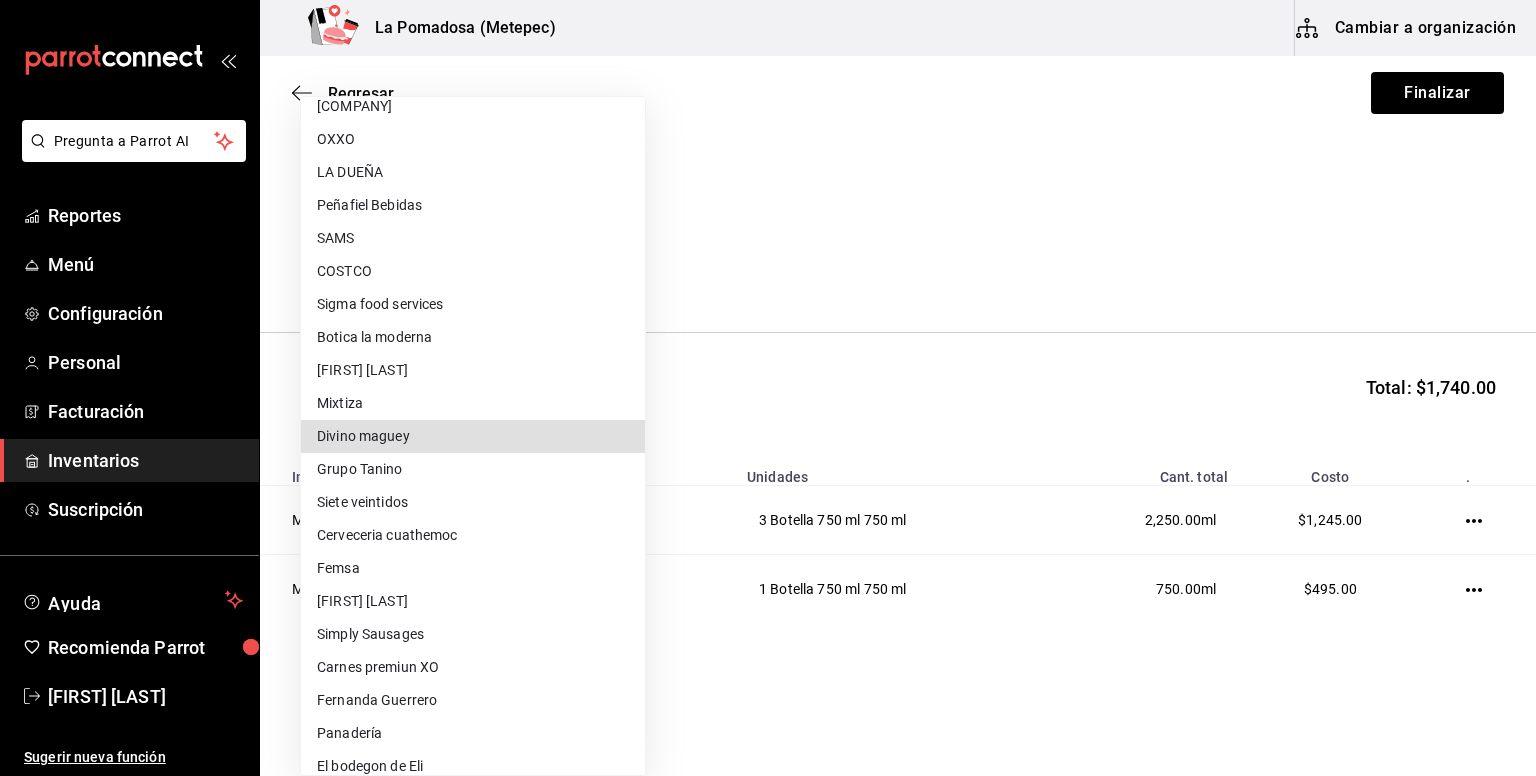 type on "4c44ea2b-b15a-4e03-b989-8ef00127fe20" 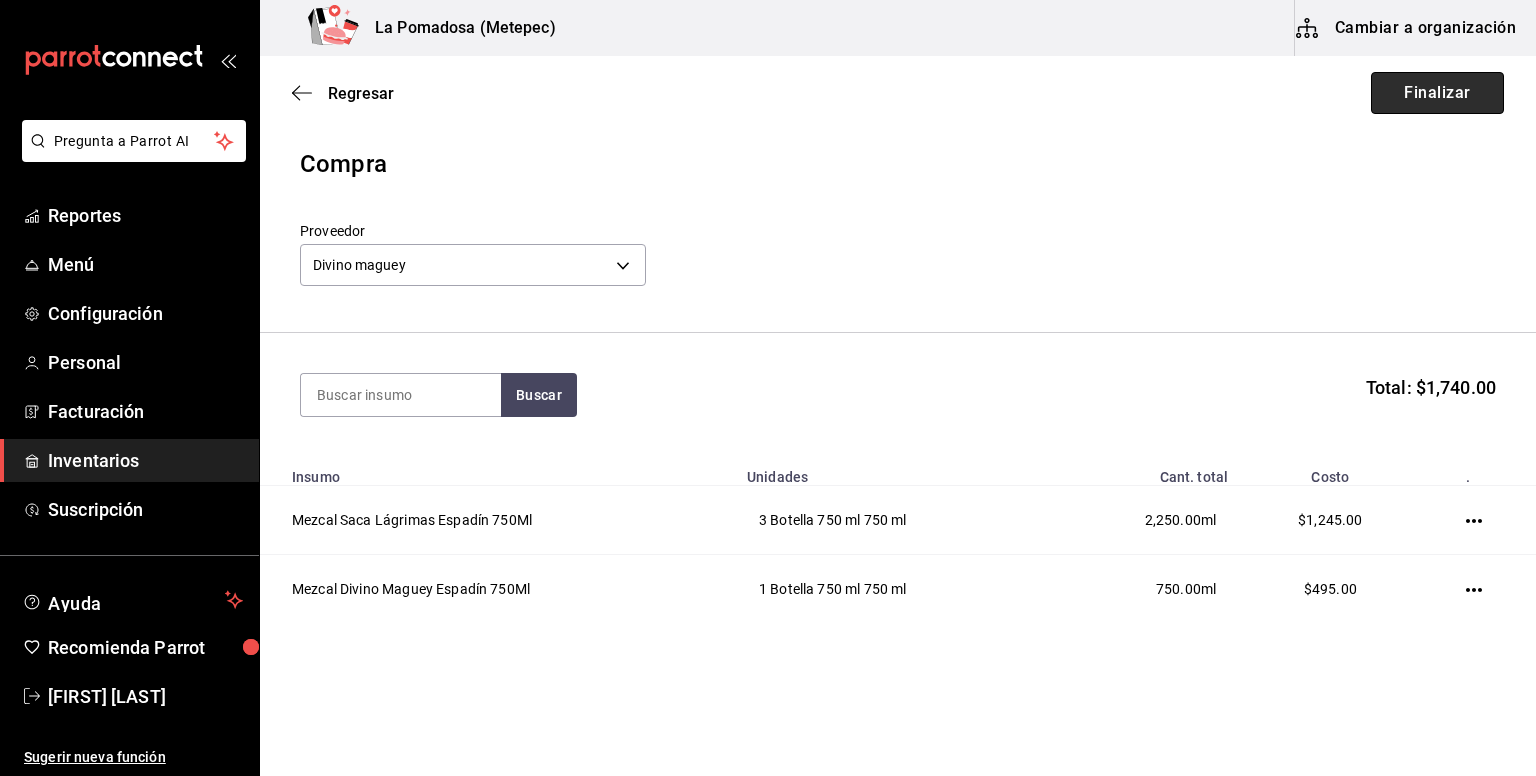 click on "Finalizar" at bounding box center (1437, 93) 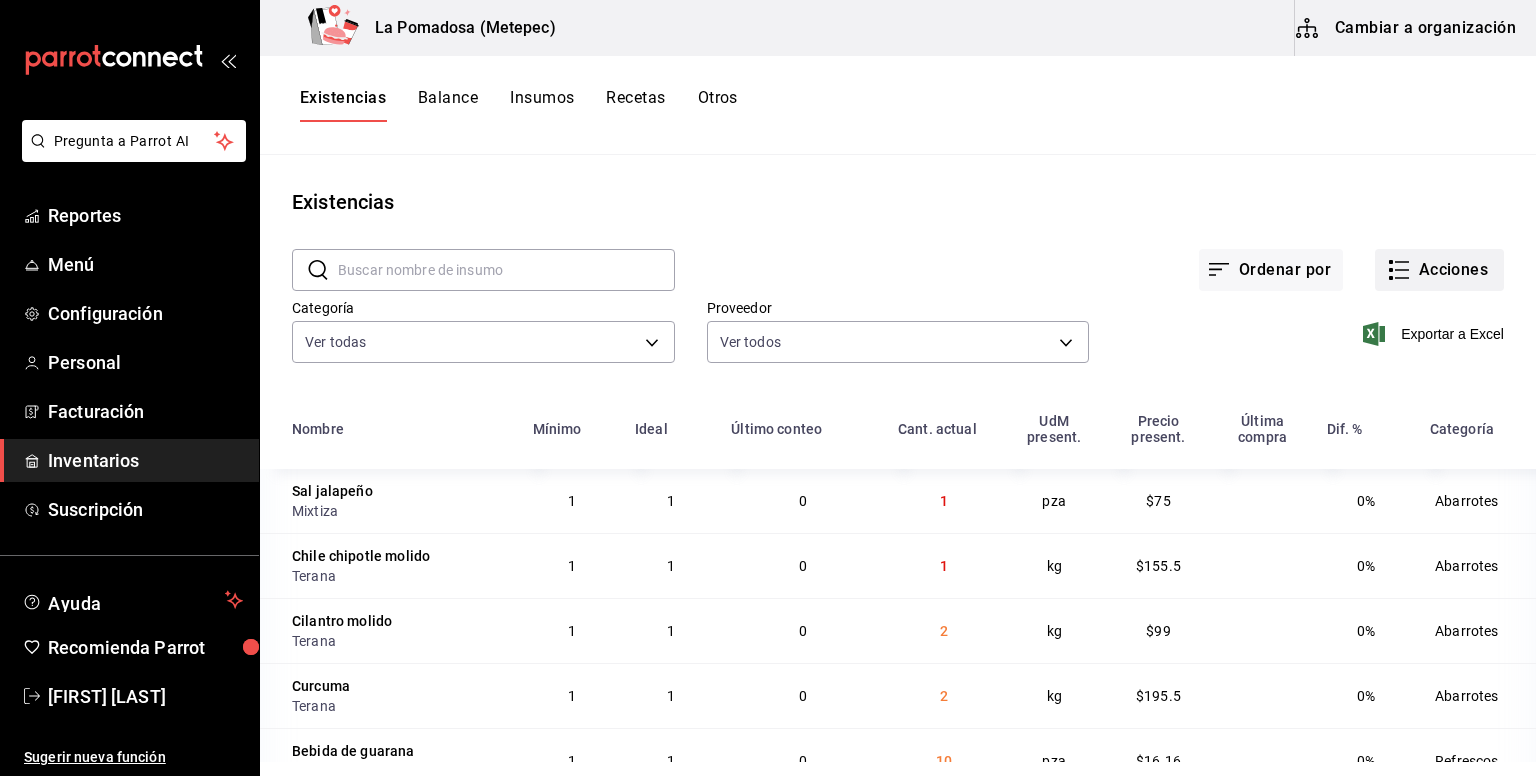 click on "Acciones" at bounding box center (1439, 270) 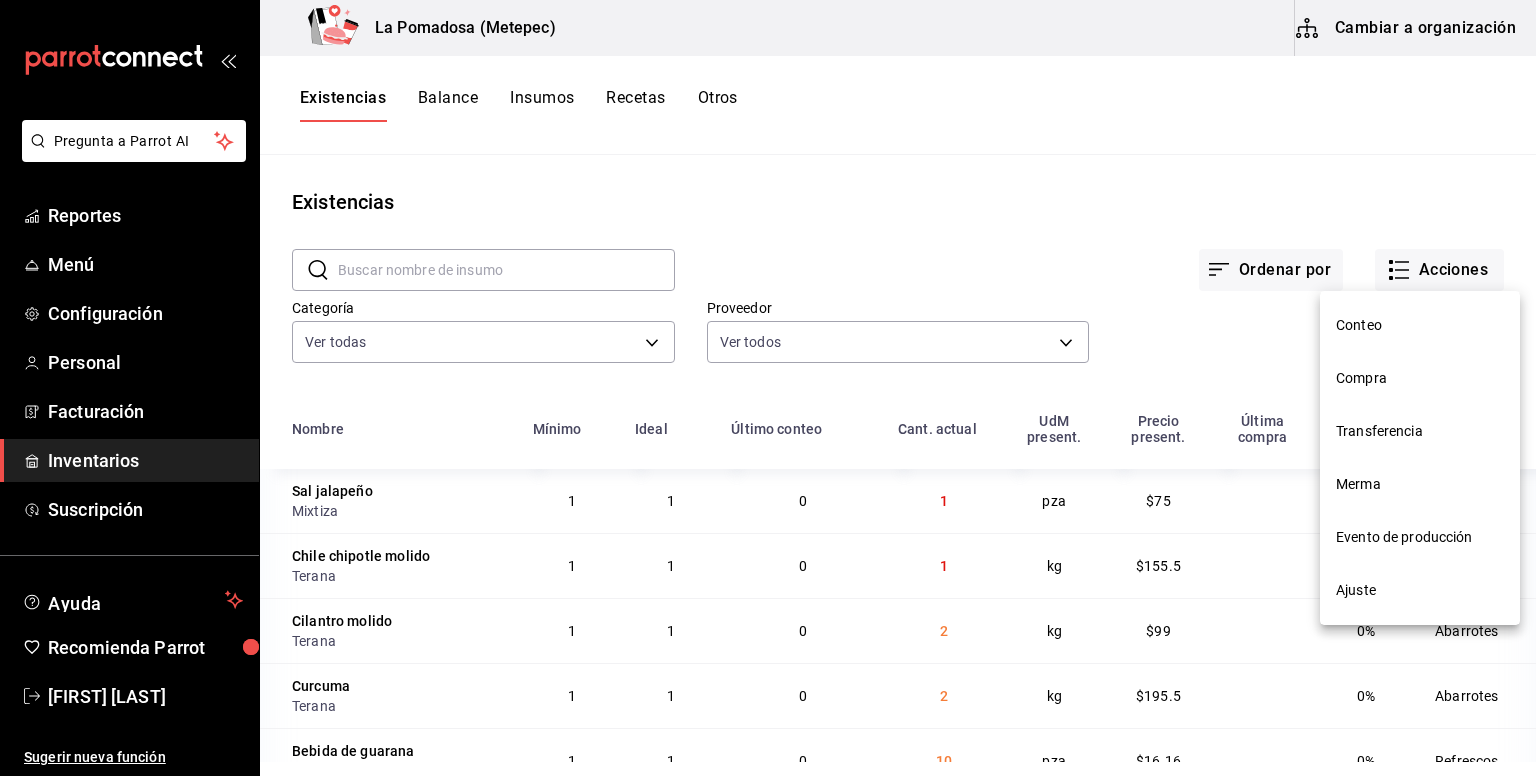click on "Compra" at bounding box center (1420, 378) 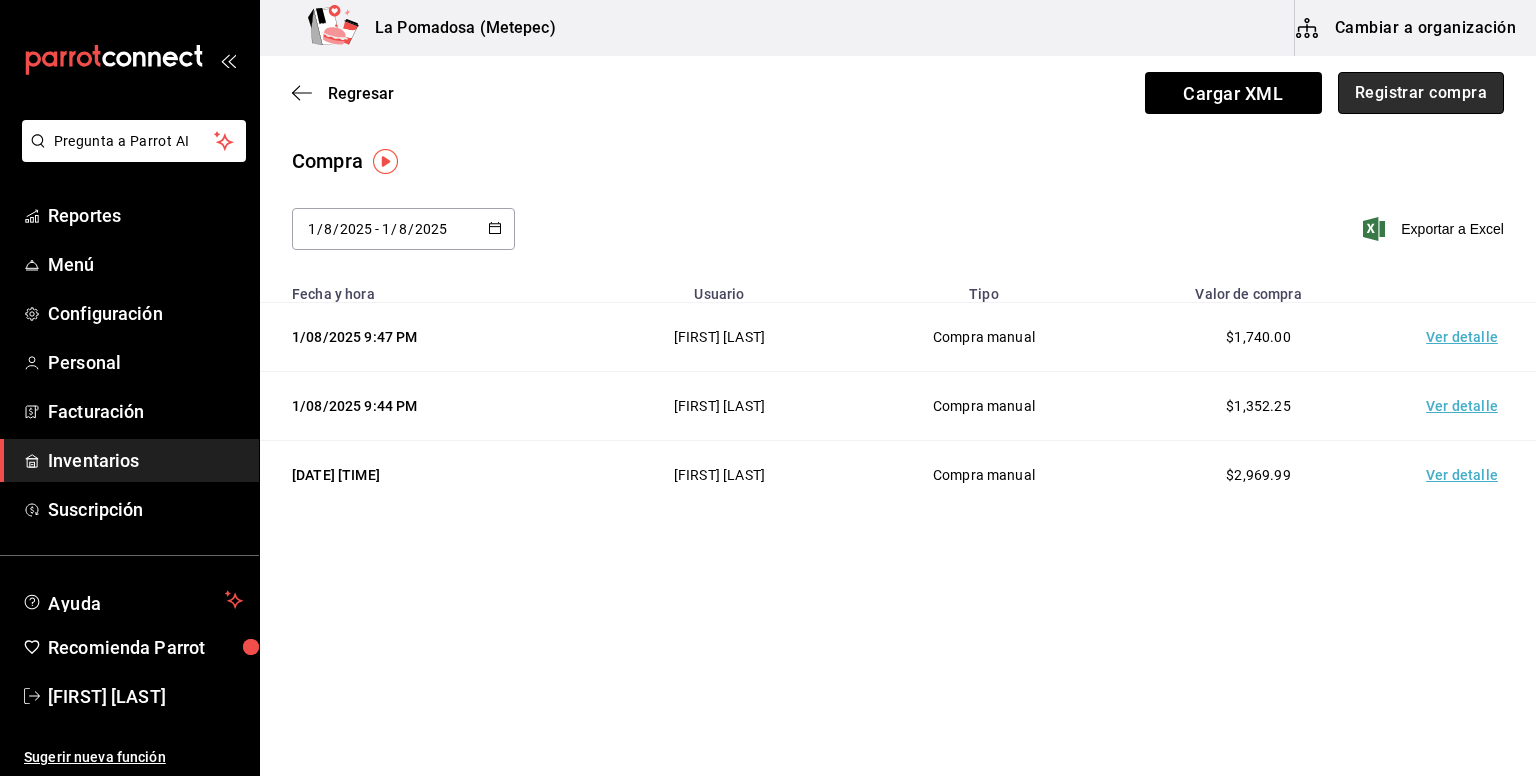 click on "Registrar compra" at bounding box center [1421, 93] 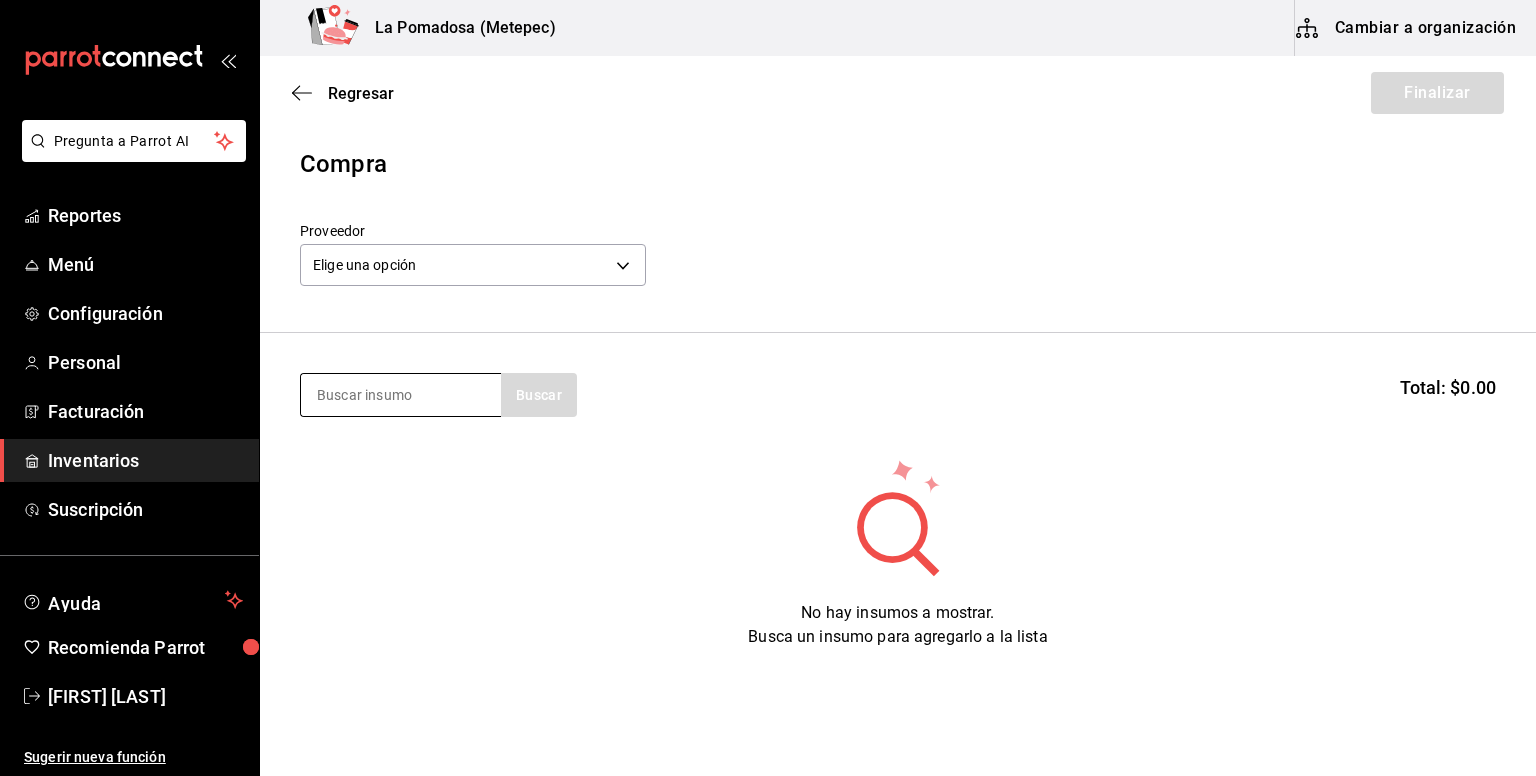click at bounding box center (401, 395) 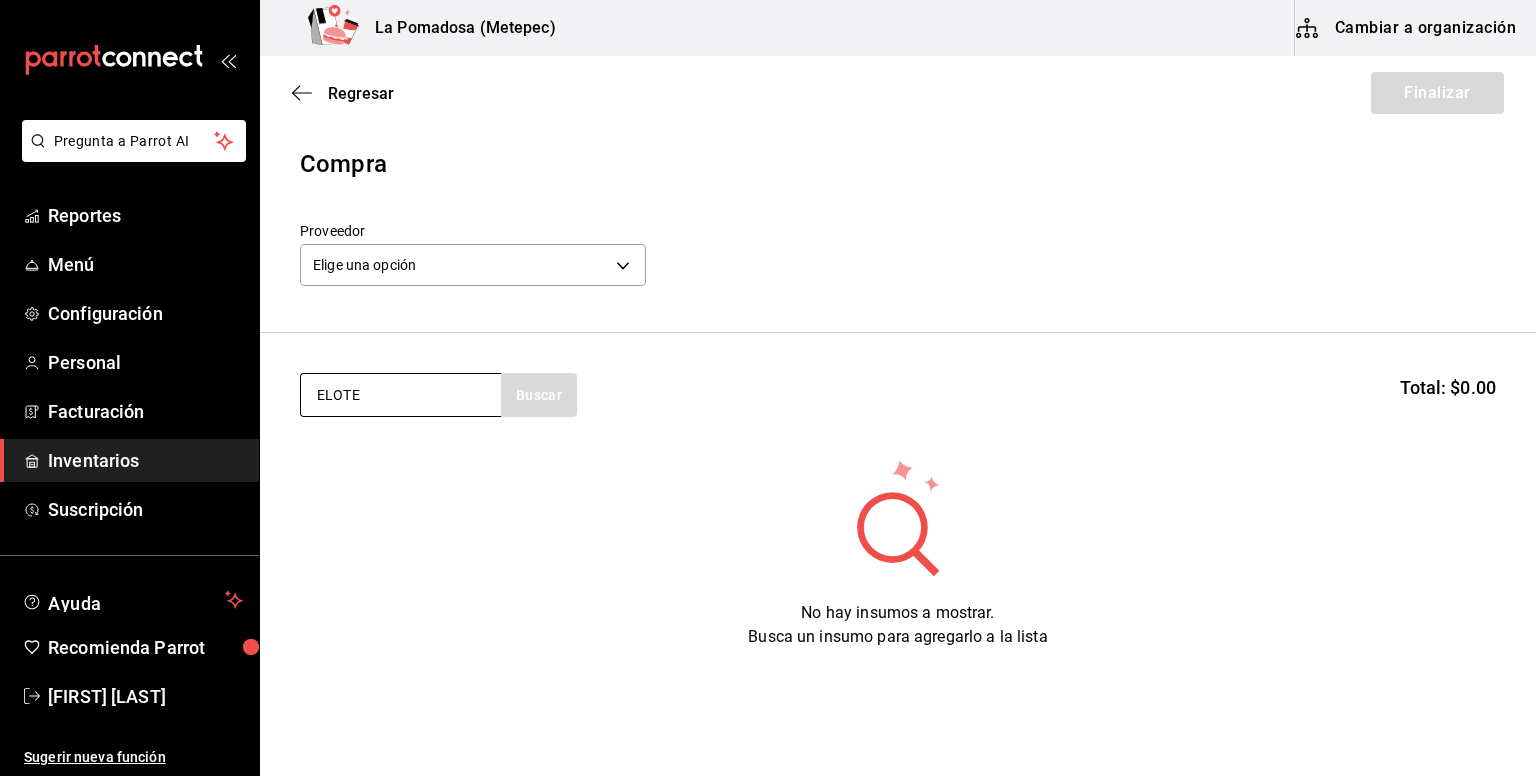 type on "ELOTE" 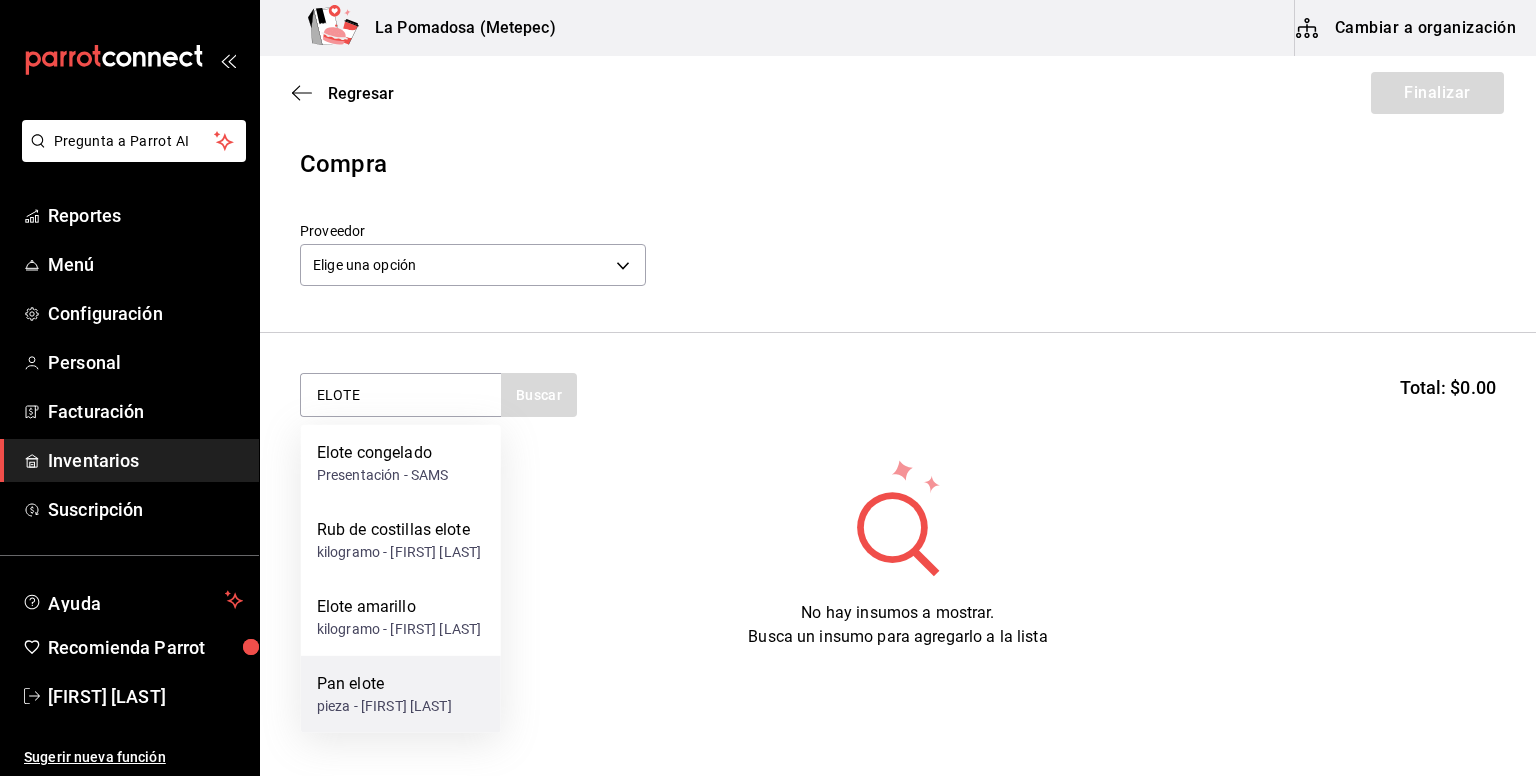 click on "Pan elote" at bounding box center [384, 684] 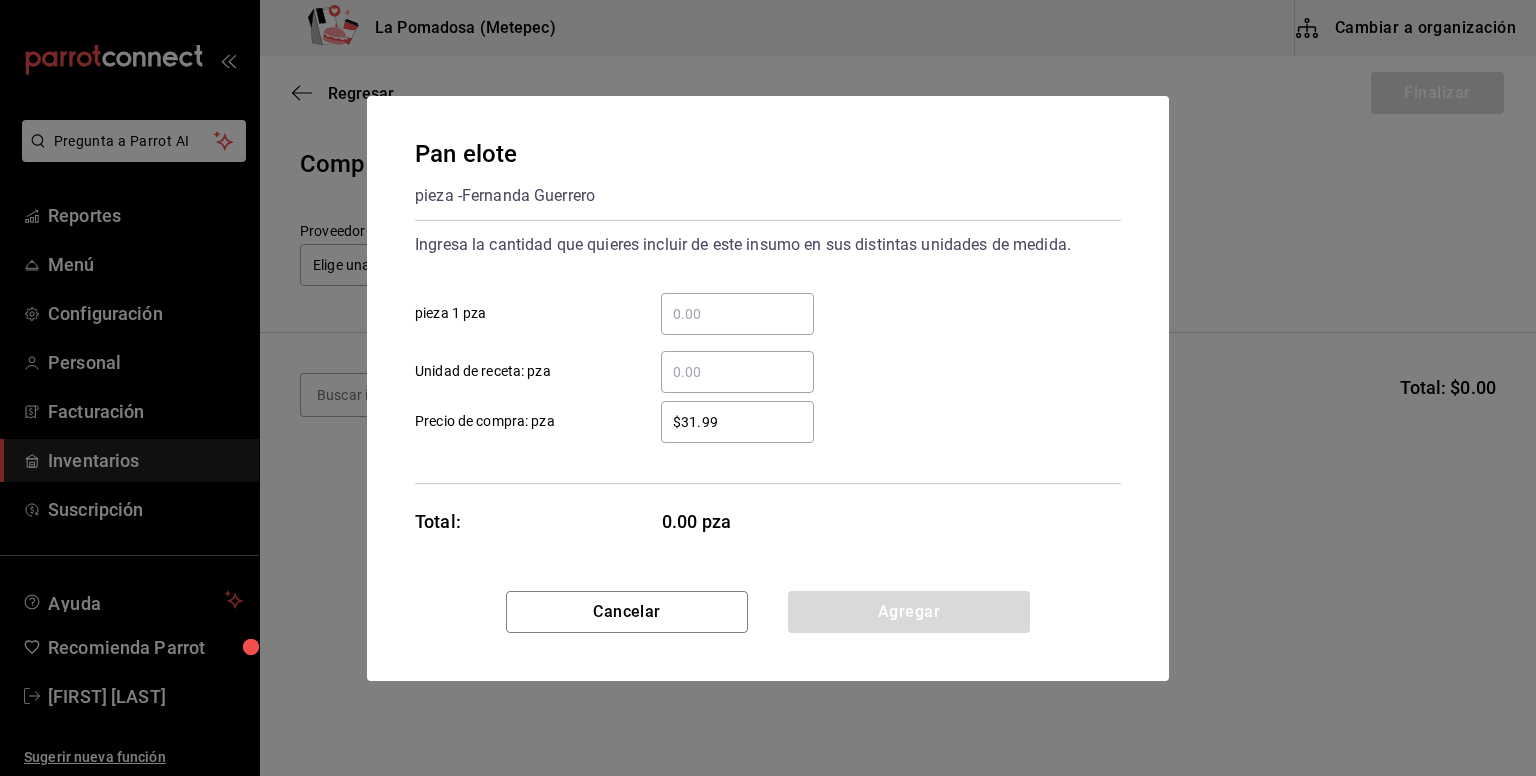 click on "​ pieza 1 pza" at bounding box center [737, 314] 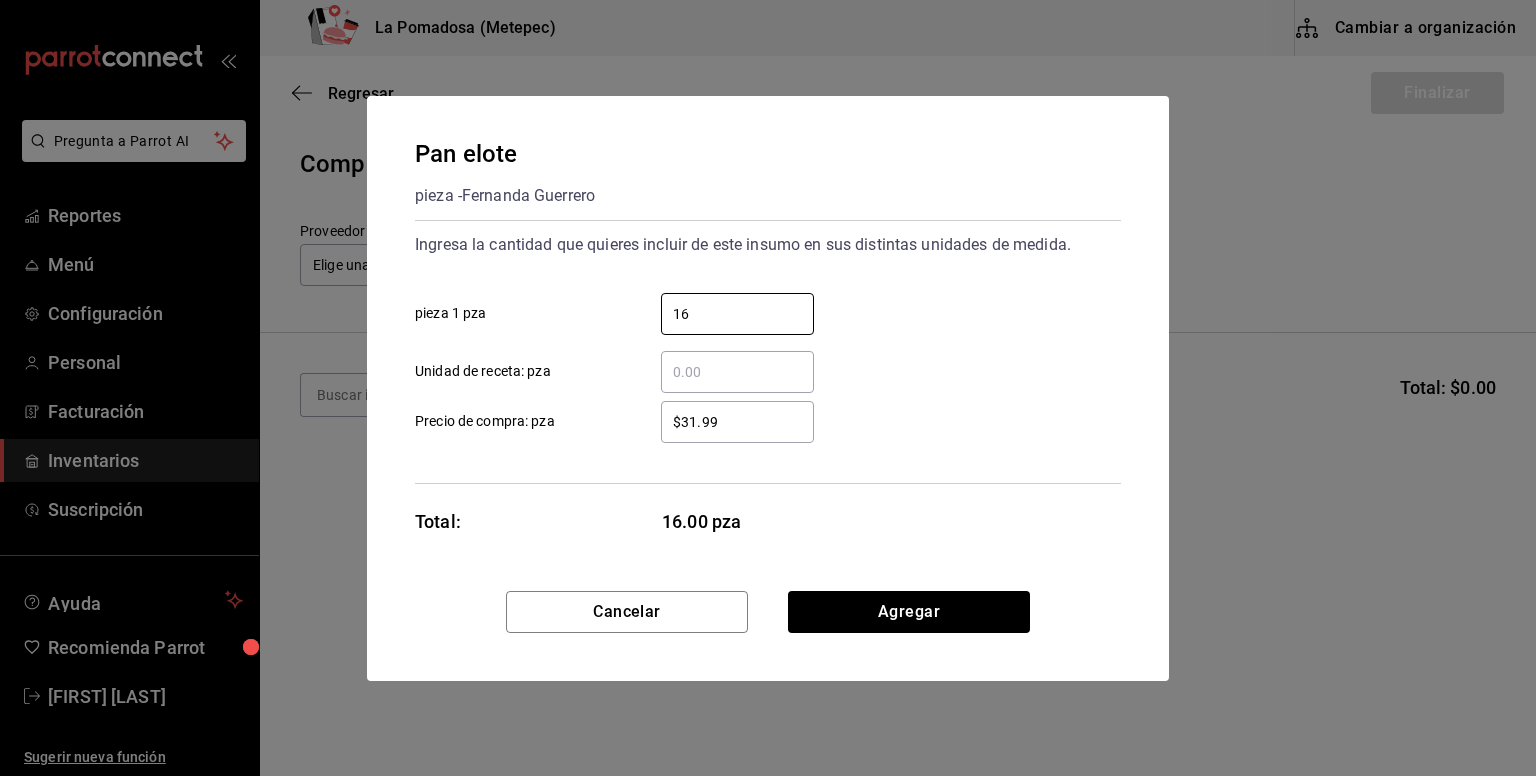 type on "16" 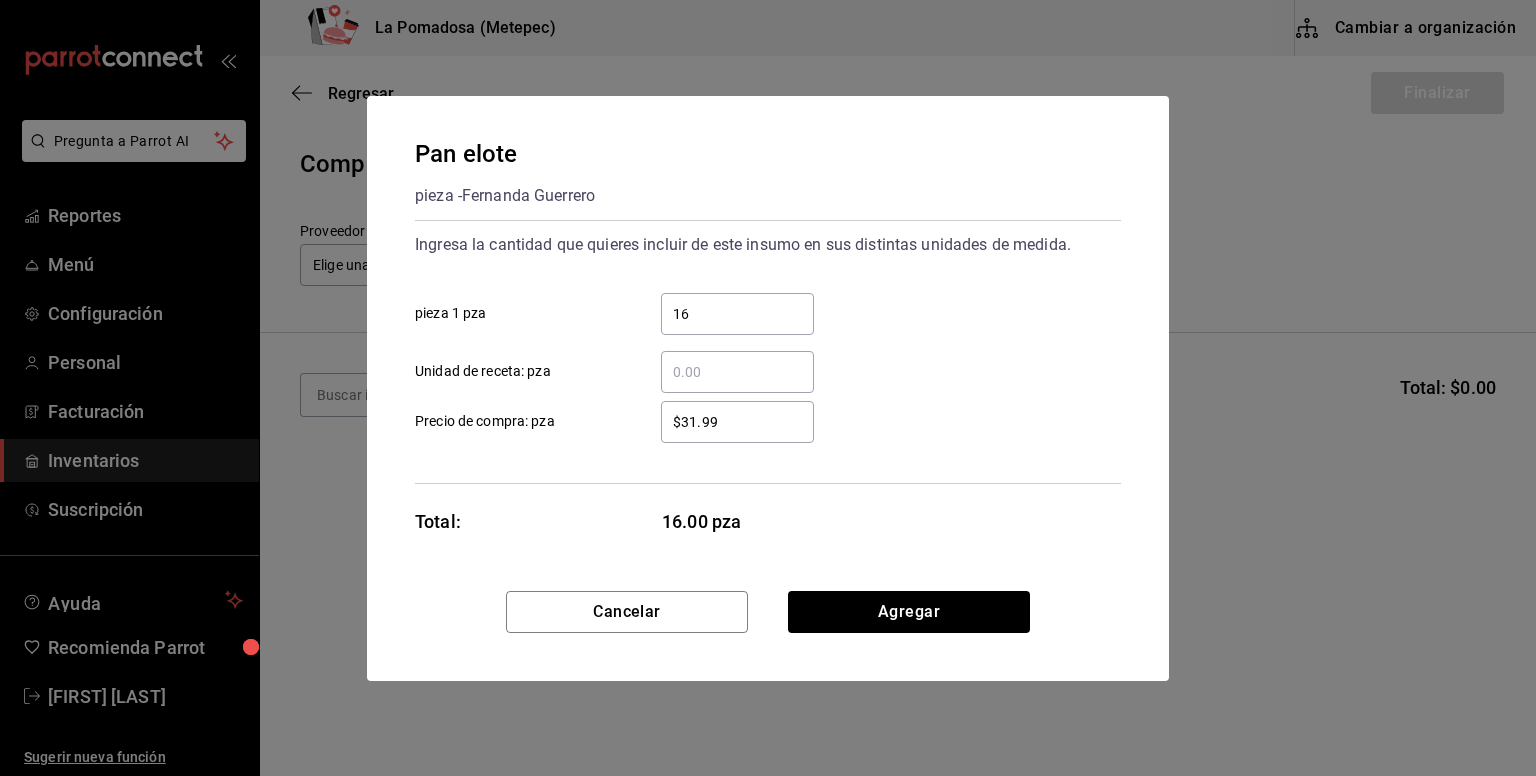 click on "Pan elote   pieza -  [FIRST] [LAST] Ingresa la cantidad que quieres incluir de este insumo en sus distintas unidades de medida. 16 ​ pieza 1 pza ​ Unidad de receta: pza $31.99 ​ Precio de compra: pza Total: 16.00 pza" at bounding box center (768, 343) 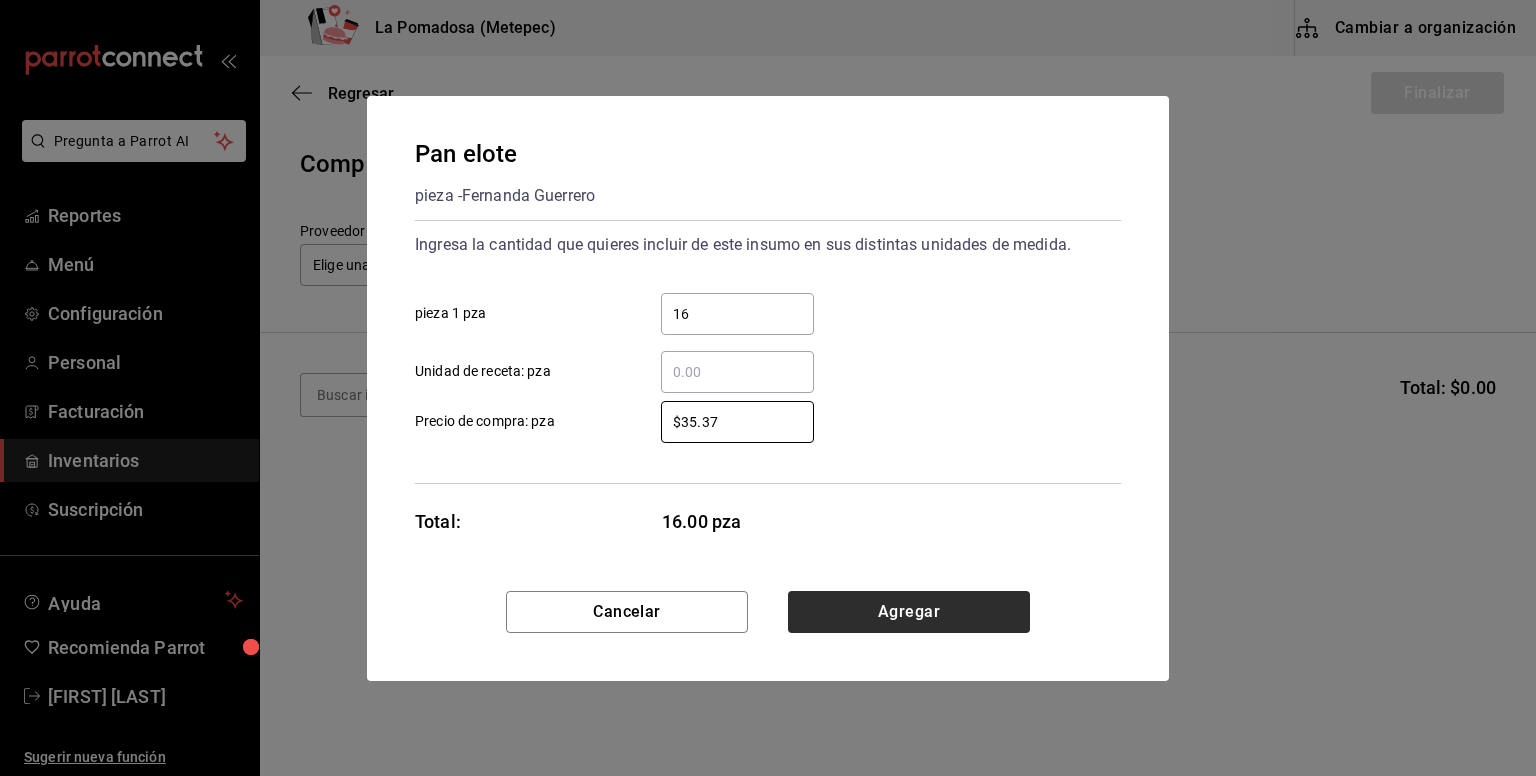 type on "$35.37" 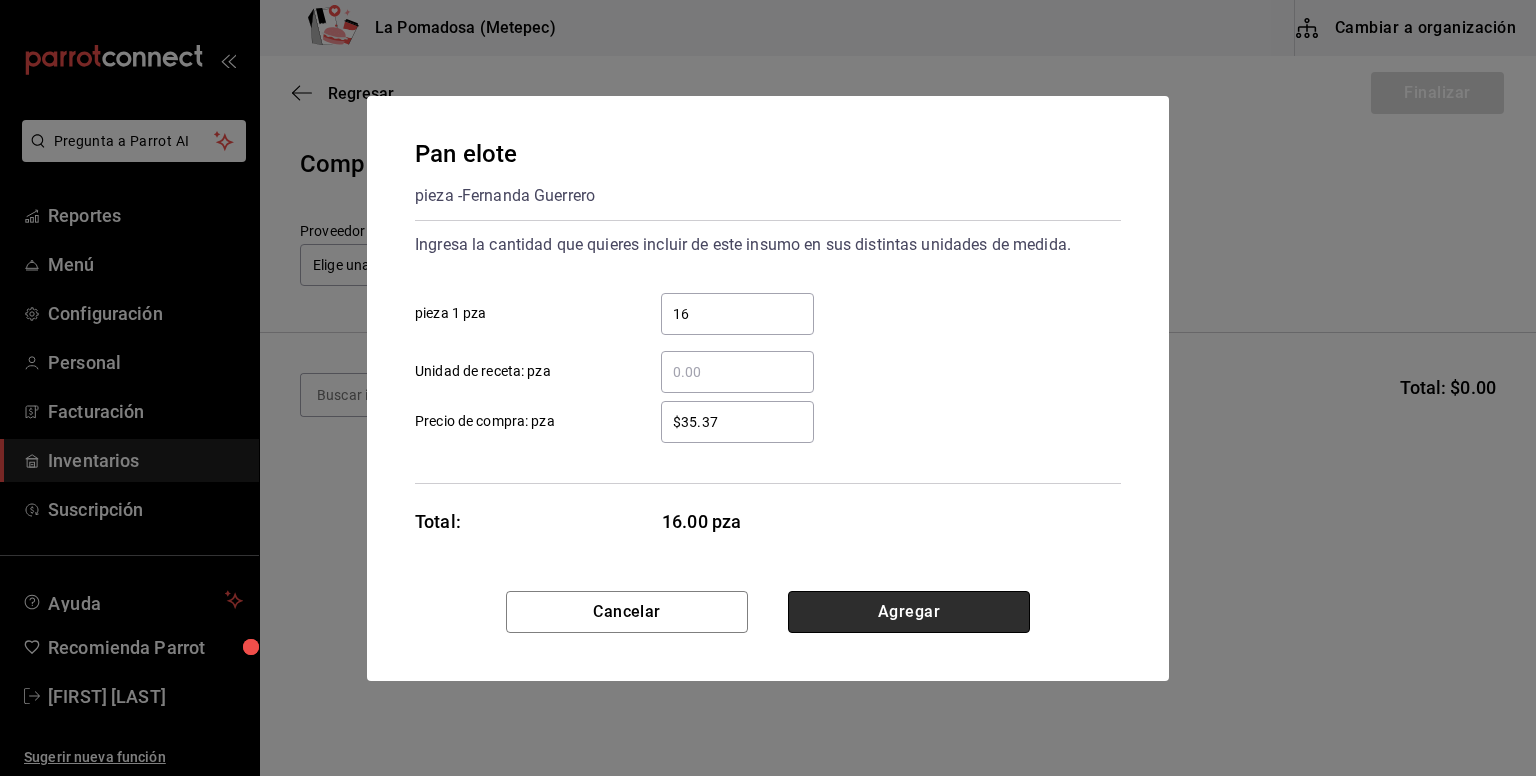 click on "Agregar" at bounding box center [909, 612] 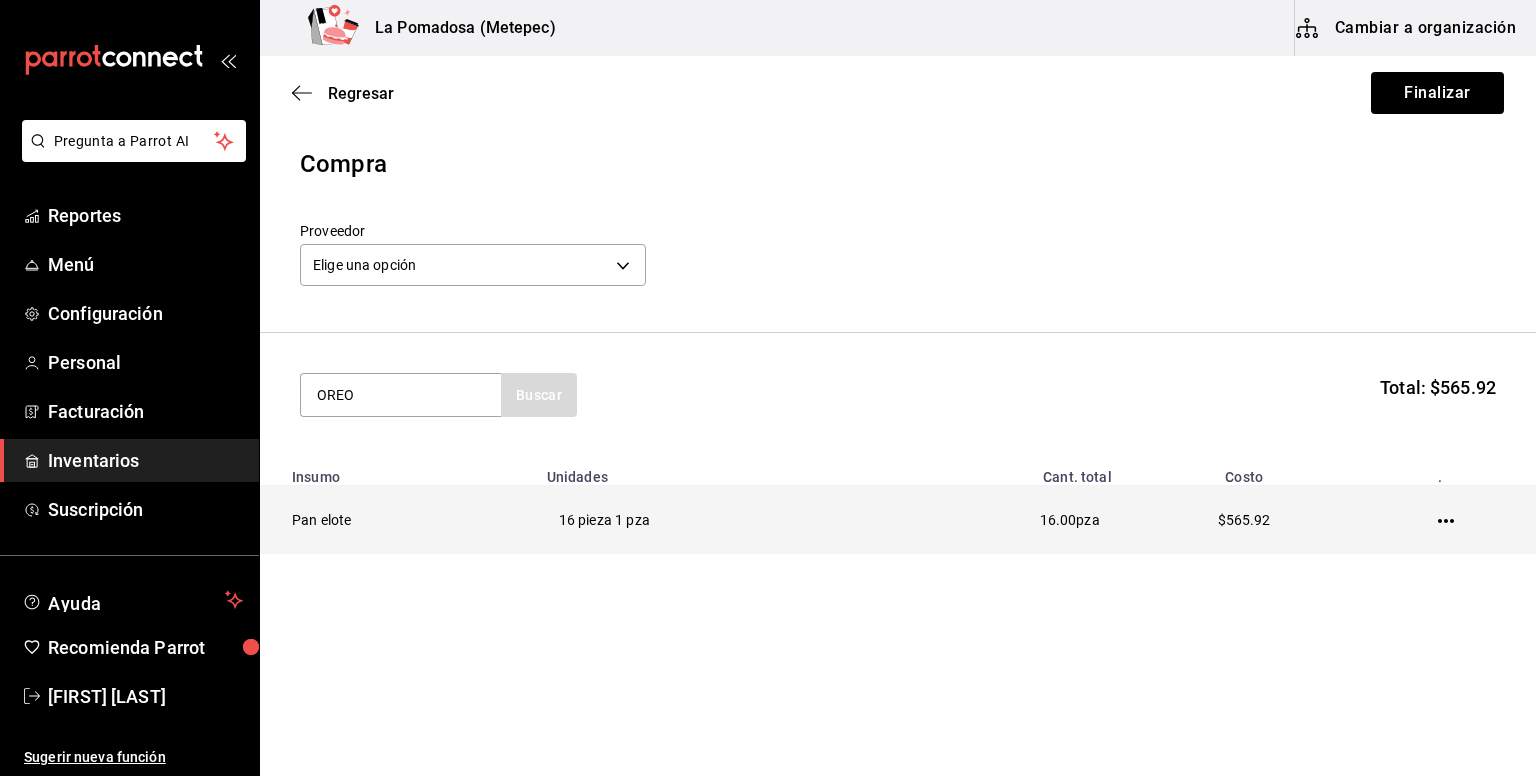 type on "OREO" 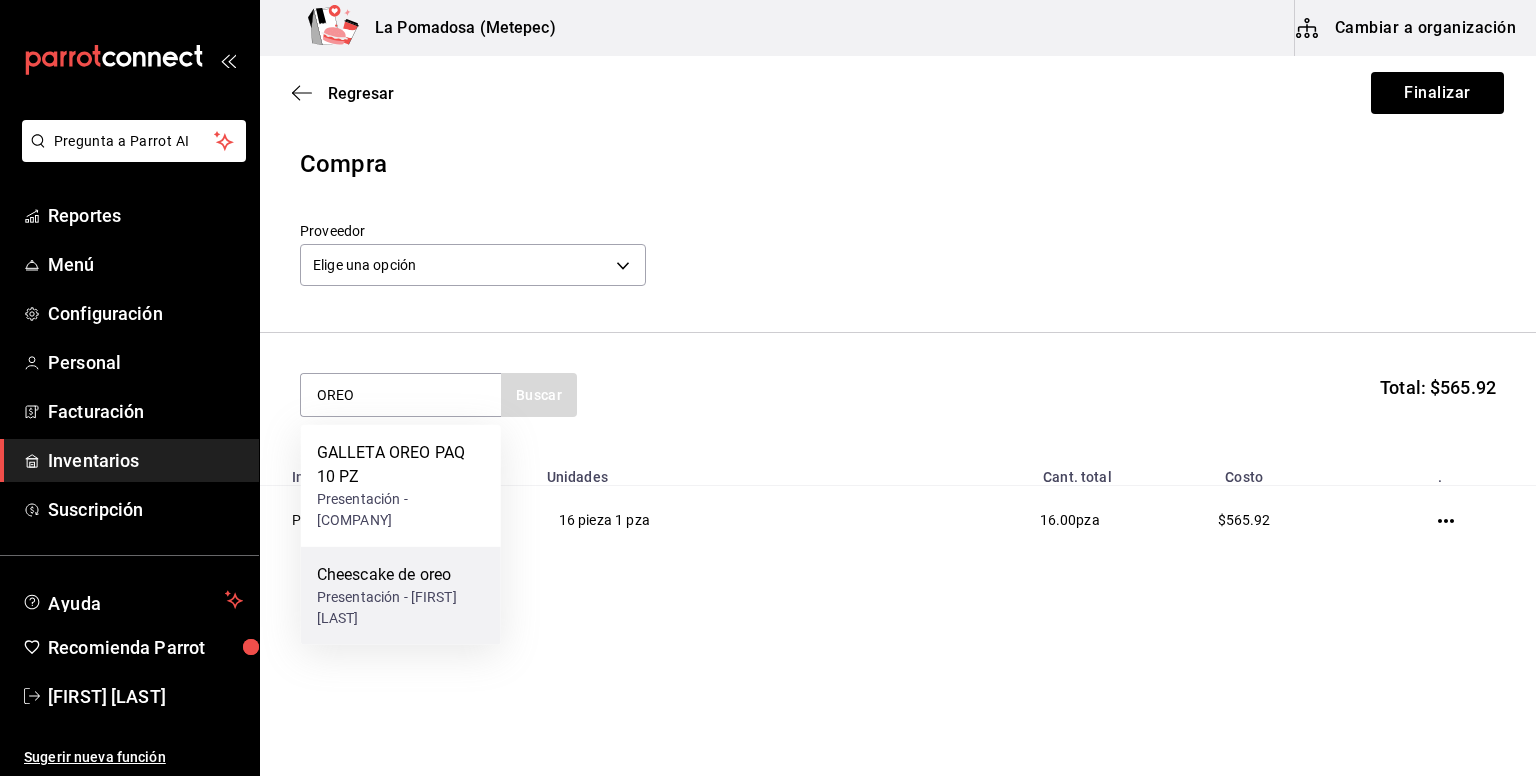 click on "Presentación - [FIRST] [LAST]" at bounding box center (401, 608) 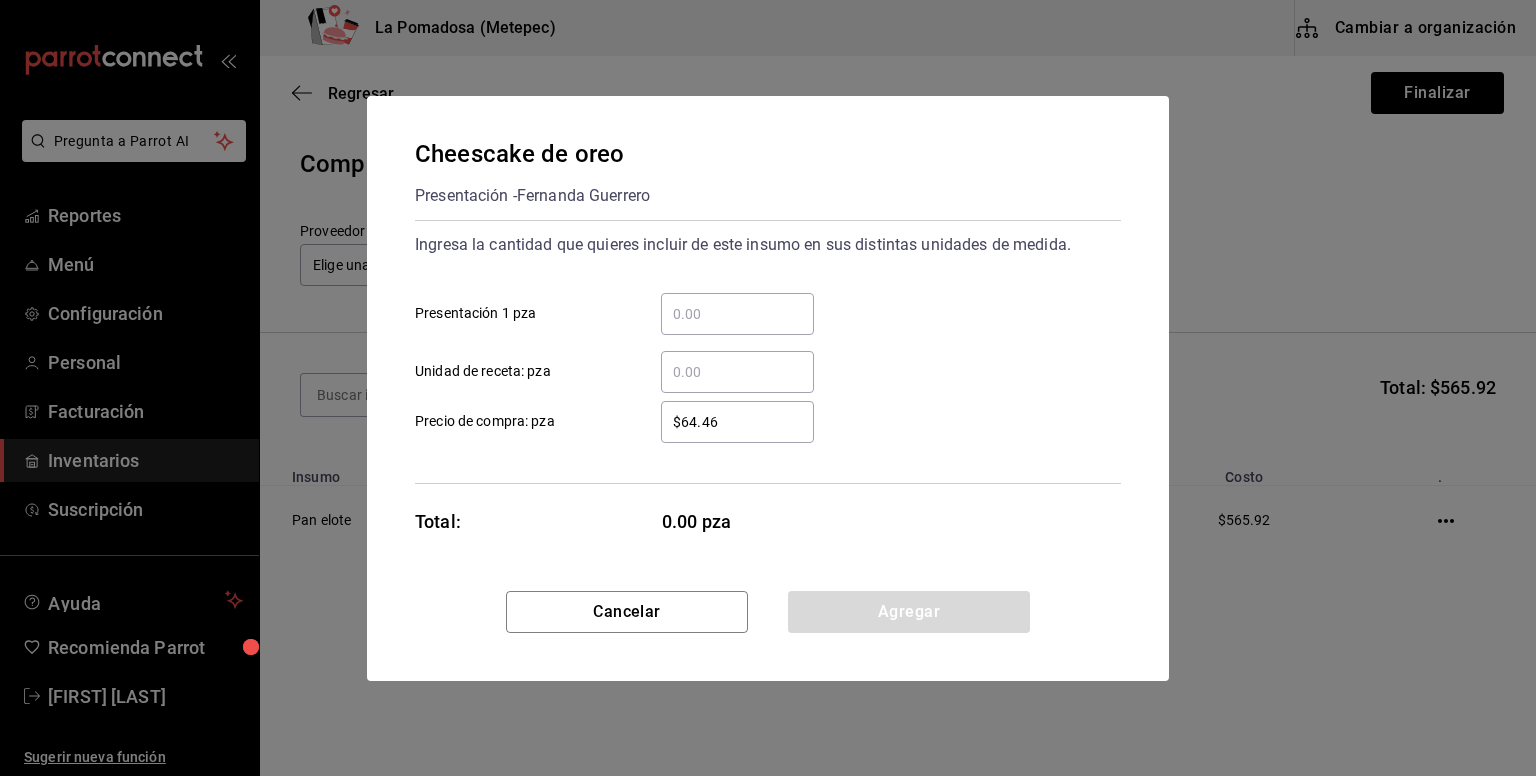click on "​ Presentación 1 pza" at bounding box center [737, 314] 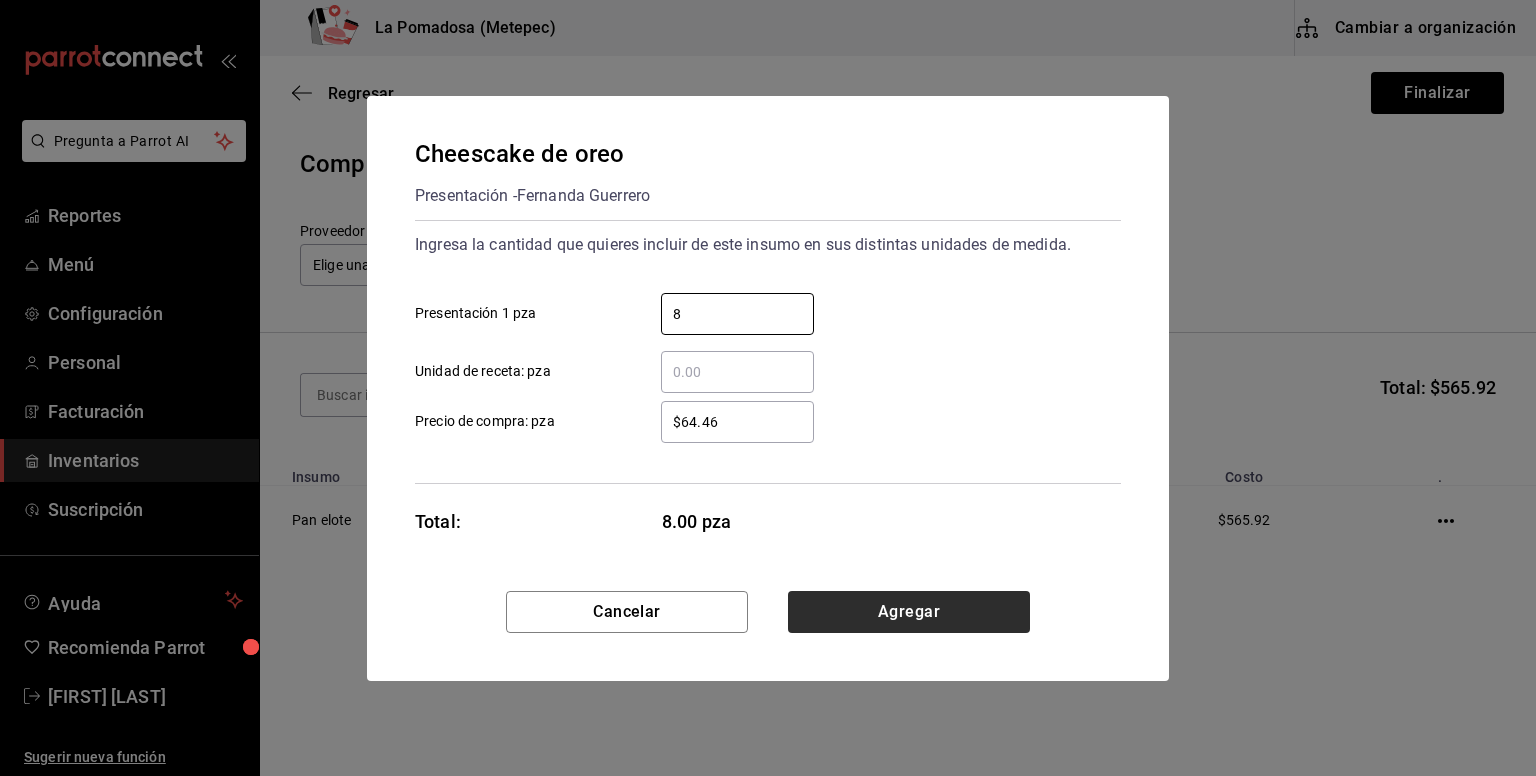 type on "8" 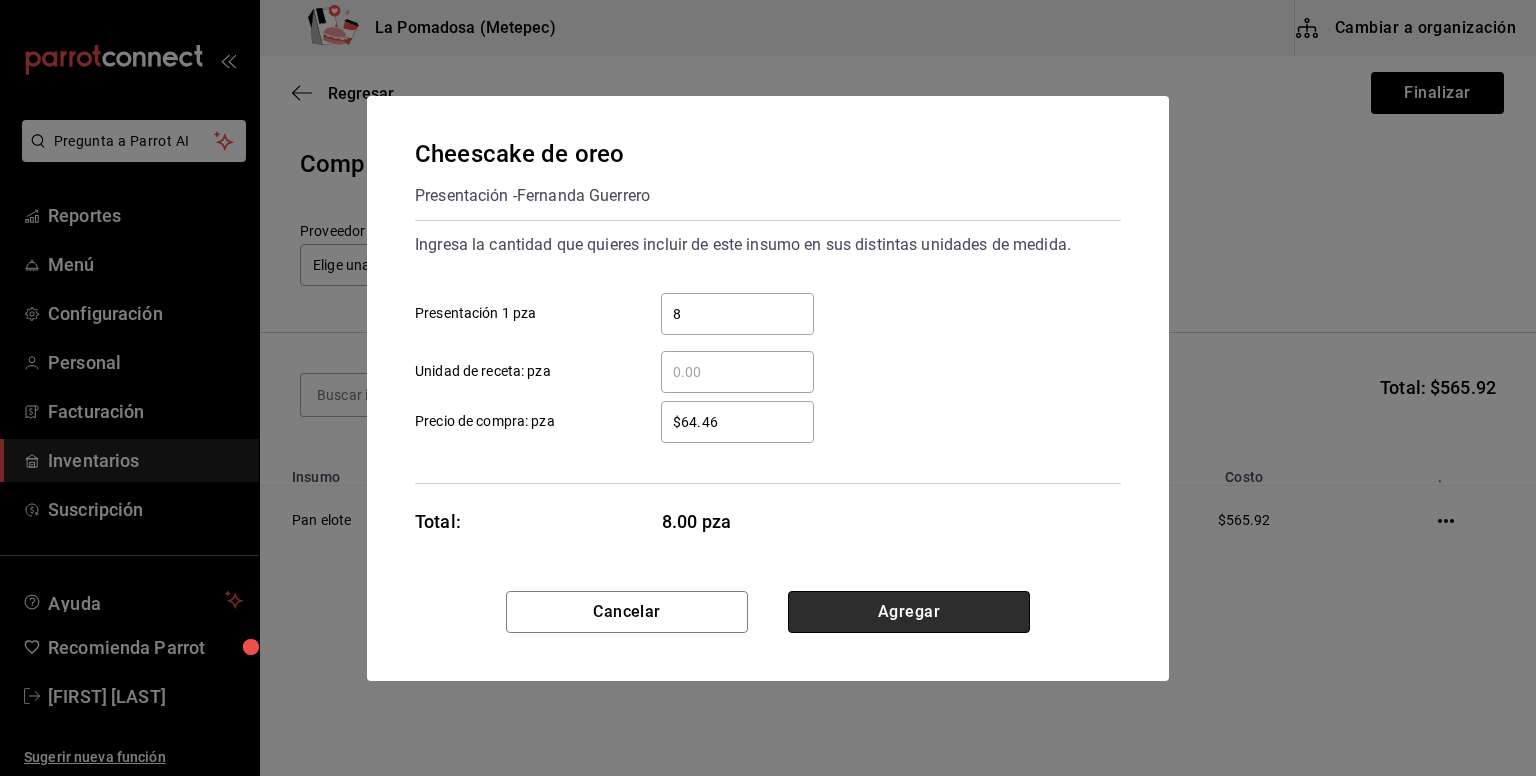 click on "Agregar" at bounding box center [909, 612] 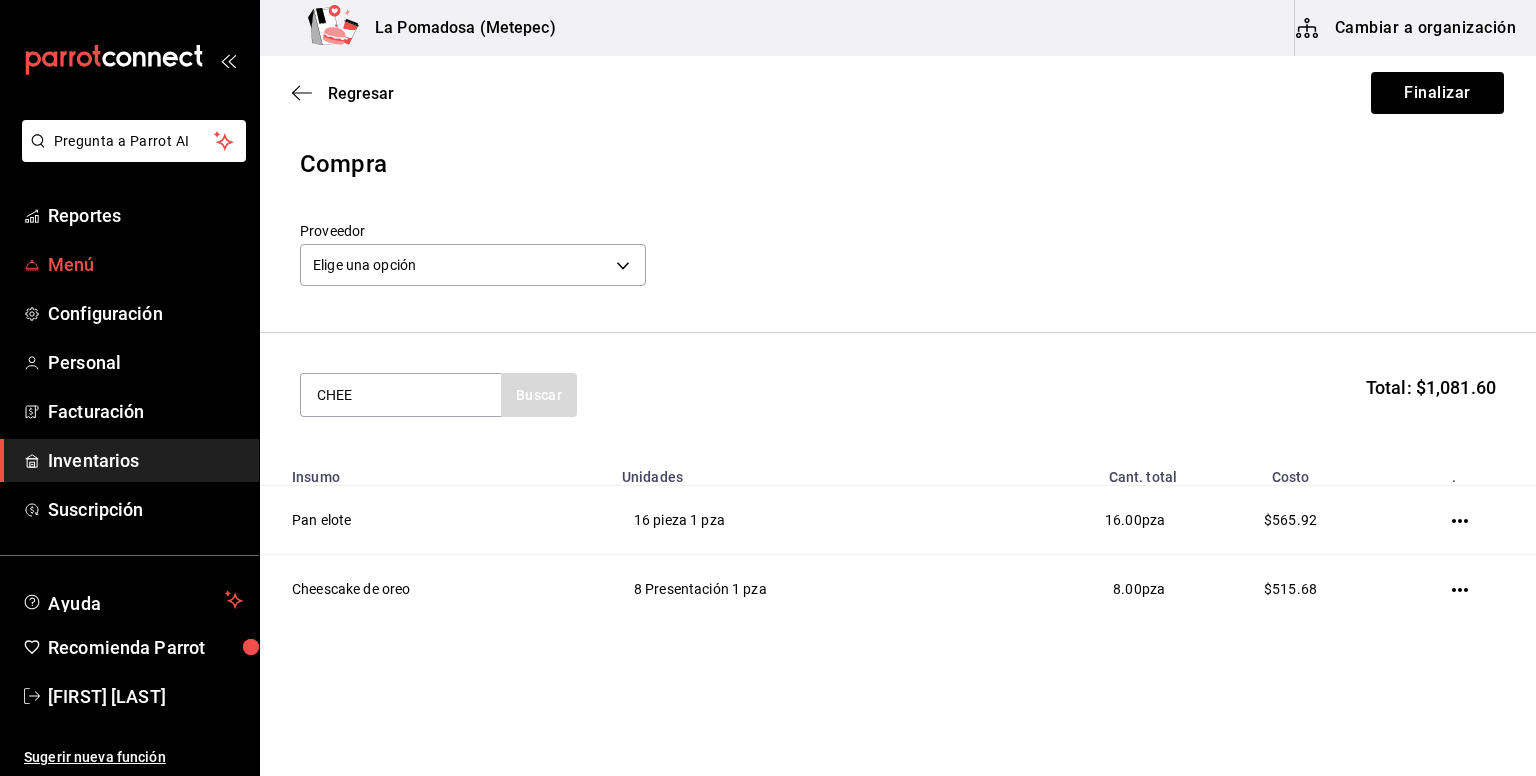 type on "CHEE" 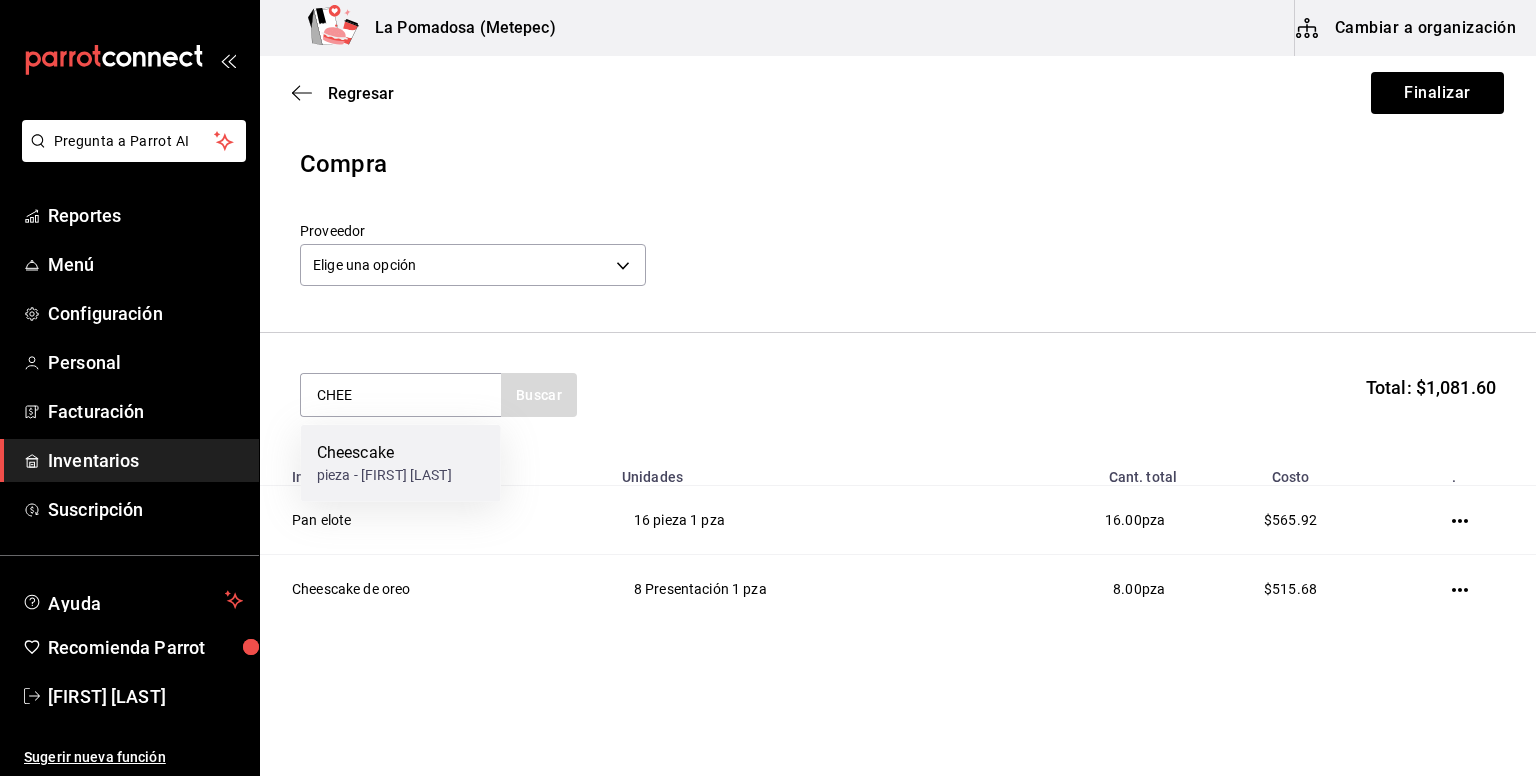 click on "pieza - [FIRST] [LAST]" at bounding box center [384, 475] 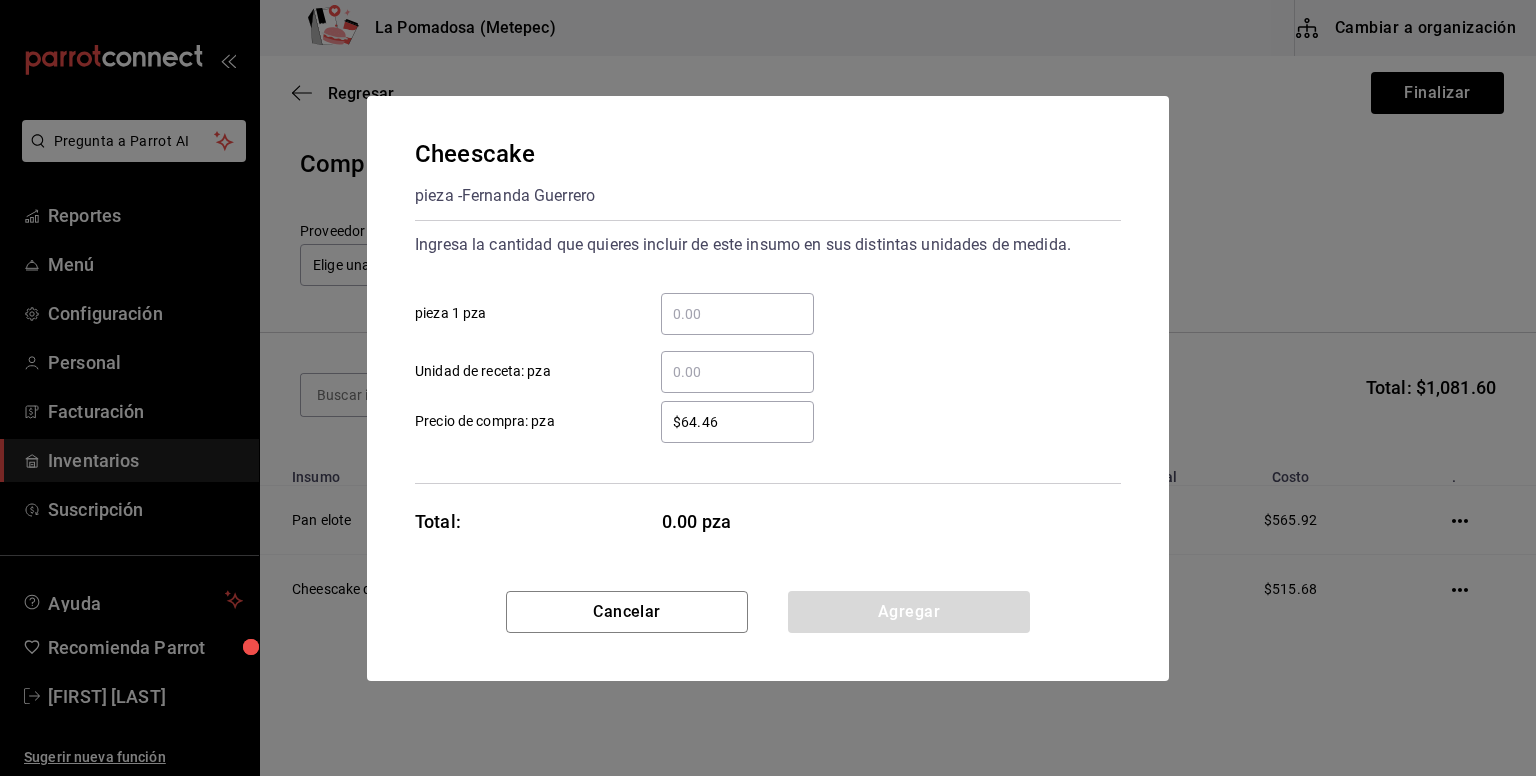 click on "​ pieza 1 pza" at bounding box center [737, 314] 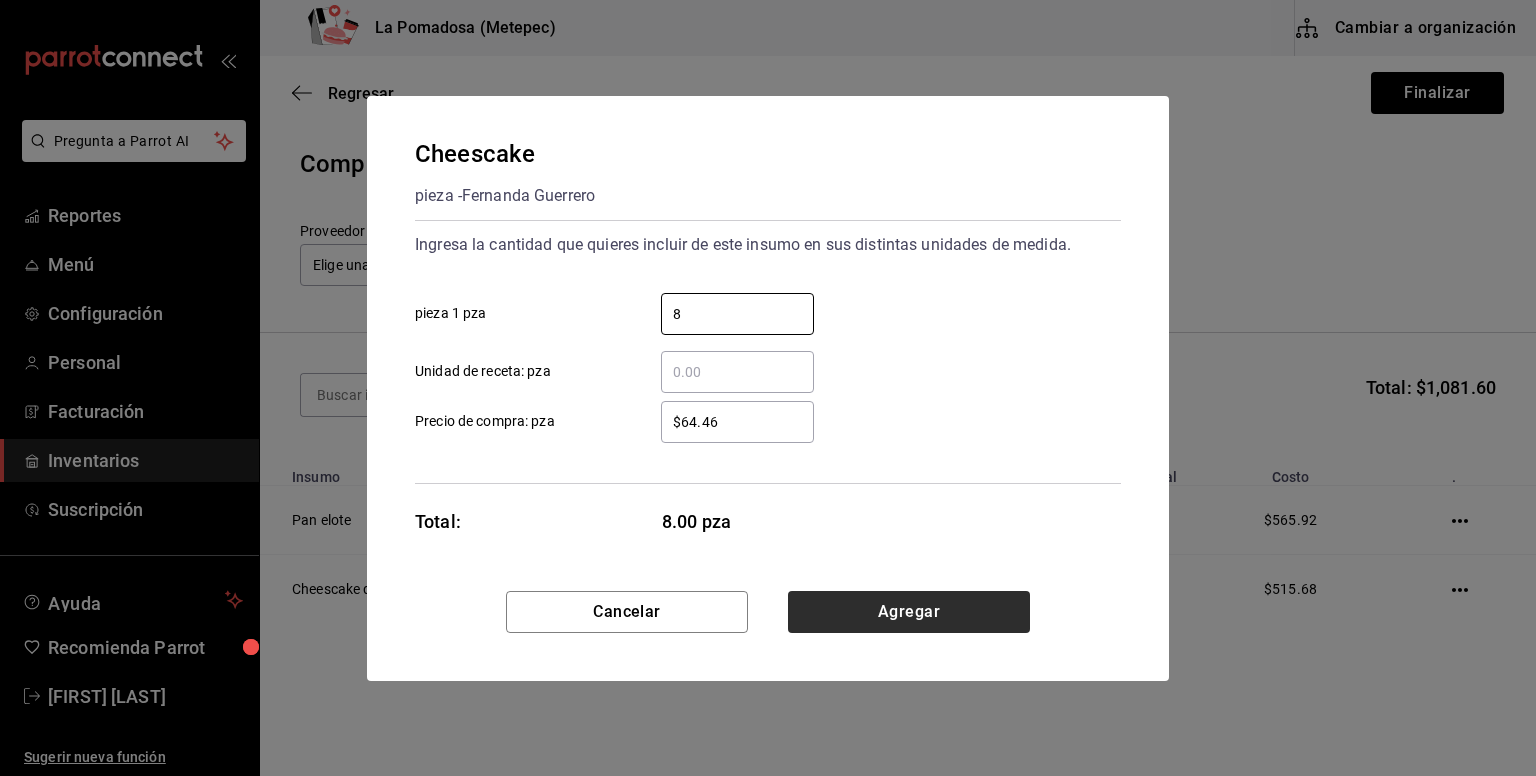 type on "8" 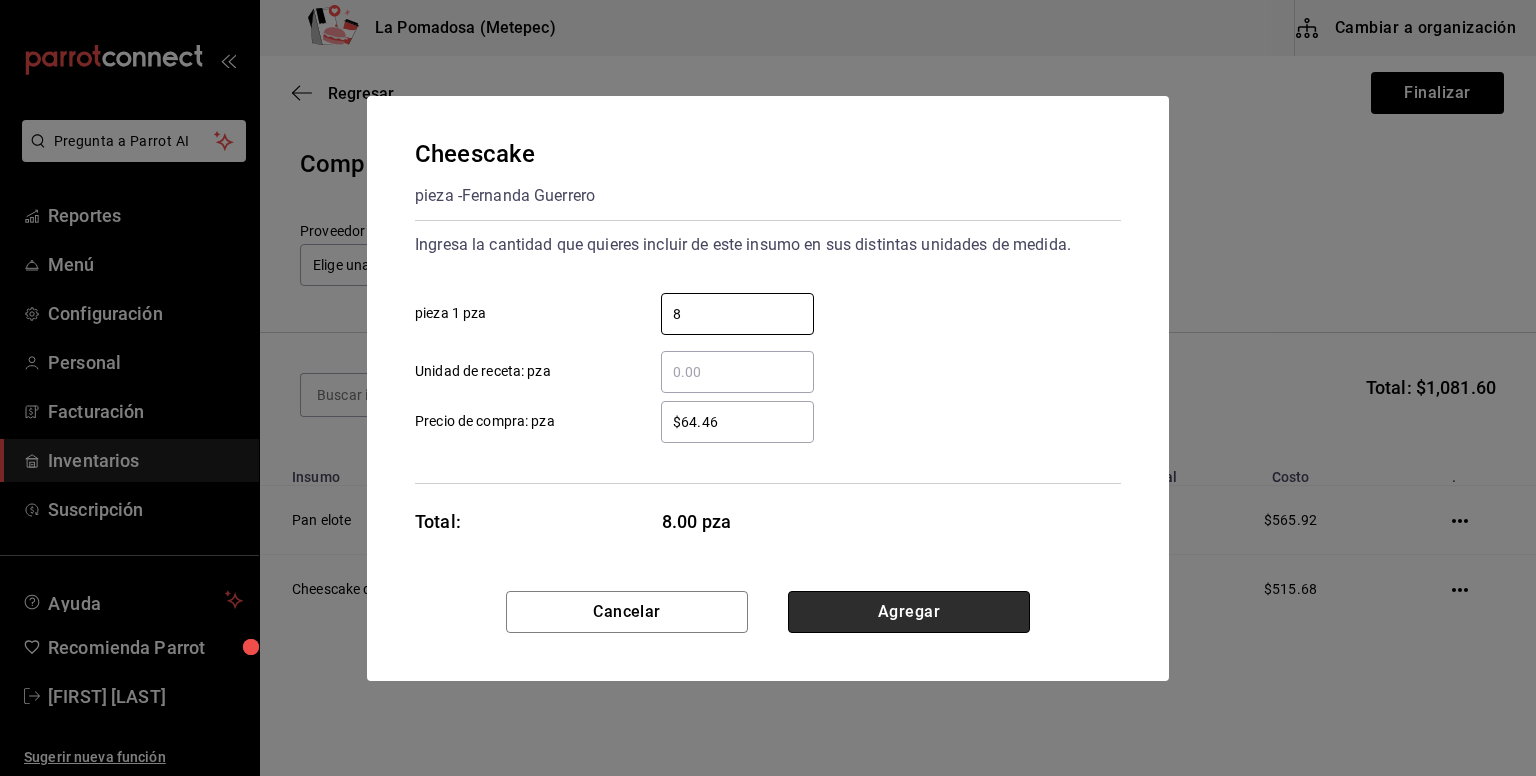 click on "Agregar" at bounding box center (909, 612) 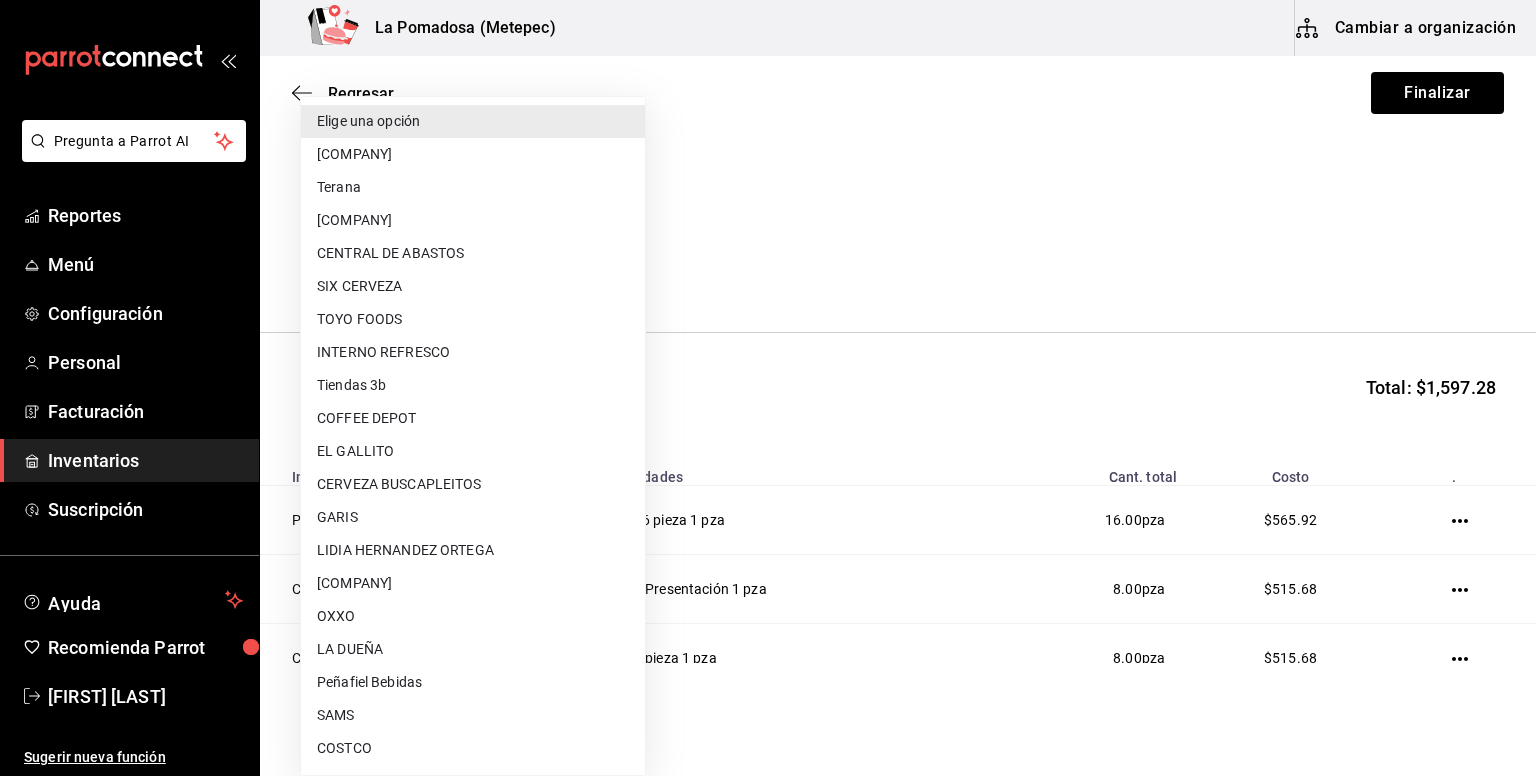 click on "Pregunta a Parrot AI Reportes   Menú   Configuración   Personal   Facturación   Inventarios   Suscripción   Ayuda Recomienda Parrot   [FIRST] [LAST]     Editar [COMPANY]" at bounding box center [768, 331] 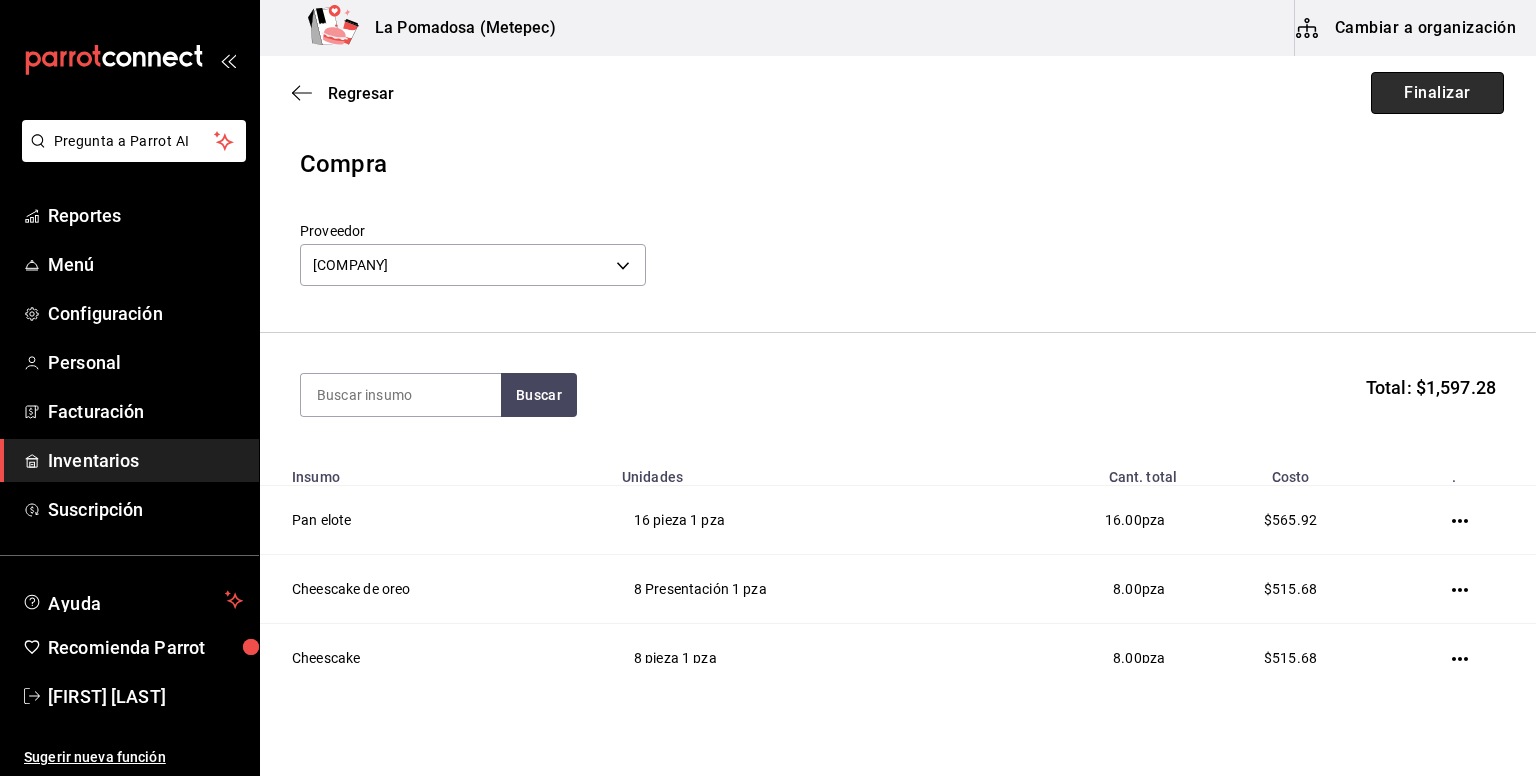 click on "Finalizar" at bounding box center [1437, 93] 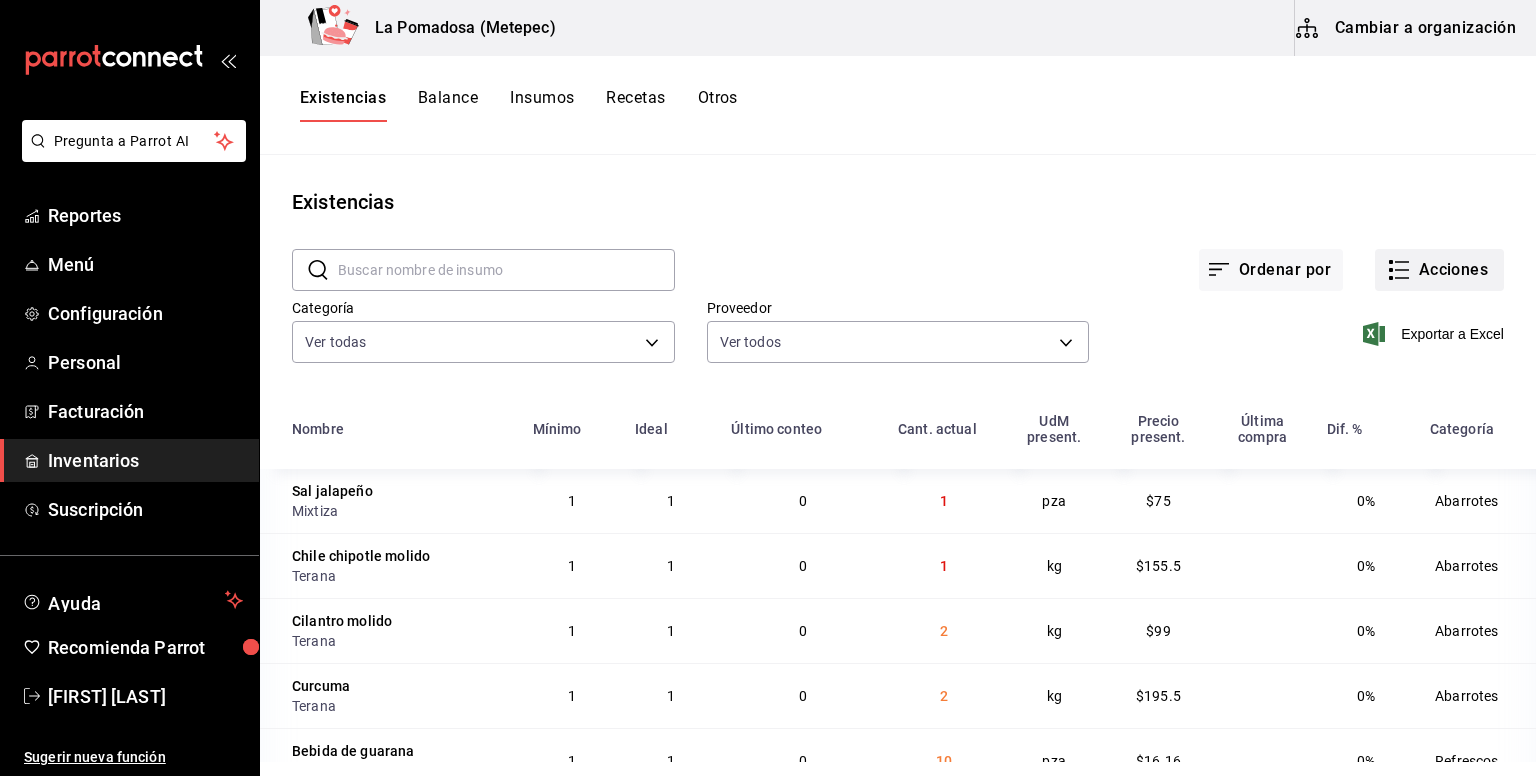 click on "Acciones" at bounding box center (1439, 270) 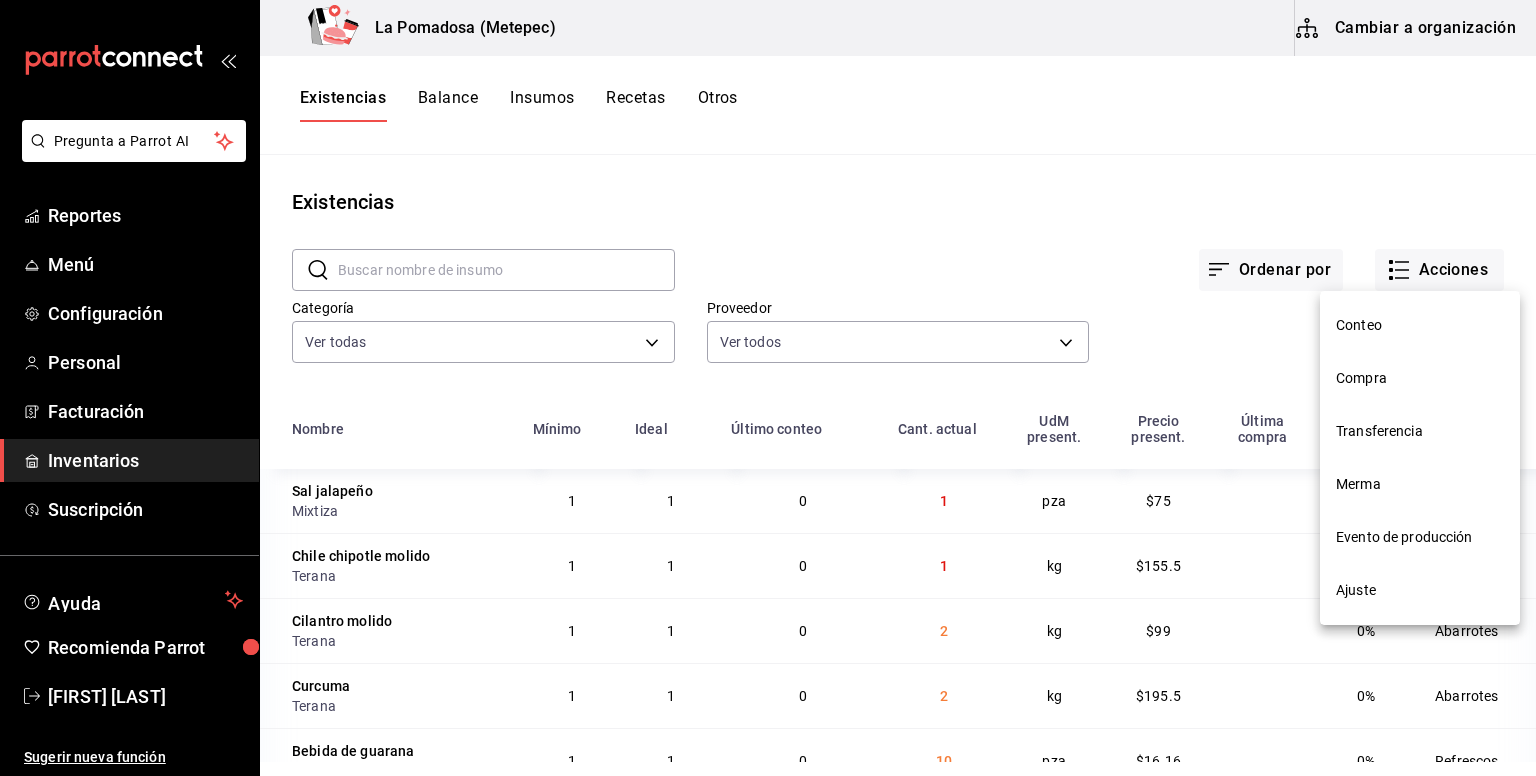click on "Compra" at bounding box center [1420, 378] 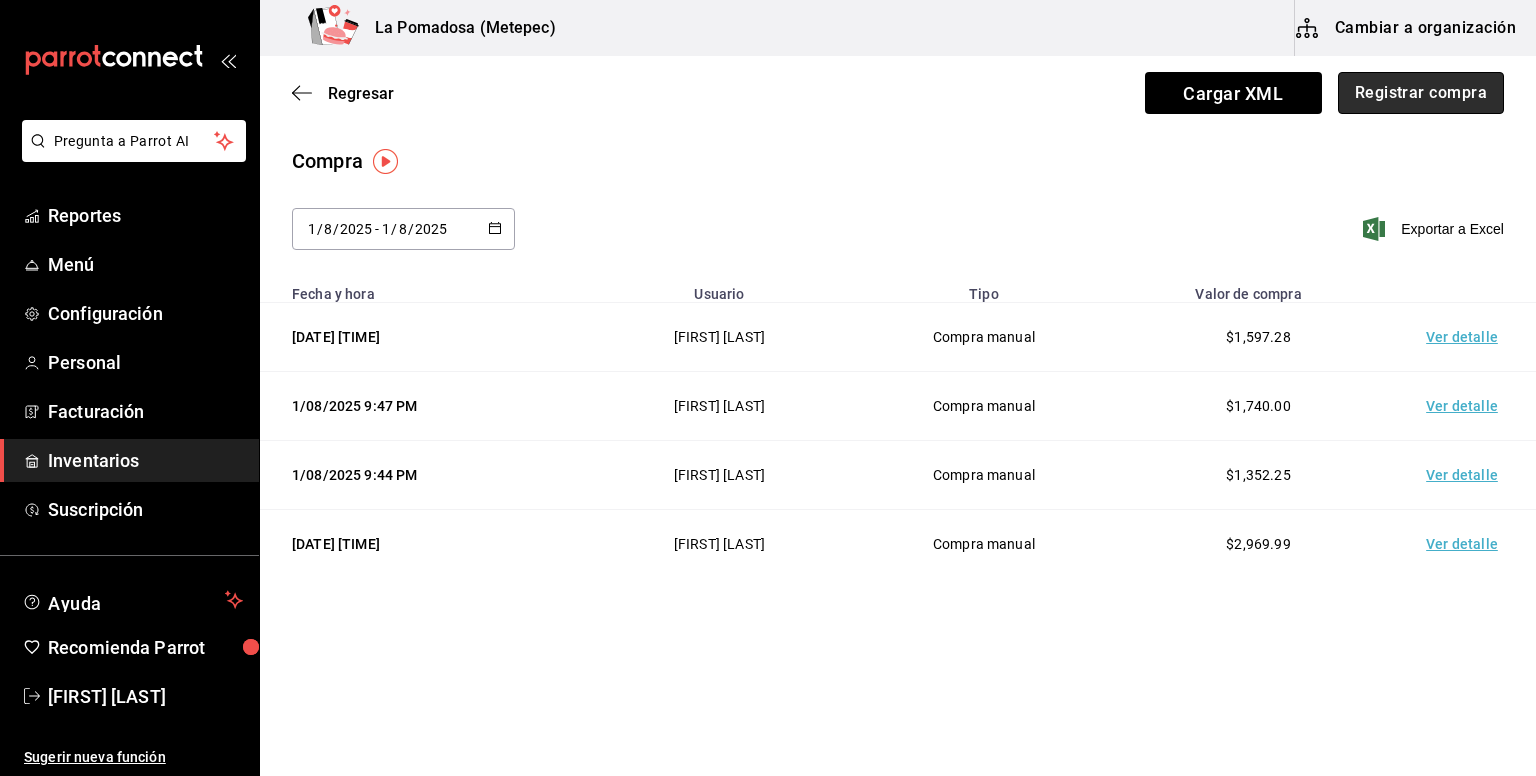 click on "Registrar compra" at bounding box center [1421, 93] 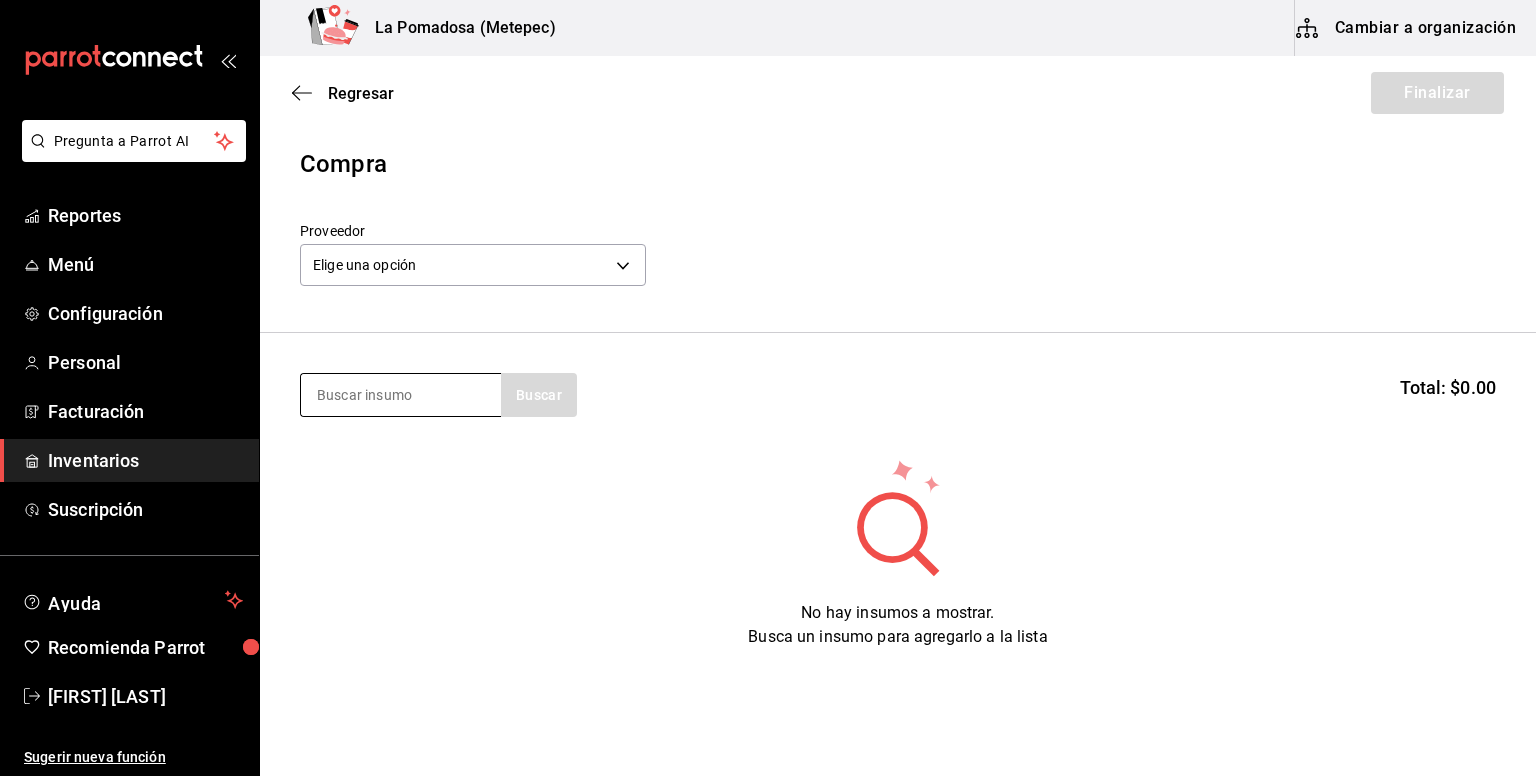 click at bounding box center [401, 395] 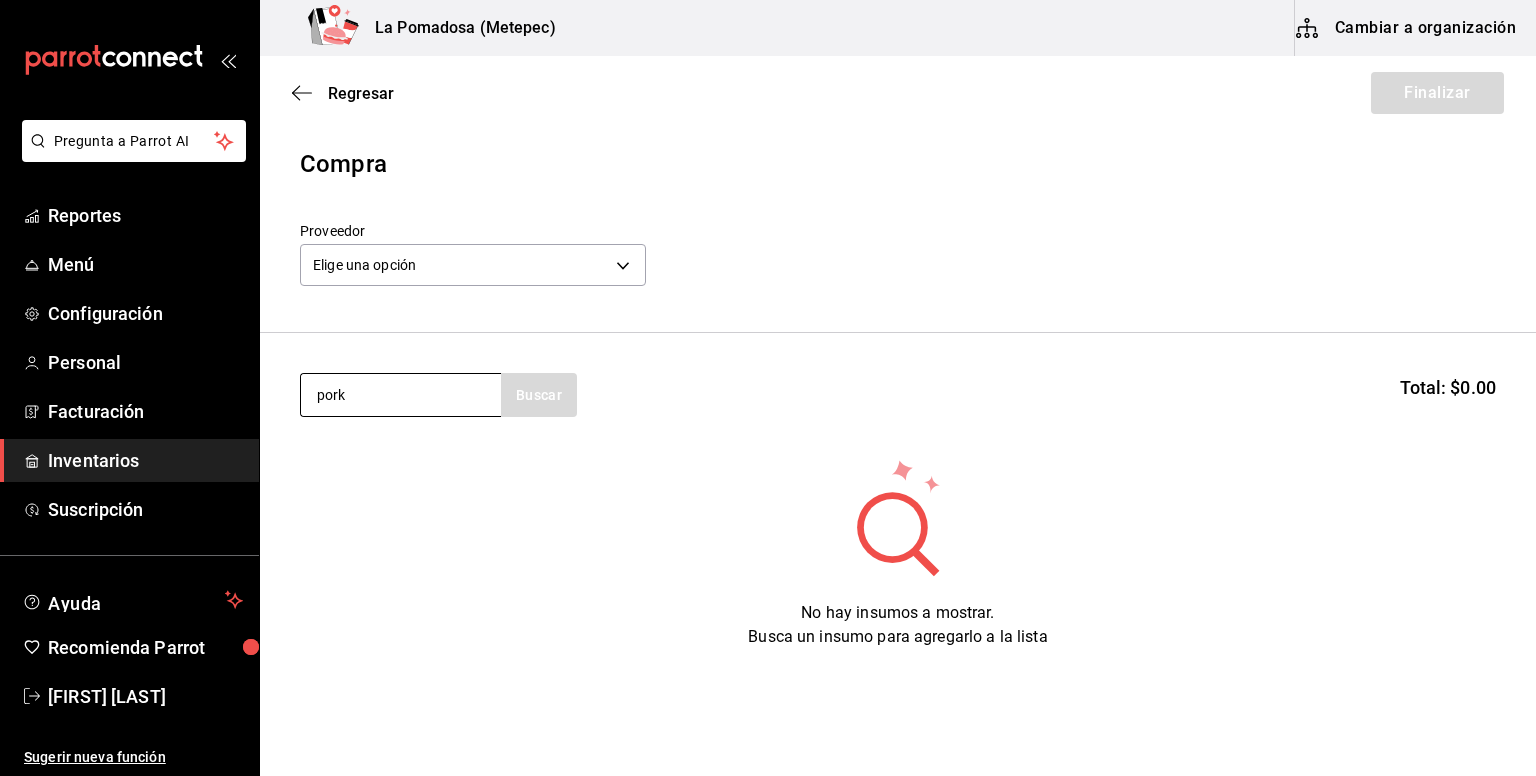 type on "pork" 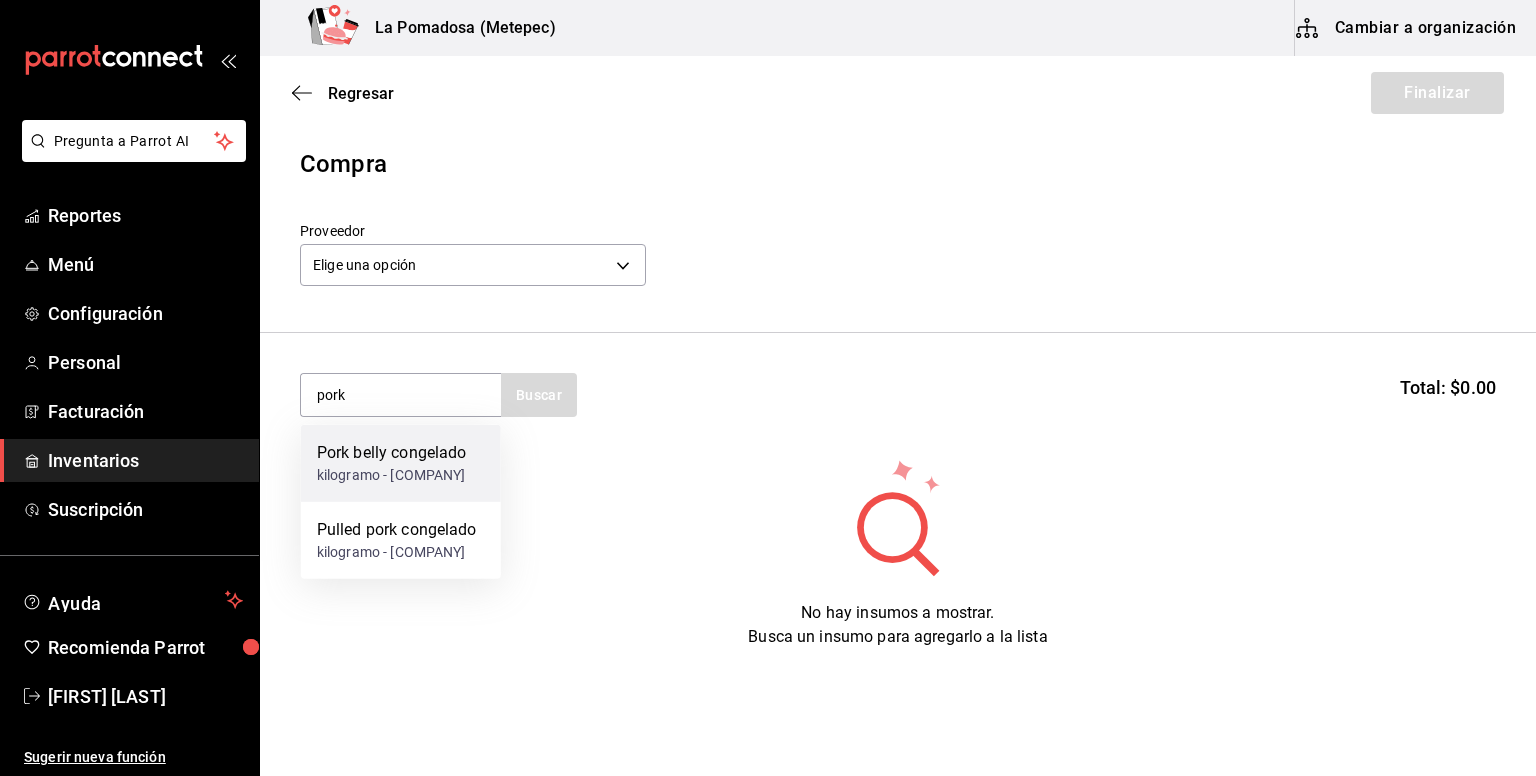 click on "kilogramo  - [COMPANY]" at bounding box center (392, 475) 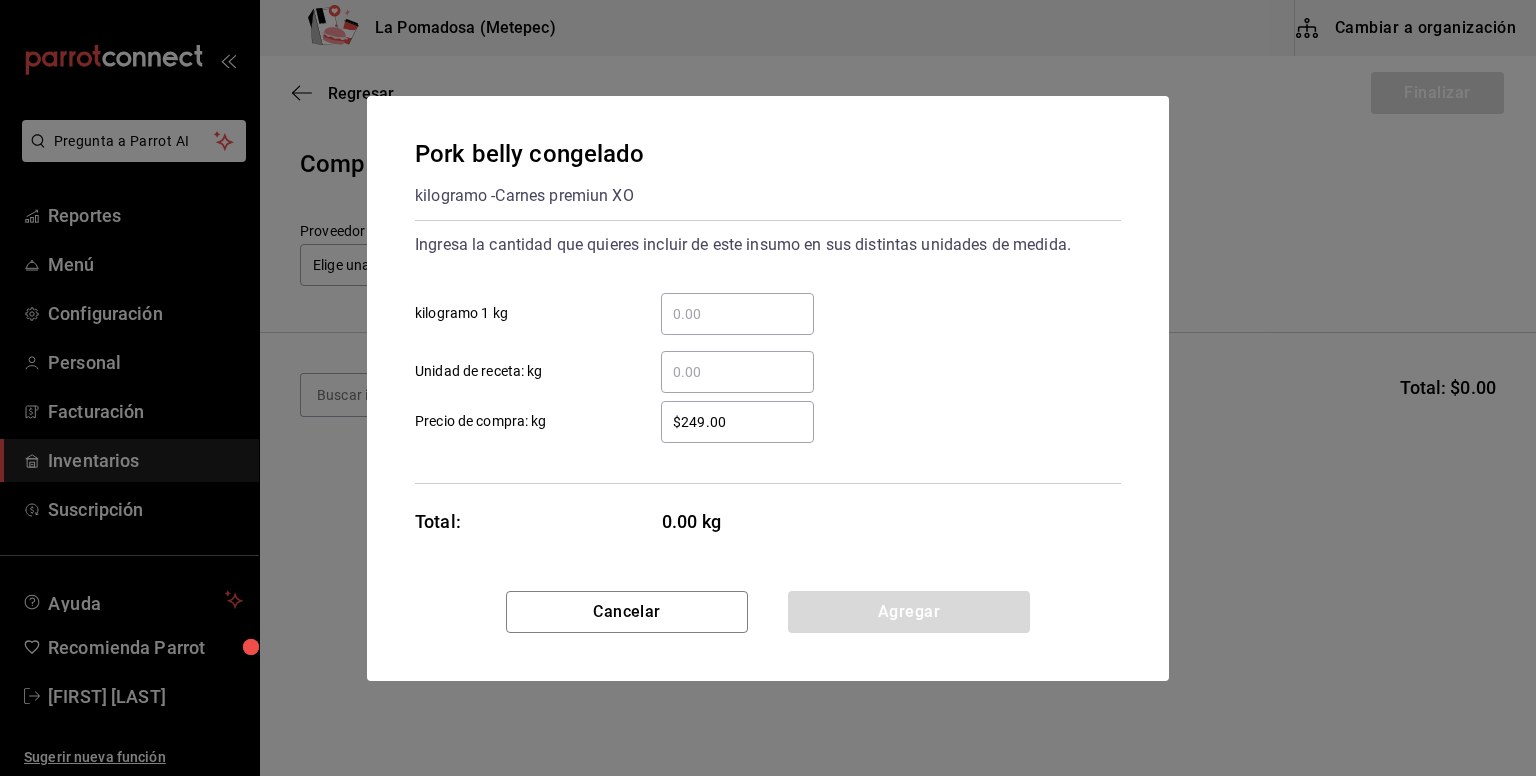 click on "​ kilogramo  1 kg" at bounding box center (737, 314) 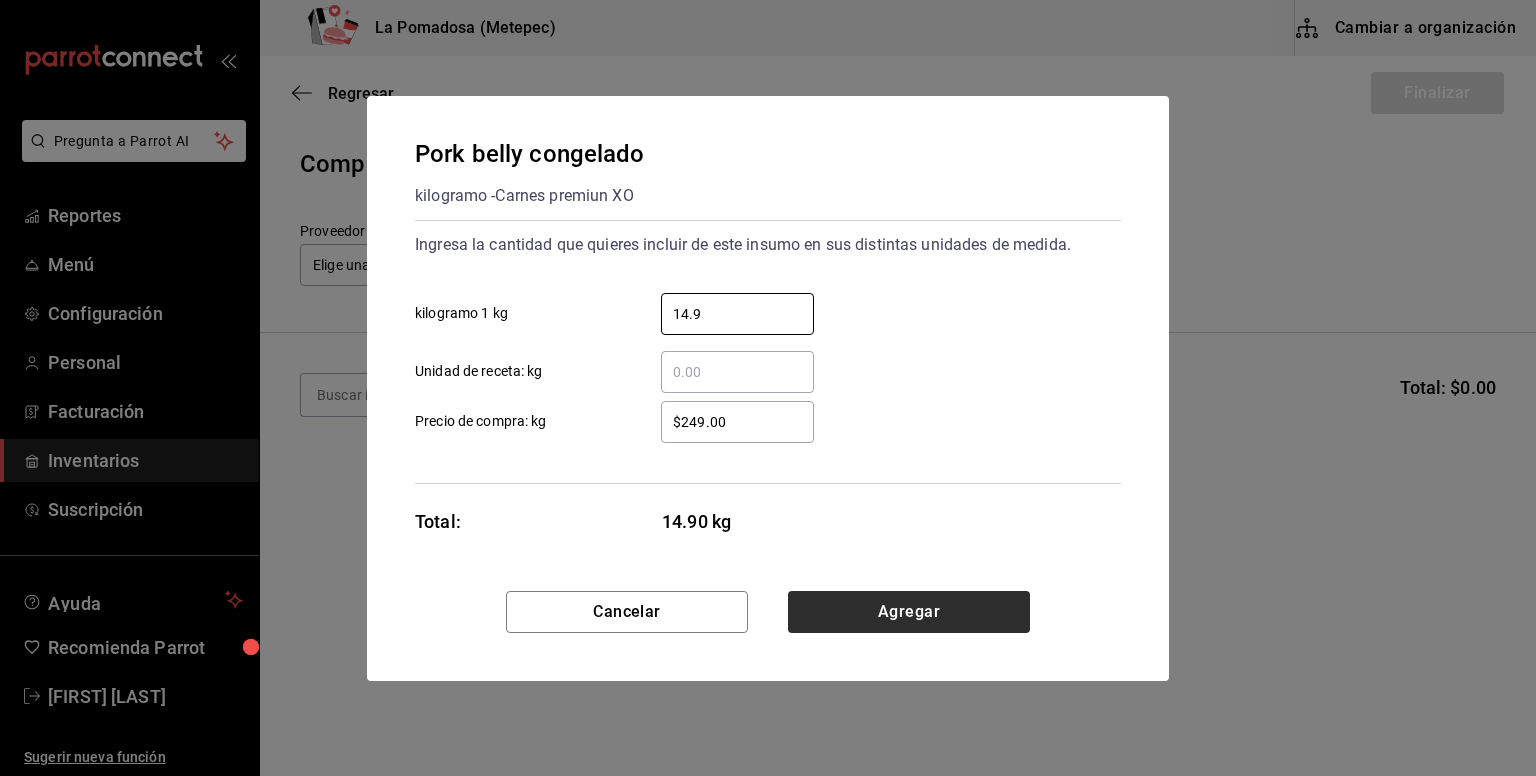 type on "14.9" 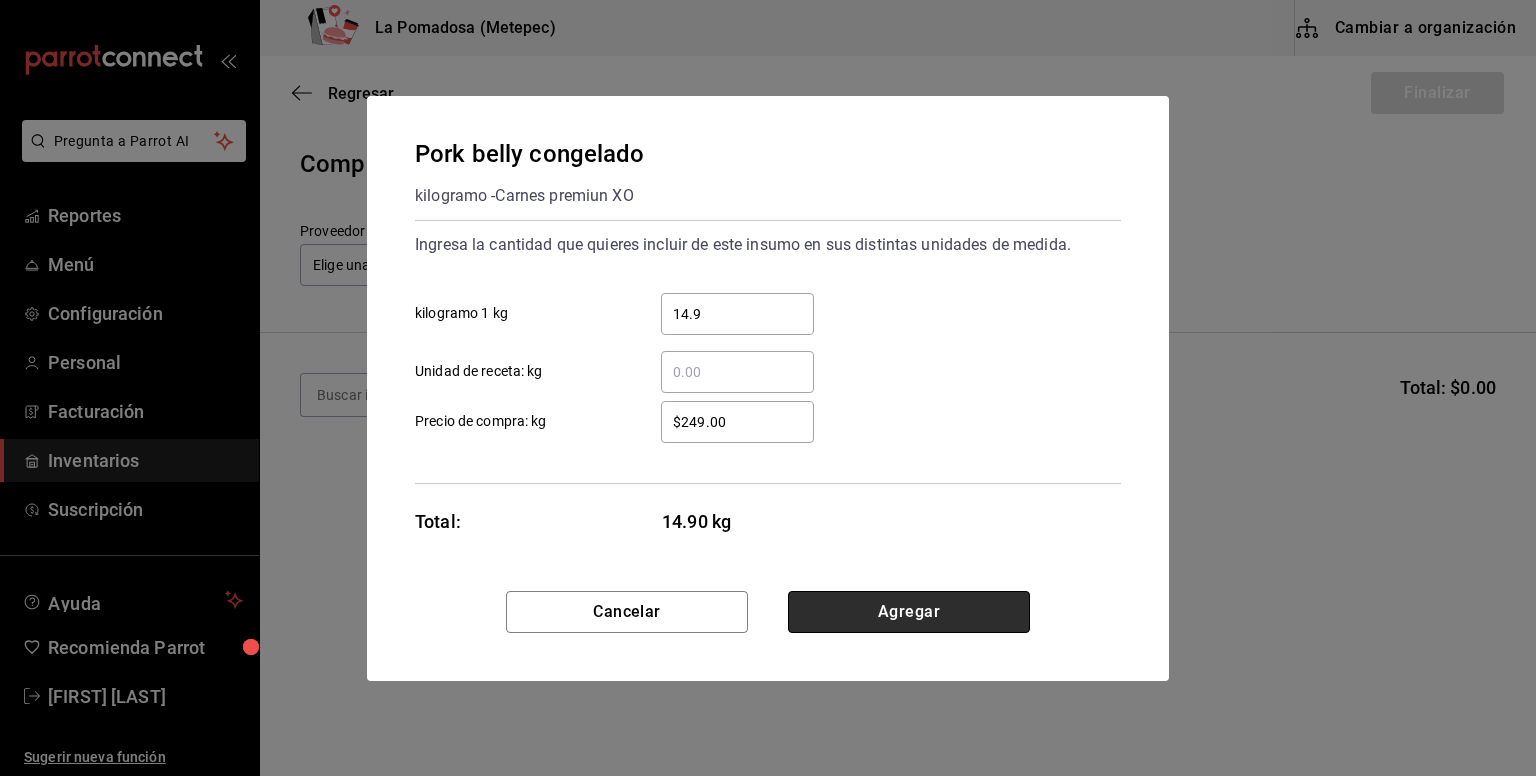 click on "Agregar" at bounding box center (909, 612) 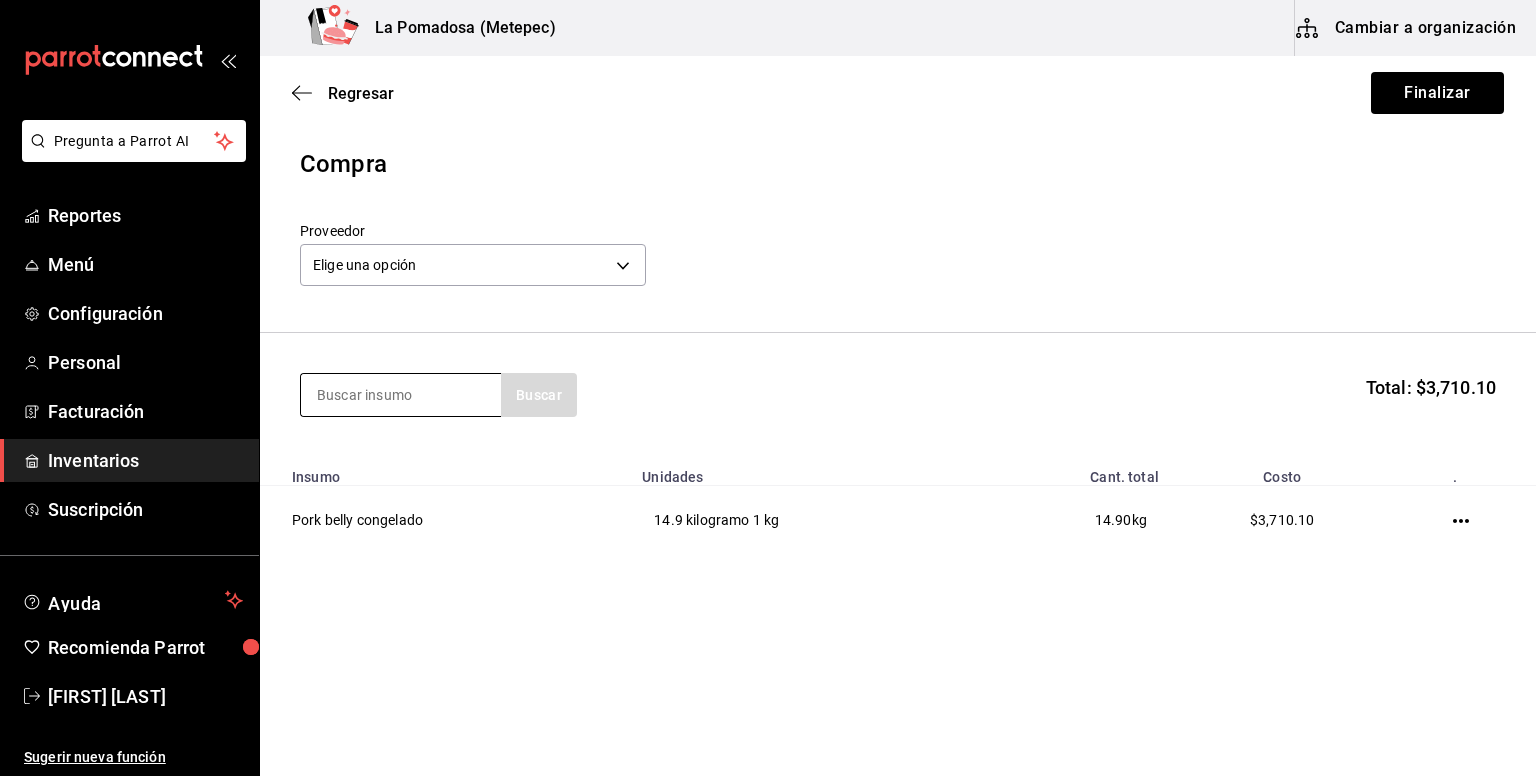 click at bounding box center (401, 395) 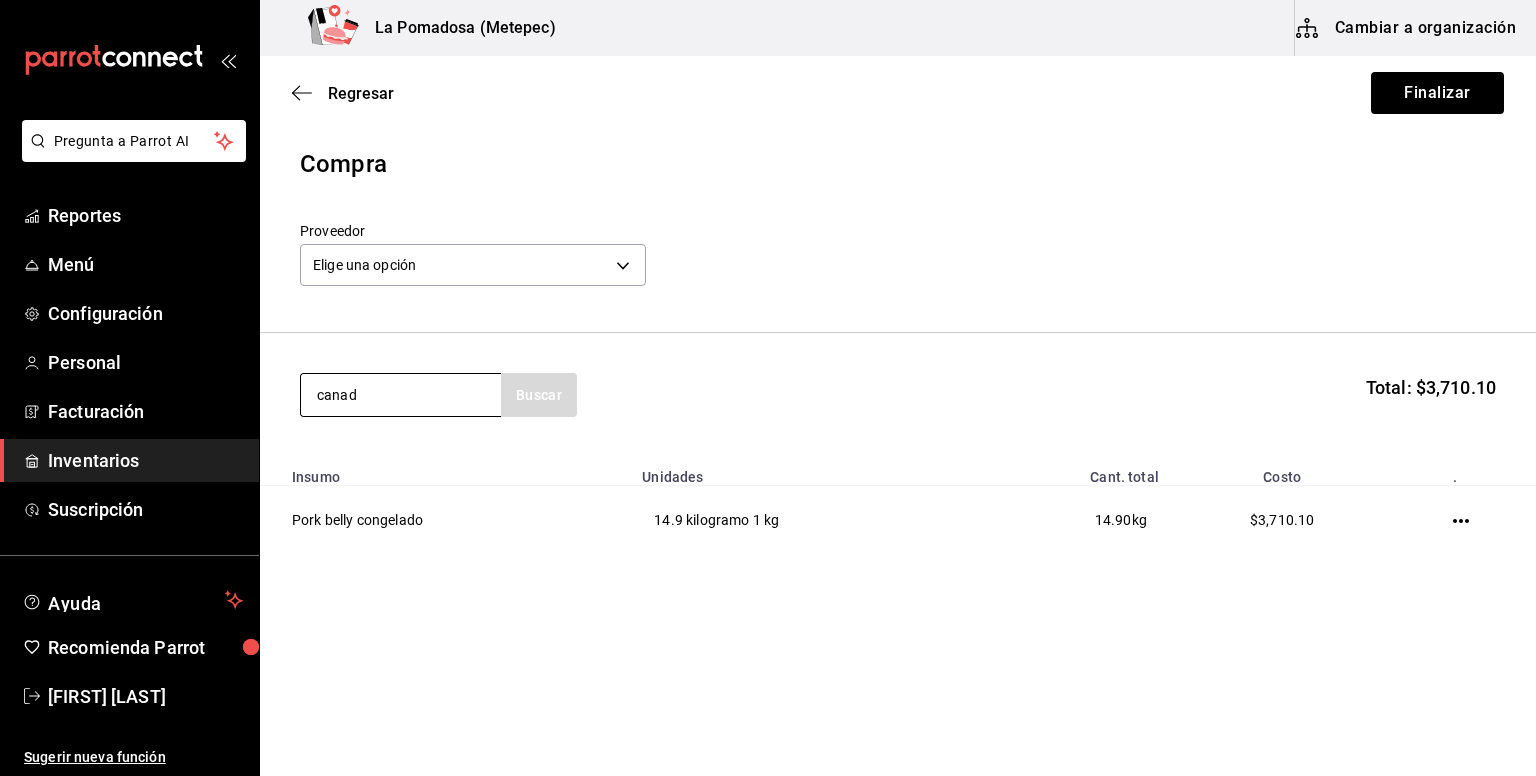 type on "canad" 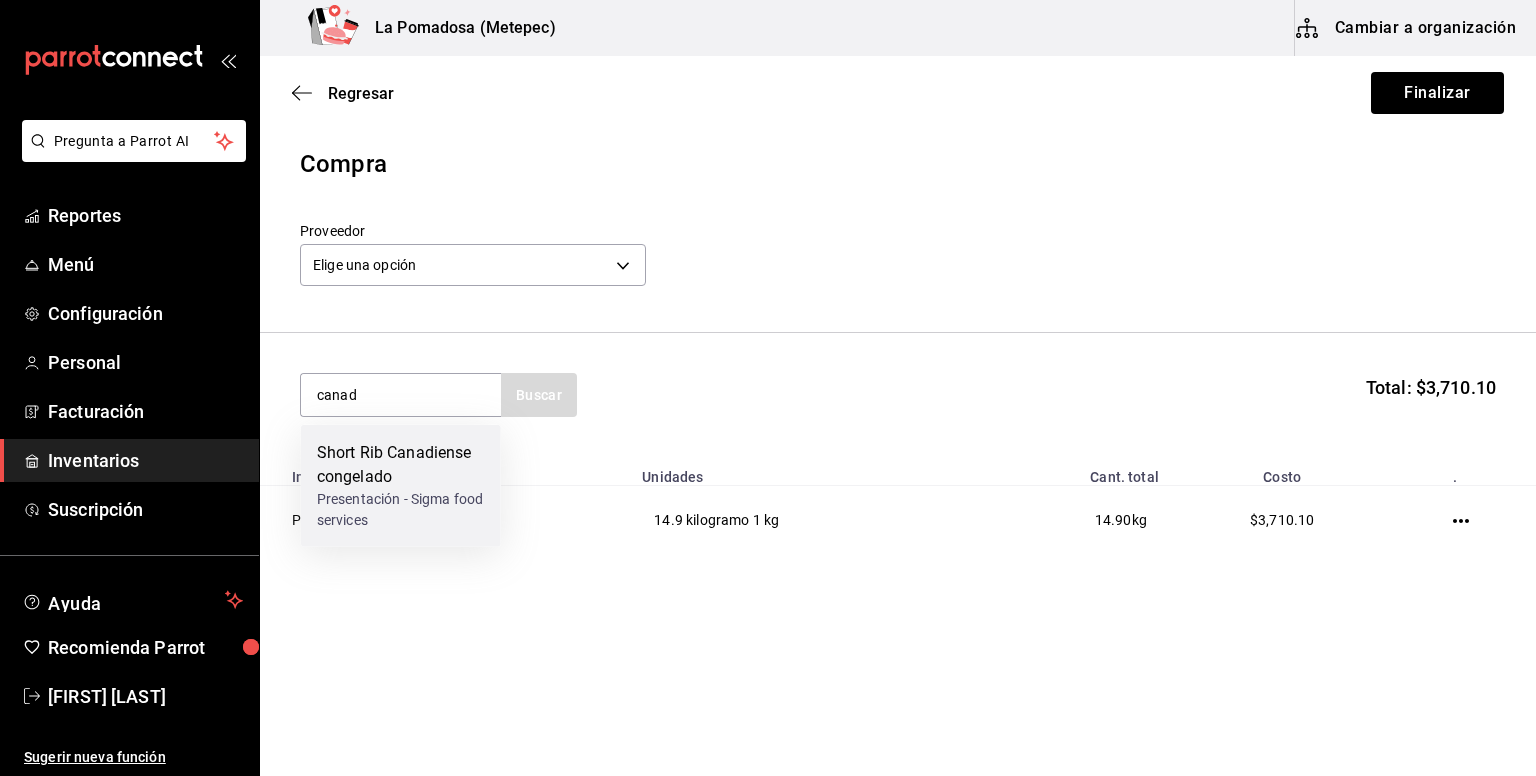 click on "Short Rib Canadiense congelado" at bounding box center (401, 465) 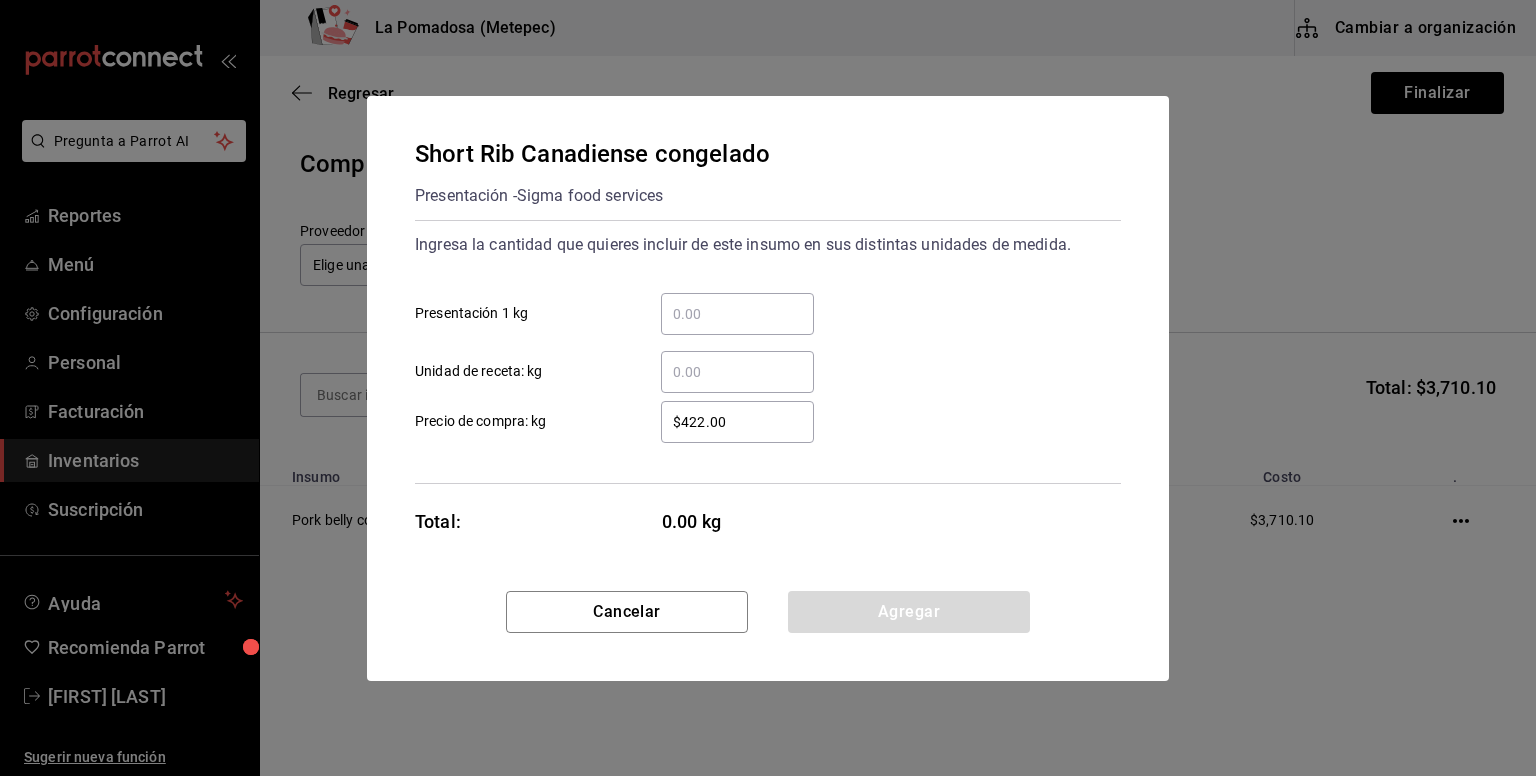 click on "​ Presentación 1 kg" at bounding box center (737, 314) 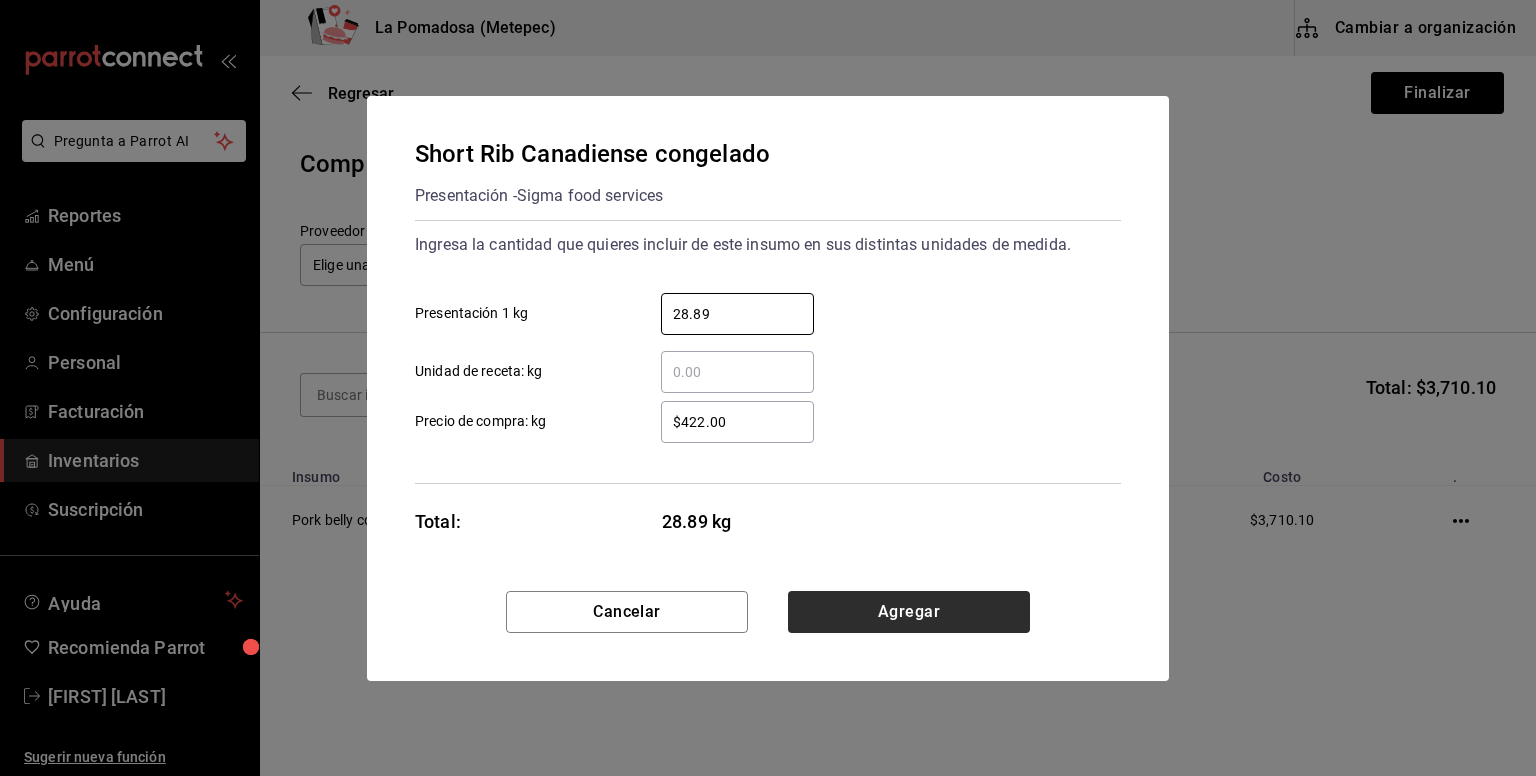 type on "28.89" 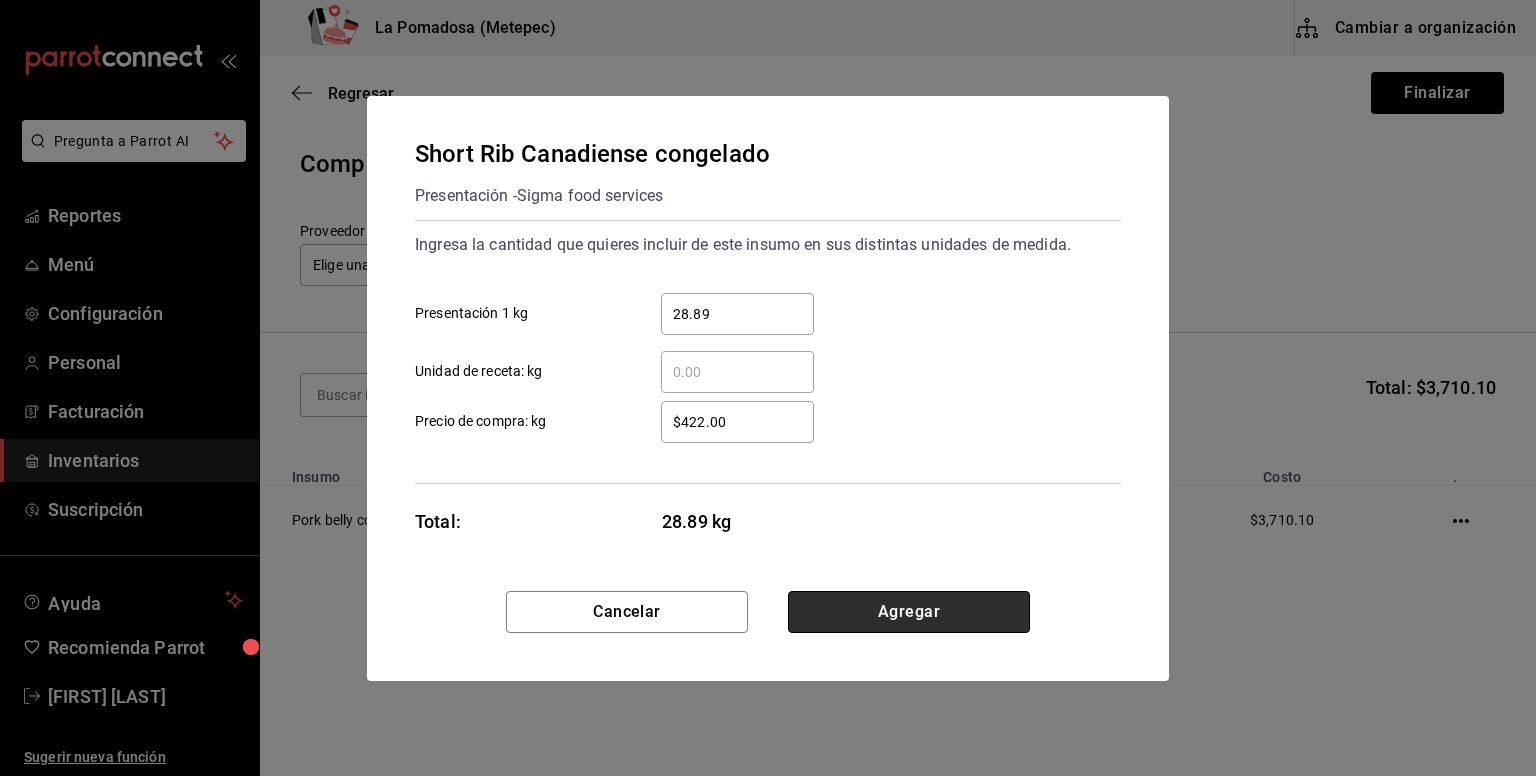 click on "Agregar" at bounding box center (909, 612) 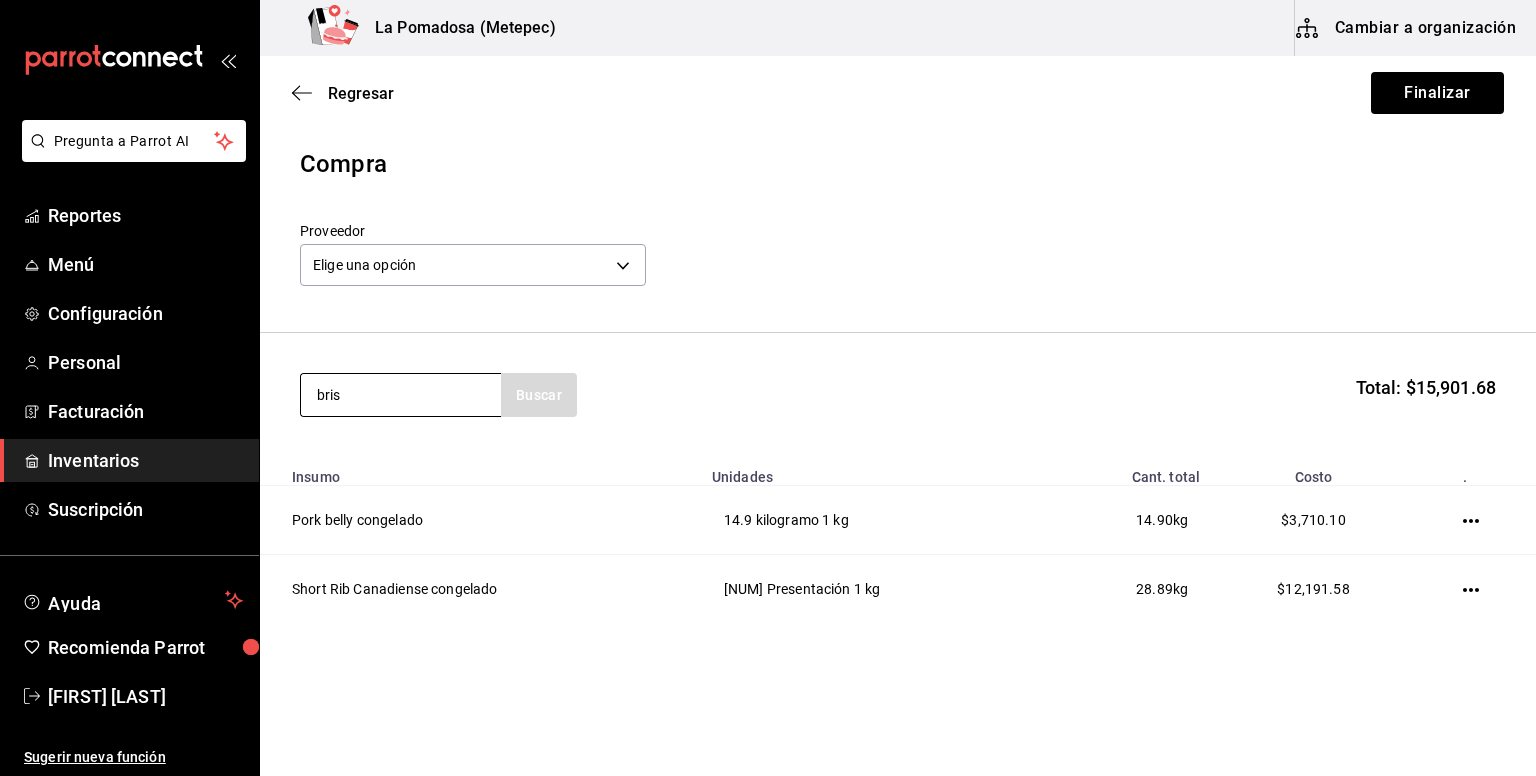 type on "bris" 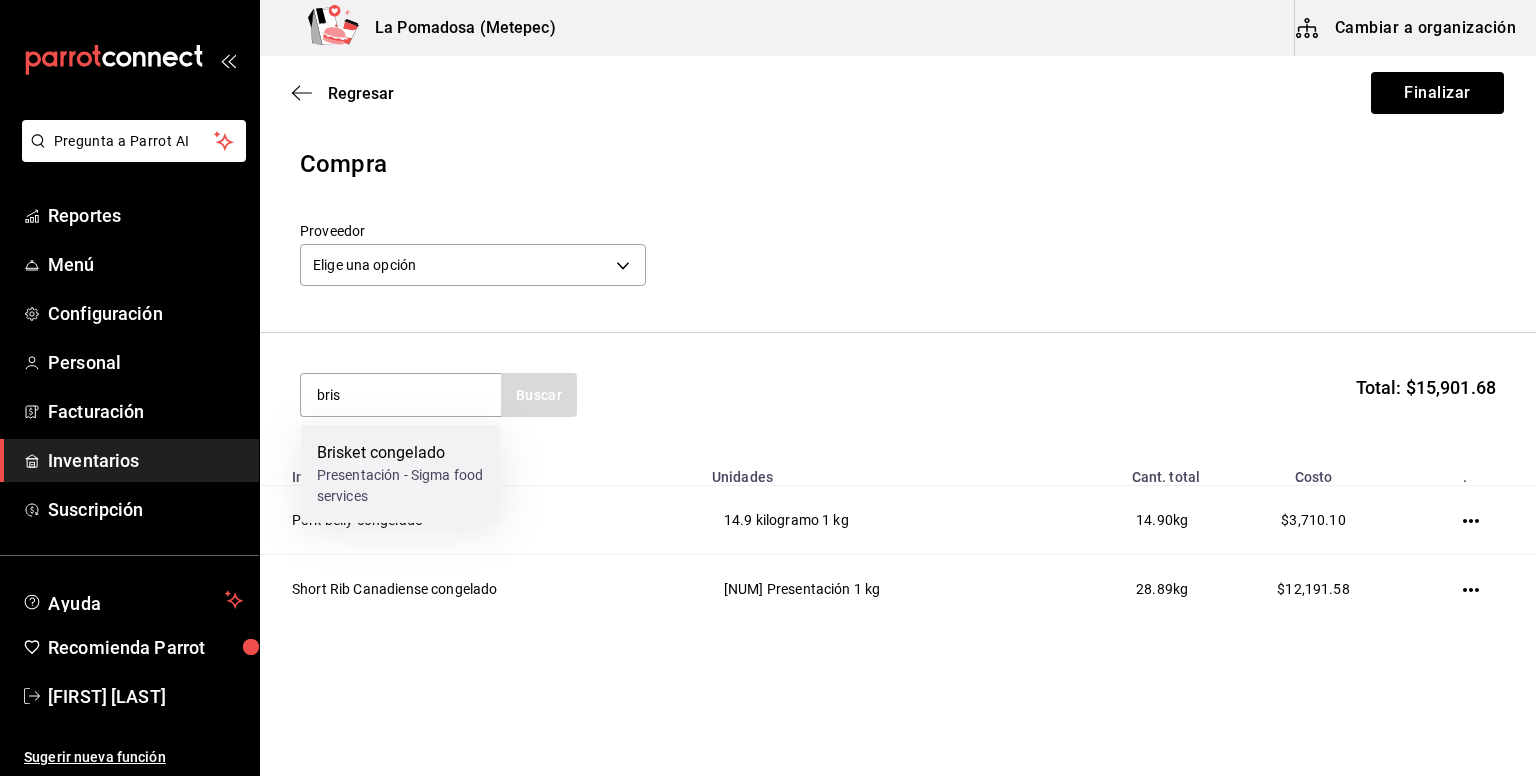 click on "Presentación - Sigma food services" at bounding box center [401, 486] 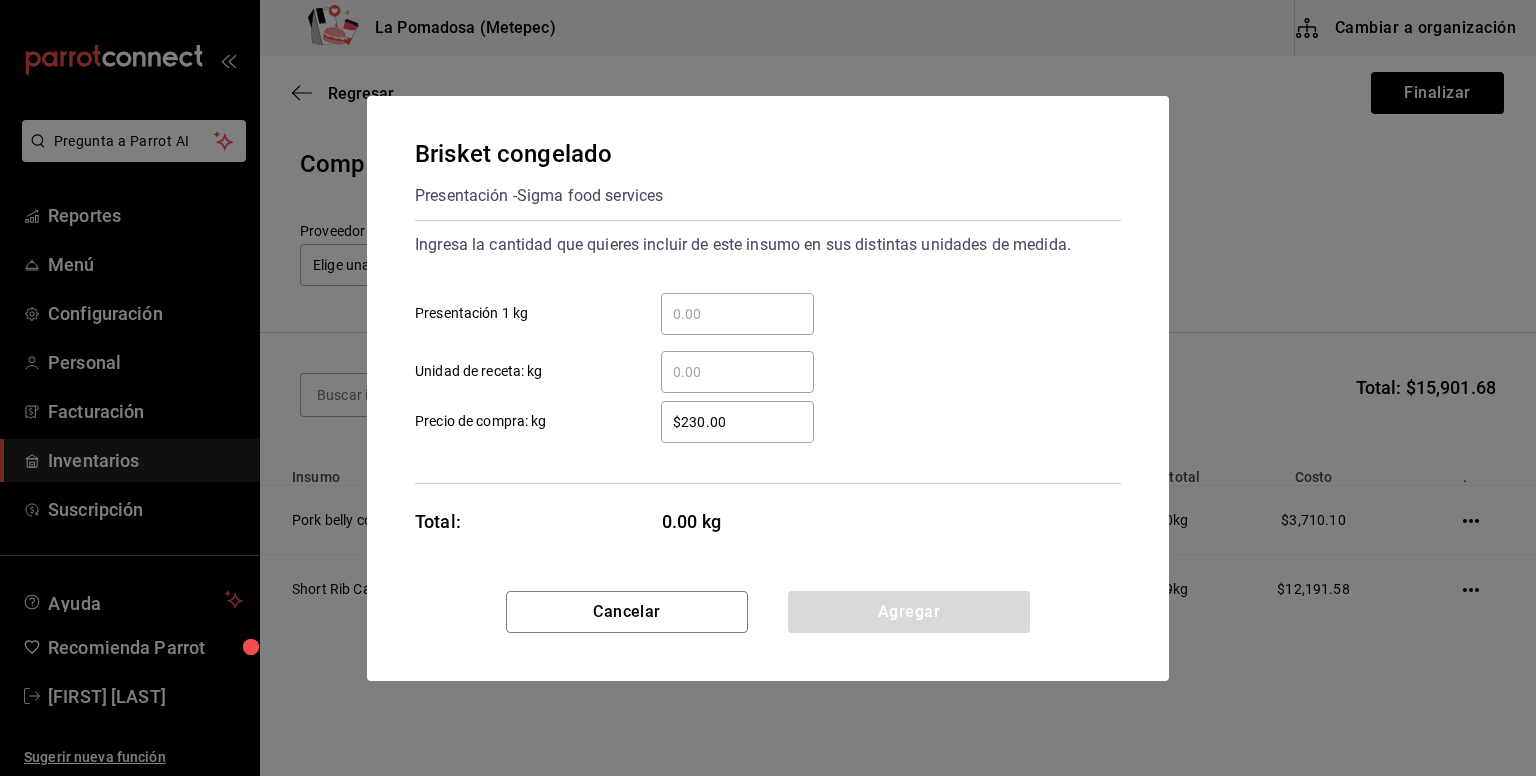 click on "​ Presentación 1 kg" at bounding box center (737, 314) 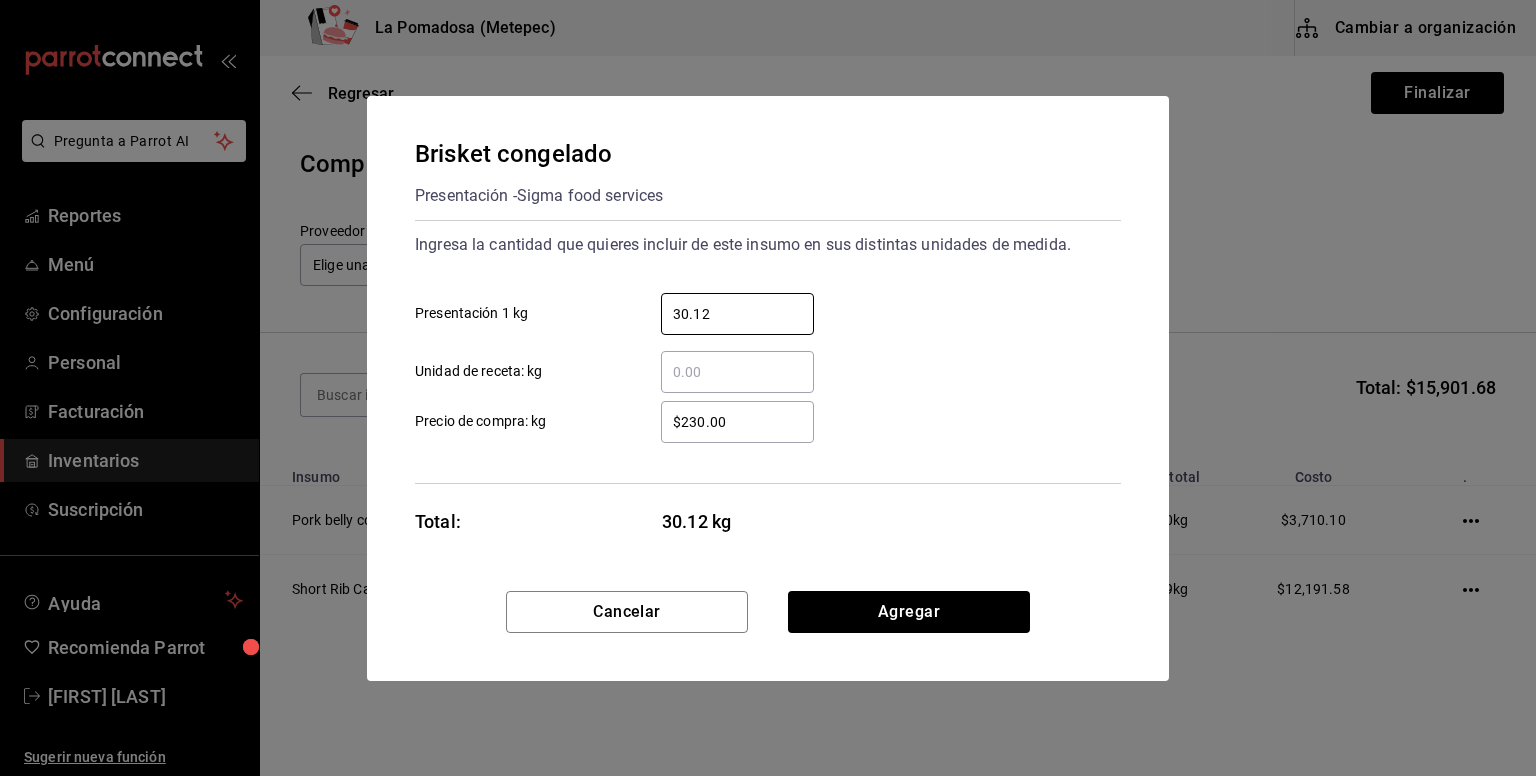 type on "30.12" 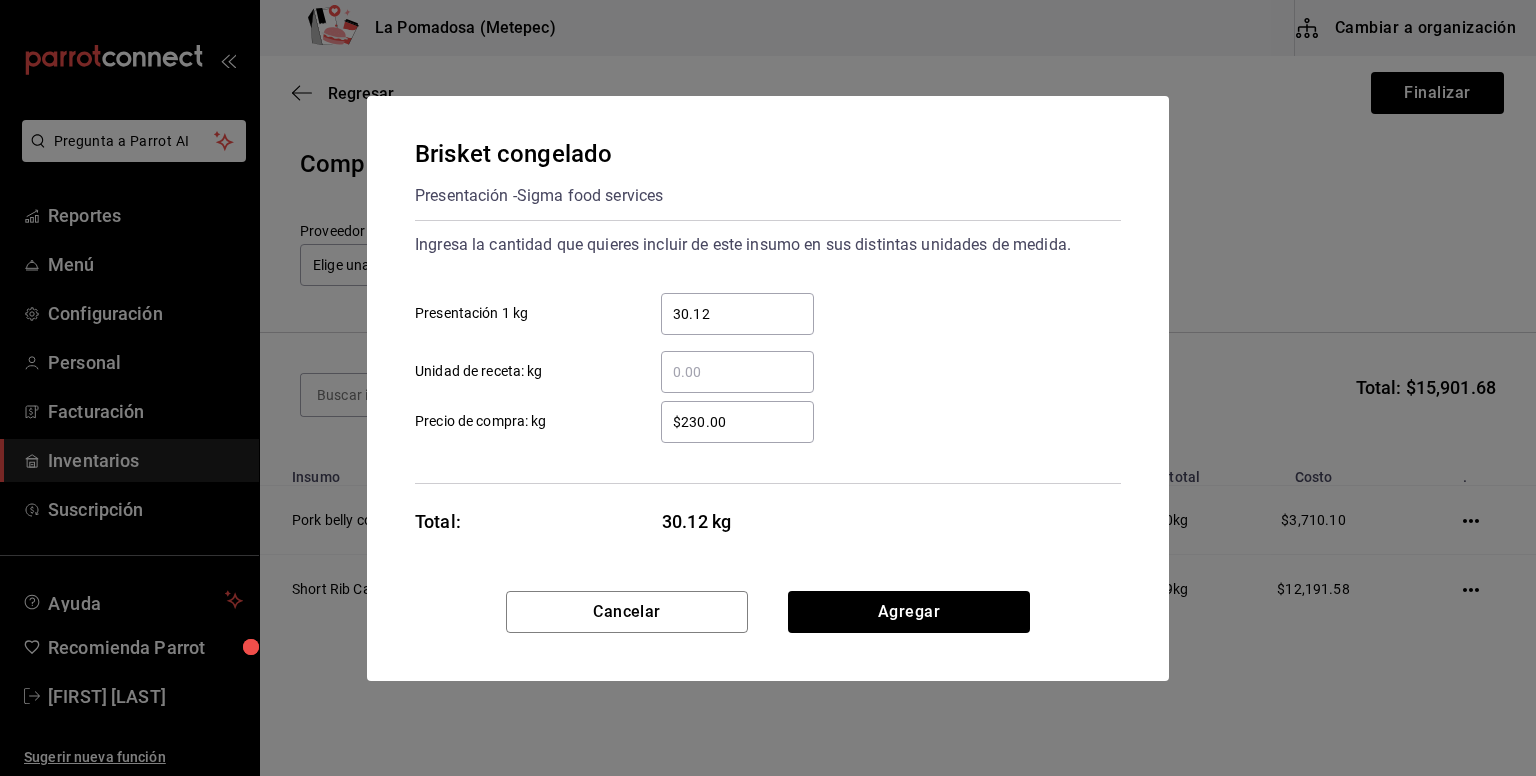 click on "Brisket congelado   Presentación -  Sigma food services Ingresa la cantidad que quieres incluir de este insumo en sus distintas unidades de medida. 30.12 ​ Presentación 1 kg ​ Unidad de receta: kg $230.00 ​ Precio de compra: kg Total: 30.12 kg" at bounding box center (768, 343) 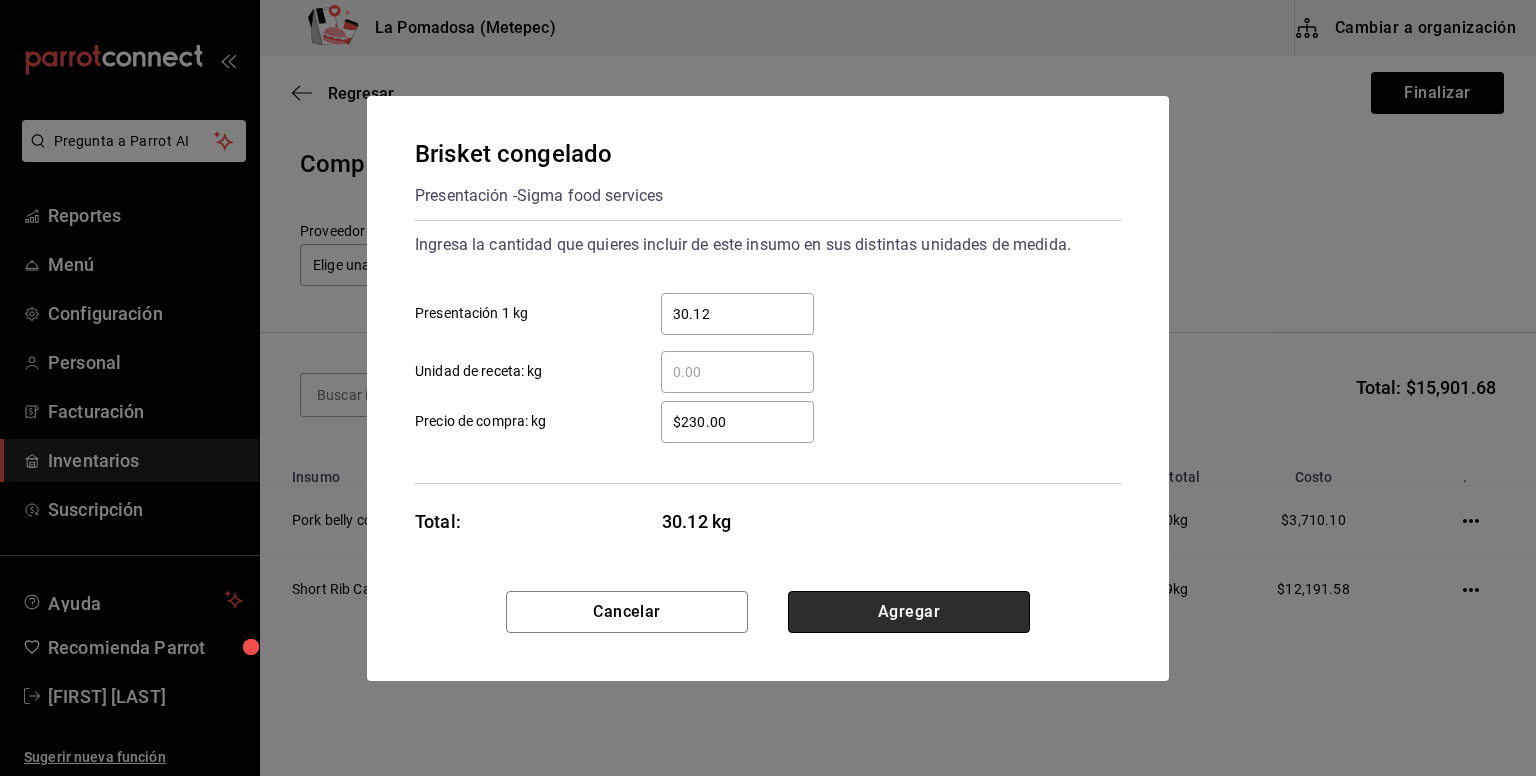 click on "Agregar" at bounding box center [909, 612] 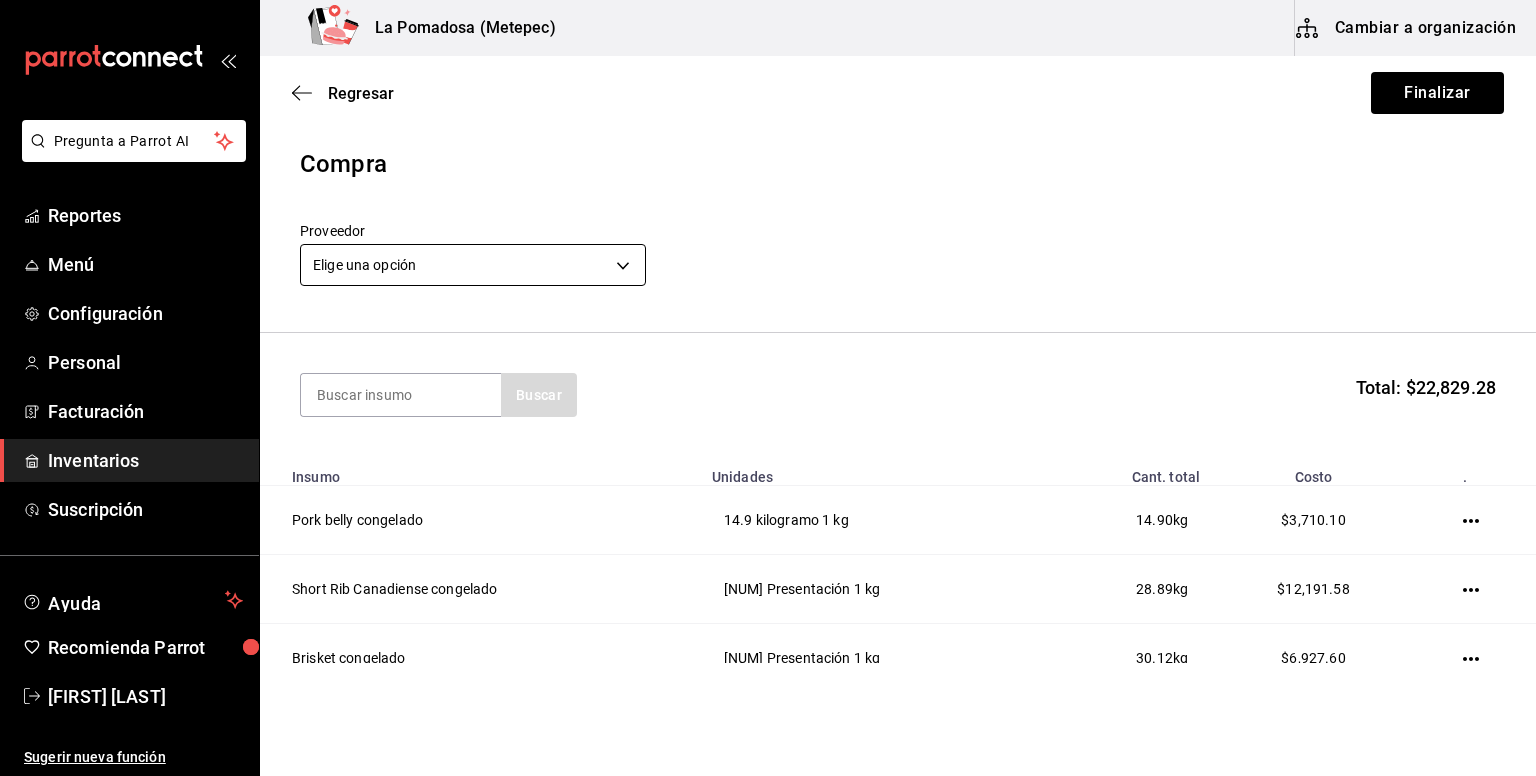 click on "Pregunta a Parrot AI Reportes   Menú   Configuración   Personal   Facturación   Inventarios   Suscripción   Ayuda Recomienda Parrot   [FIRST] [LAST]  Sugerir nueva función   La Pomadosa (Metepec) Cambiar a organización Regresar Finalizar Compra Proveedor Elige una opción default Buscar Total: $22,829.28 Insumo Unidades Cant. total Costo  .  Pork belly congelado 14.9 kilogramo  1 kg 14.90  kg $3,710.10 Short Rib Canadiense congelado 28.89 Presentación 1 kg 28.89  kg $12,191.58 Brisket congelado 30.12 Presentación 1 kg 30.12  kg $6,927.60 GANA 1 MES GRATIS EN TU SUSCRIPCIÓN AQUÍ ¿Recuerdas cómo empezó tu restaurante?
Hoy puedes ayudar a un colega a tener el mismo cambio que tú viviste.
Recomienda Parrot directamente desde tu Portal Administrador.
Es fácil y rápido.
🎁 Por cada restaurante que se una, ganas 1 mes gratis. Ver video tutorial Ir a video Pregunta a Parrot AI Reportes   Menú   Configuración   Personal   Facturación   Inventarios   Suscripción   Ayuda" at bounding box center [768, 331] 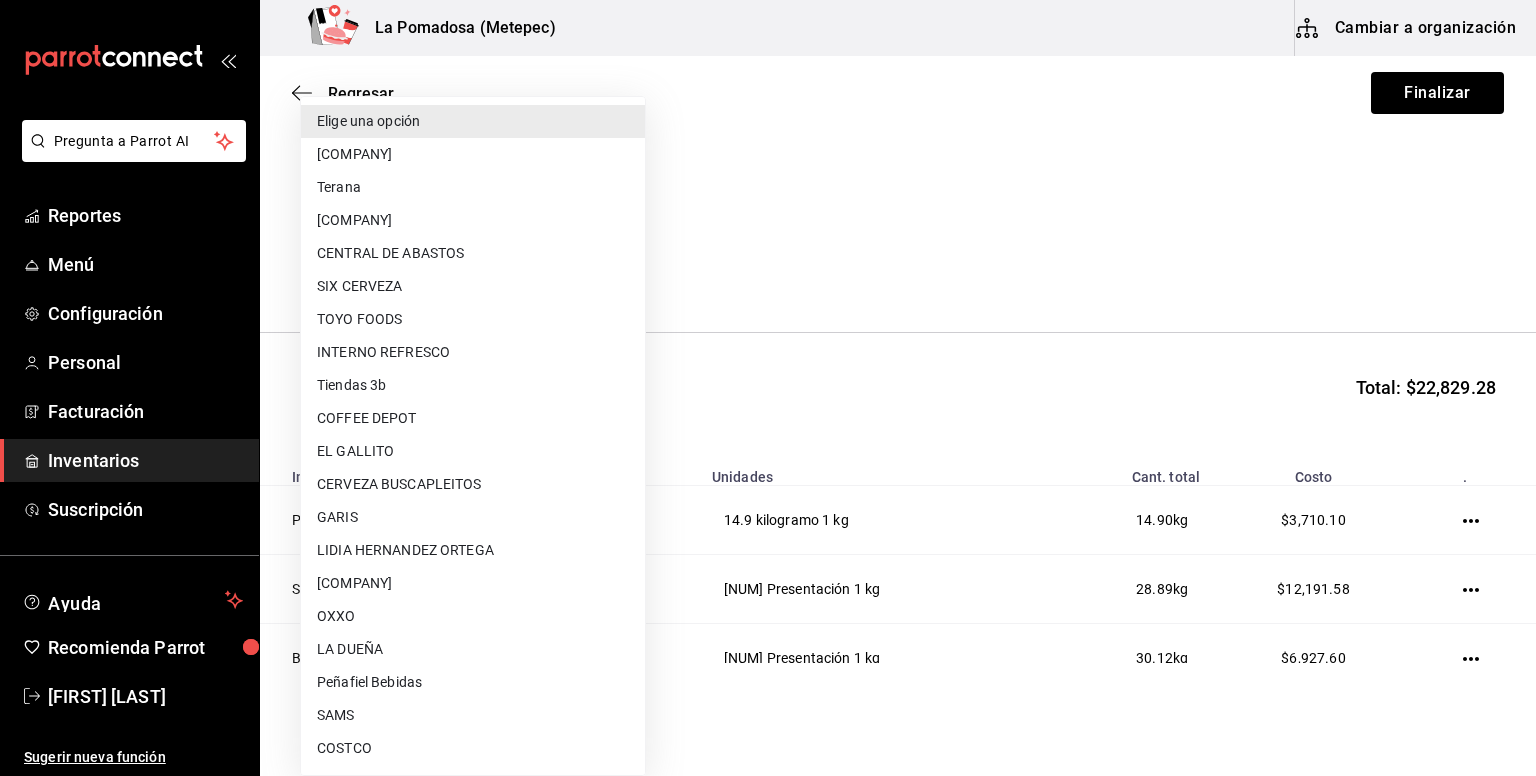type 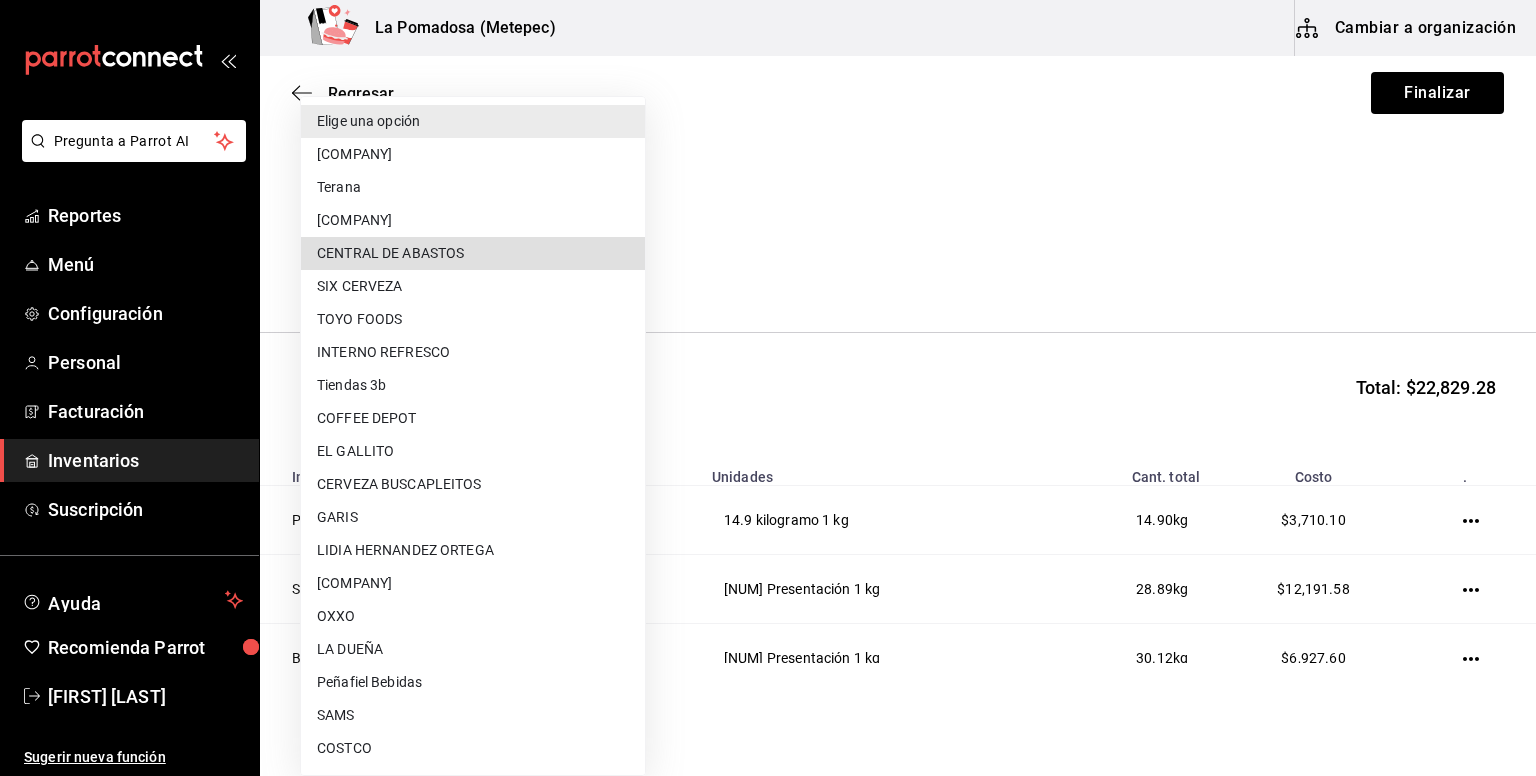 type 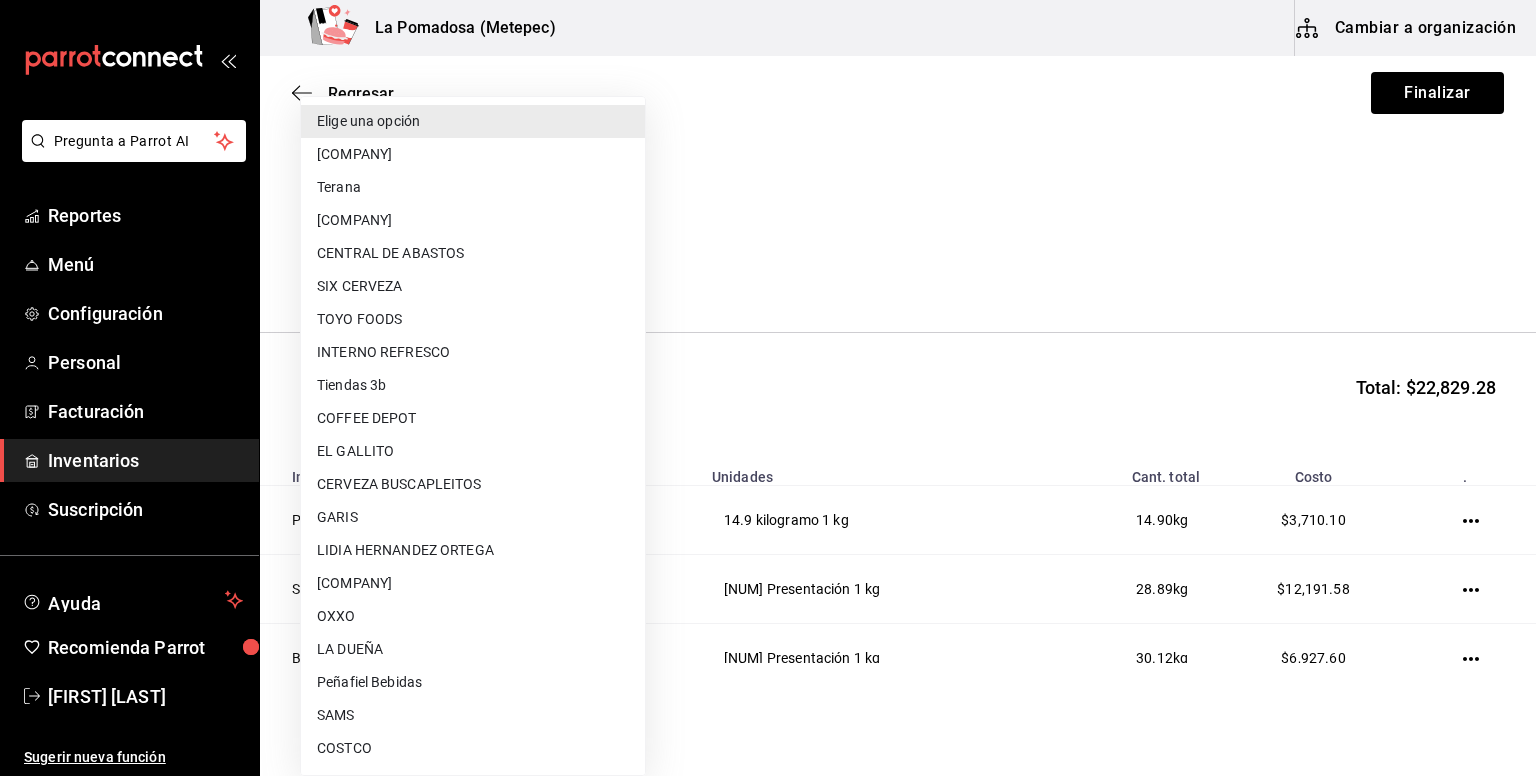 scroll, scrollTop: 558, scrollLeft: 0, axis: vertical 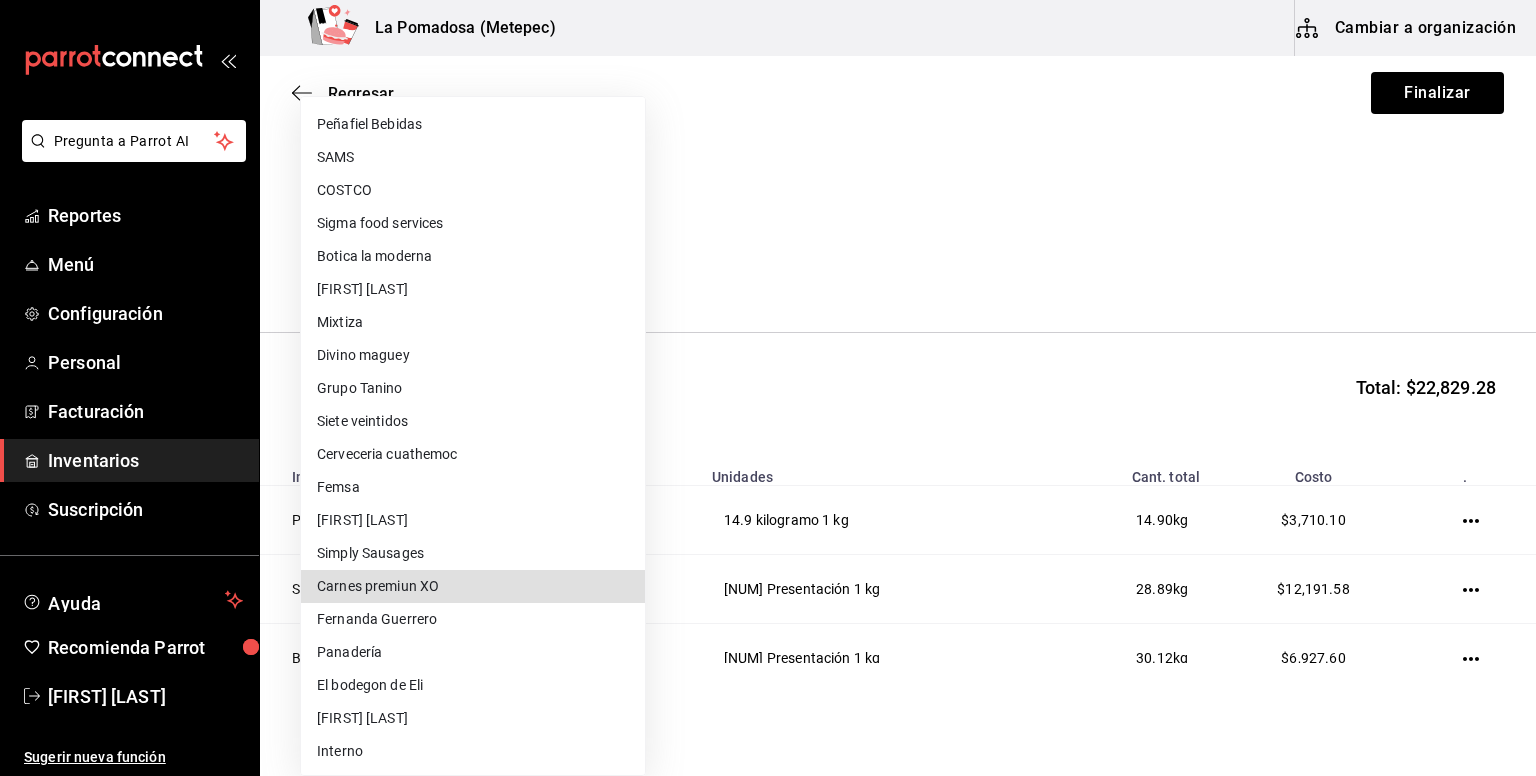 type on "13690f9b-3c9d-487a-baf5-833a2be4f1a9" 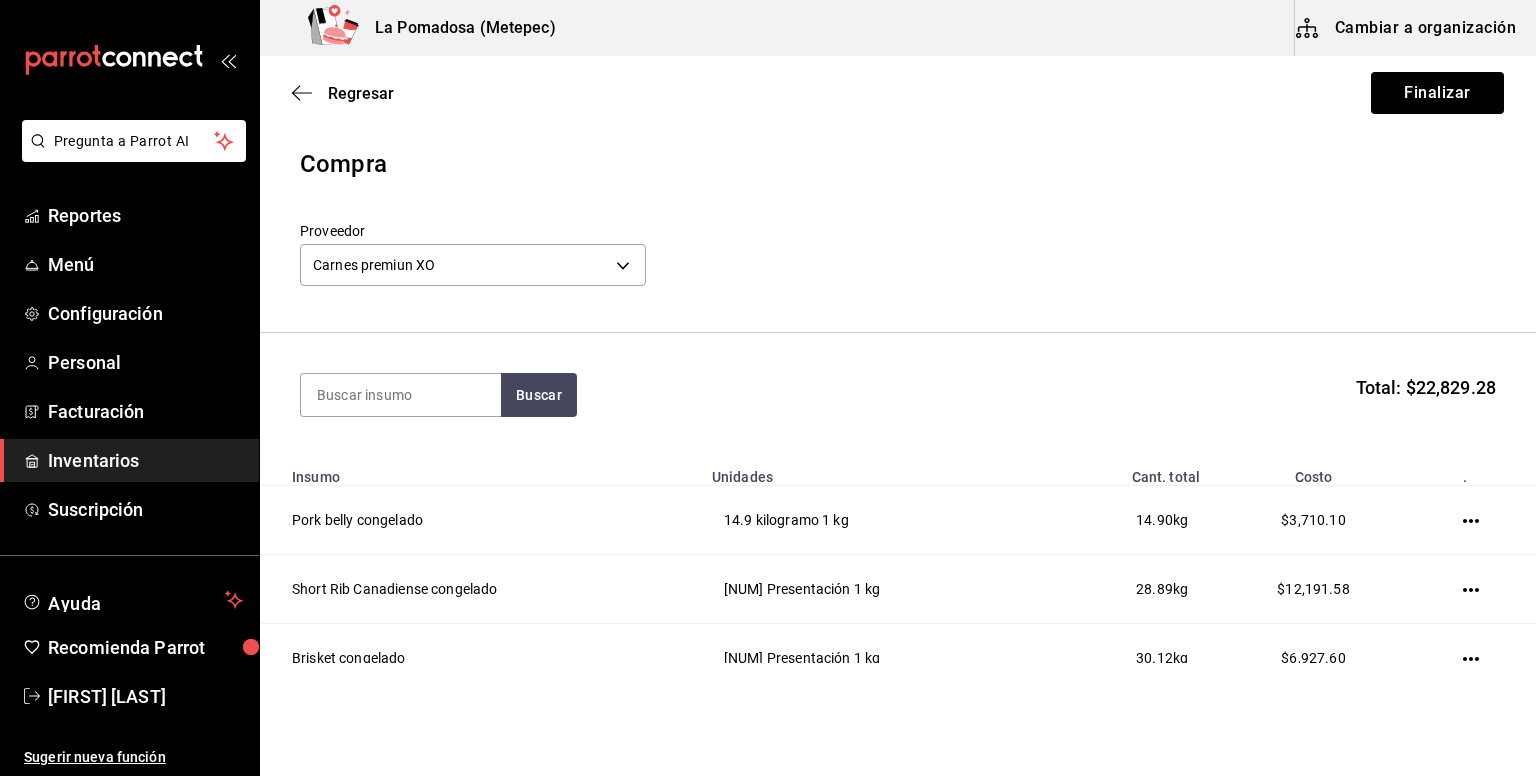 click on "Regresar Finalizar" at bounding box center [898, 93] 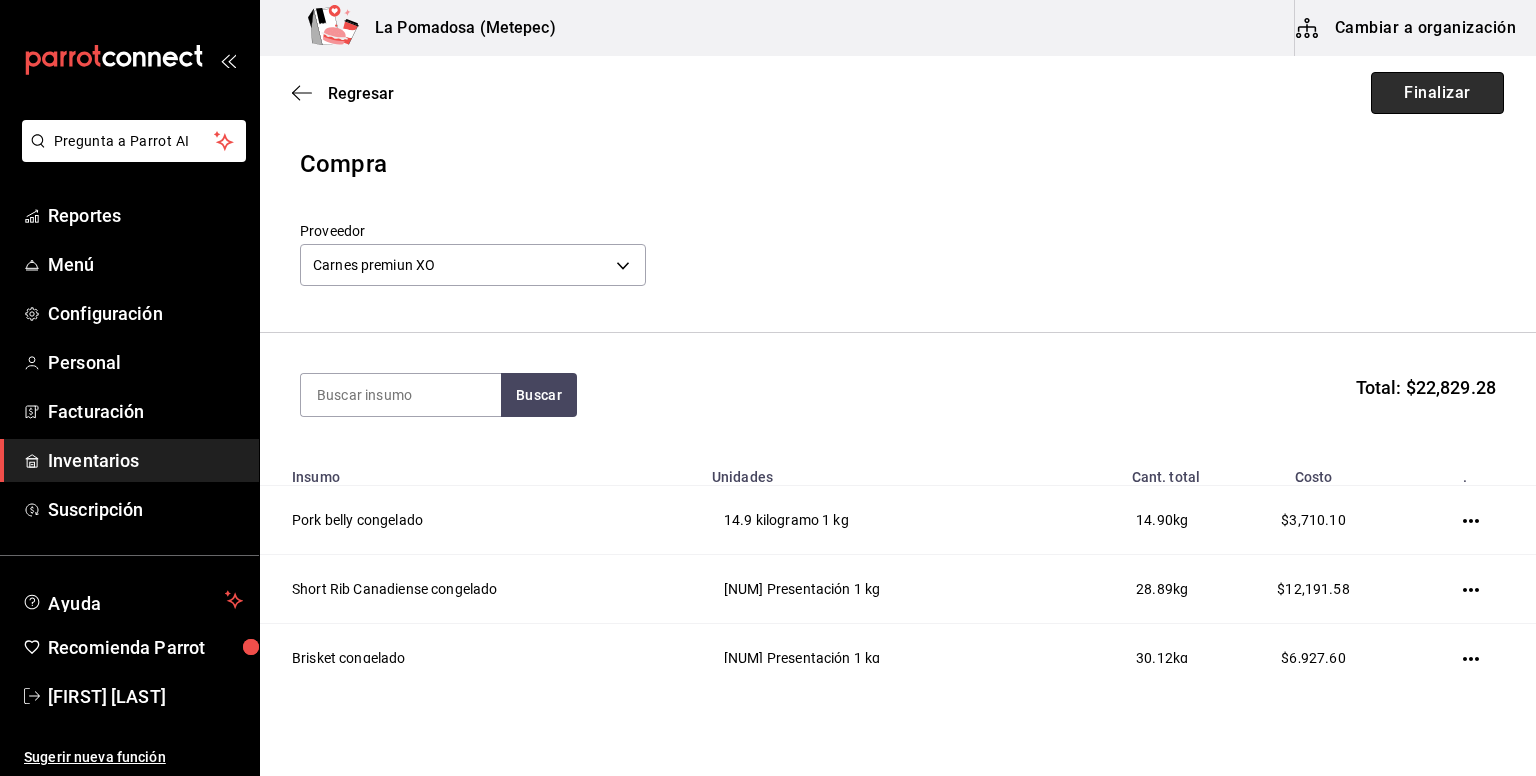 click on "Finalizar" at bounding box center (1437, 93) 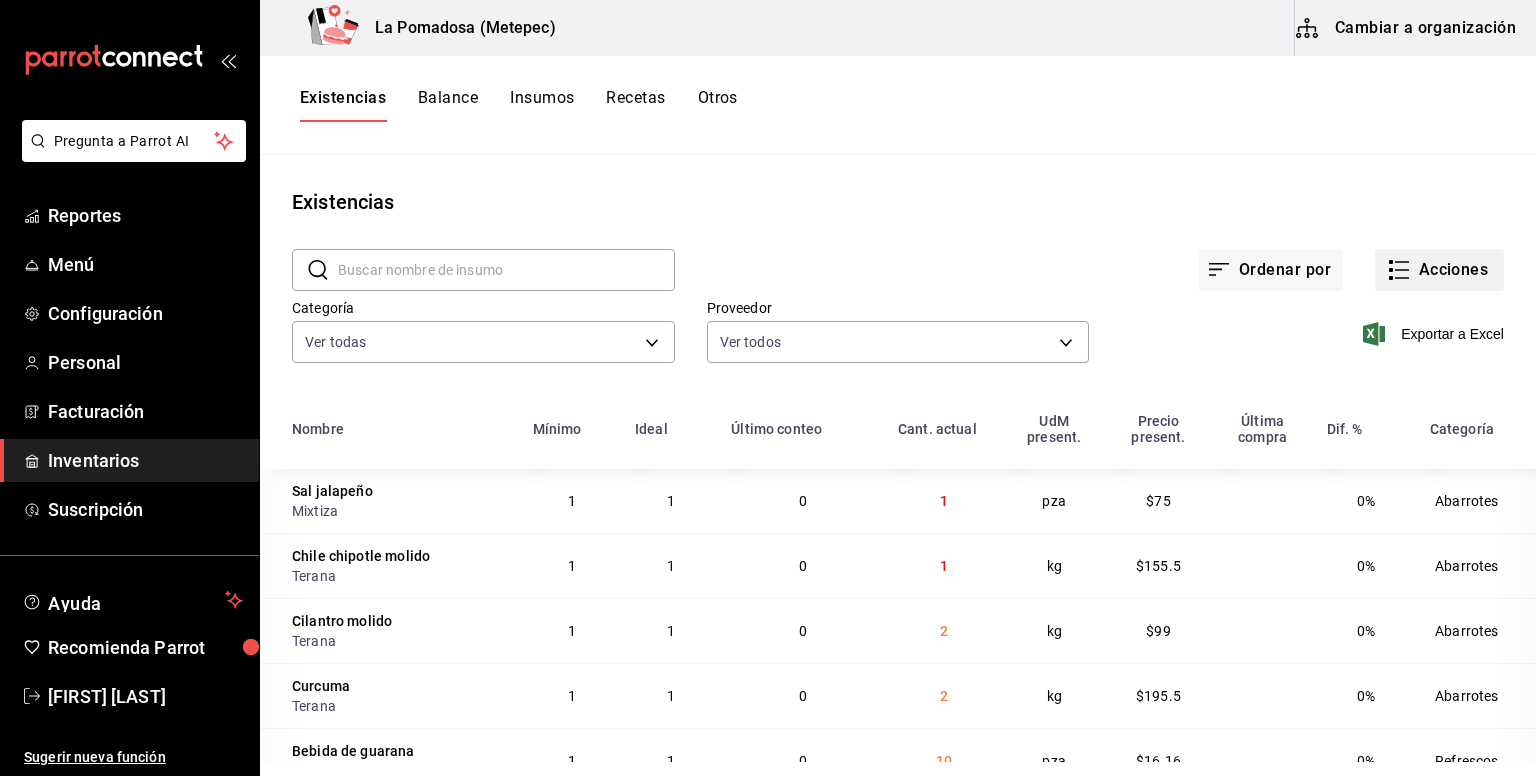 click on "Acciones" at bounding box center (1439, 270) 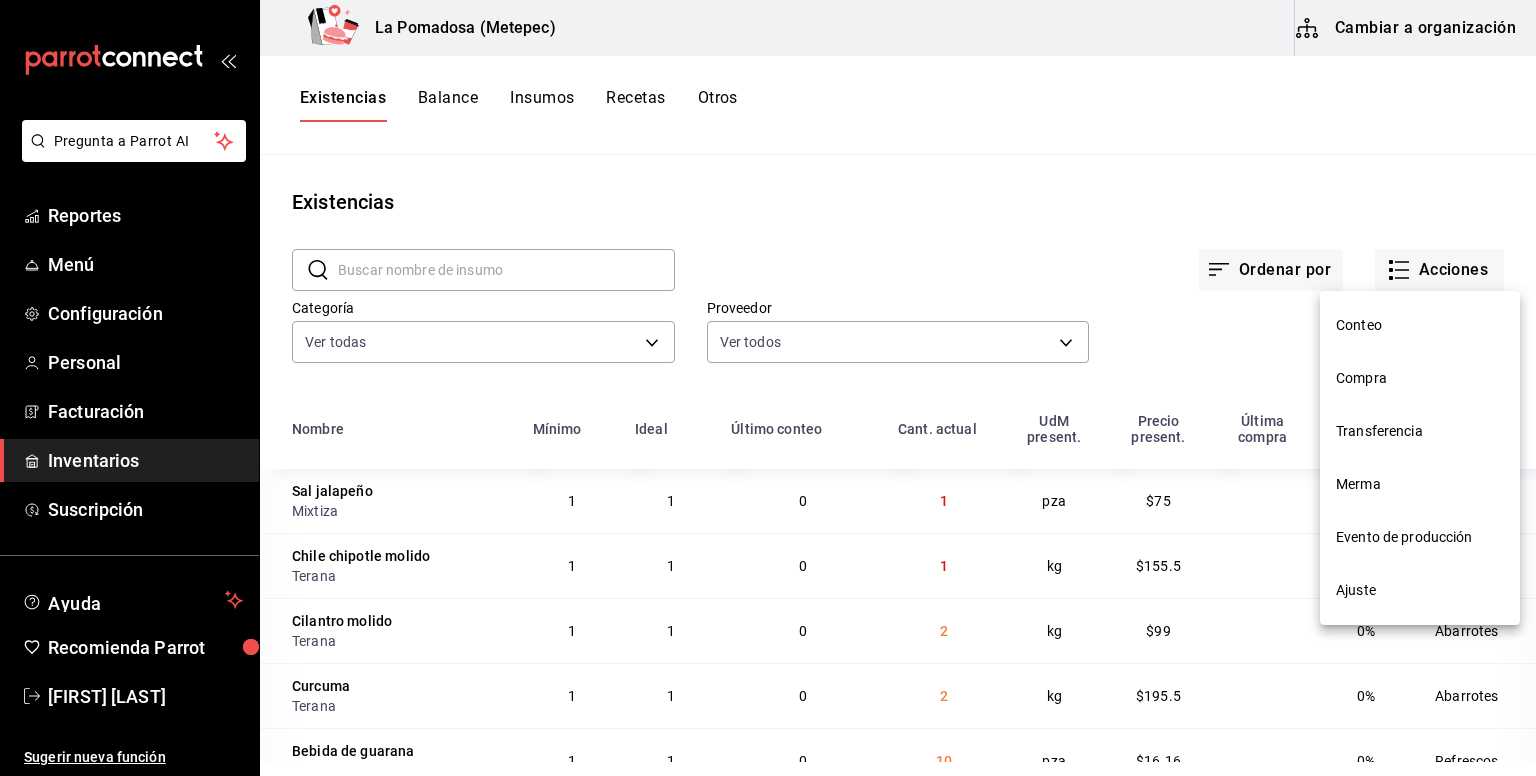 click on "Compra" at bounding box center (1420, 378) 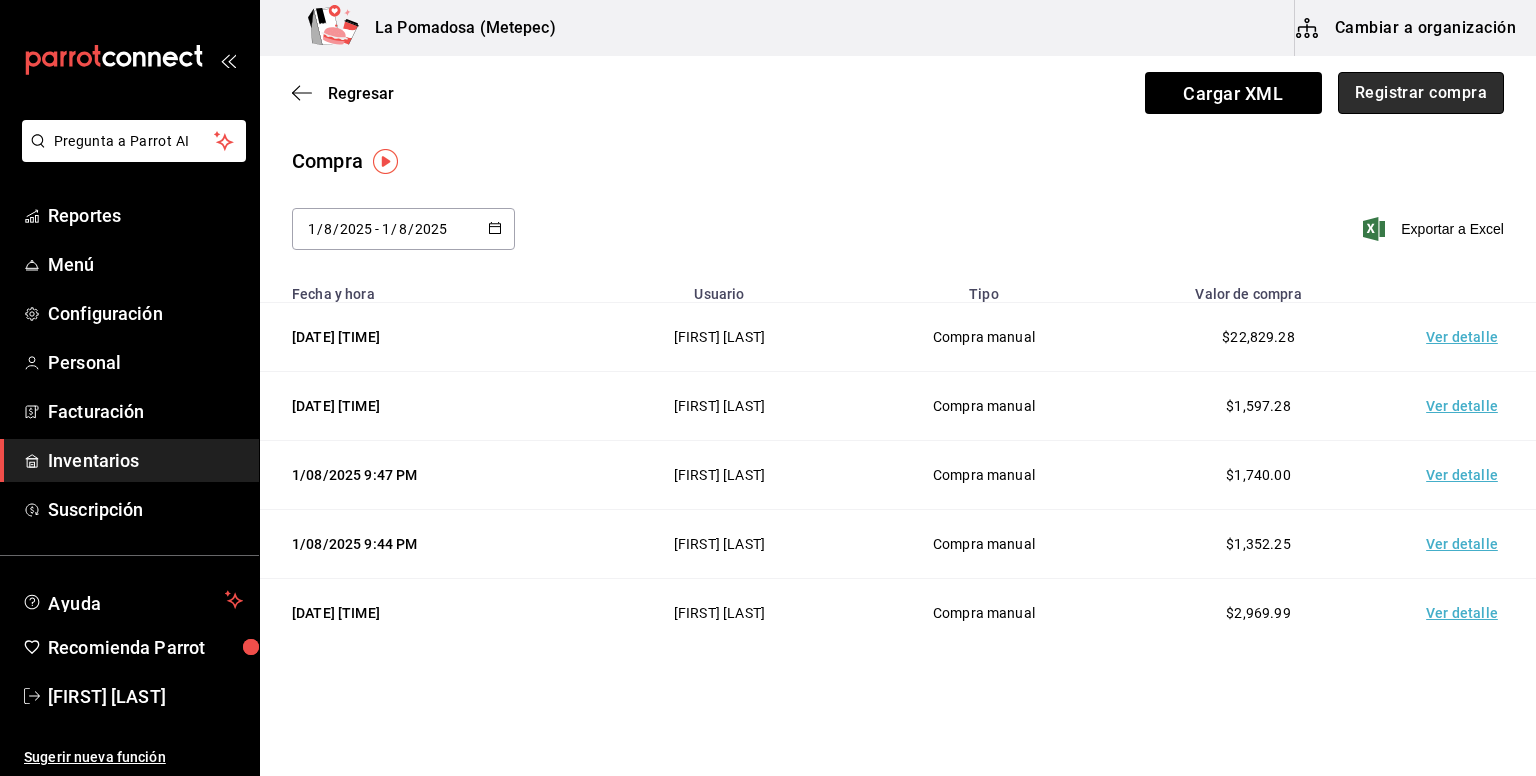 click on "Registrar compra" at bounding box center [1421, 93] 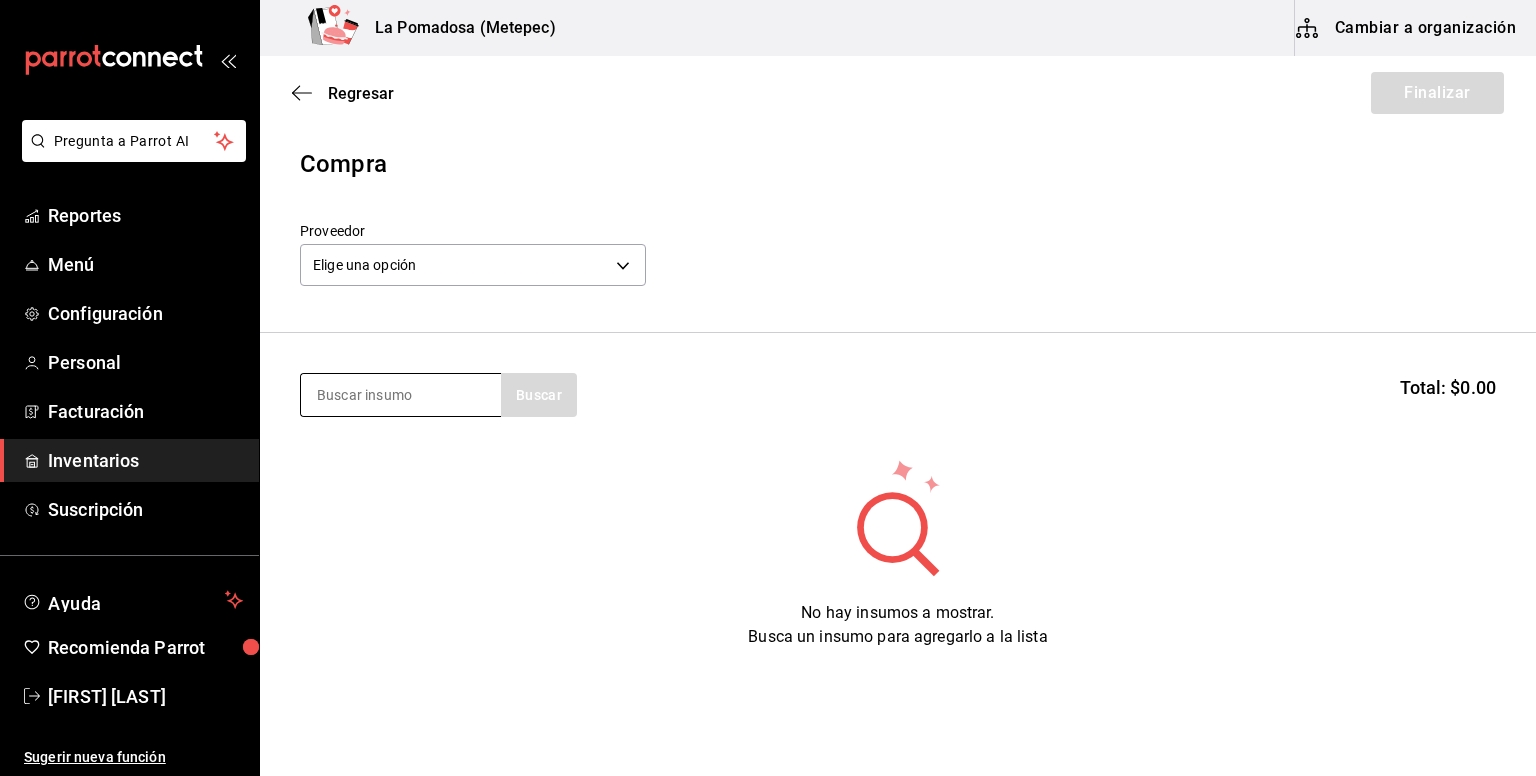 click at bounding box center [401, 395] 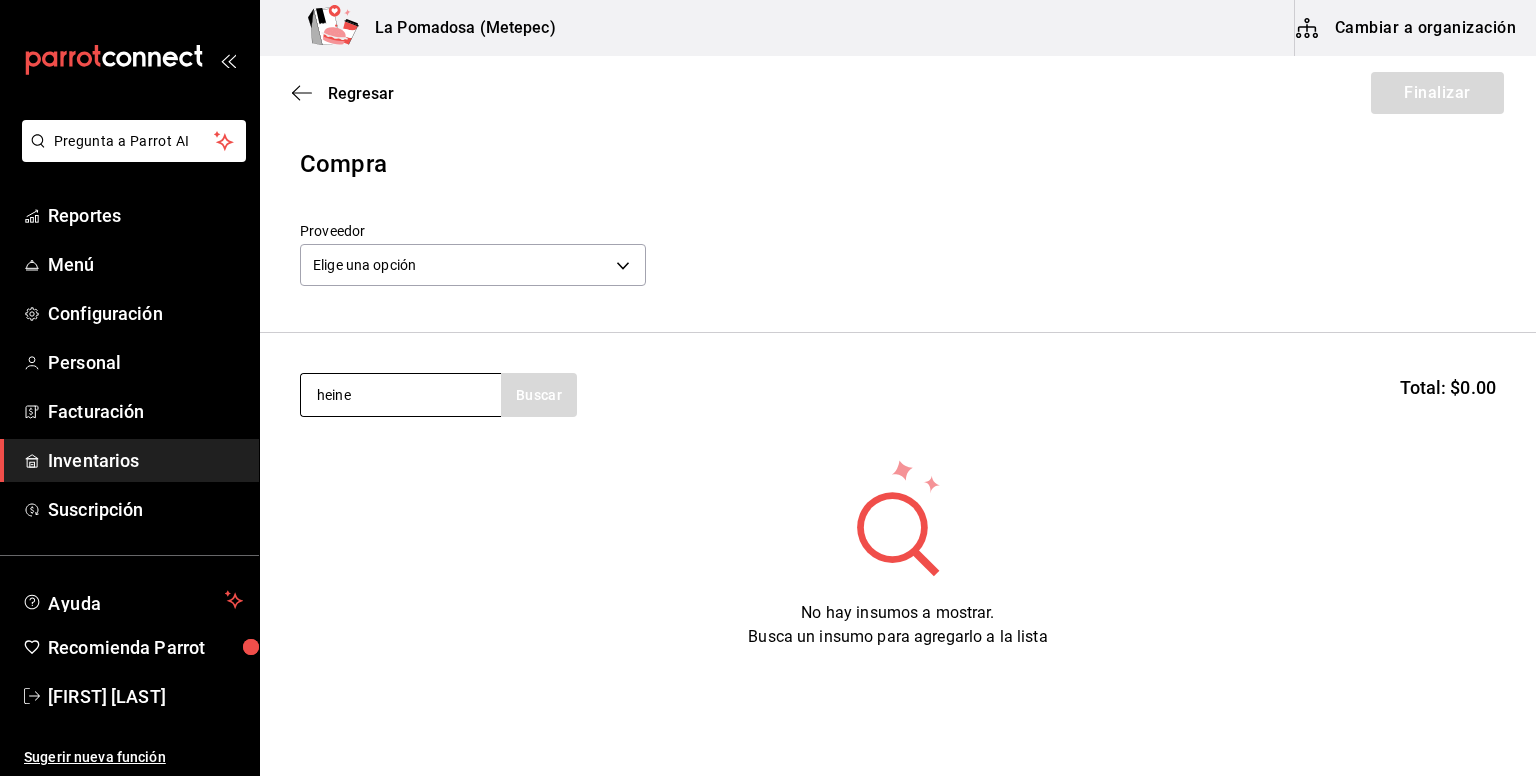 type on "heine" 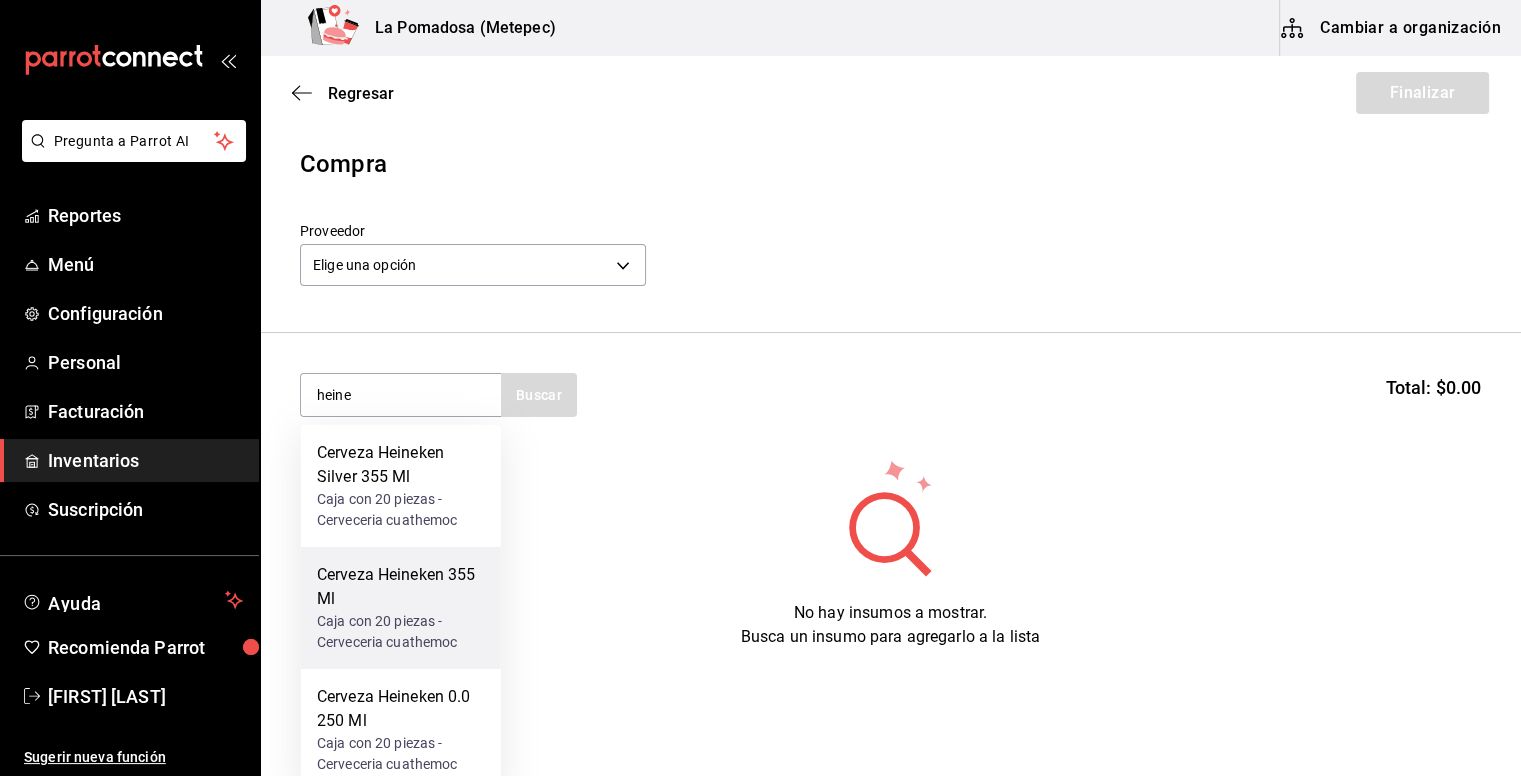 click on "Cerveza Heineken 355 Ml" at bounding box center (401, 587) 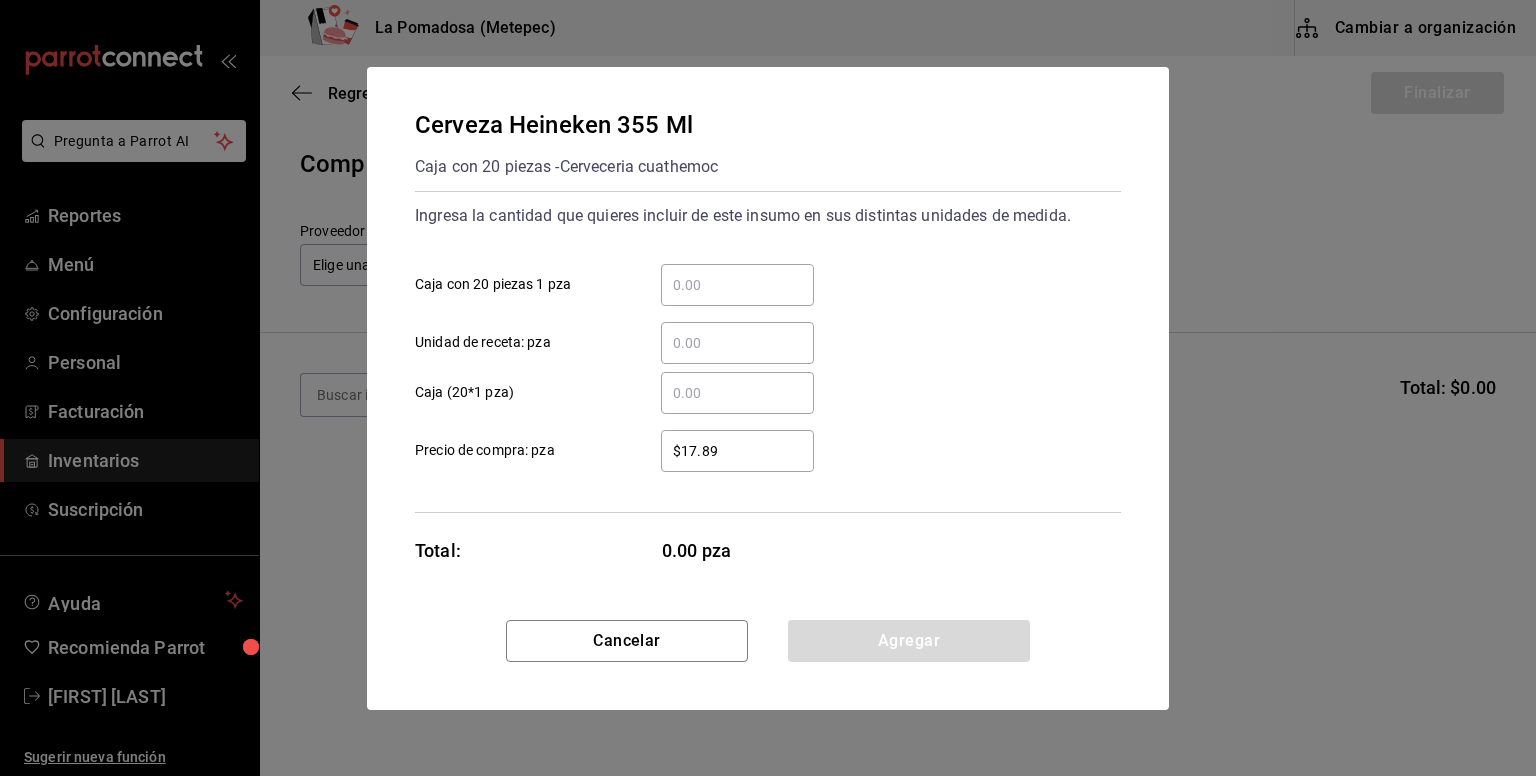 click on "​ Caja con 20 piezas 1 pza" at bounding box center [737, 285] 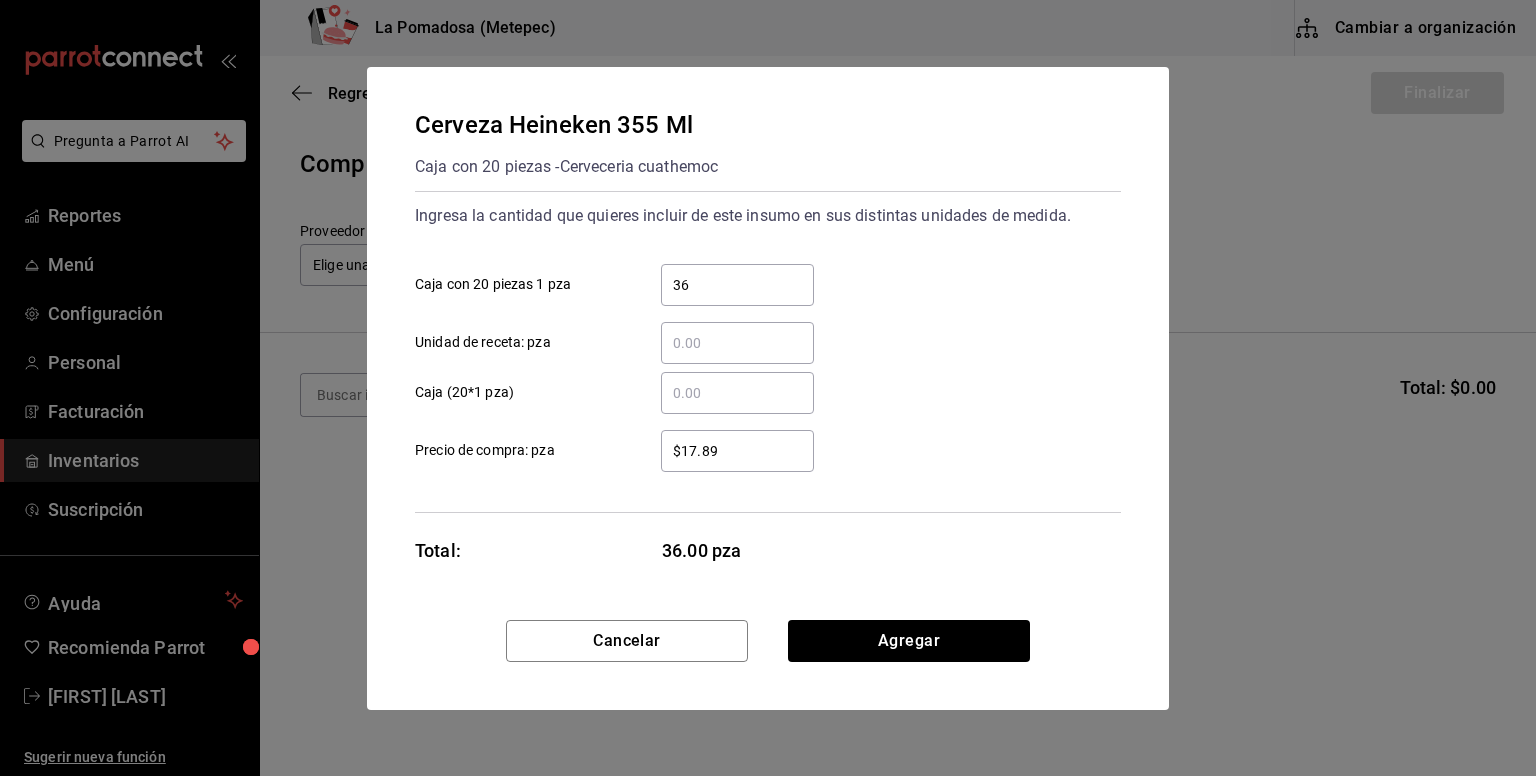 type on "36" 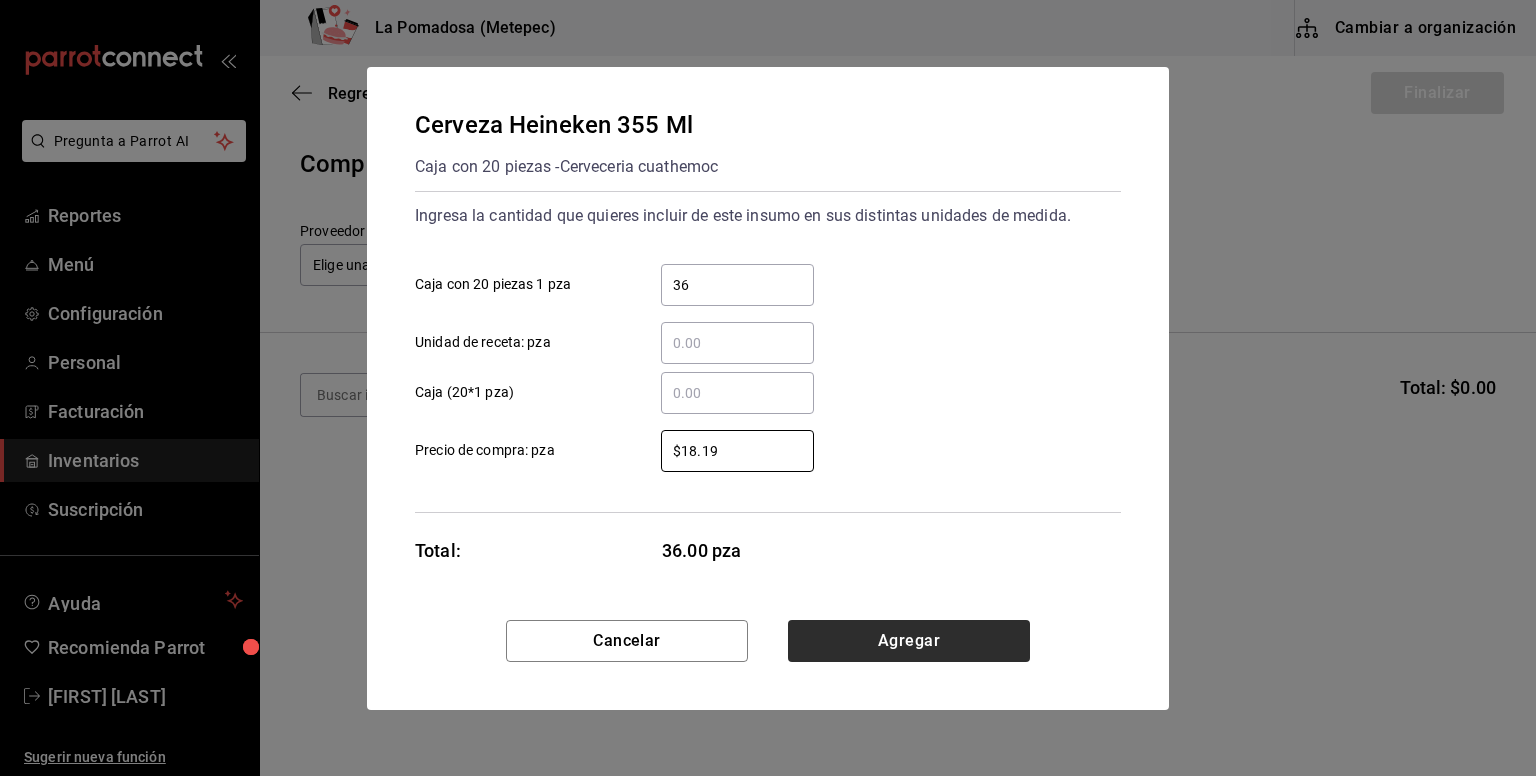 type on "$18.19" 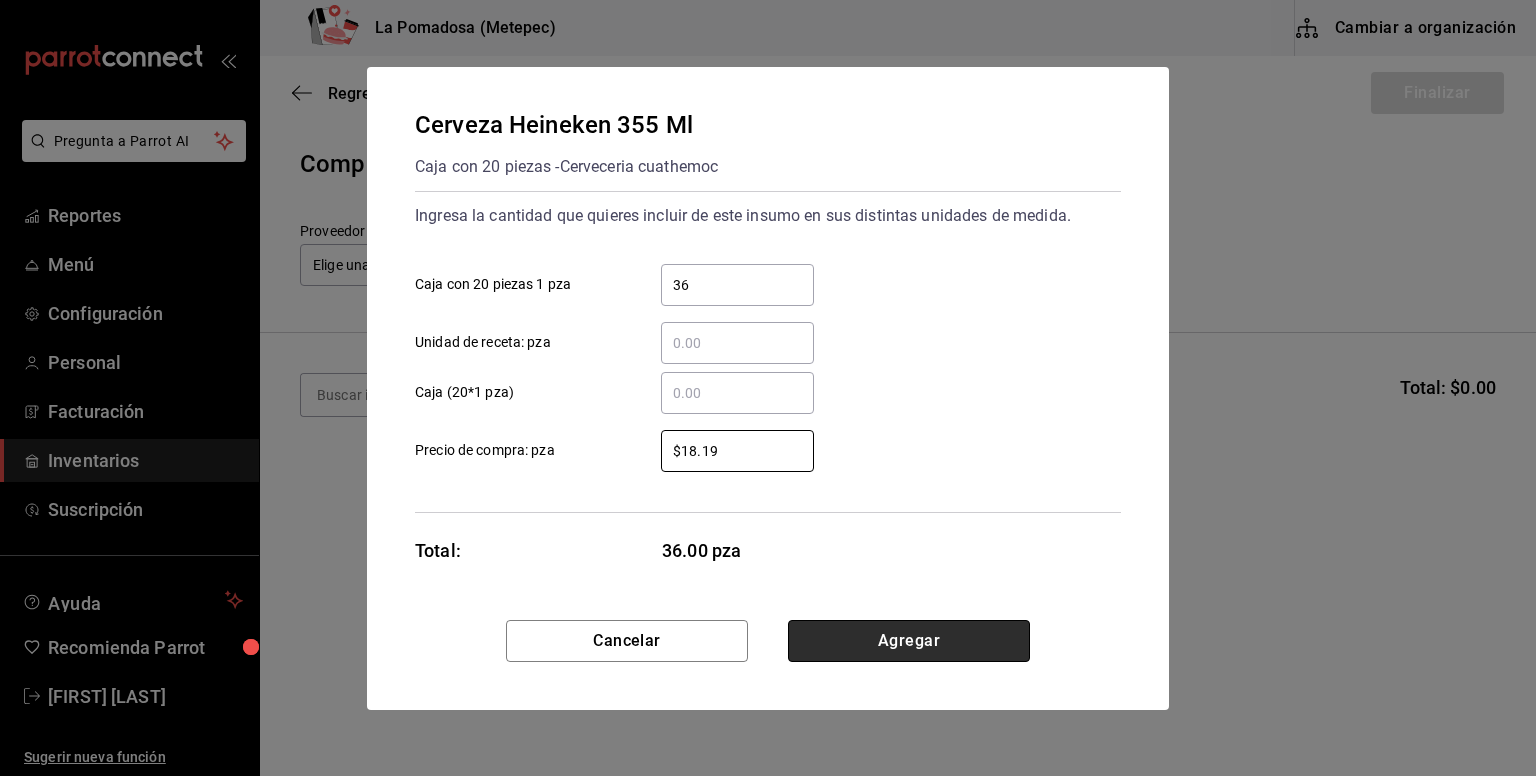 click on "Agregar" at bounding box center (909, 641) 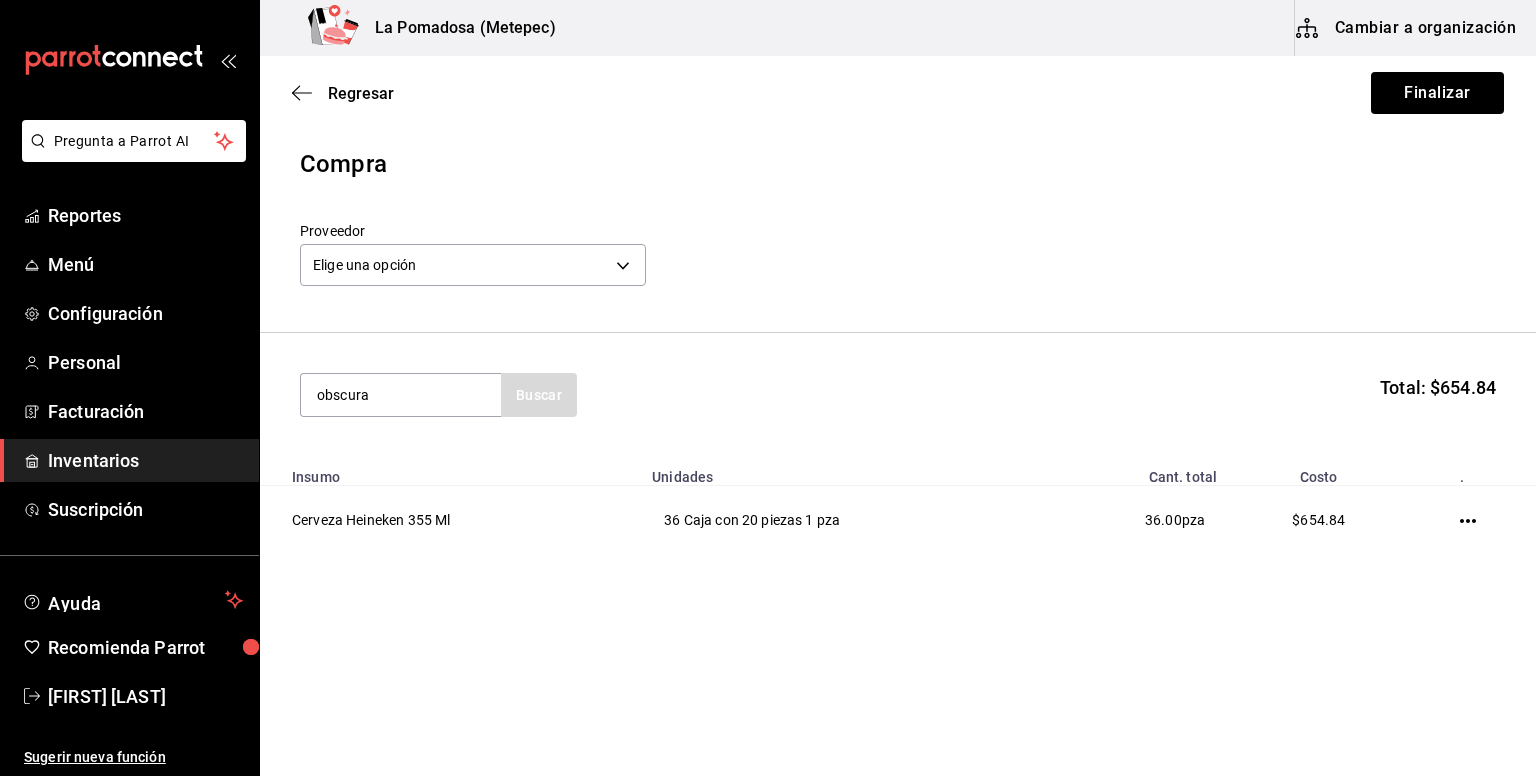 type on "obscura" 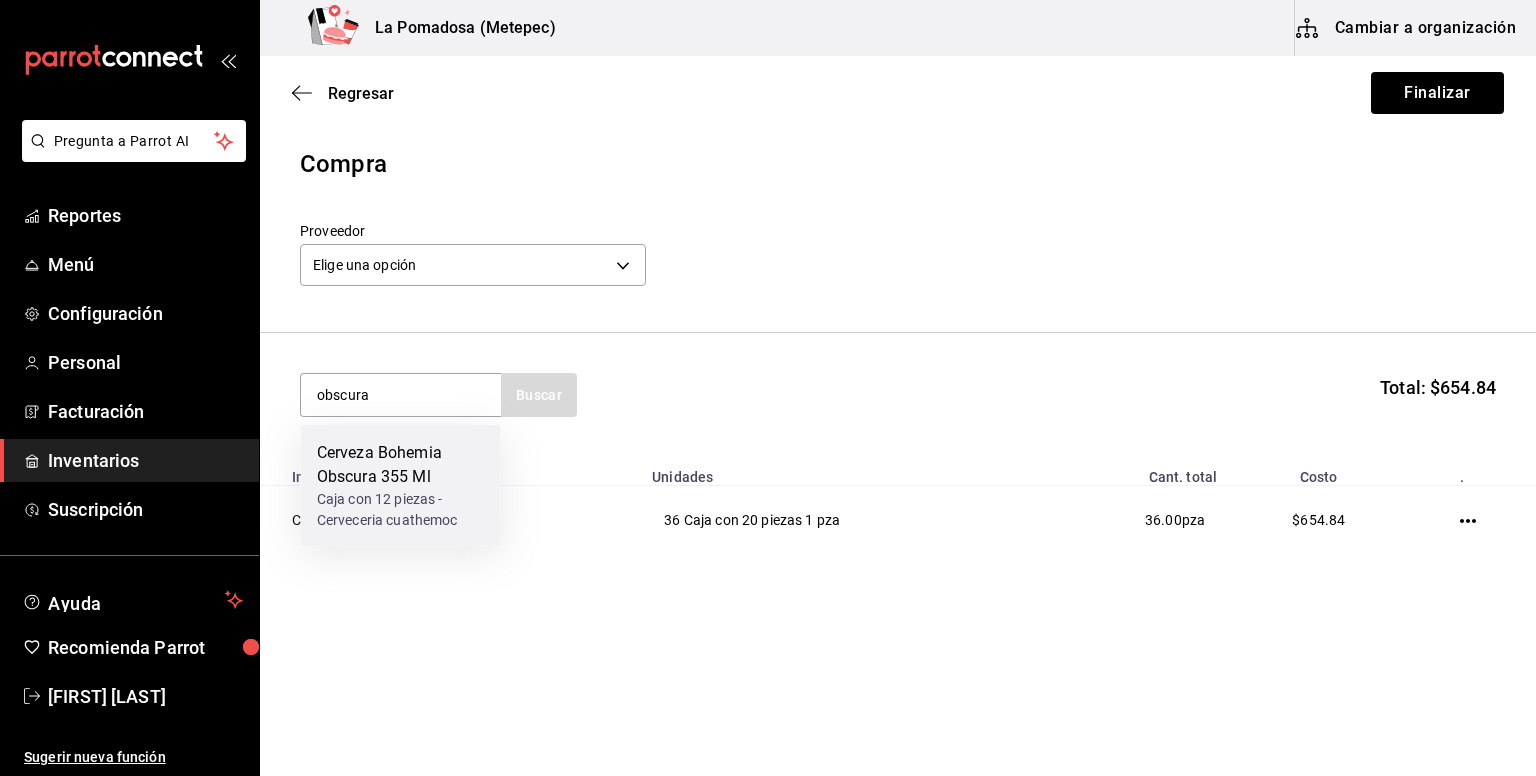 click on "Caja con 12 piezas - Cerveceria cuathemoc" at bounding box center [401, 510] 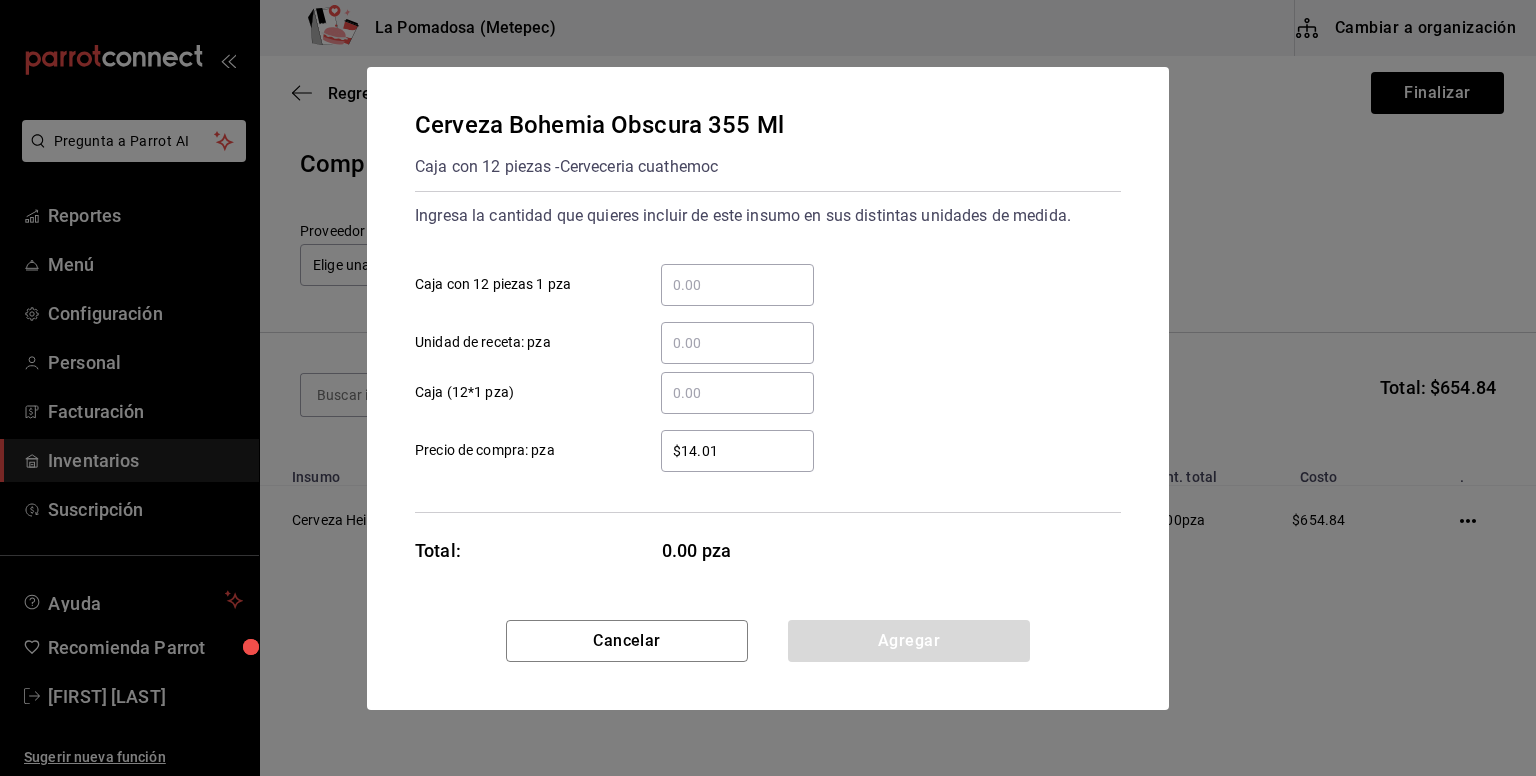 click on "​ Caja con 12 piezas 1 pza" at bounding box center [737, 285] 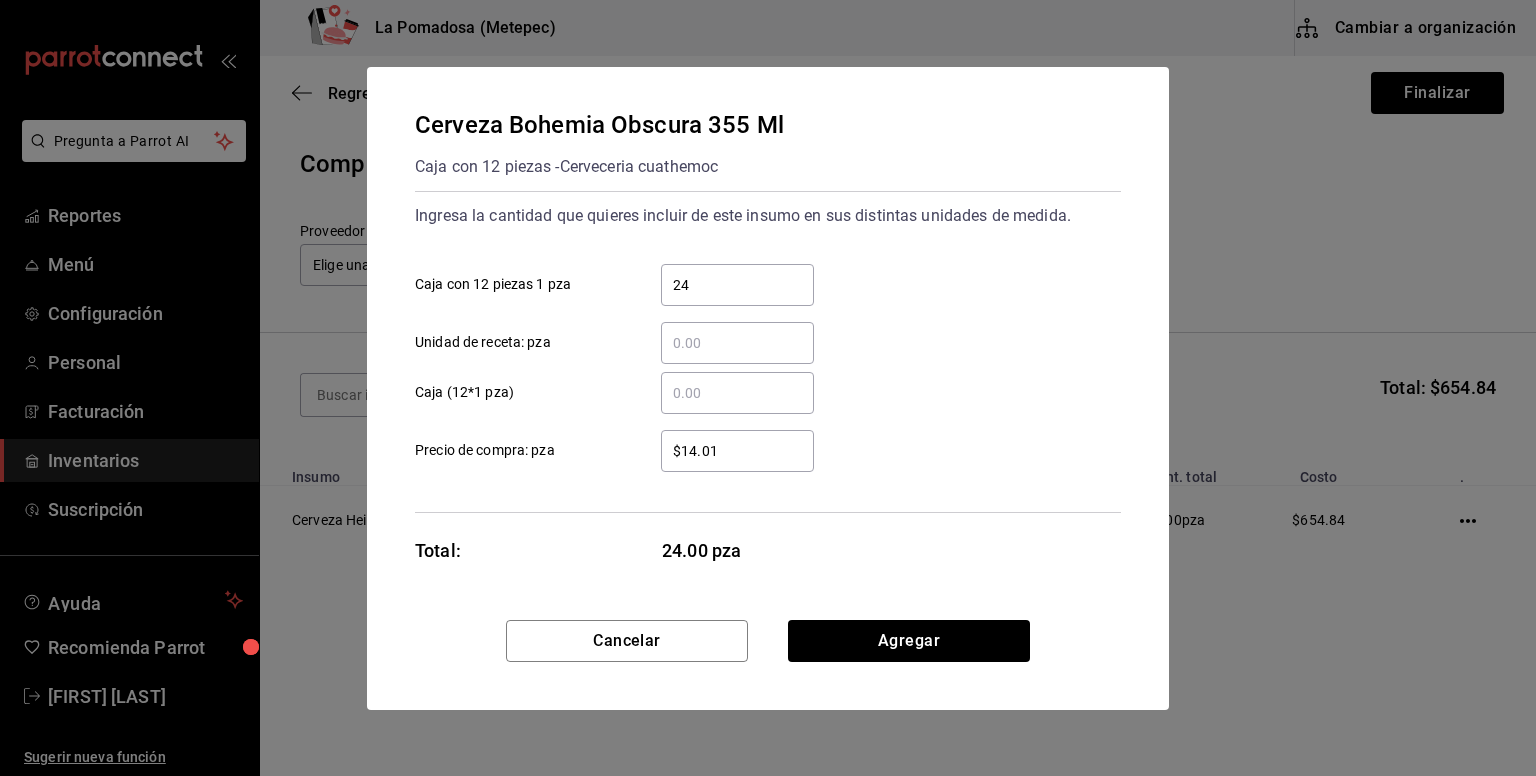 type on "24" 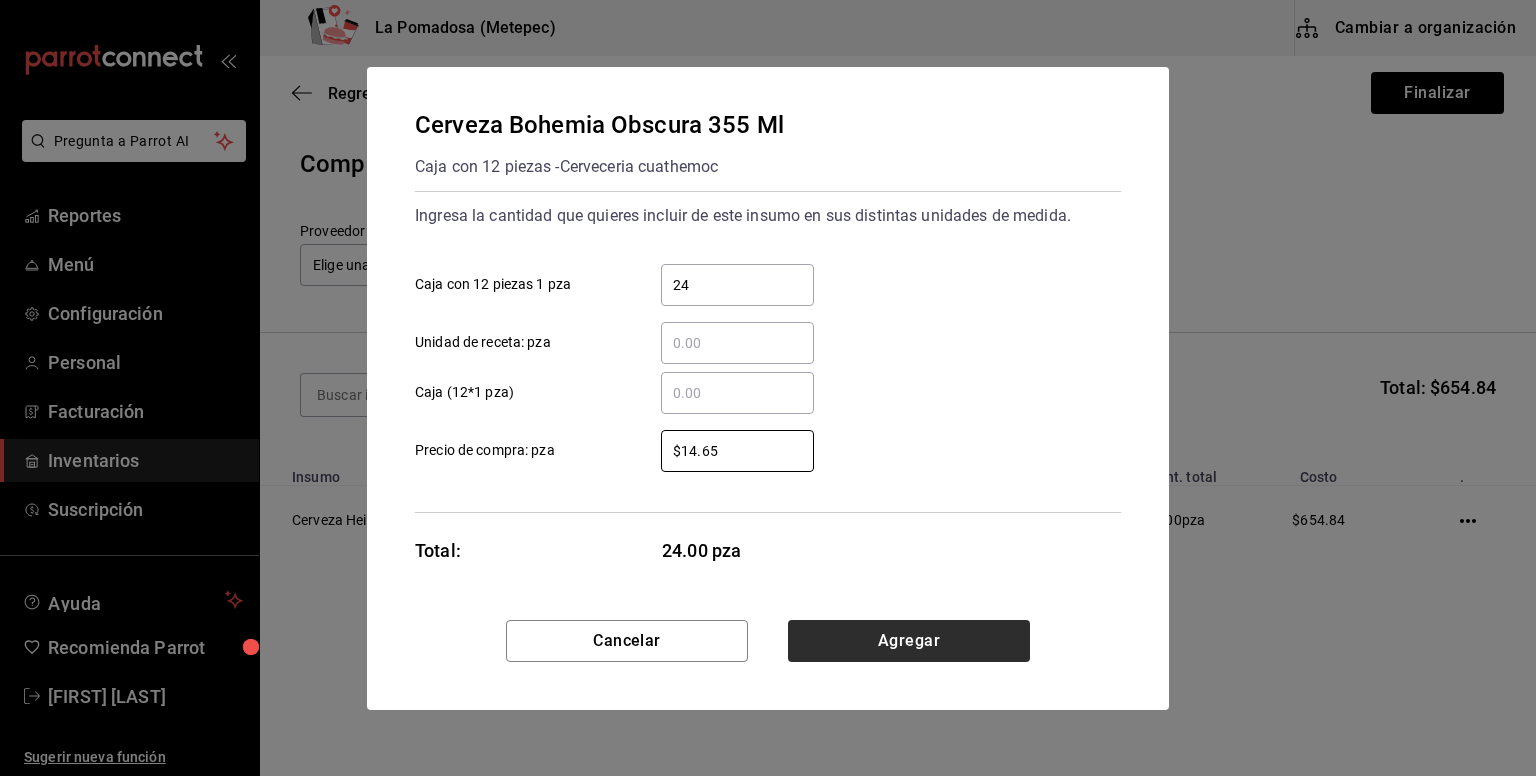type on "$14.65" 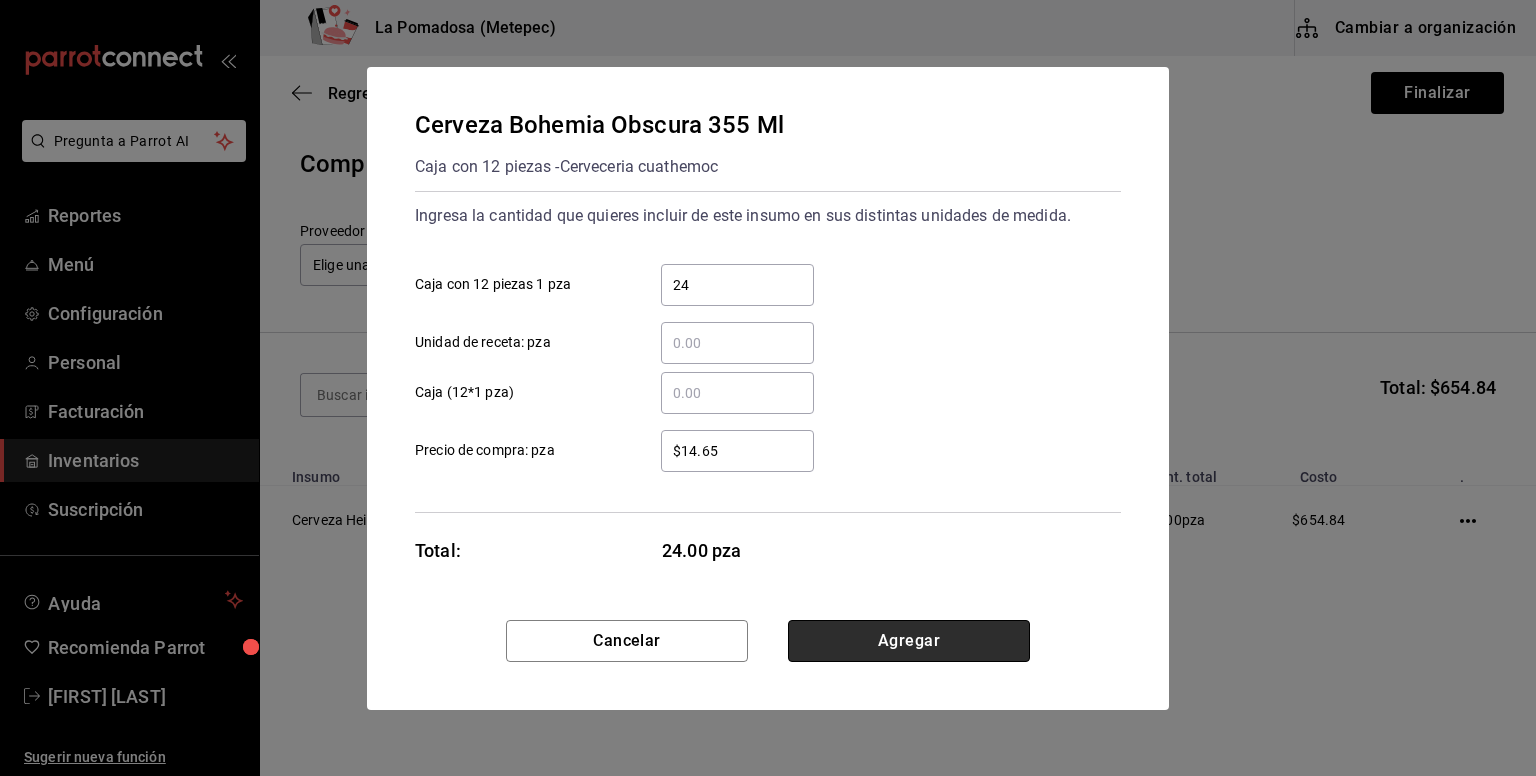 click on "Agregar" at bounding box center (909, 641) 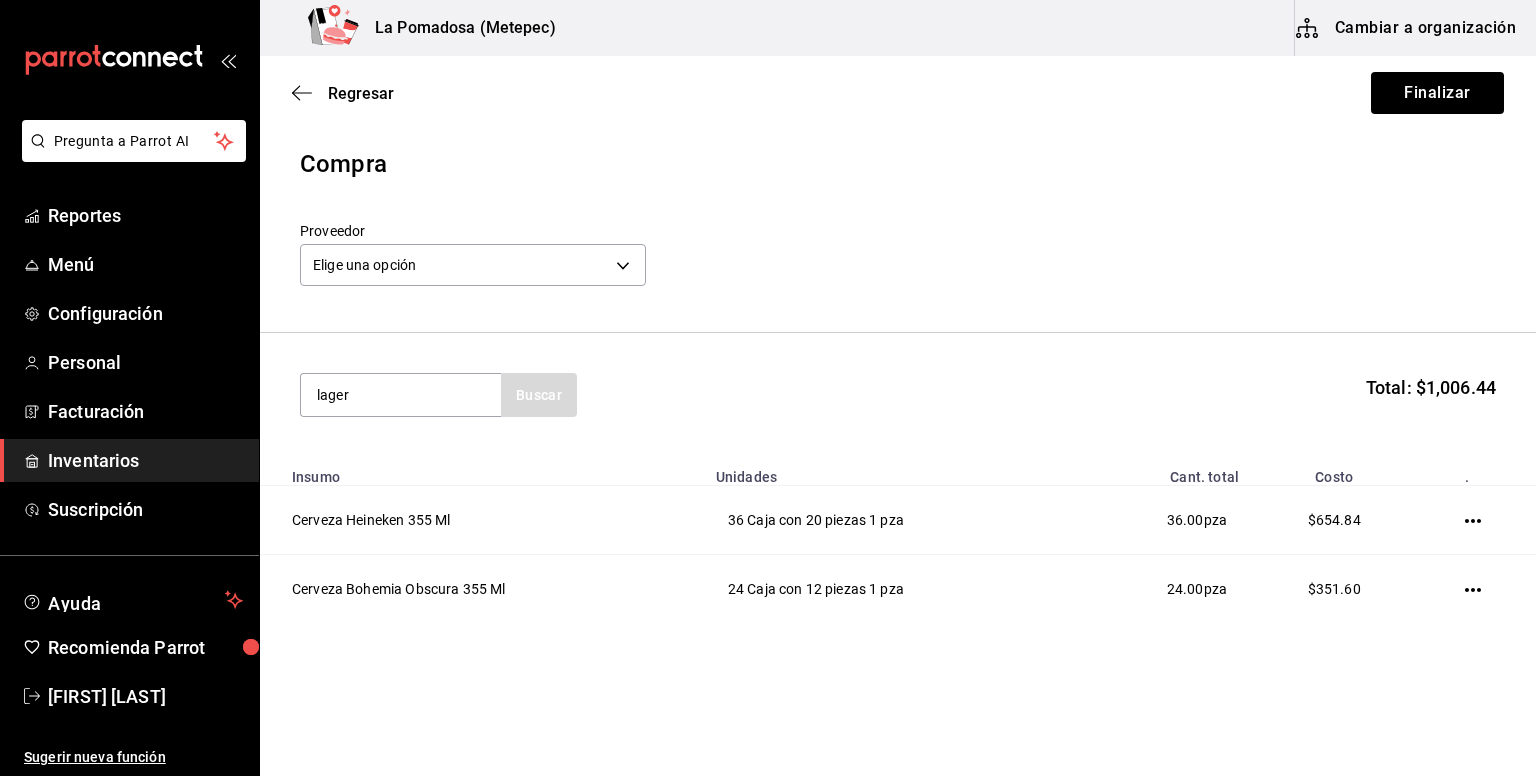 type on "lager" 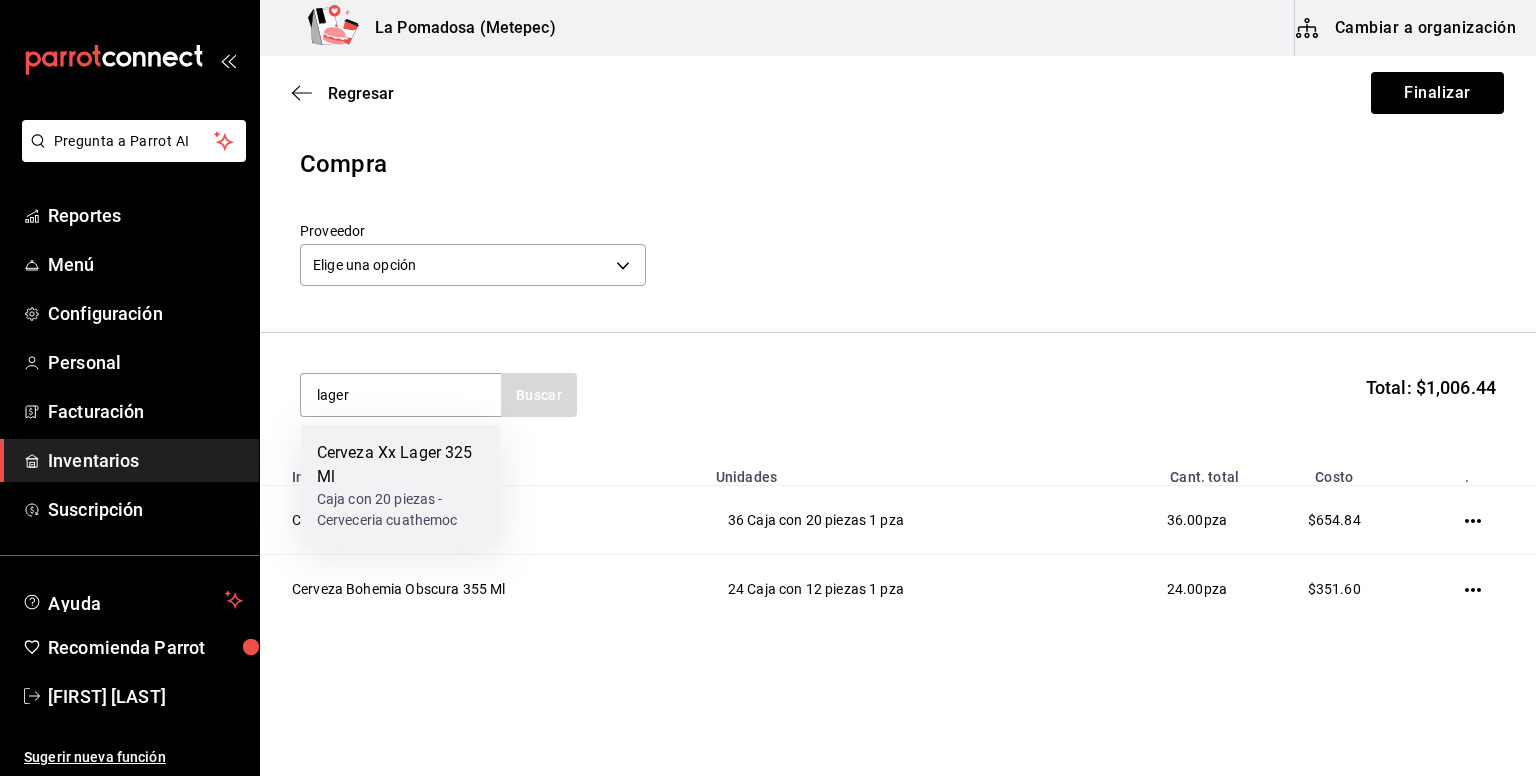 click on "Cerveza Xx Lager 325 Ml" at bounding box center [401, 465] 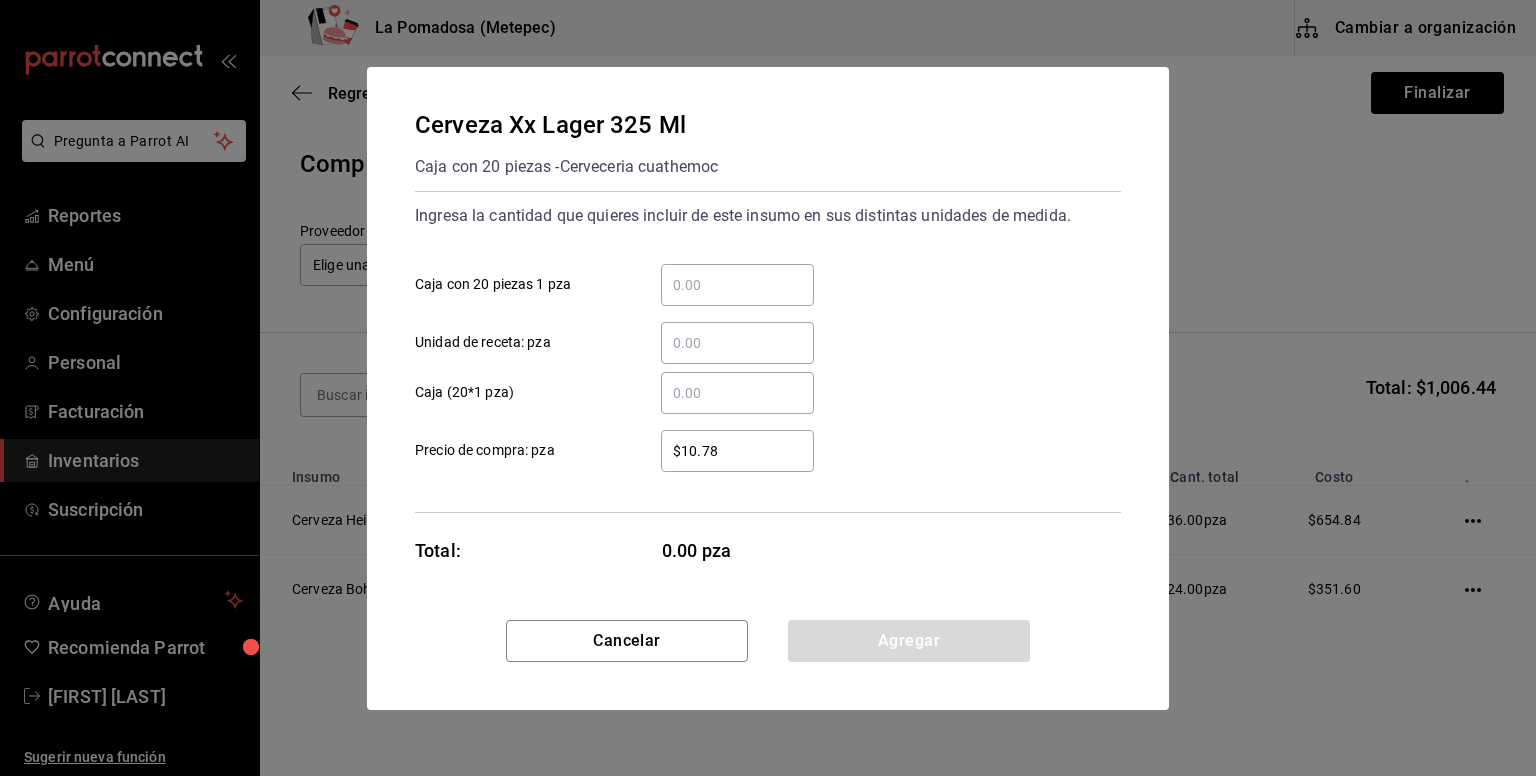 click on "​ Caja con 20 piezas 1 pza" at bounding box center (737, 285) 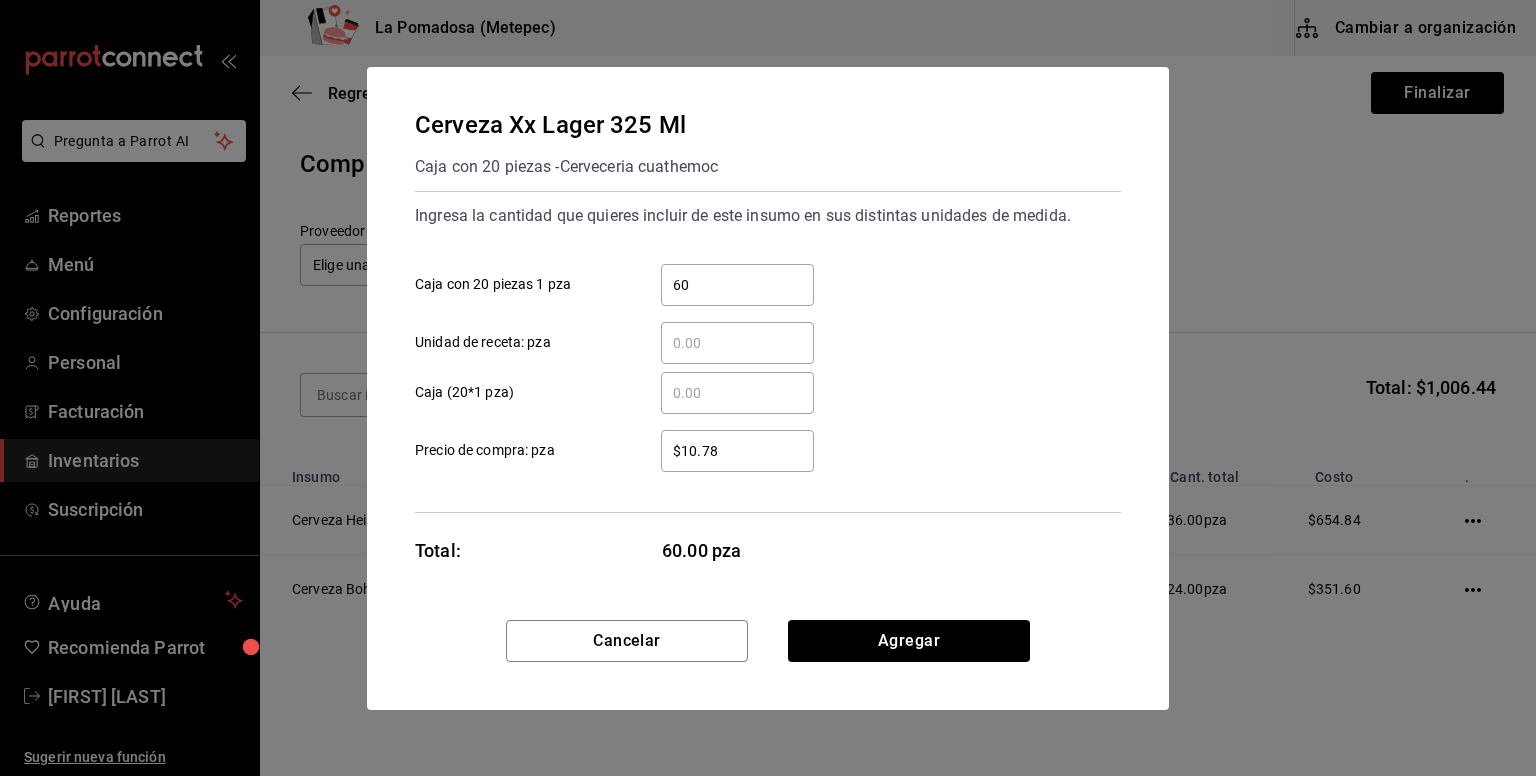 type on "60" 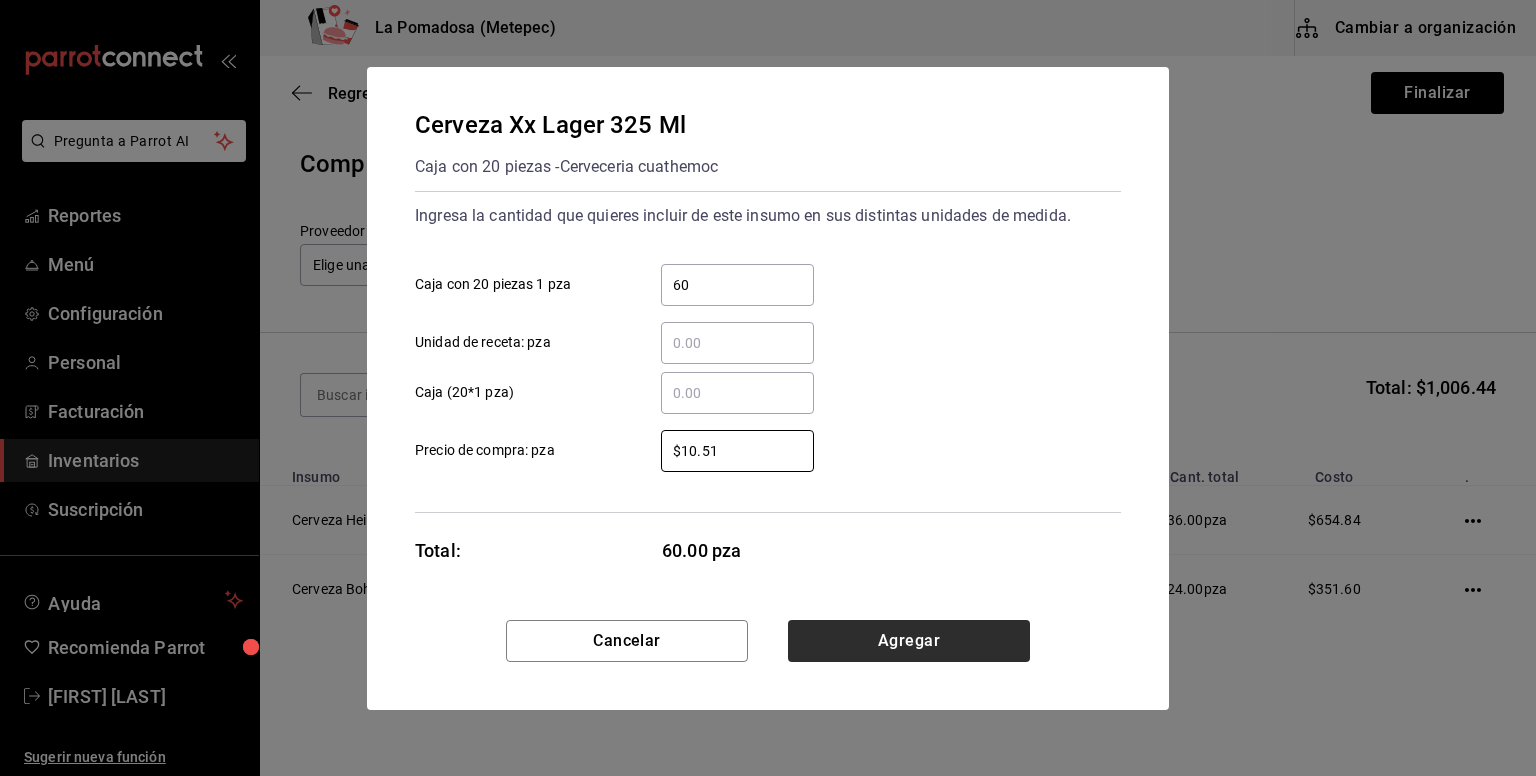 type on "$10.51" 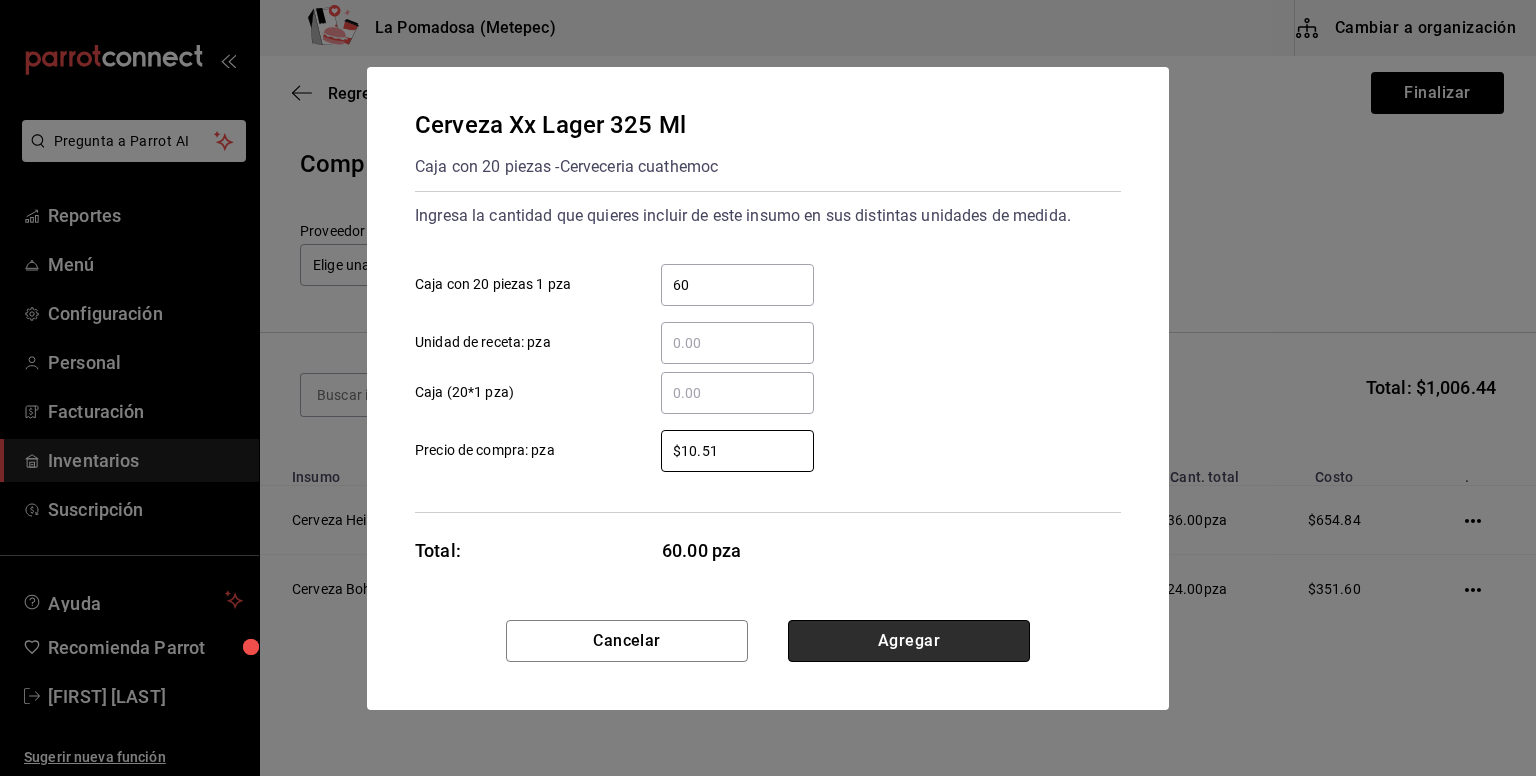click on "Agregar" at bounding box center [909, 641] 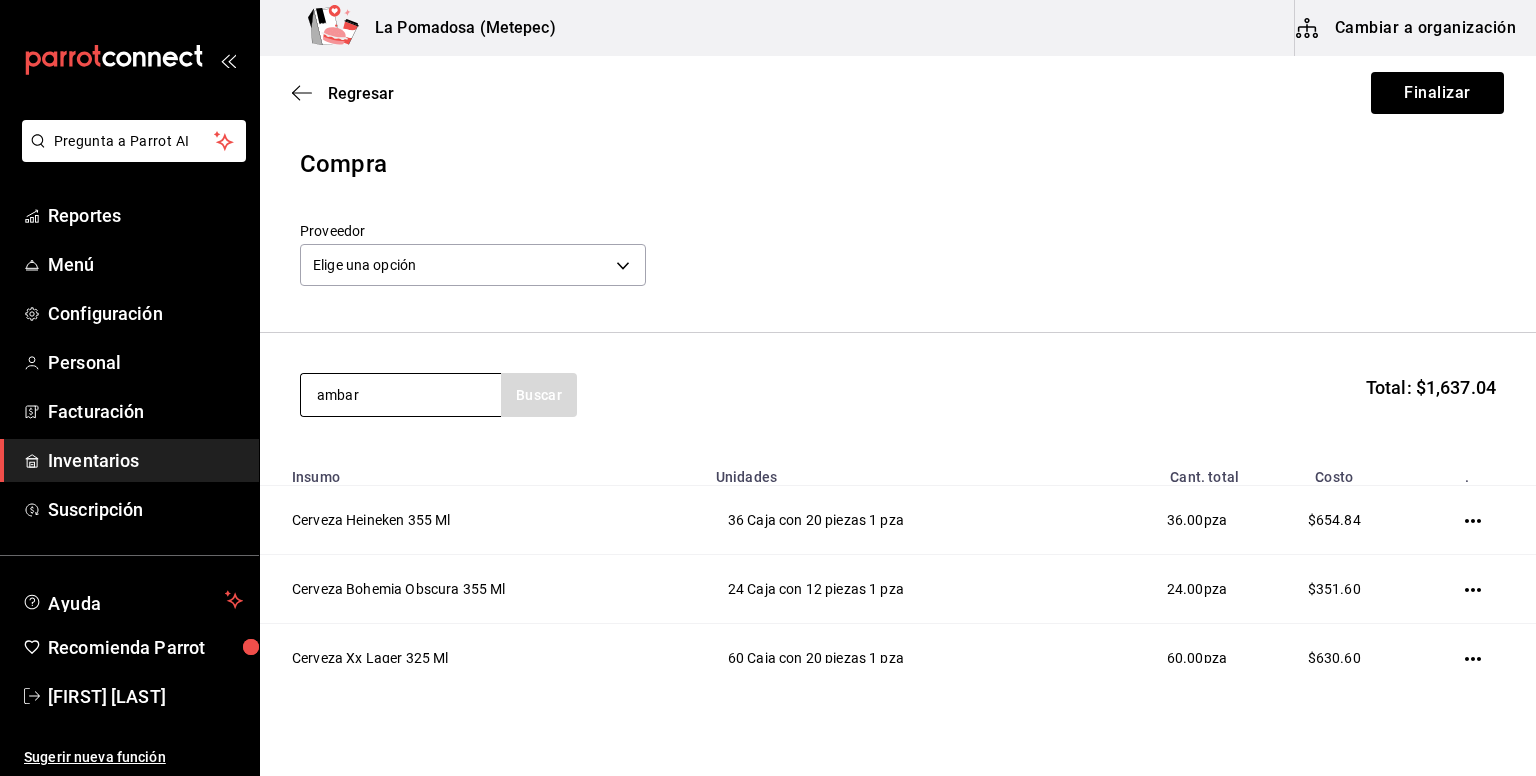 type on "ambar" 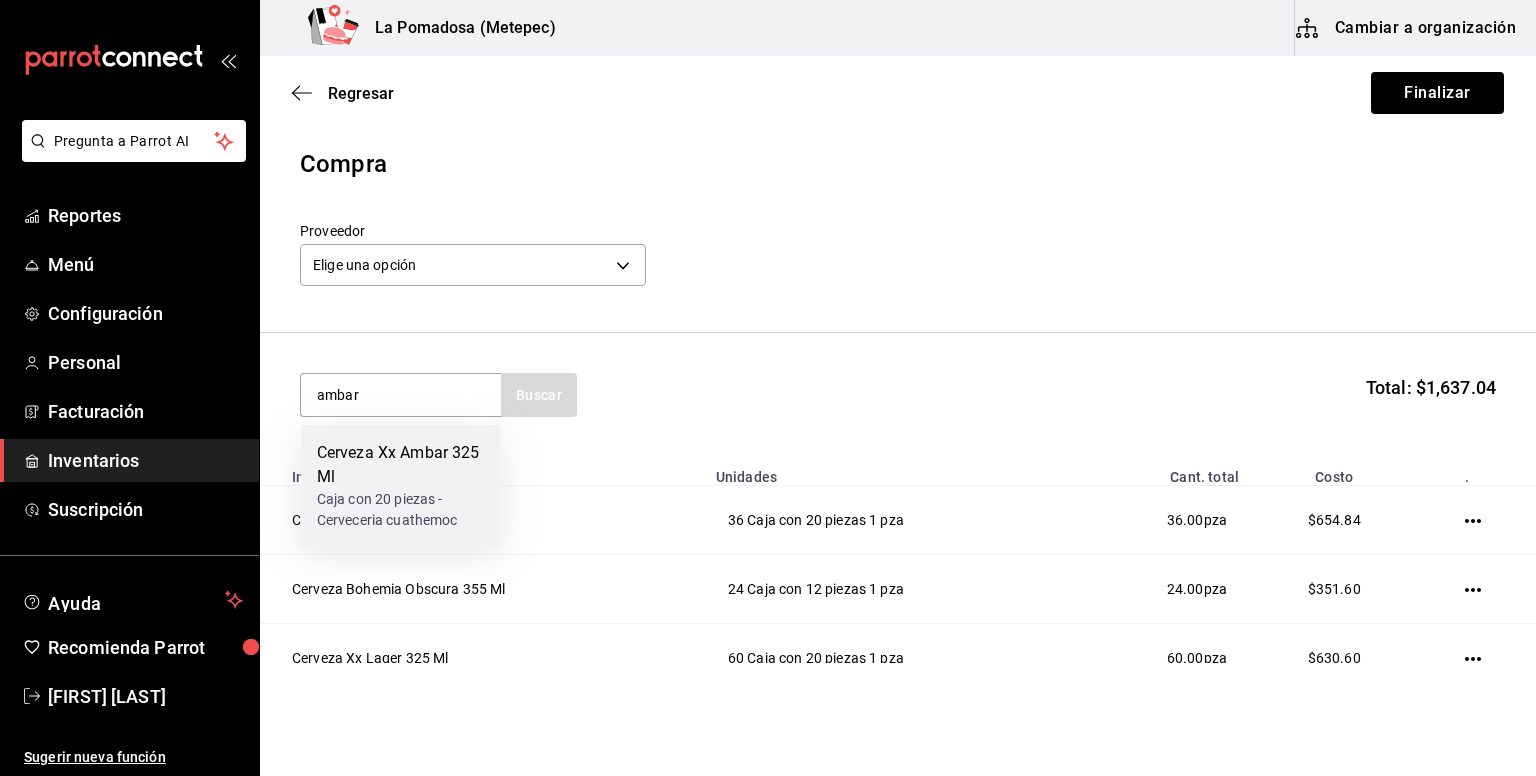click on "Cerveza Xx Ambar 325 Ml" at bounding box center [401, 465] 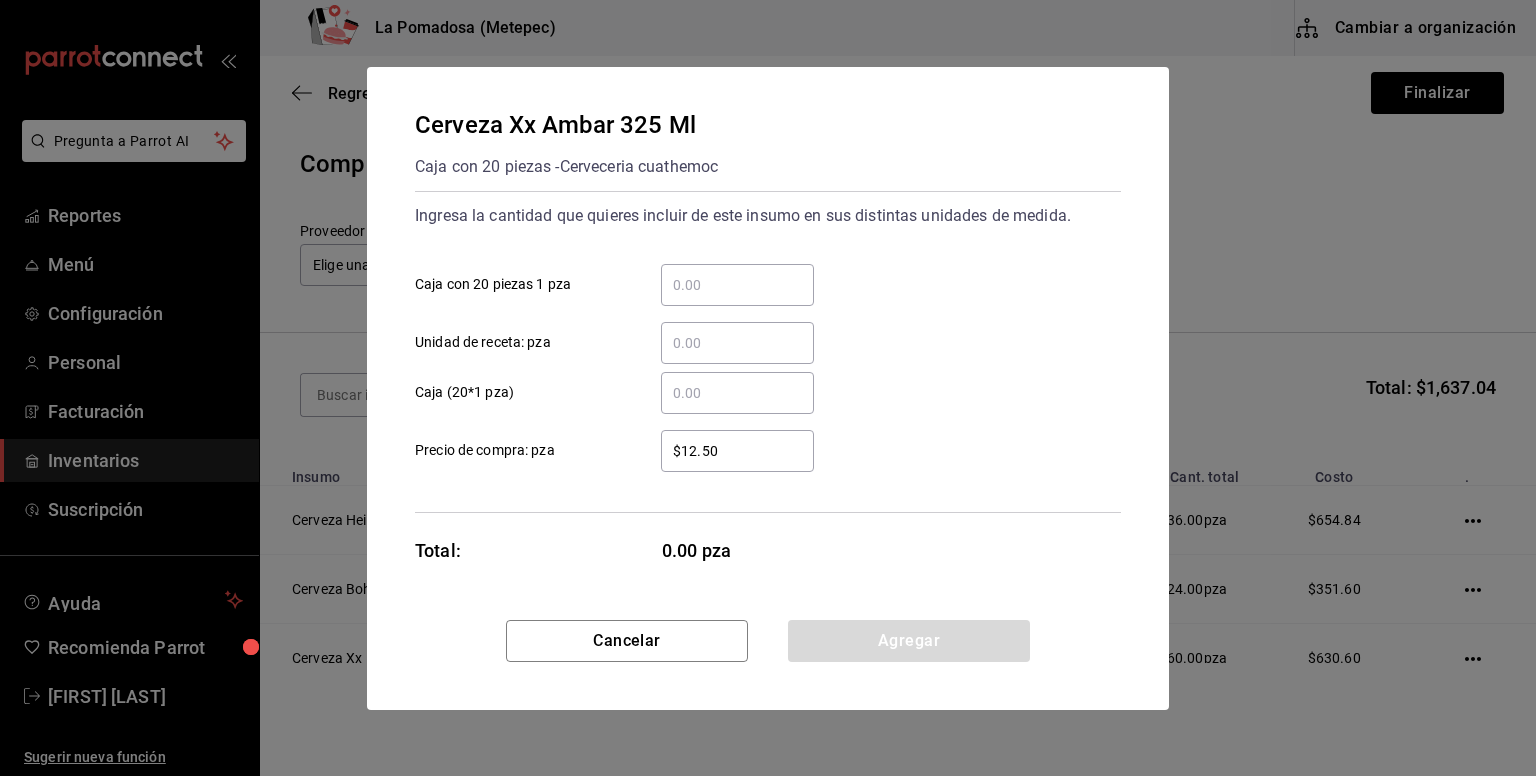 click on "​ Caja con 20 piezas 1 pza" at bounding box center [737, 285] 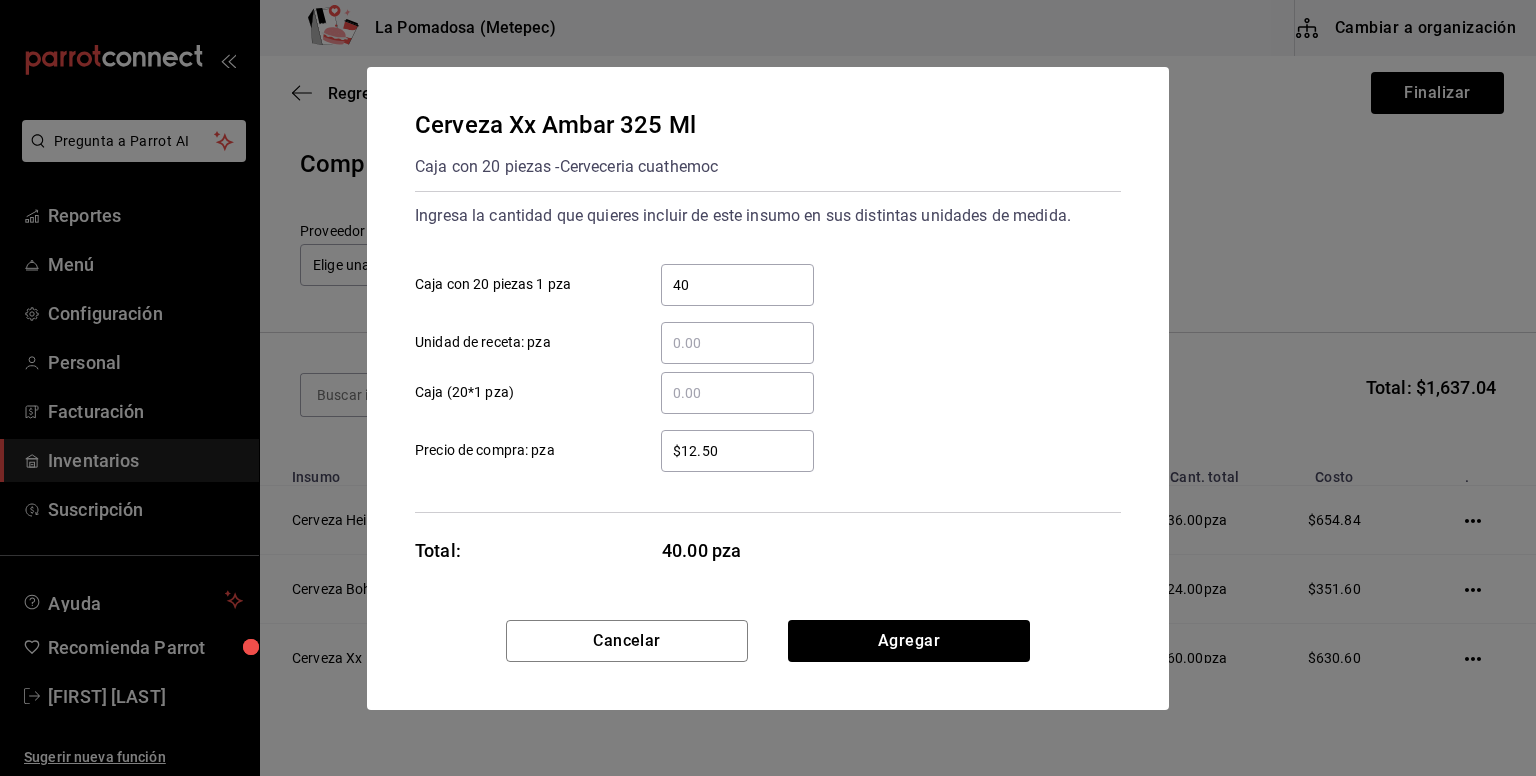 type on "40" 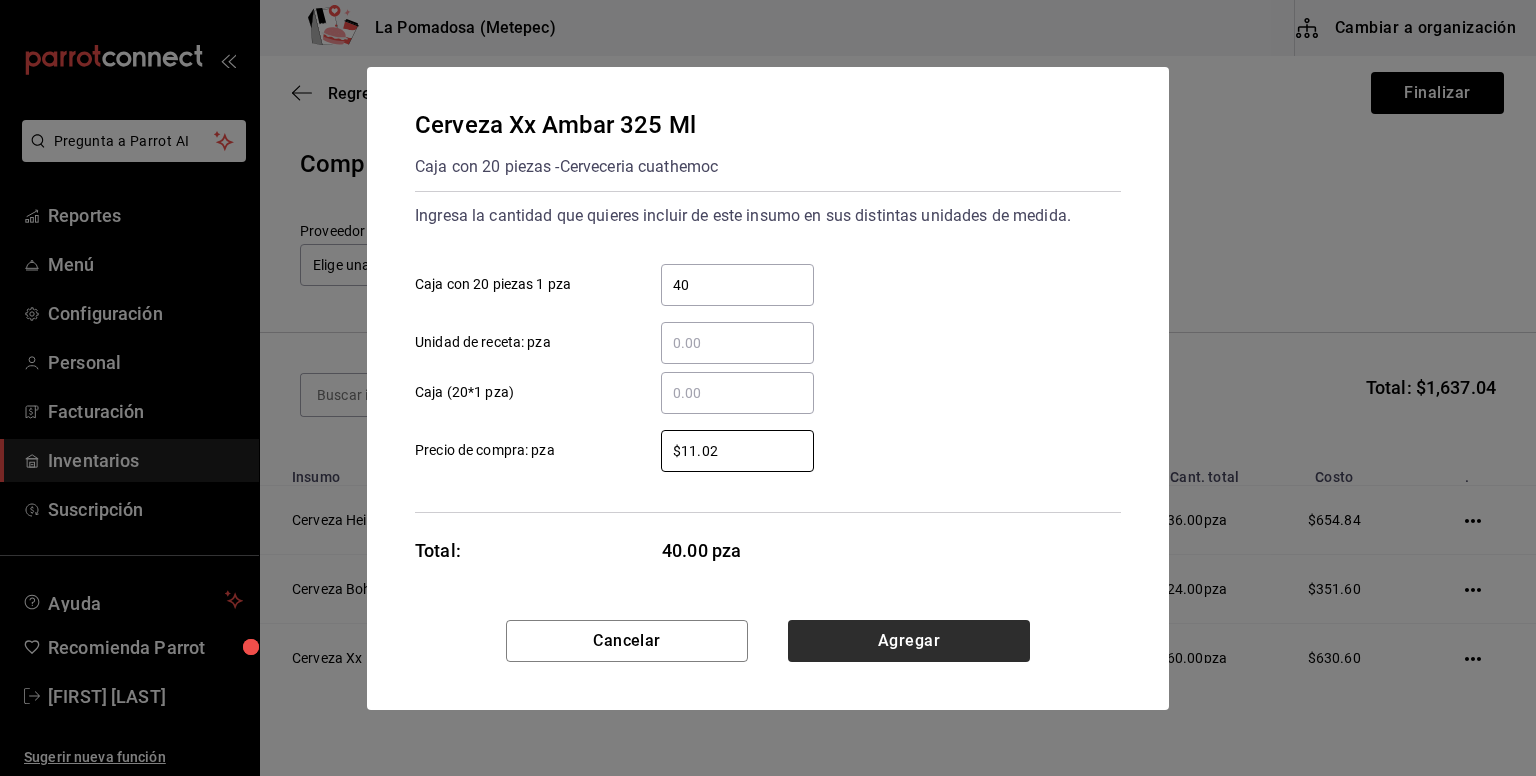 type on "$11.02" 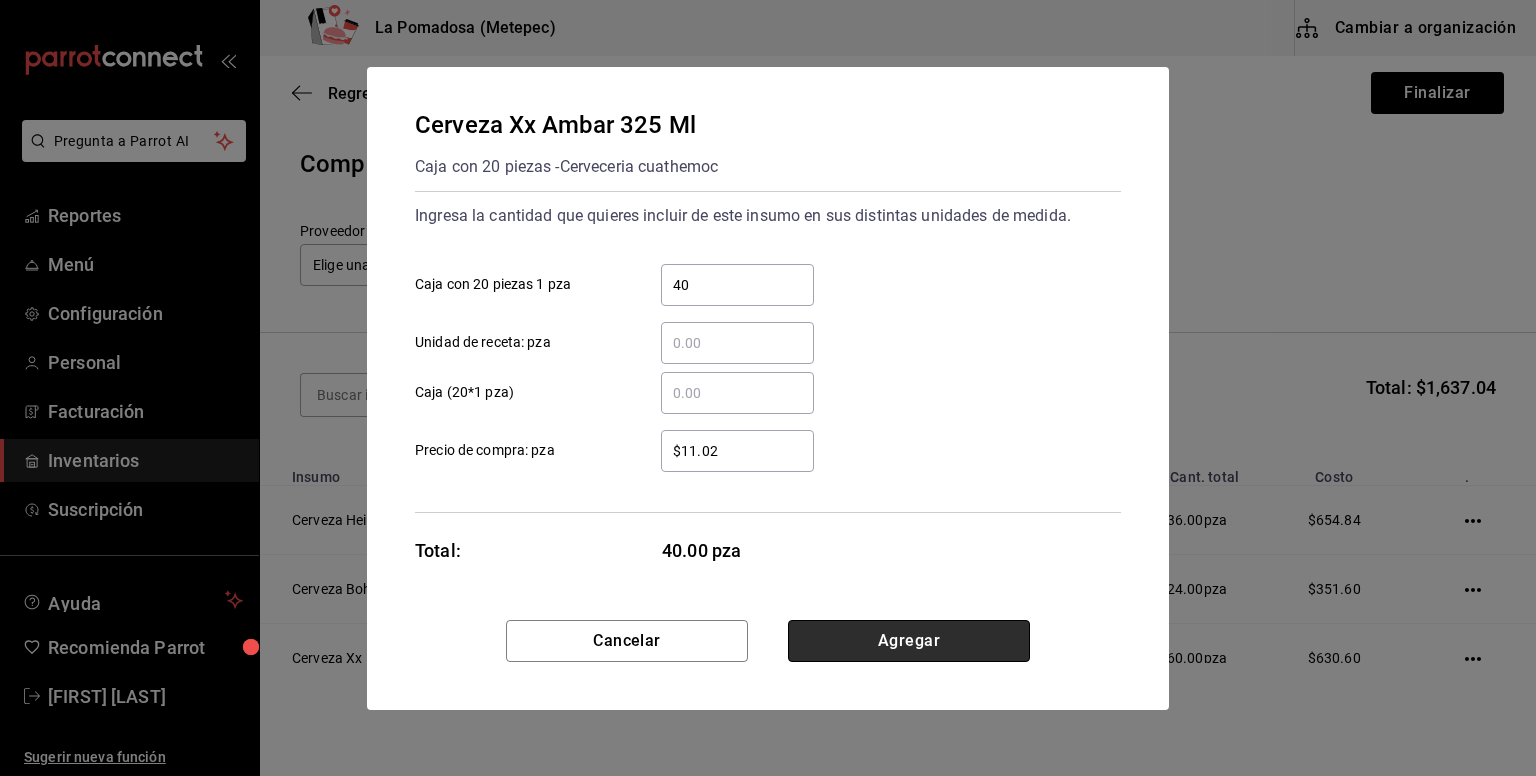 click on "Agregar" at bounding box center (909, 641) 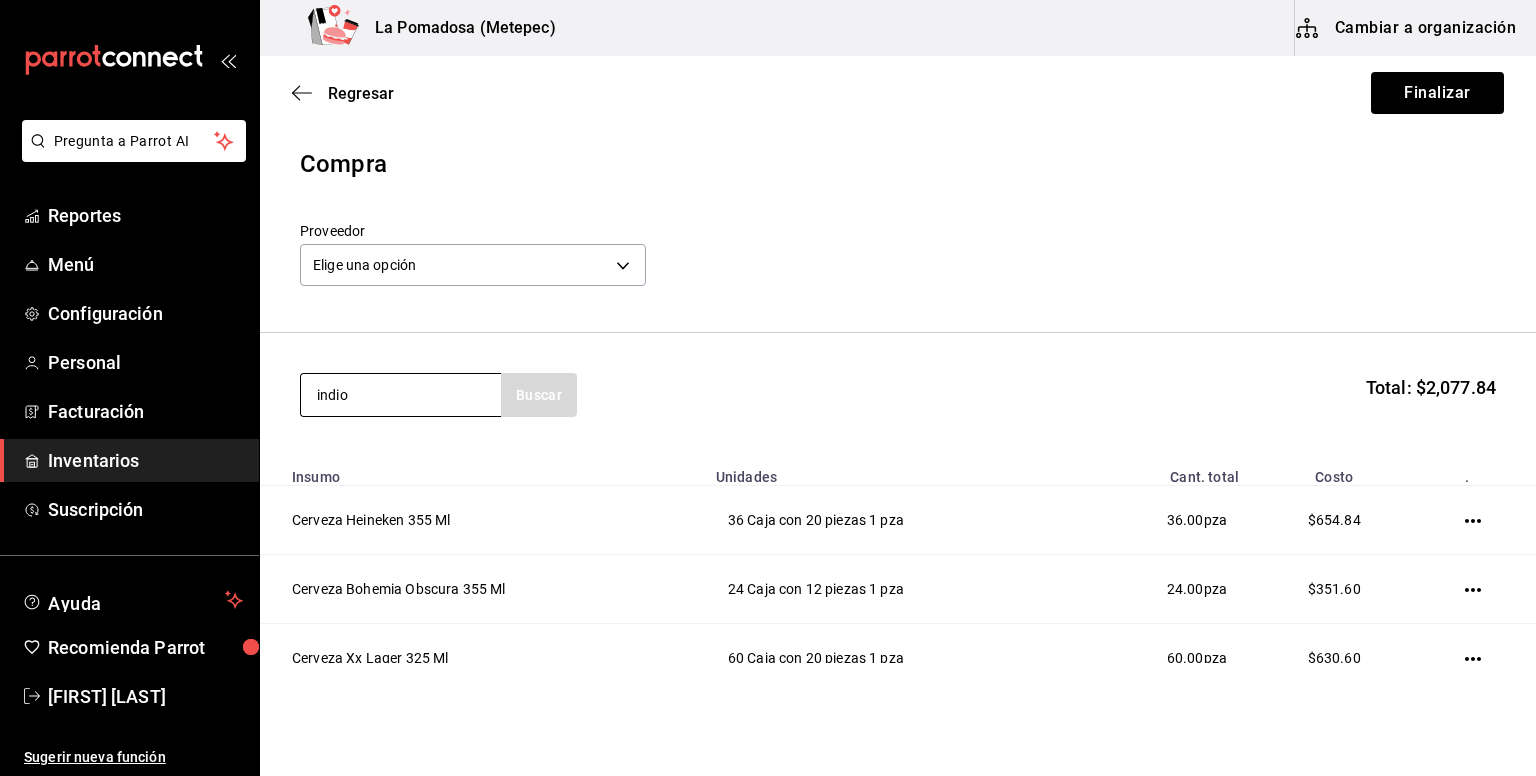 type on "indio" 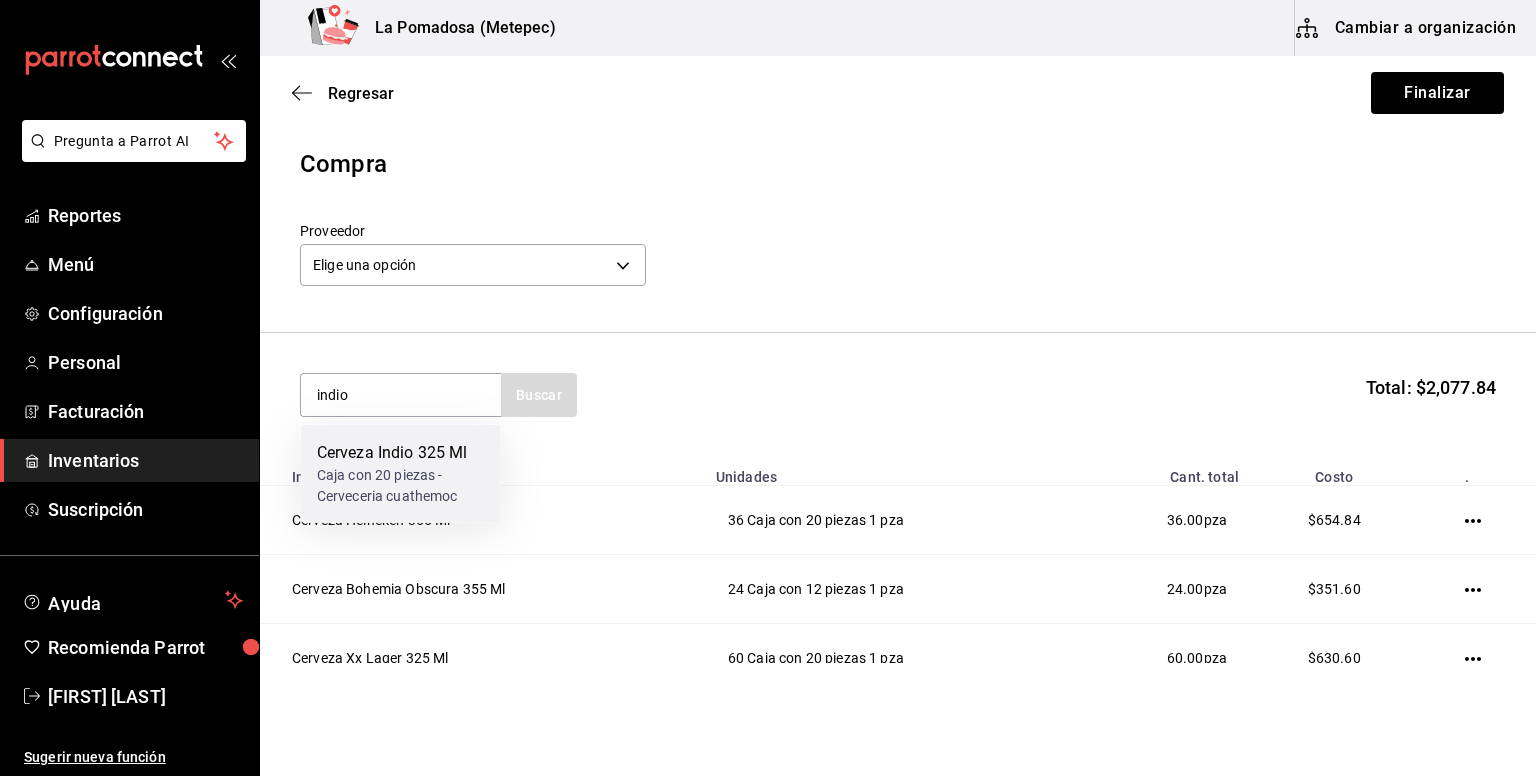 click on "Caja con 20 piezas - Cerveceria cuathemoc" at bounding box center [401, 486] 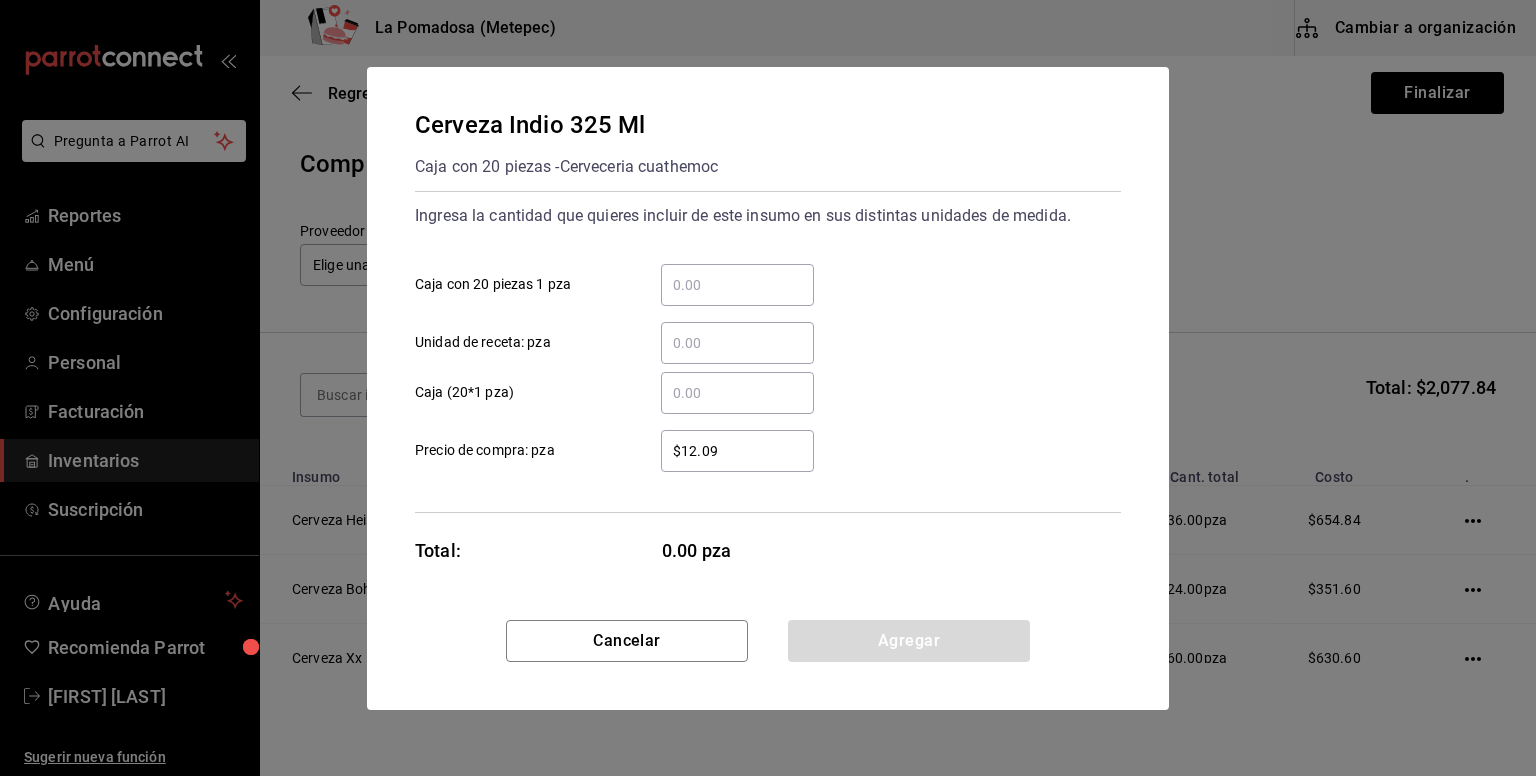 click on "​" at bounding box center (737, 285) 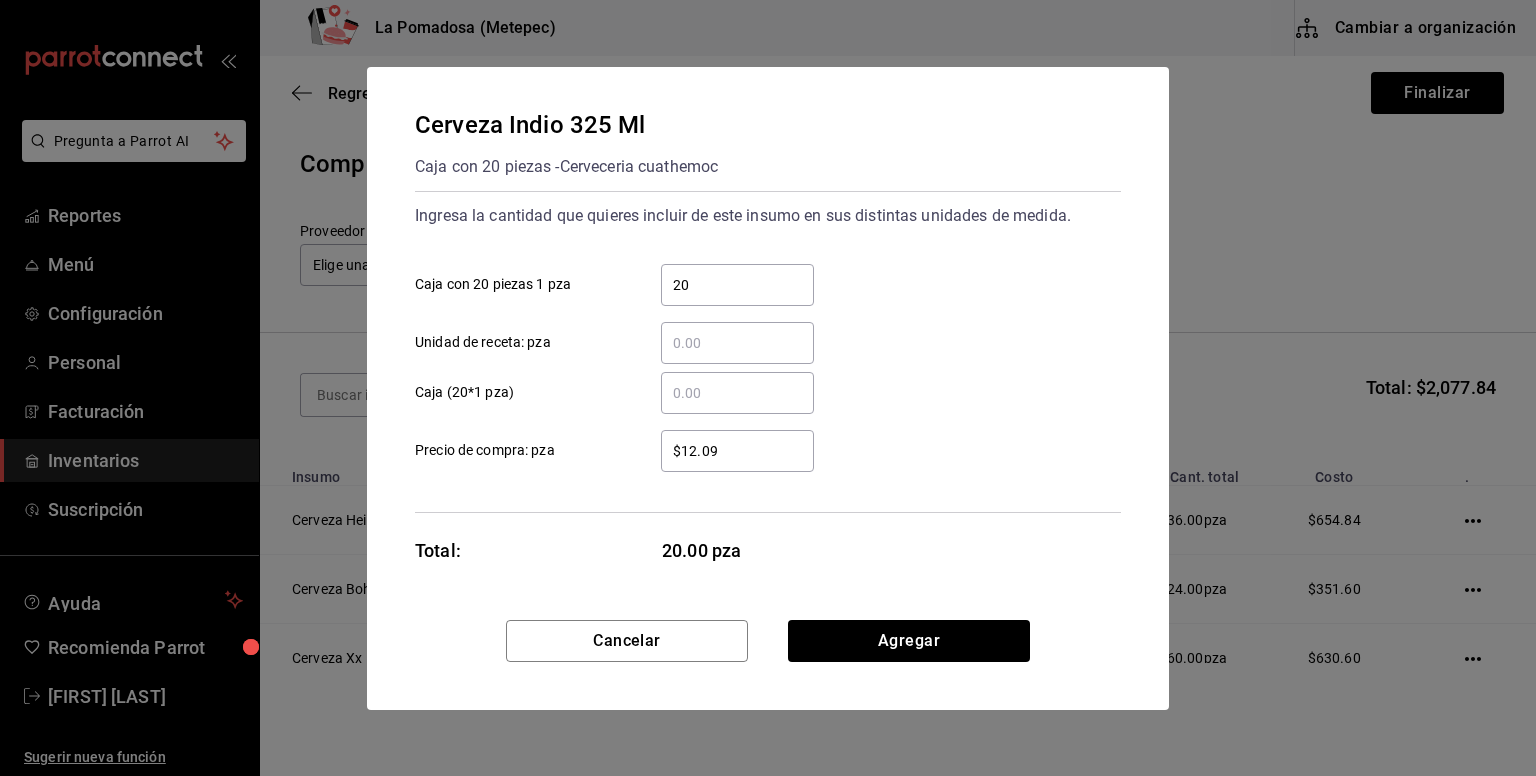 type on "20" 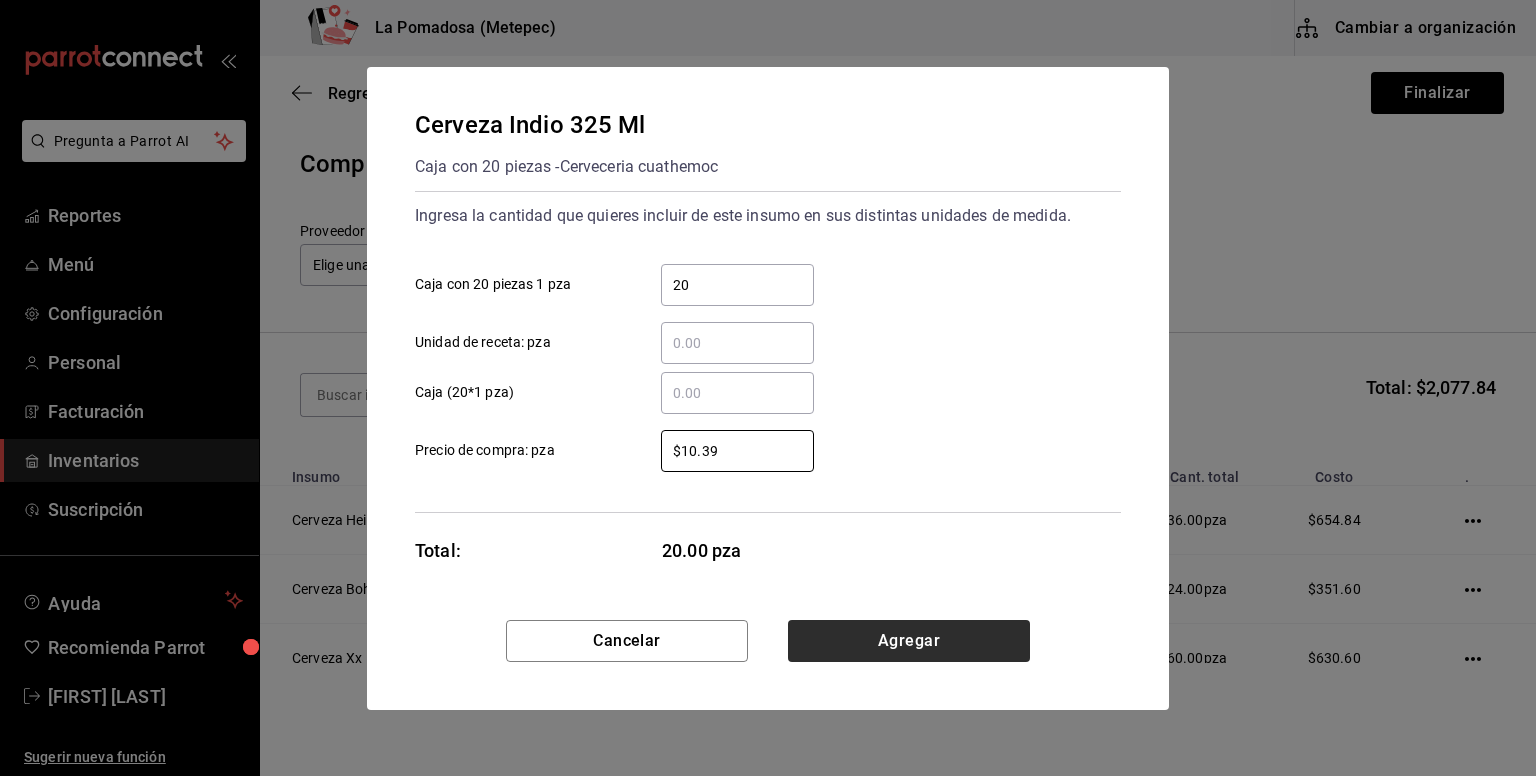 type on "$10.39" 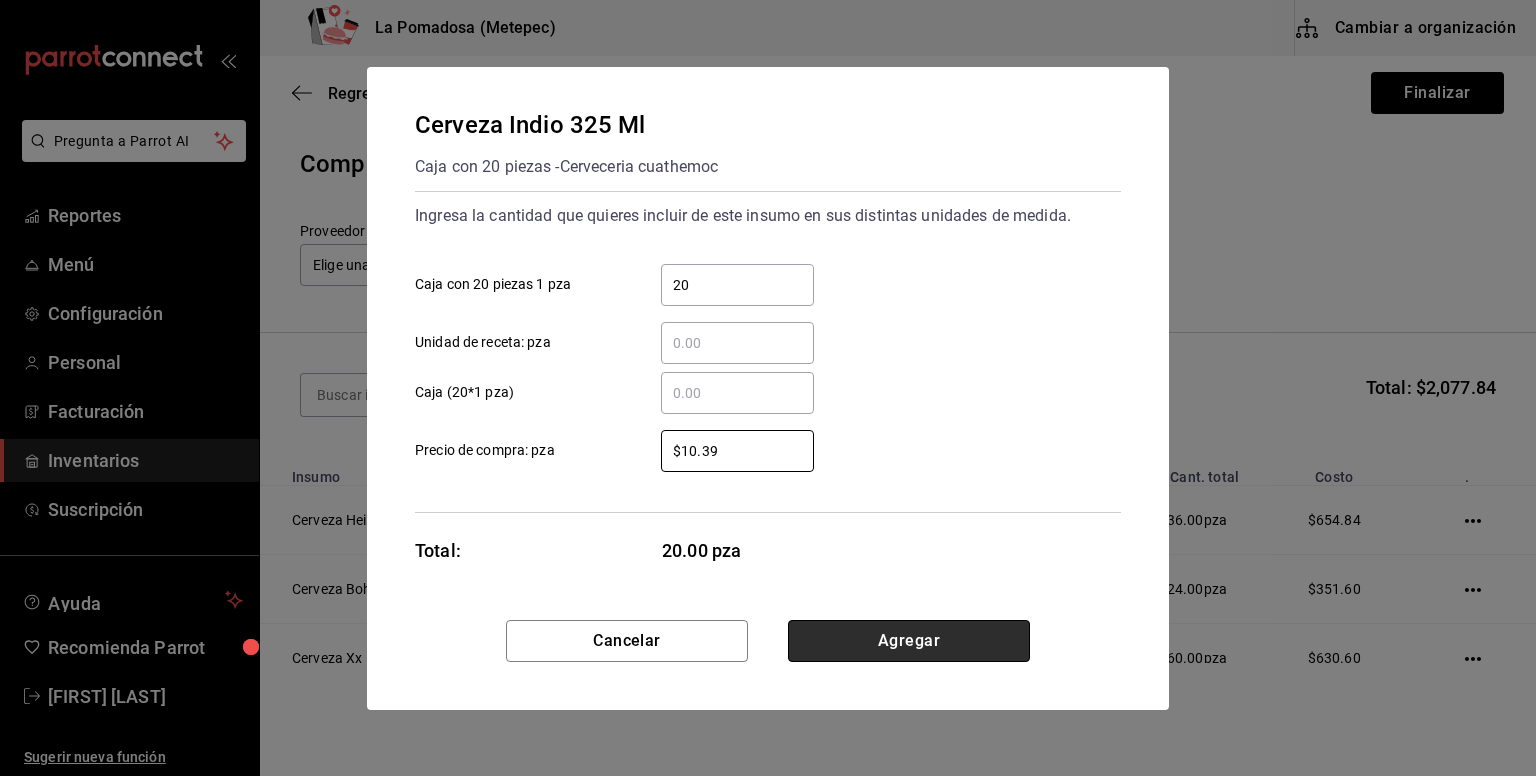 click on "Agregar" at bounding box center (909, 641) 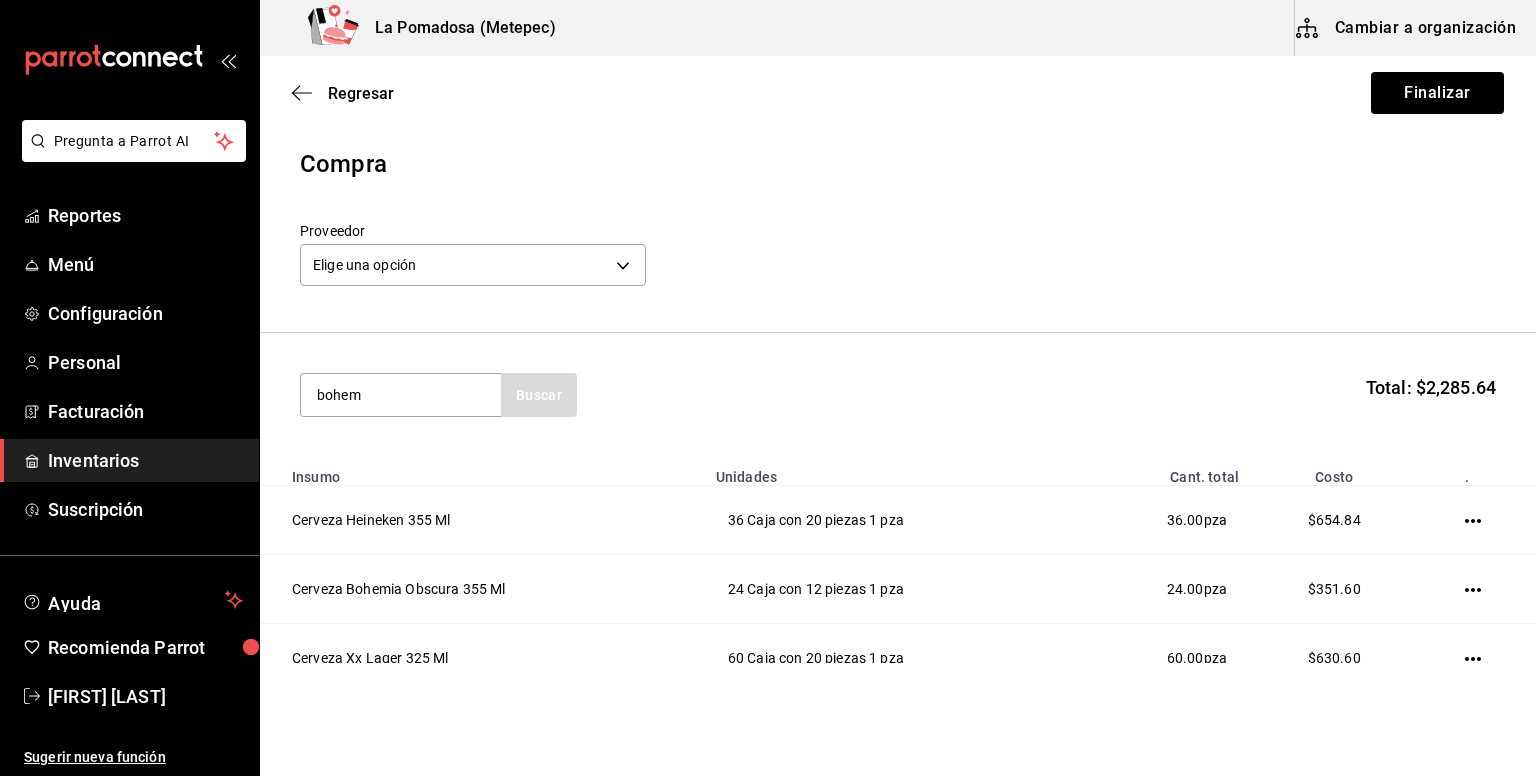 type on "bohem" 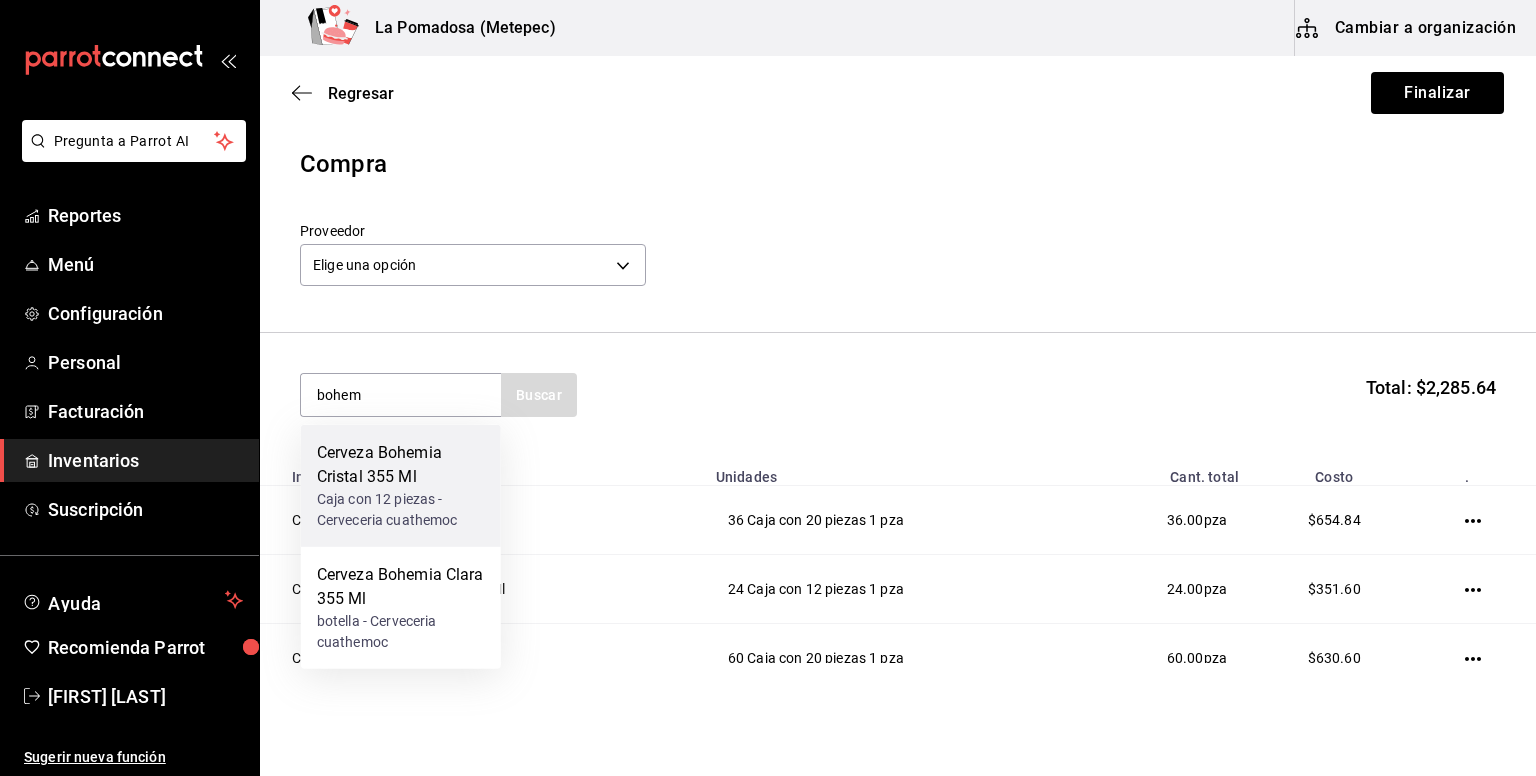 click on "Cerveza Bohemia Cristal 355 Ml" at bounding box center [401, 465] 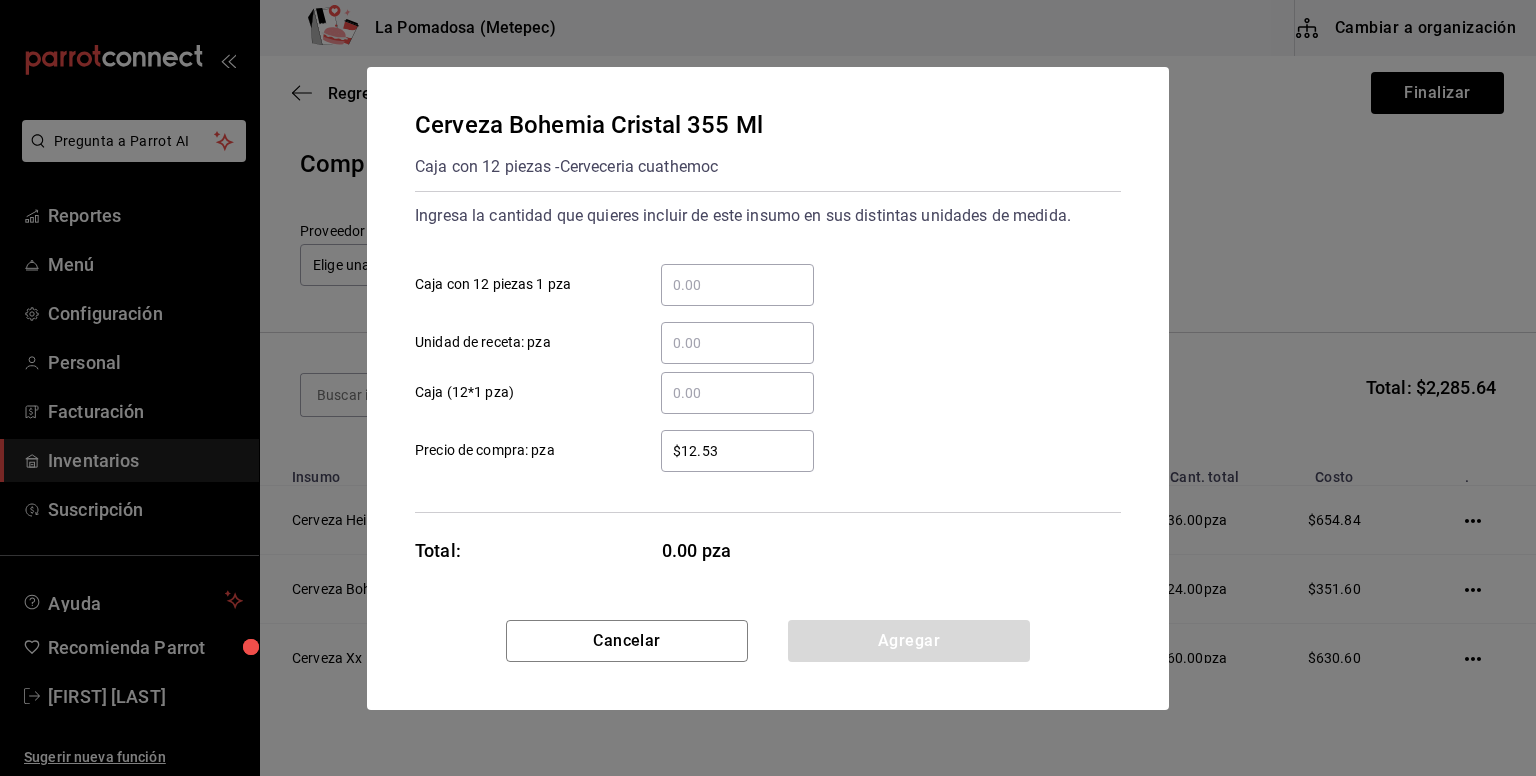 click on "​ Caja con 12 piezas 1 pza" at bounding box center (737, 285) 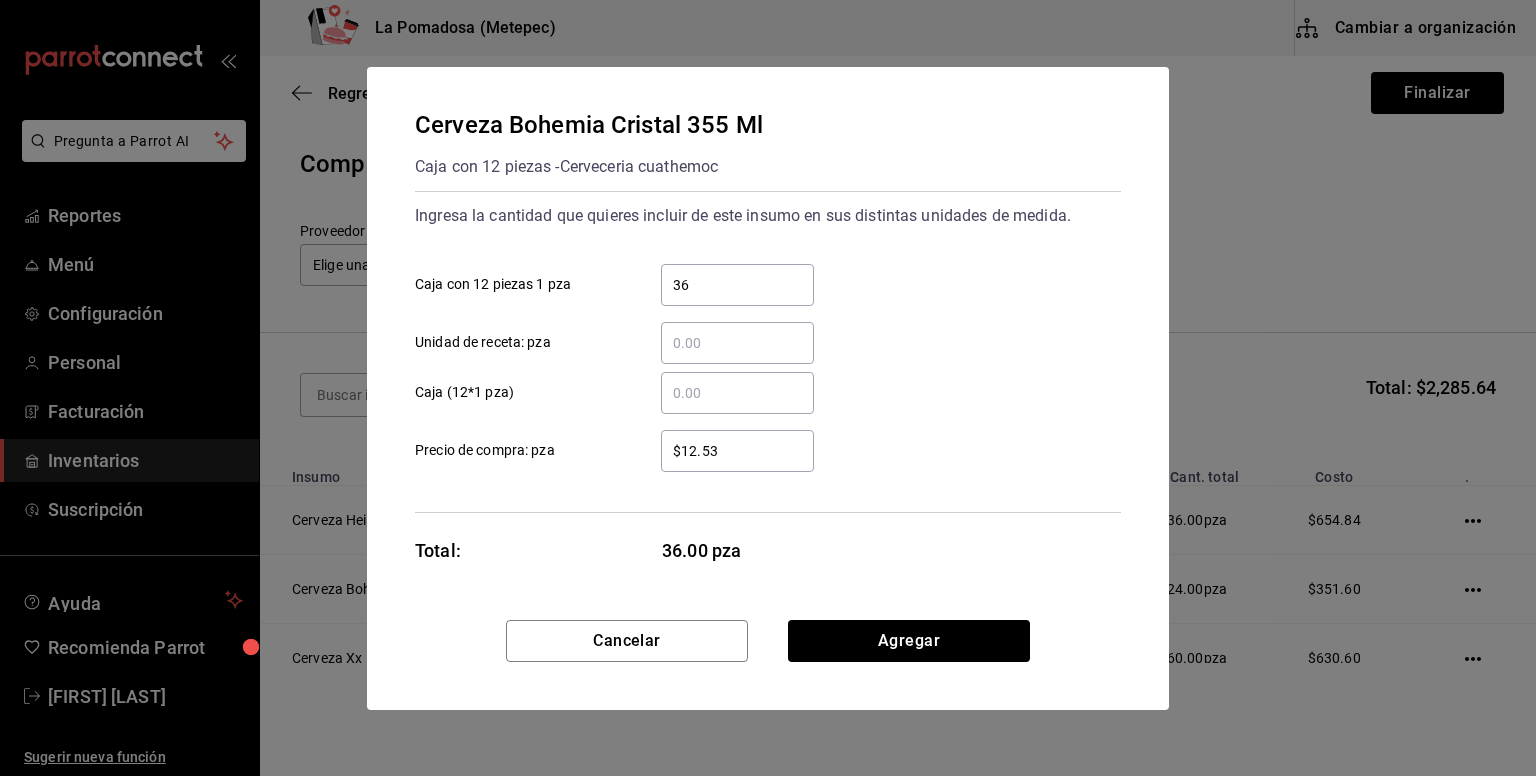 type on "36" 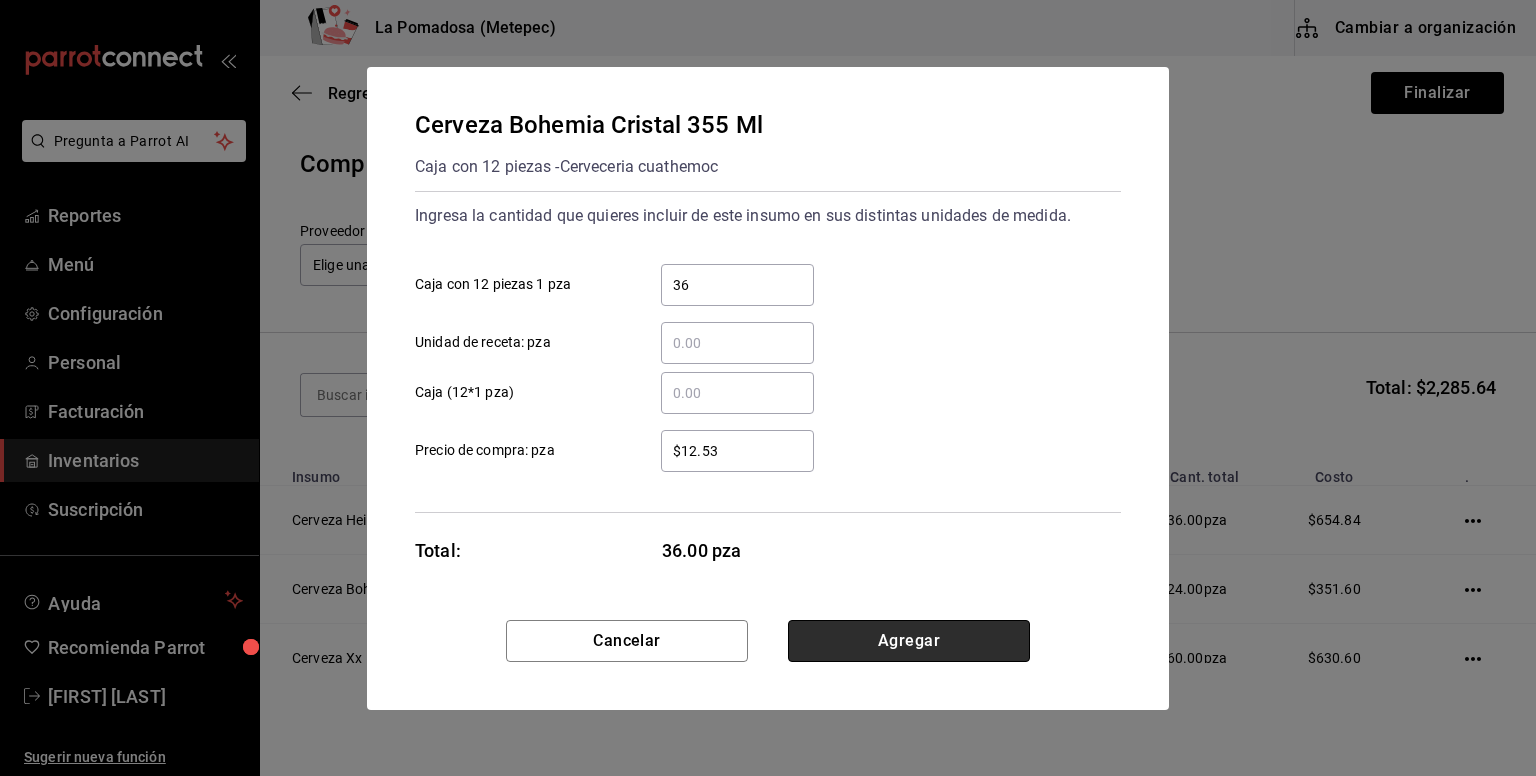 click on "Agregar" at bounding box center [909, 641] 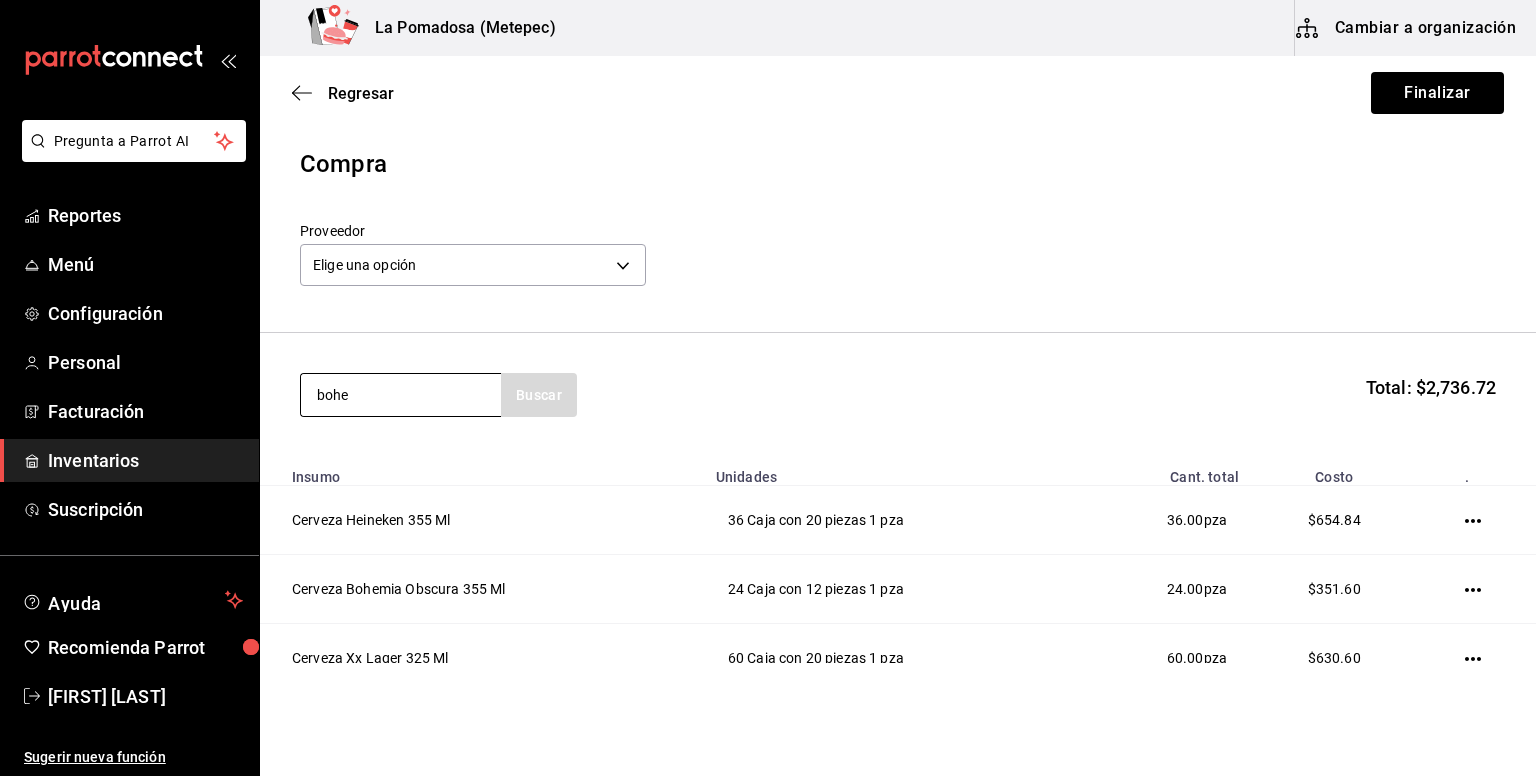 type on "bohe" 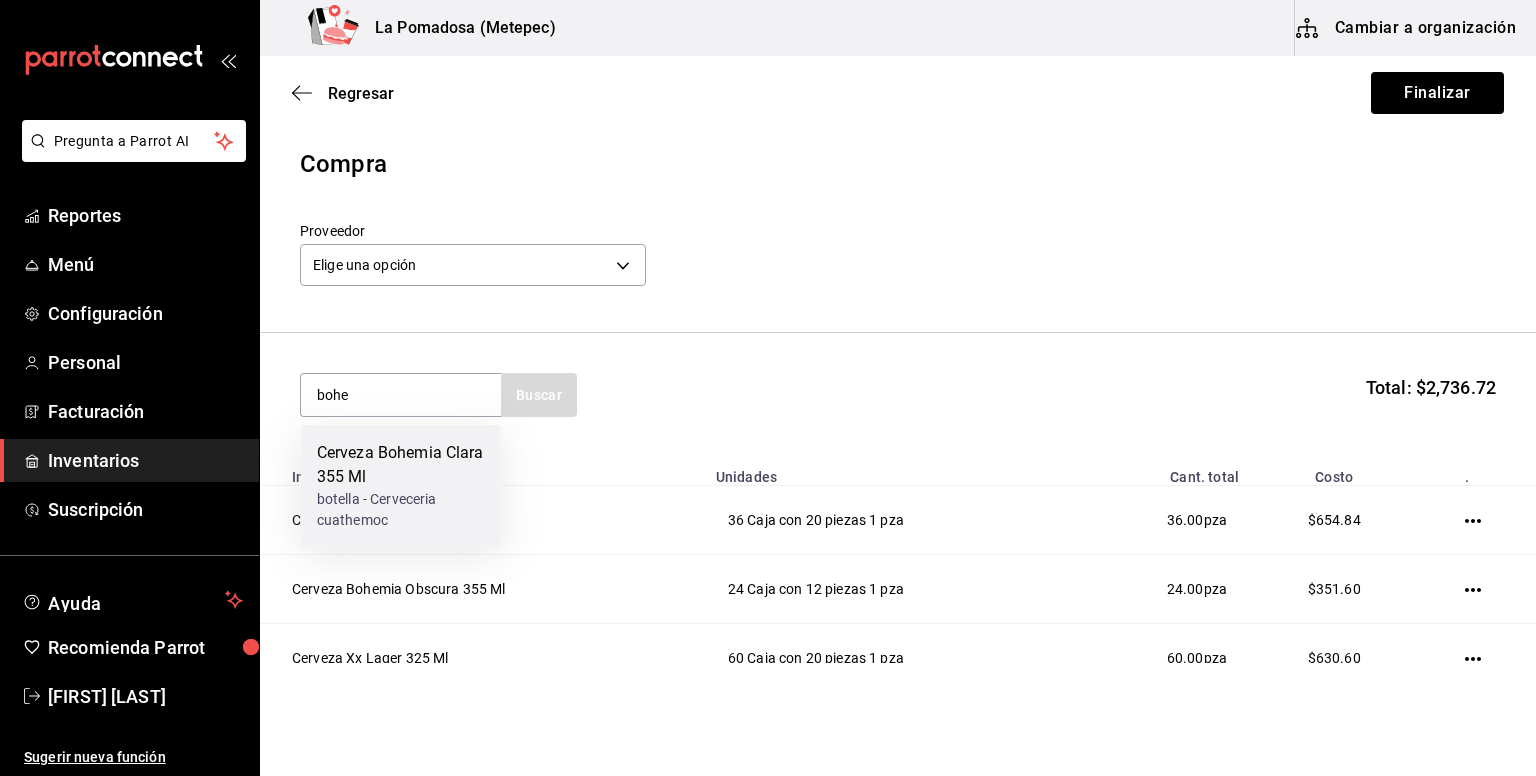 click on "Cerveza Bohemia Clara 355 Ml" at bounding box center (401, 465) 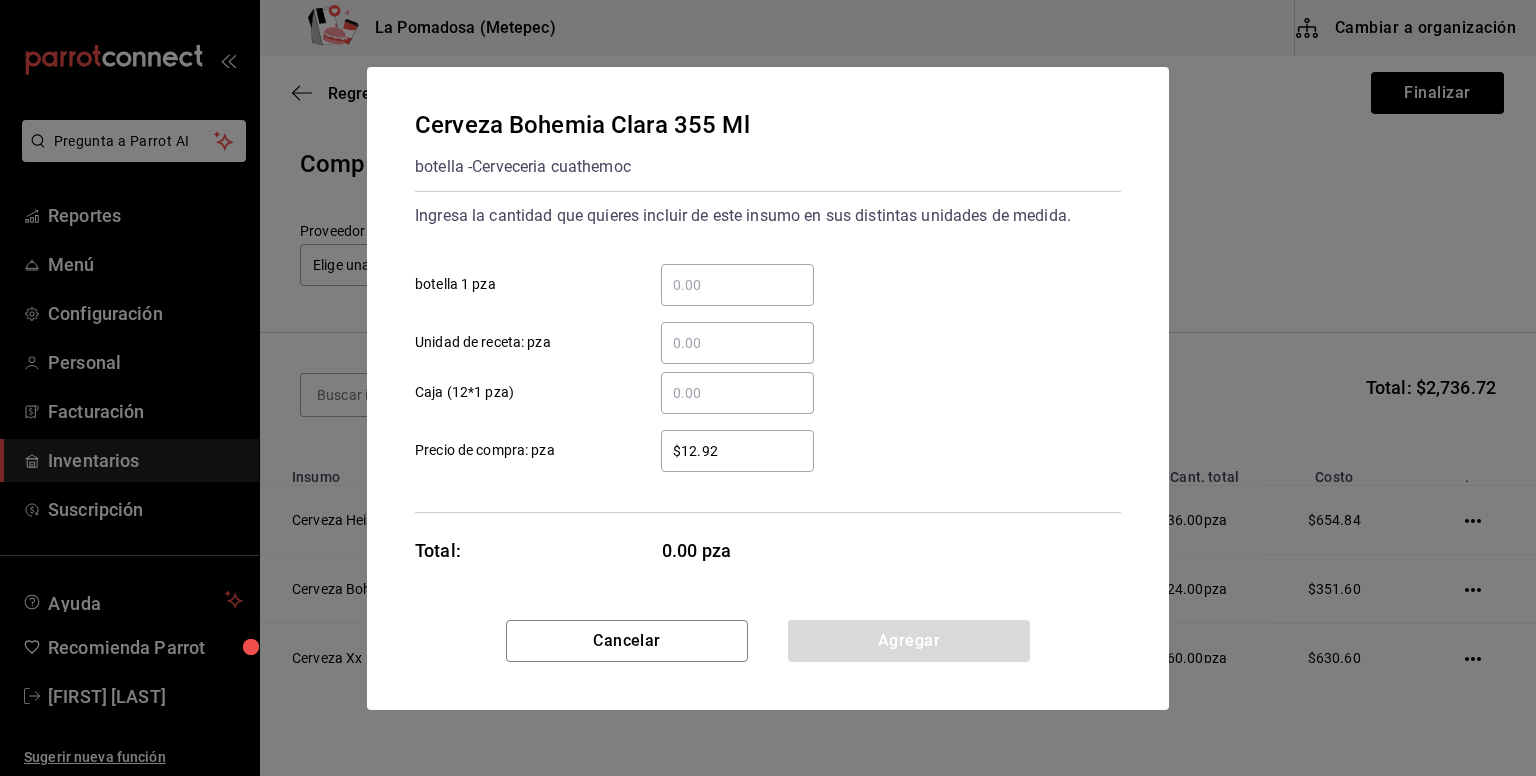 click on "​ botella 1 pza" at bounding box center (737, 285) 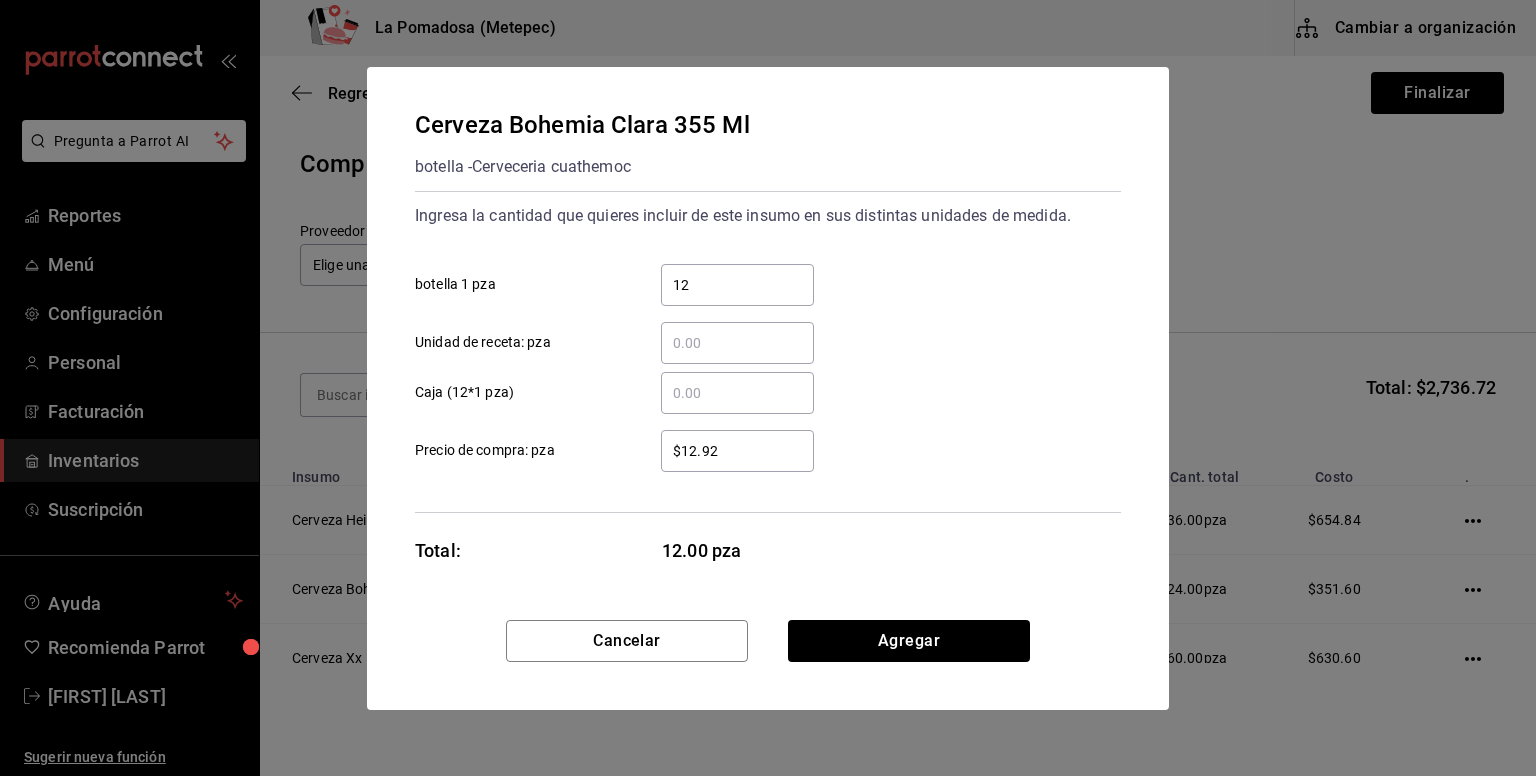 type on "12" 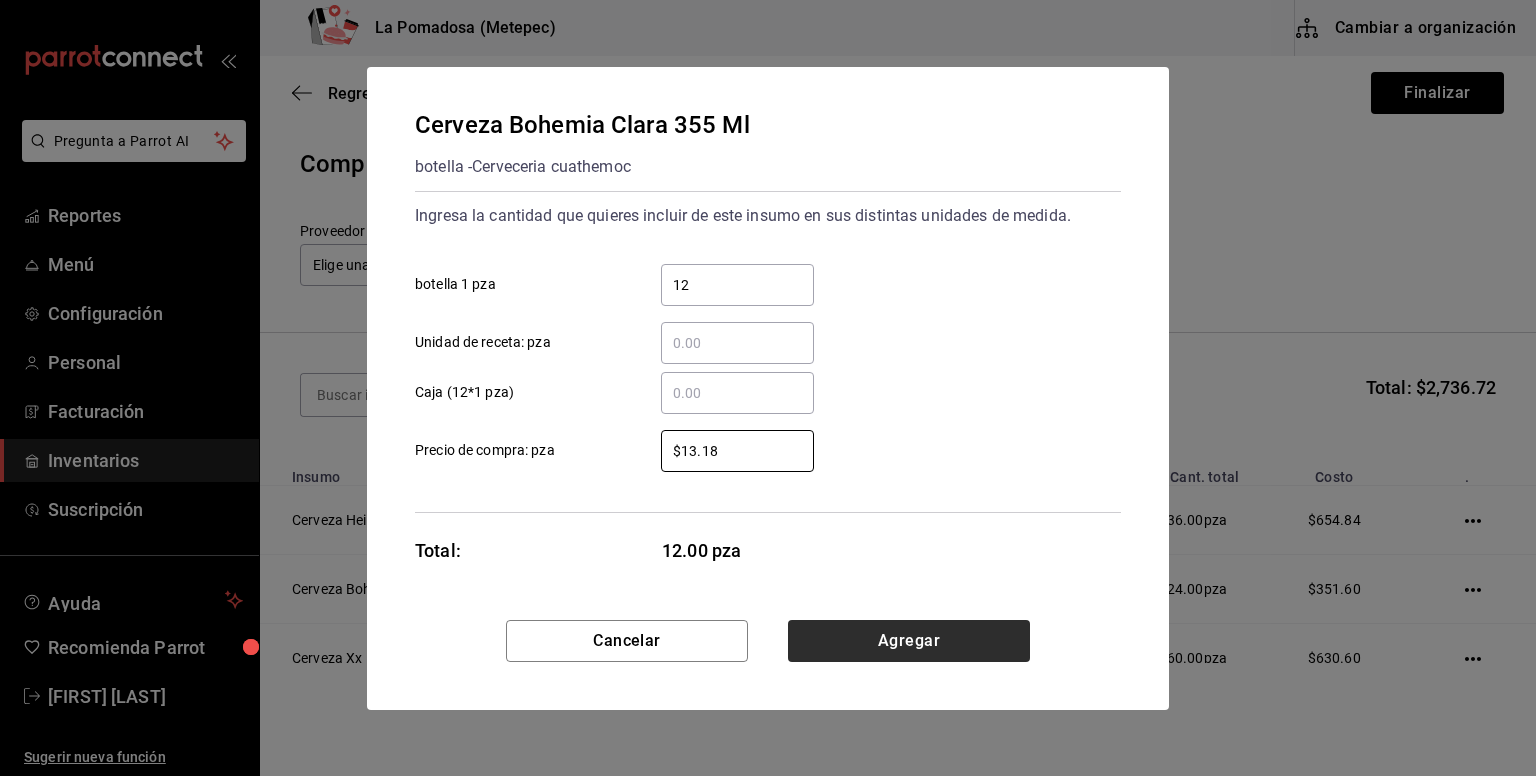 type on "$13.18" 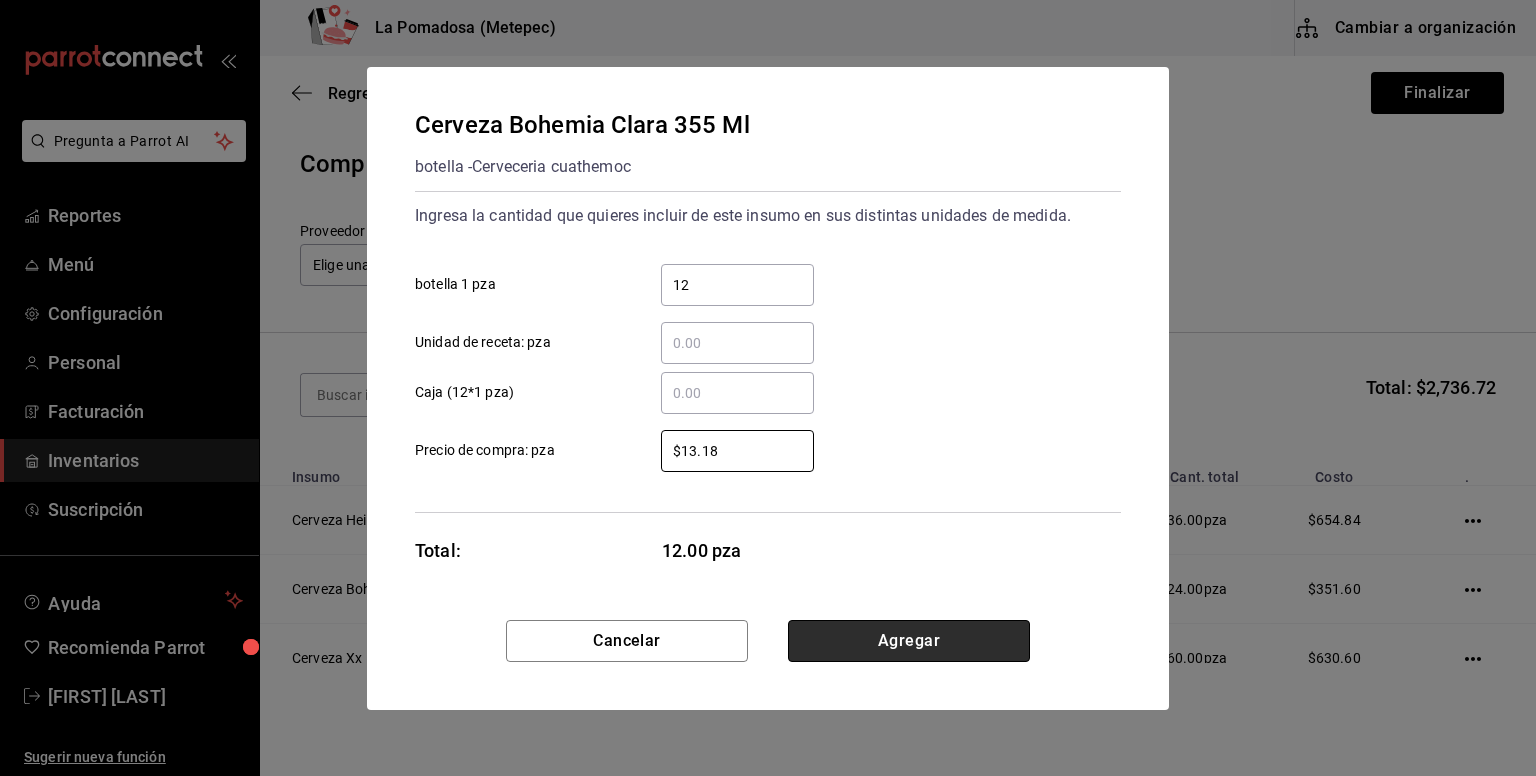 click on "Agregar" at bounding box center [909, 641] 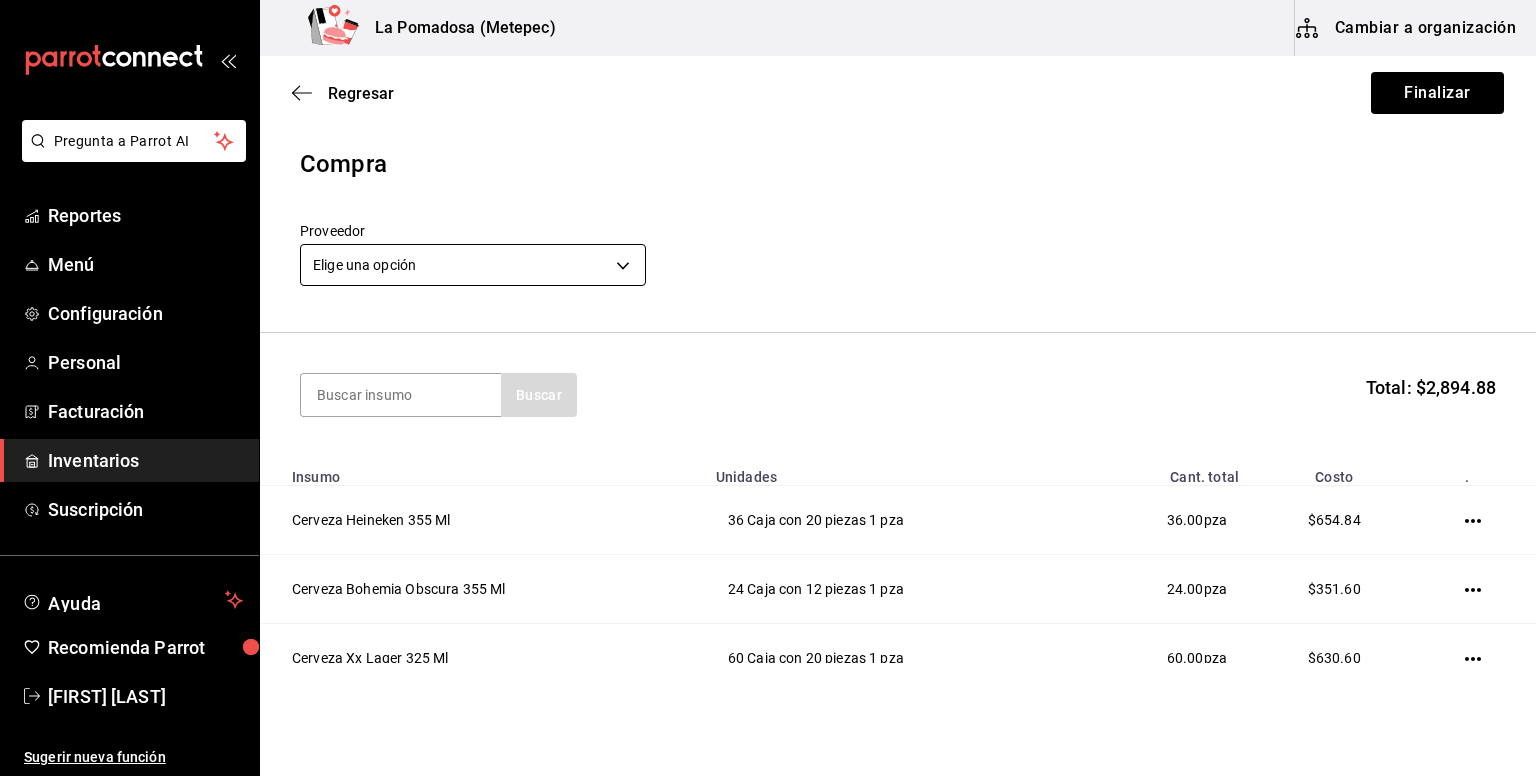 click on "Pregunta a Parrot AI Reportes   Menú   Configuración   Personal   Facturación   Inventarios   Suscripción   Ayuda Recomienda Parrot   [FIRST] [LAST]  Sugerir nueva función   La Pomadosa (Metepec) Cambiar a organización Regresar Finalizar Compra Proveedor Elige una opción default Buscar Total: $2,894.88 Insumo Unidades Cant. total Costo  .  Cerveza Heineken 355 Ml 36 Caja con 20 piezas 1 pza 36.00  pza $654.84 Cerveza Bohemia Obscura 355 Ml 24 Caja con 12 piezas 1 pza 24.00  pza $351.60 Cerveza Xx Lager 325 Ml 60 Caja con 20 piezas 1 pza 60.00  pza $630.60 Cerveza Xx Ambar 325 Ml 40 Caja con 20 piezas 1 pza 40.00  pza $440.80 Cerveza Indio 325 Ml 20 Caja con 20 piezas 1 pza 20.00  pza $207.80 Cerveza Bohemia Cristal 355 Ml 36 Caja con 12 piezas 1 pza 36.00  pza $451.08 Cerveza Bohemia Clara 355 Ml 12 botella 1 pza 12.00  pza $158.16 GANA 1 MES GRATIS EN TU SUSCRIPCIÓN AQUÍ Ver video tutorial Ir a video Pregunta a Parrot AI Reportes   Menú   Configuración   Personal   Facturación" at bounding box center (768, 331) 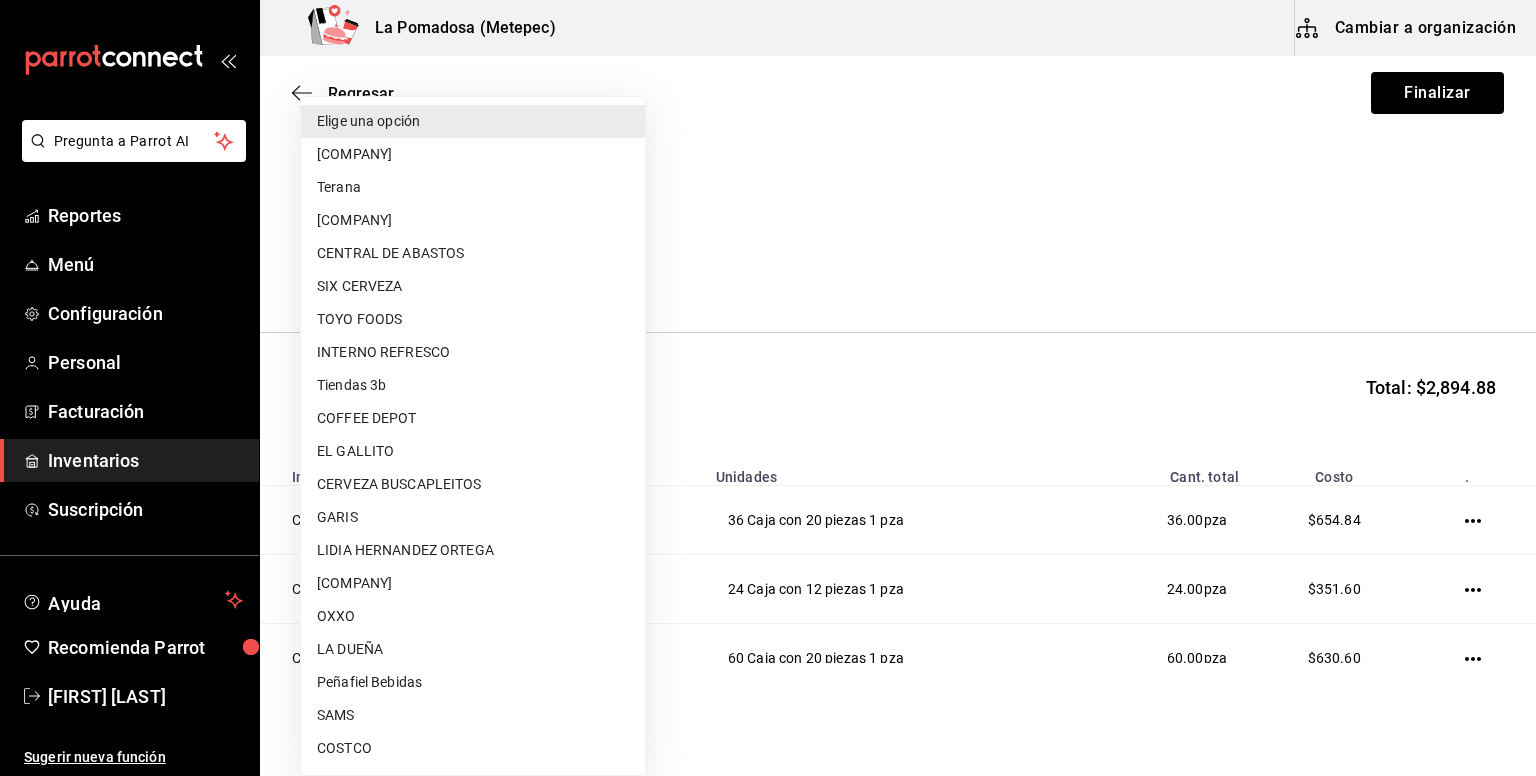 type 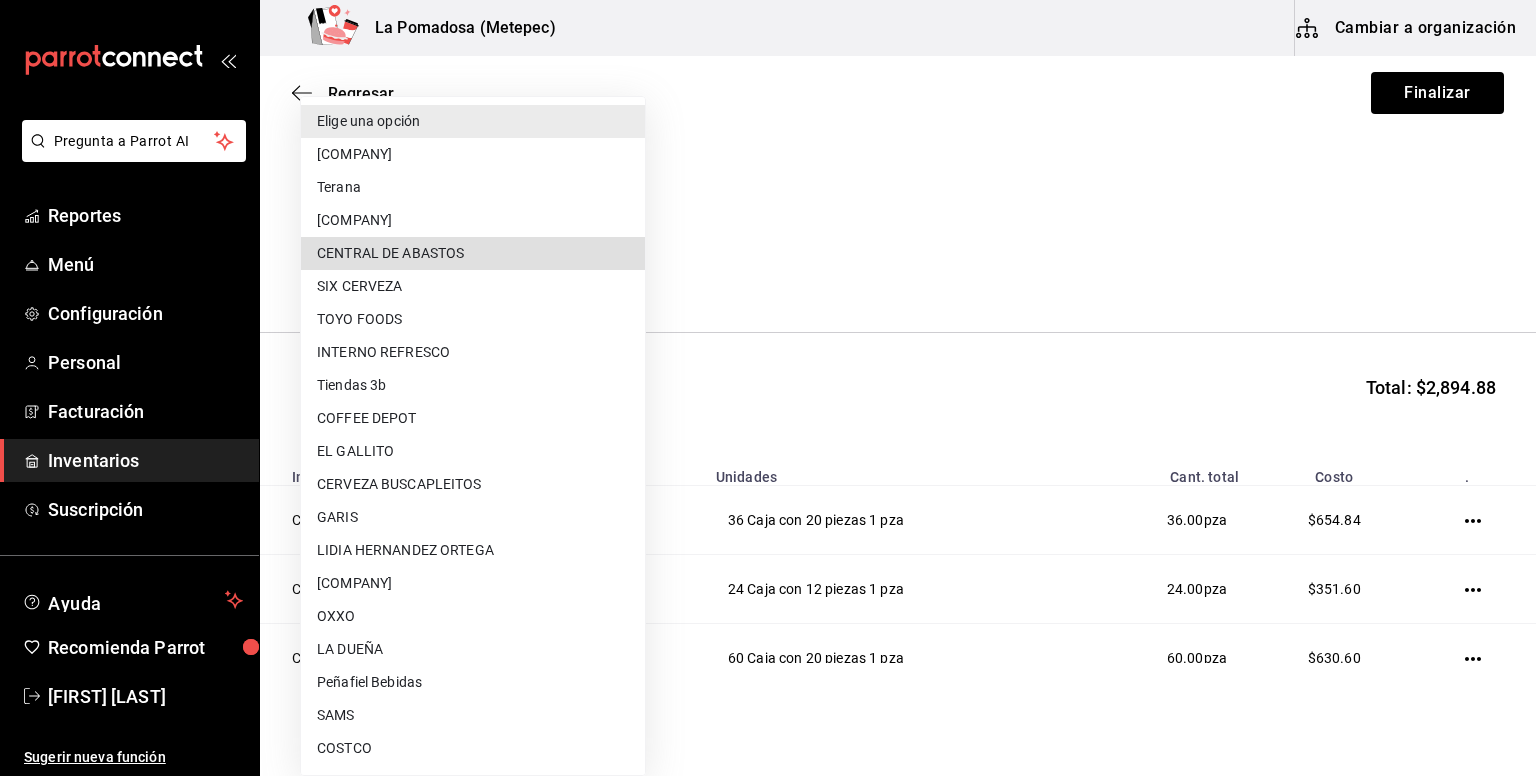 type 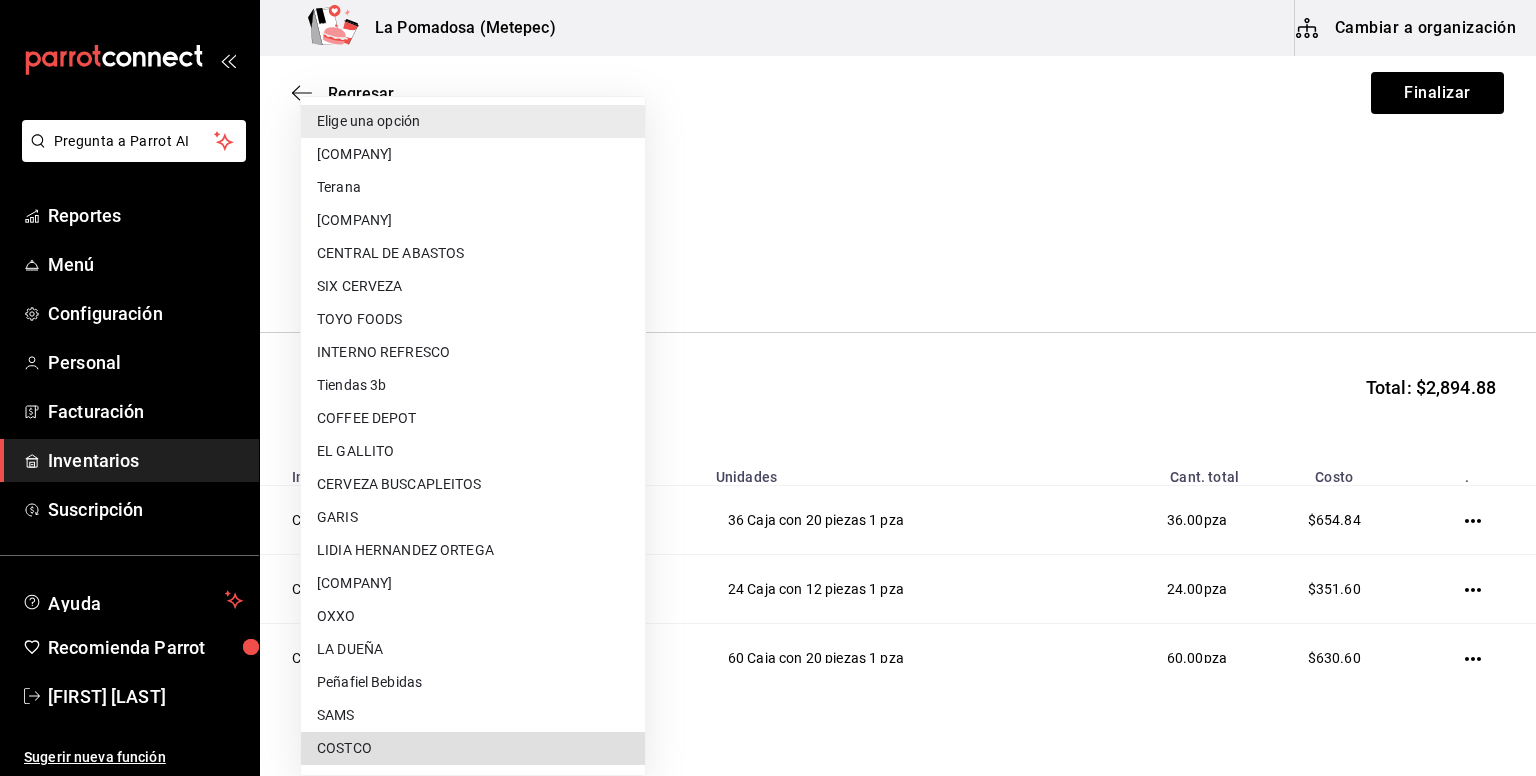 type 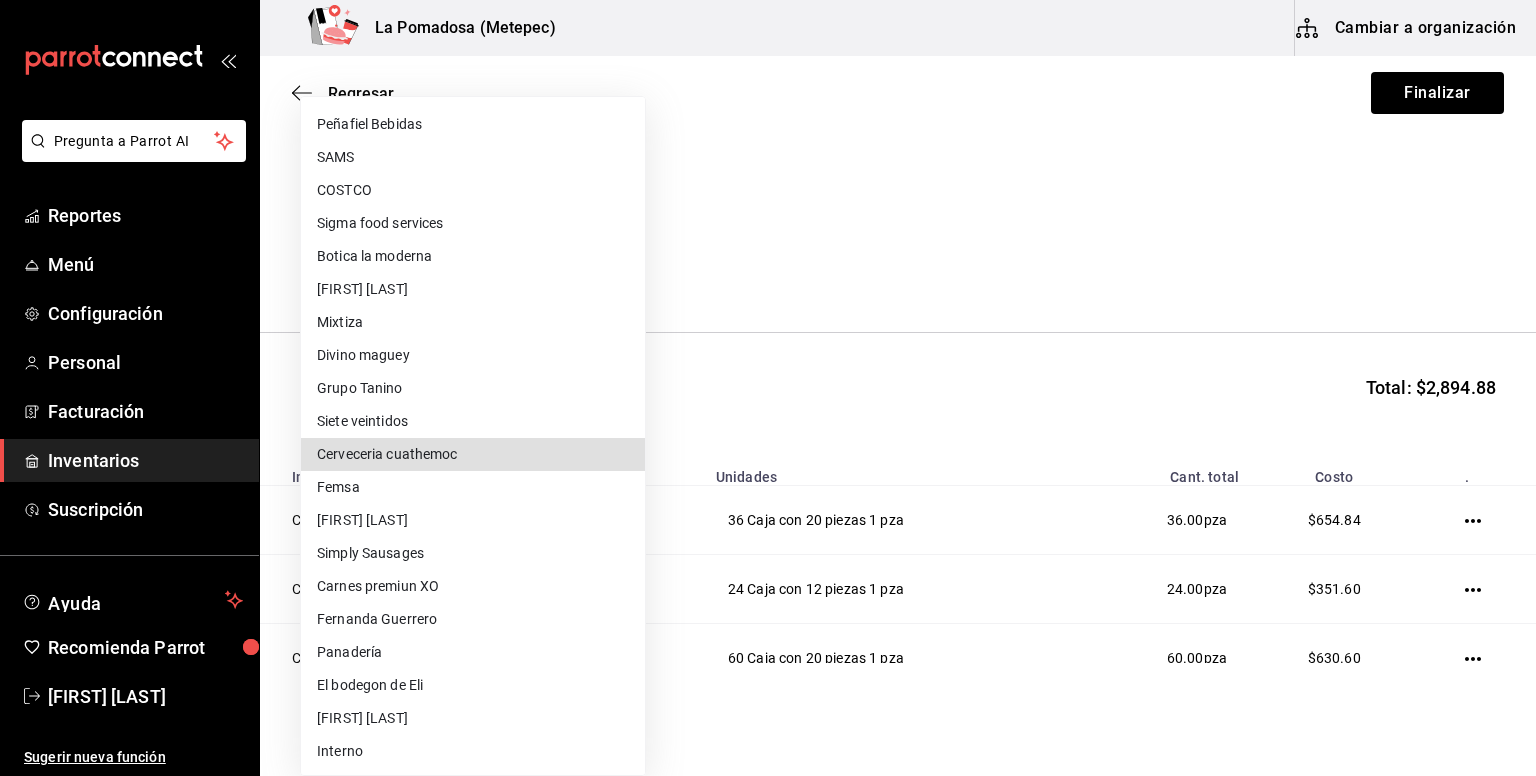 click on "Cerveceria cuathemoc" at bounding box center [473, 454] 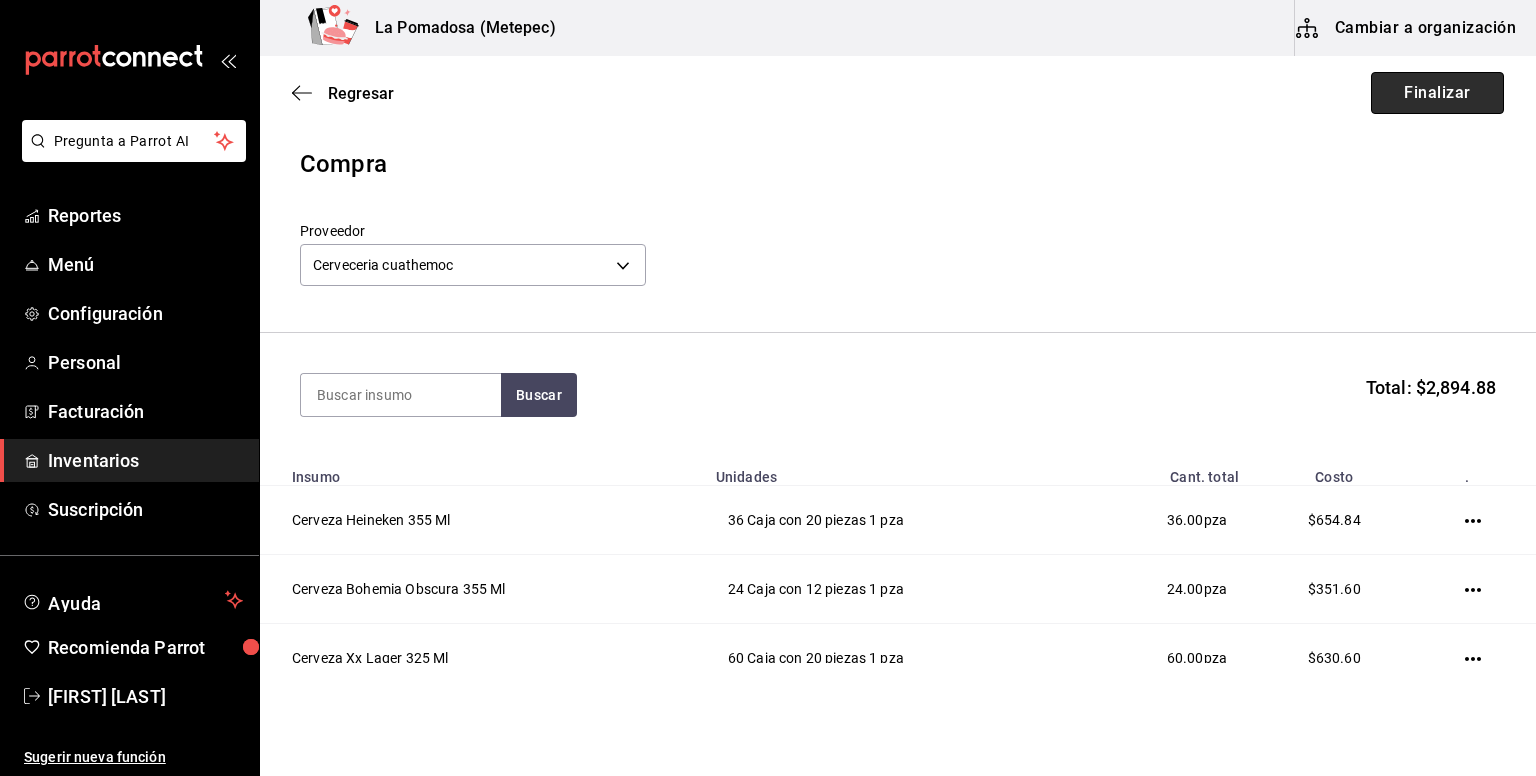 click on "Finalizar" at bounding box center [1437, 93] 